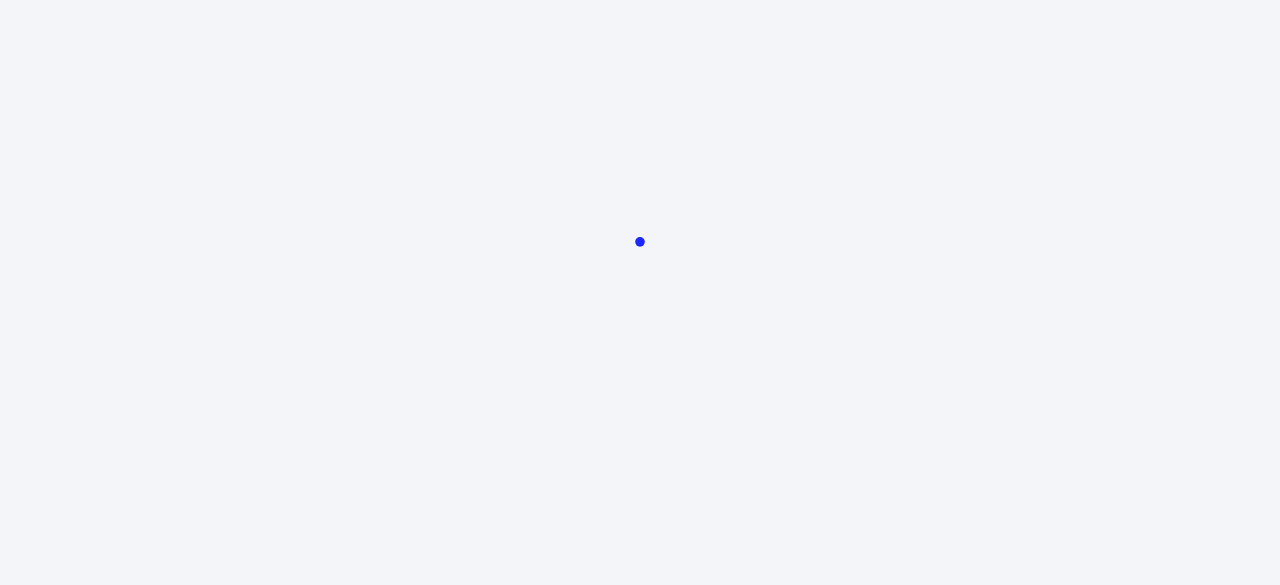 scroll, scrollTop: 0, scrollLeft: 0, axis: both 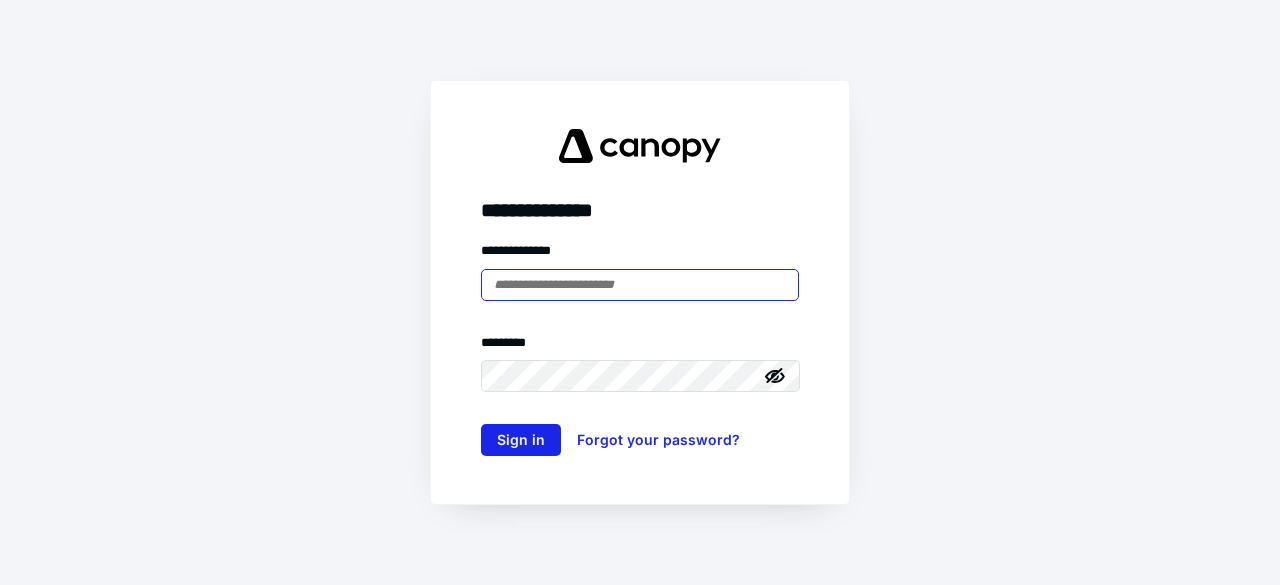 type on "**********" 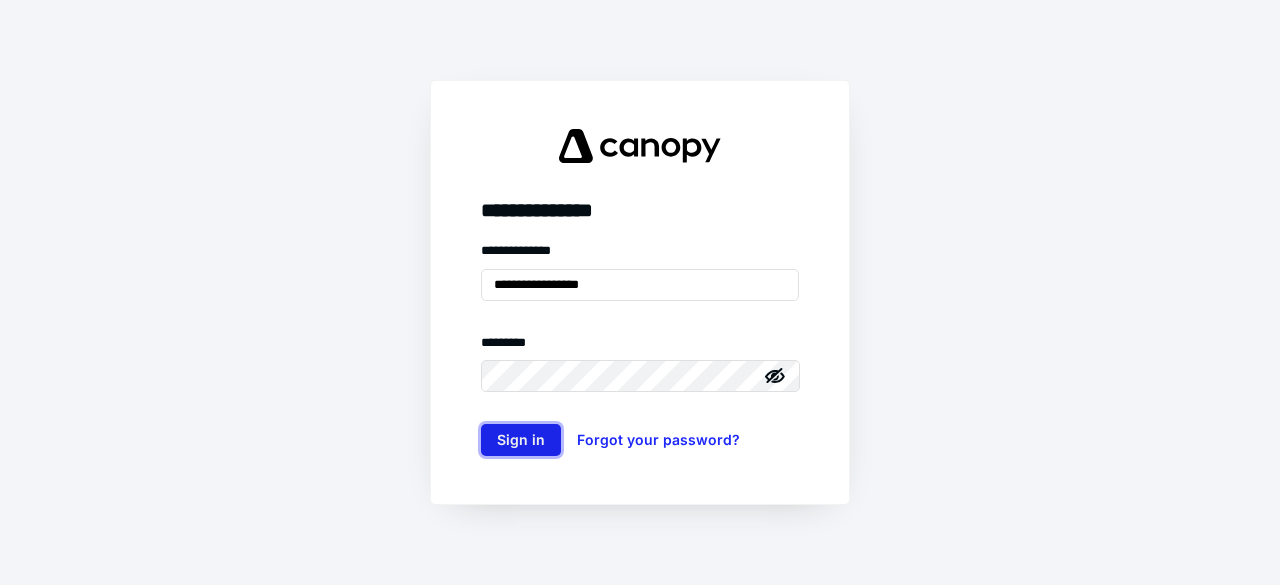 click on "Sign in" at bounding box center (521, 440) 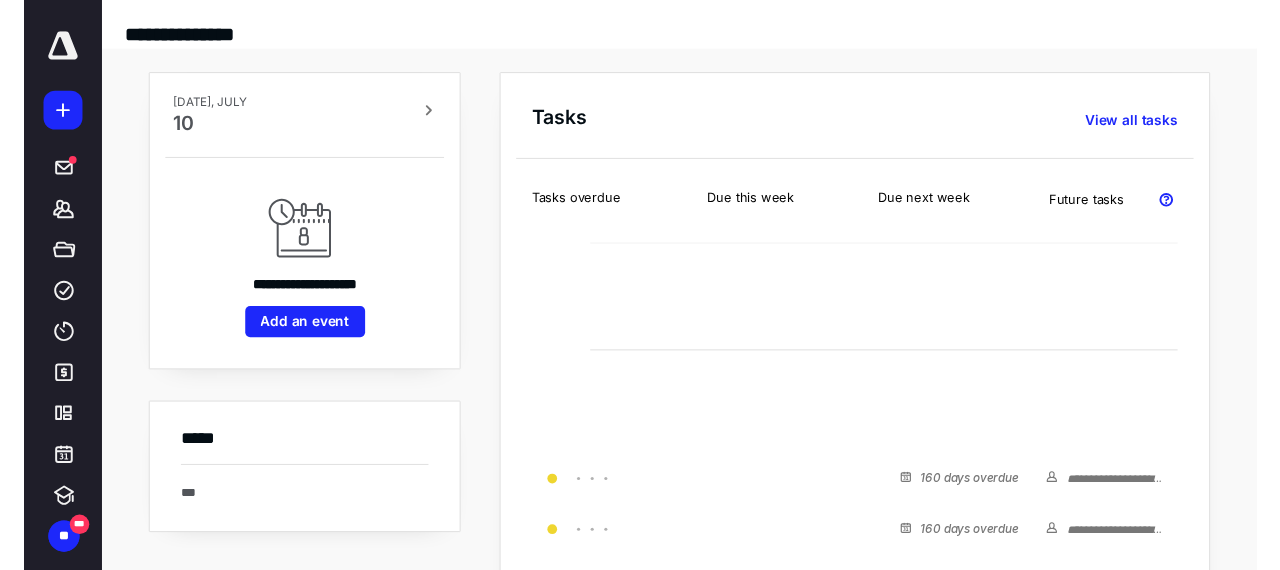 scroll, scrollTop: 0, scrollLeft: 0, axis: both 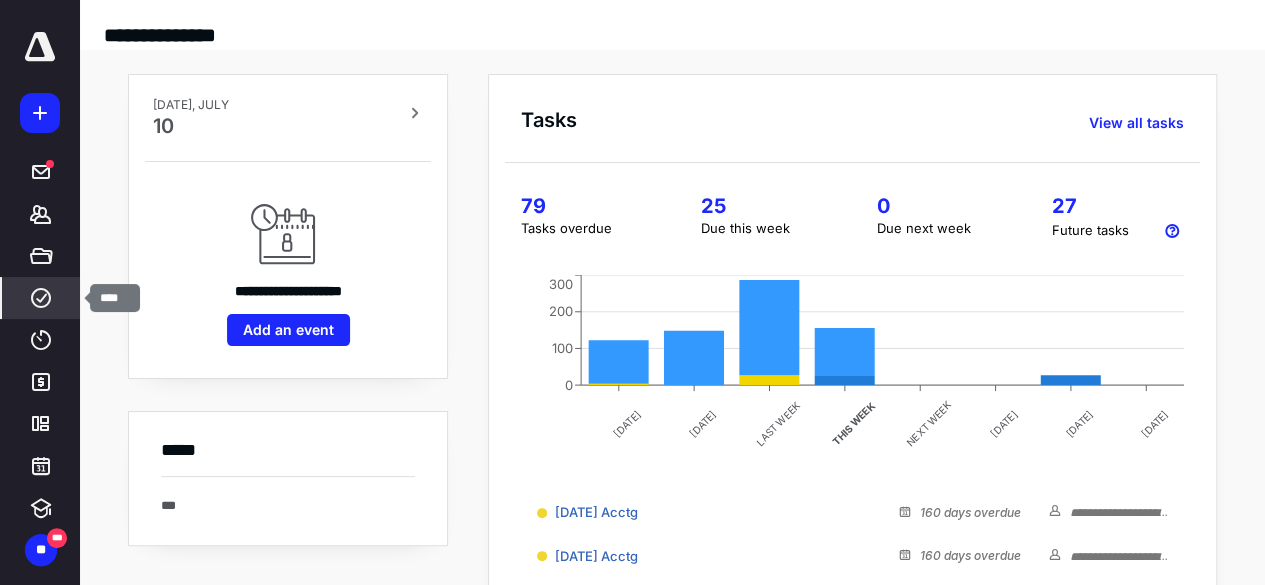 click 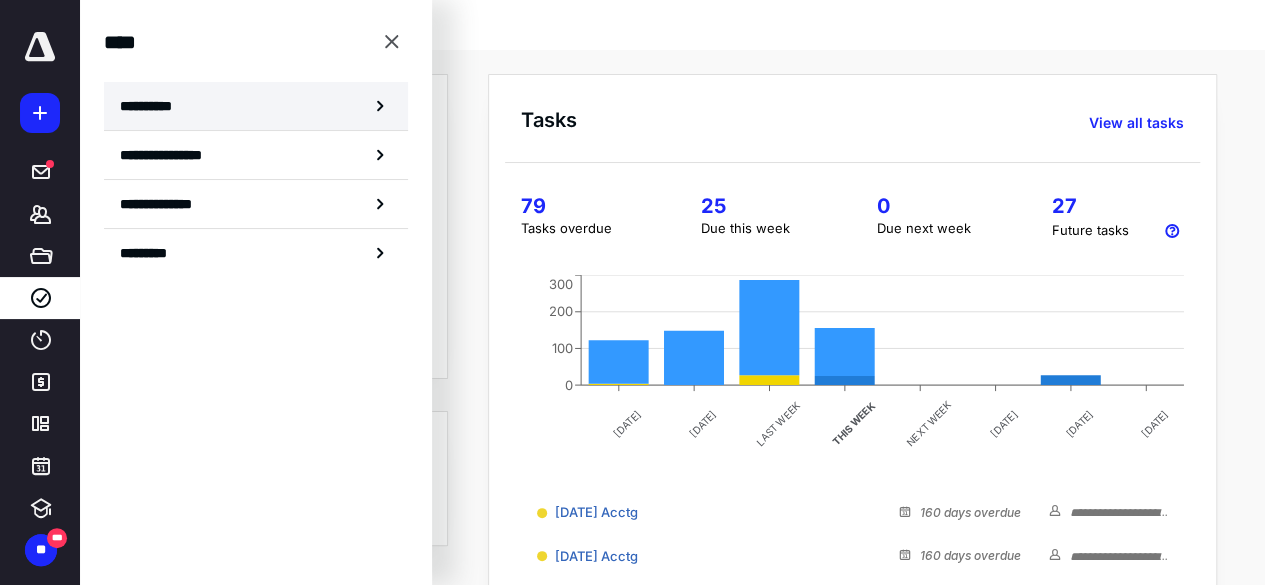 click on "**********" at bounding box center (153, 106) 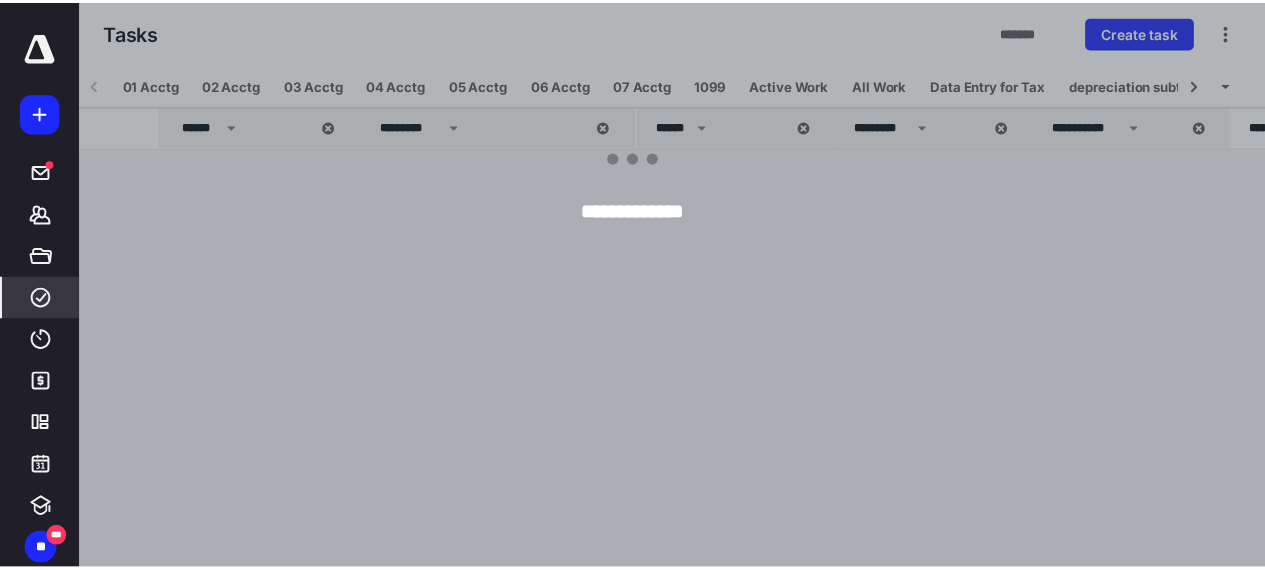 scroll, scrollTop: 0, scrollLeft: 120, axis: horizontal 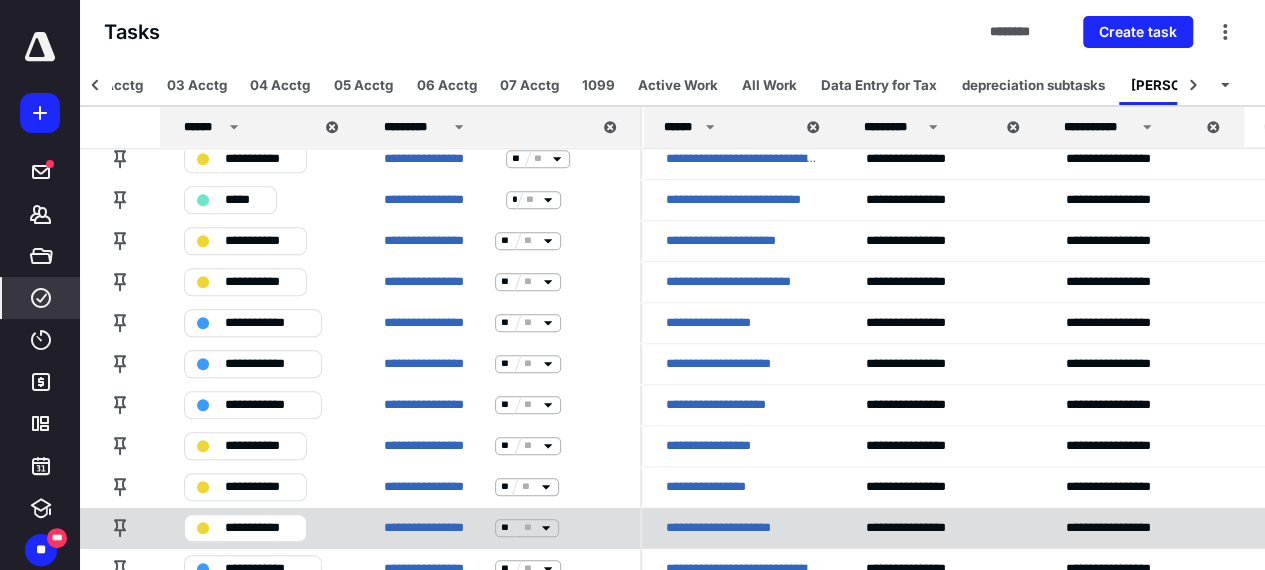 click on "**********" at bounding box center (742, 528) 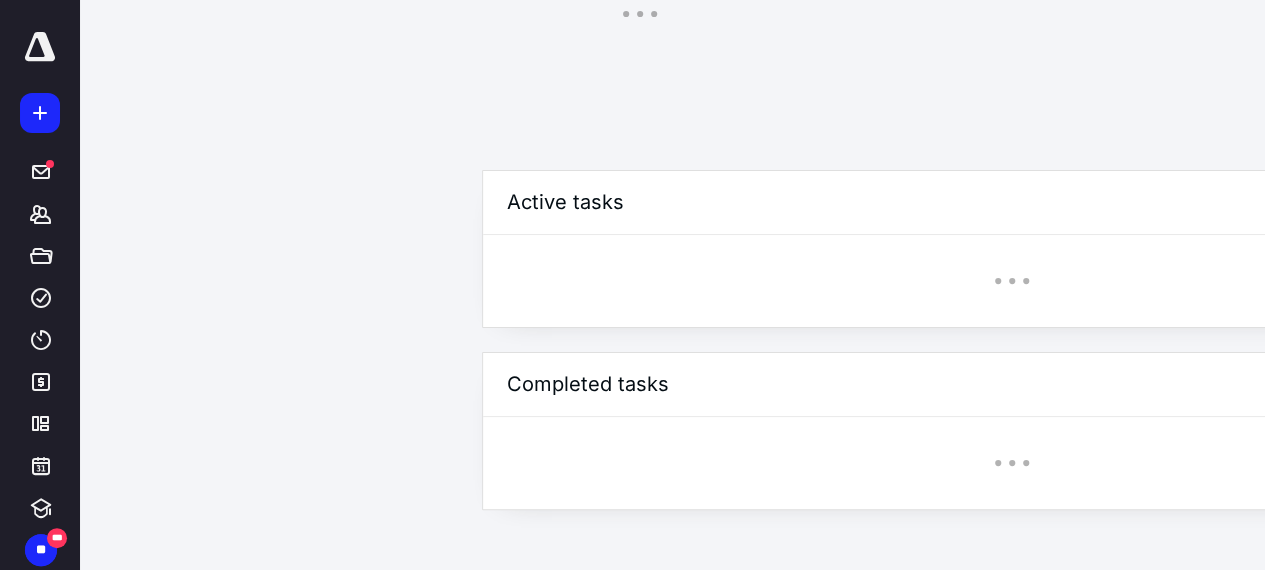 scroll, scrollTop: 0, scrollLeft: 0, axis: both 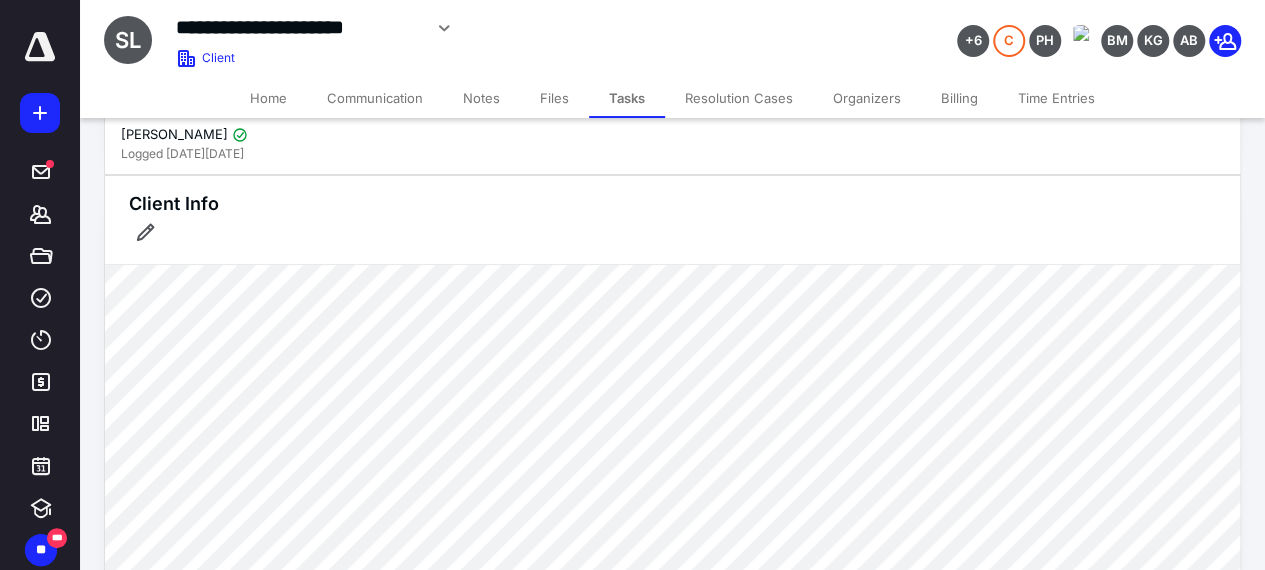 click on "Files" at bounding box center [554, 98] 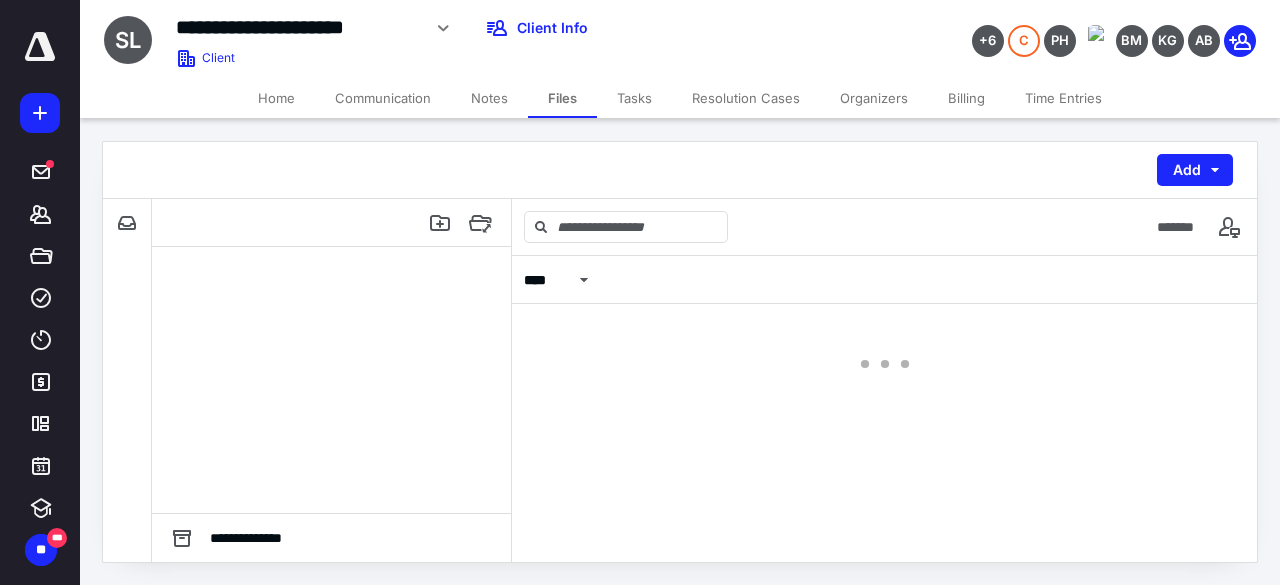 click on "Tasks" at bounding box center [634, 98] 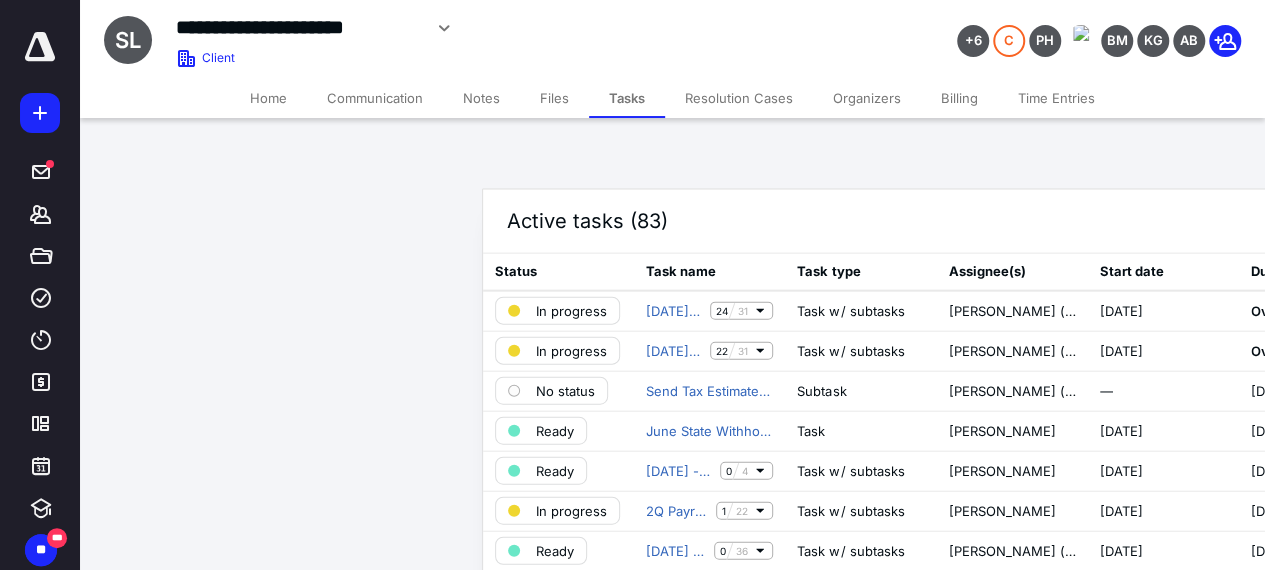 scroll, scrollTop: 2180, scrollLeft: 0, axis: vertical 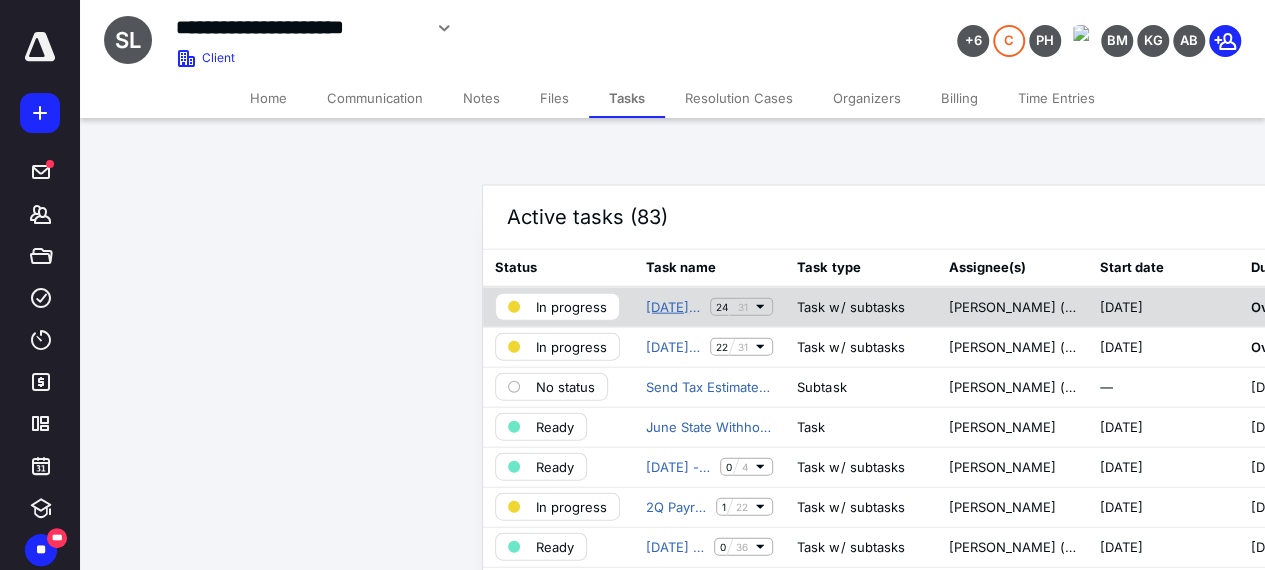 click on "[DATE] Acctg" at bounding box center (674, 308) 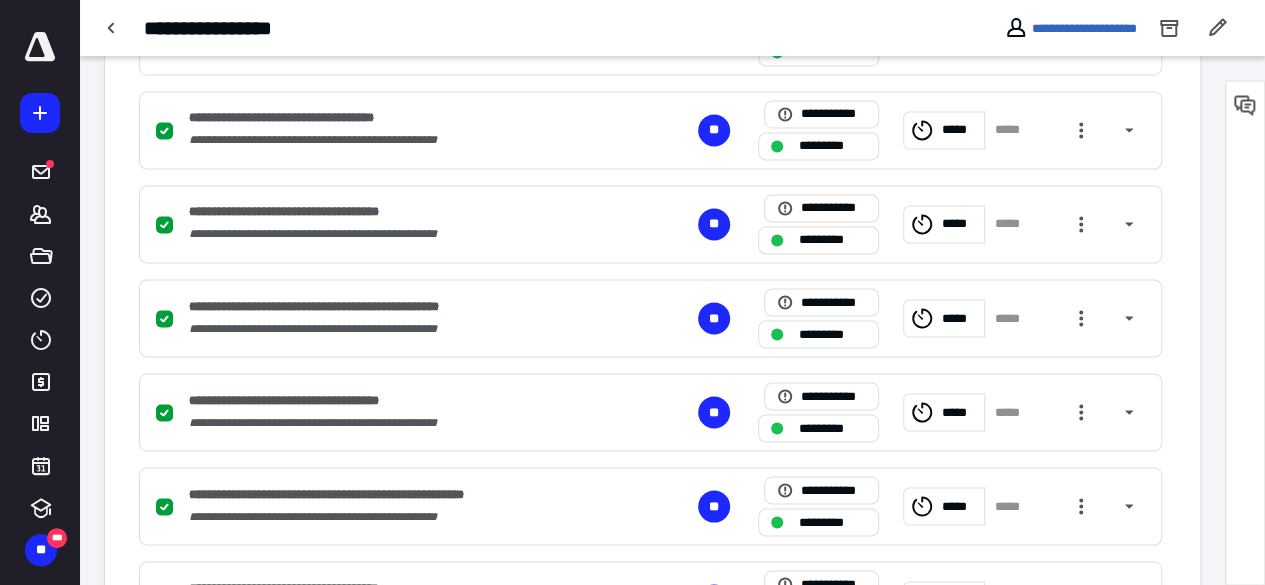 scroll, scrollTop: 1559, scrollLeft: 0, axis: vertical 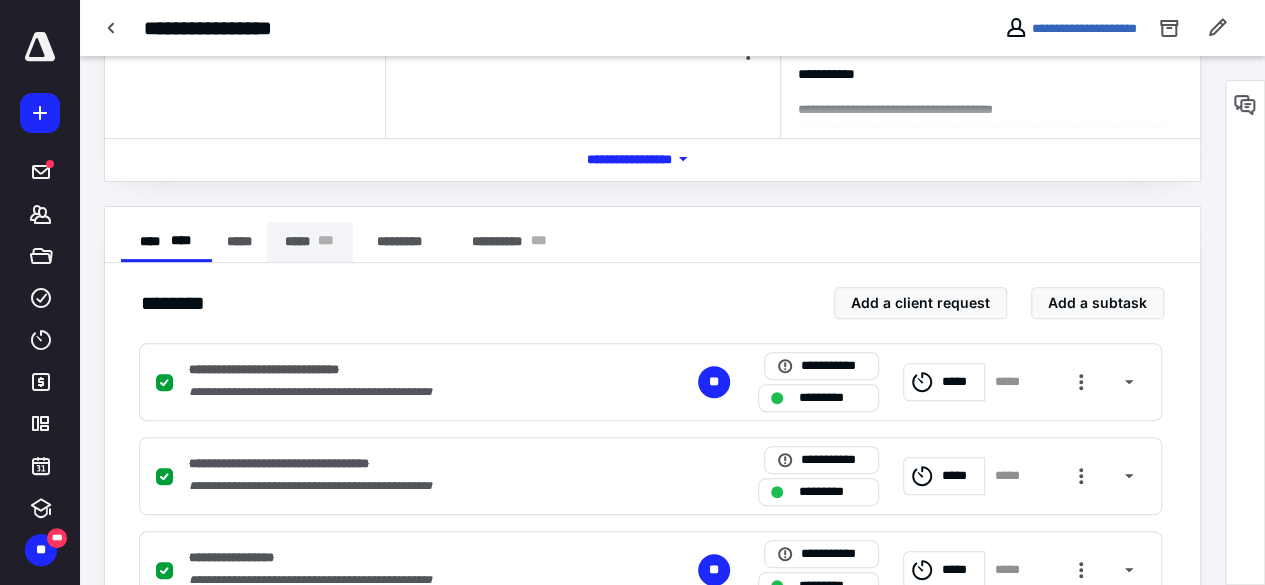 click on "***** * * *" at bounding box center [310, 242] 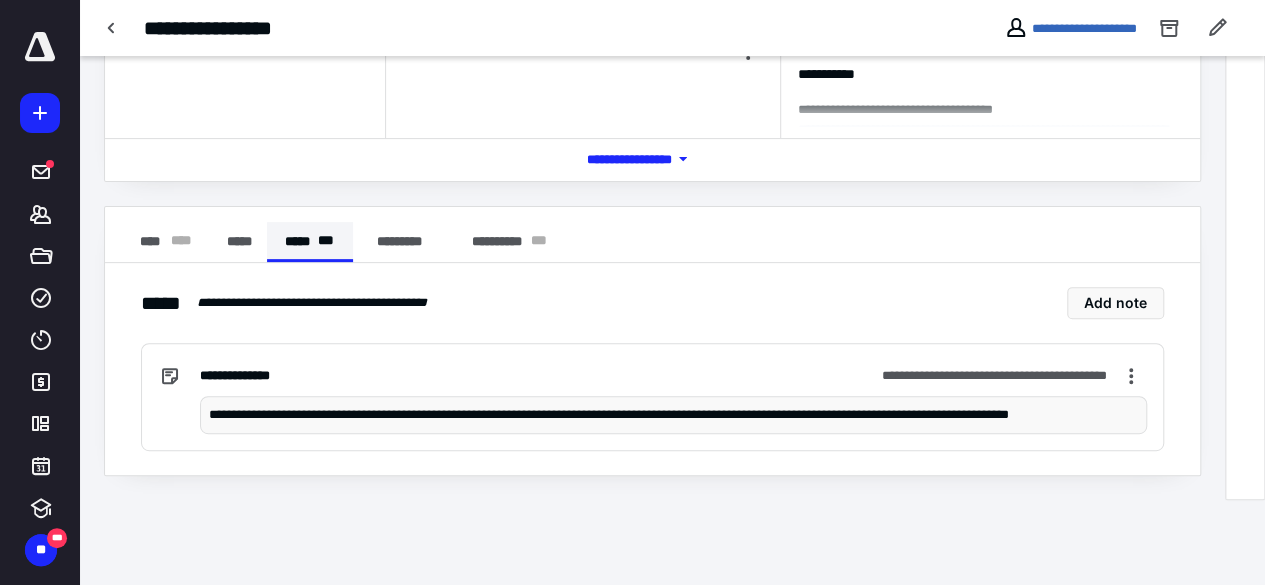 scroll, scrollTop: 147, scrollLeft: 0, axis: vertical 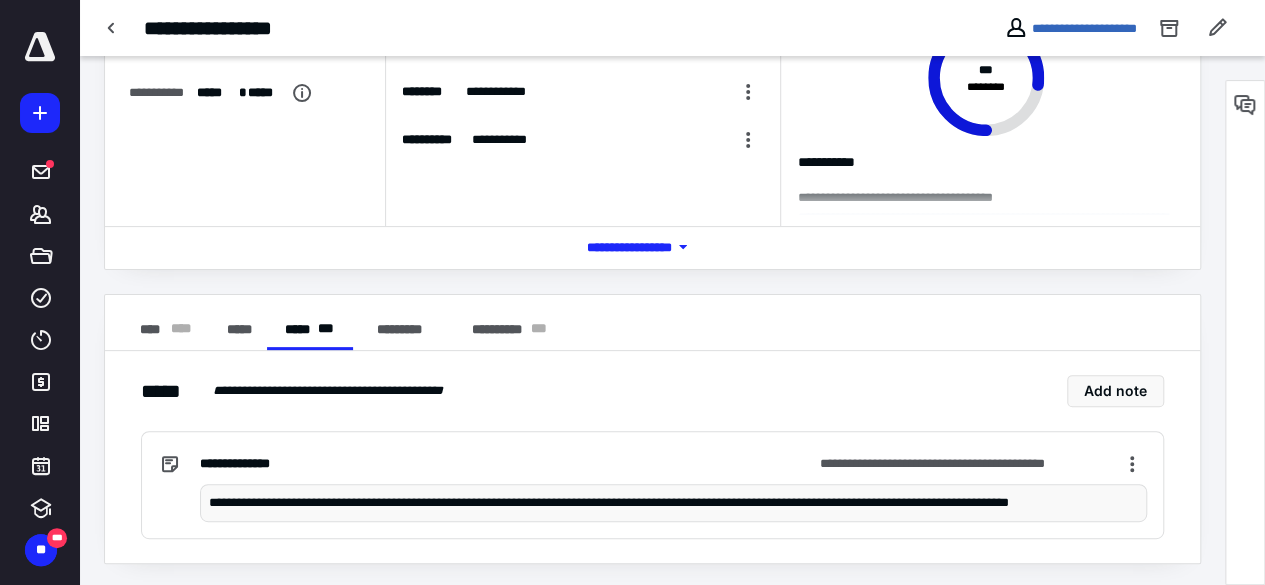 click on "**********" at bounding box center (673, 503) 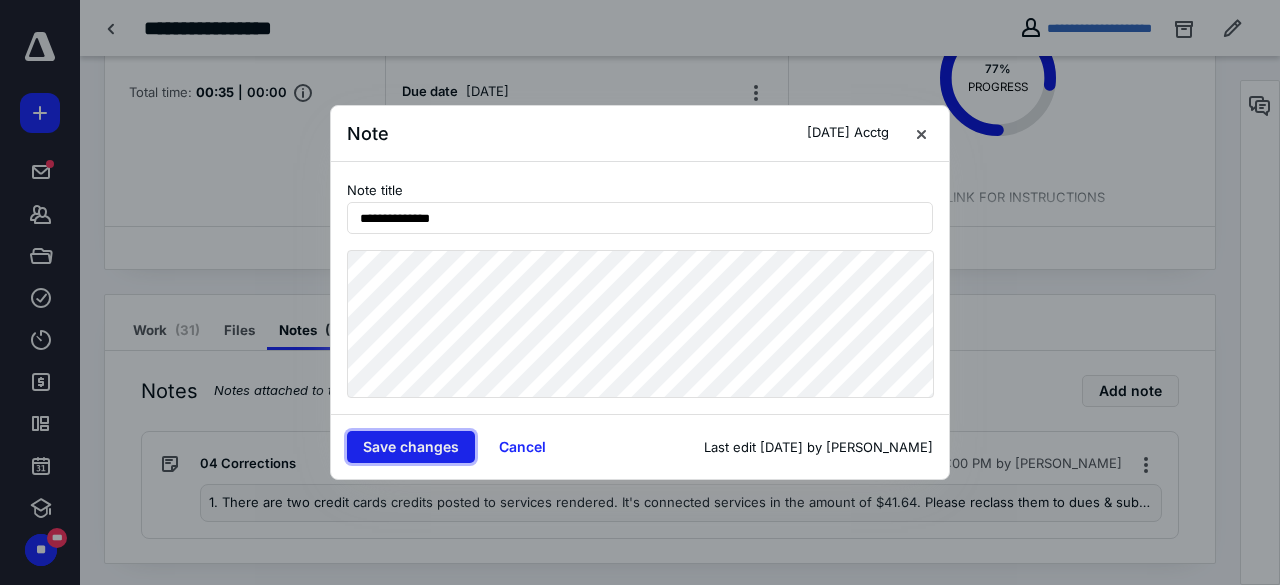 click on "Save changes" at bounding box center (411, 447) 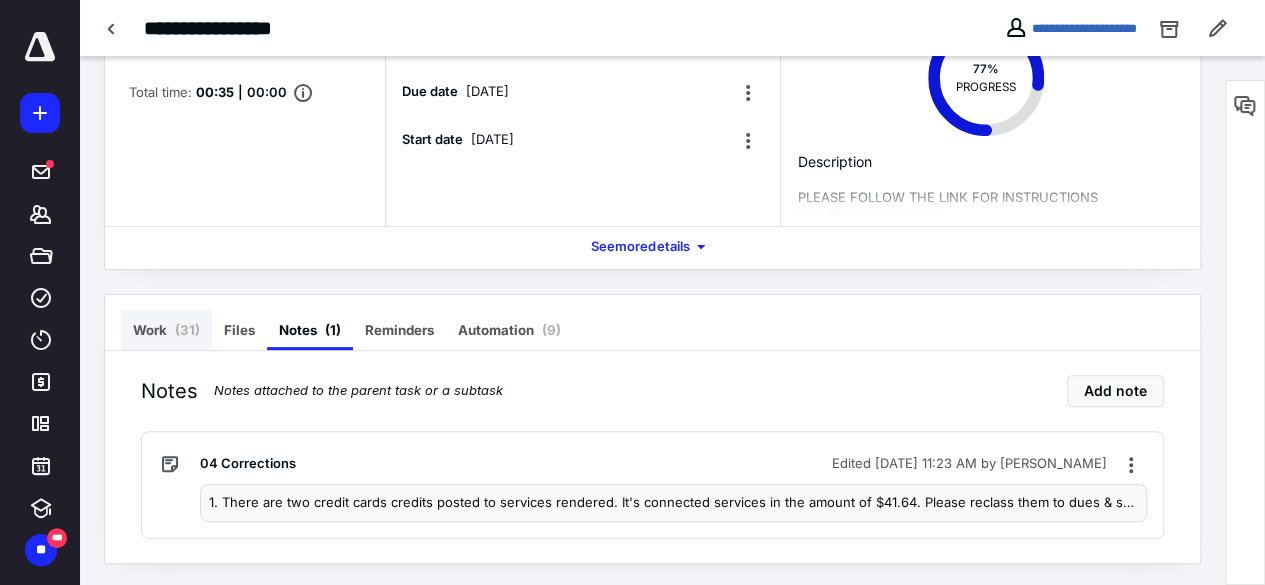 click on "Work ( 31 )" at bounding box center [166, 330] 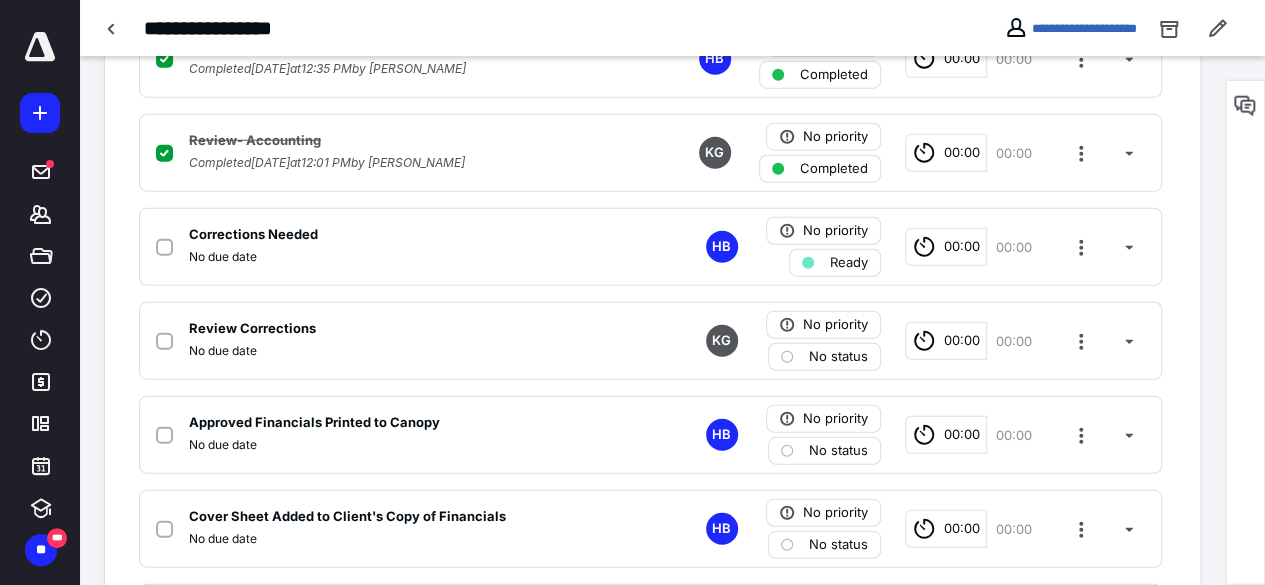 scroll, scrollTop: 2554, scrollLeft: 0, axis: vertical 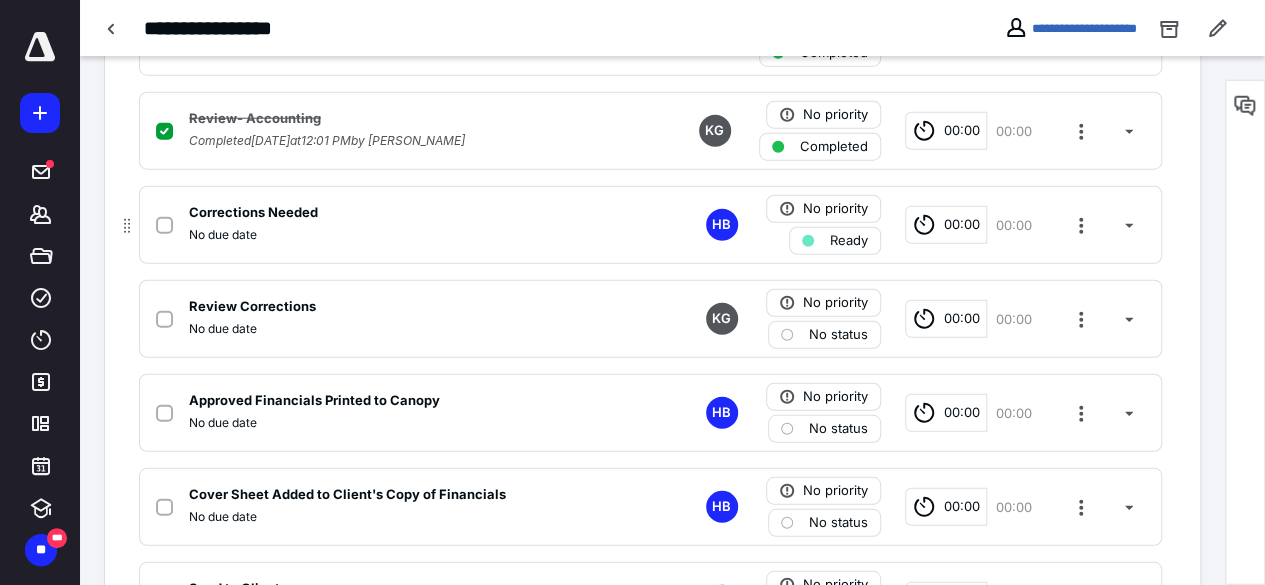 click at bounding box center (164, 226) 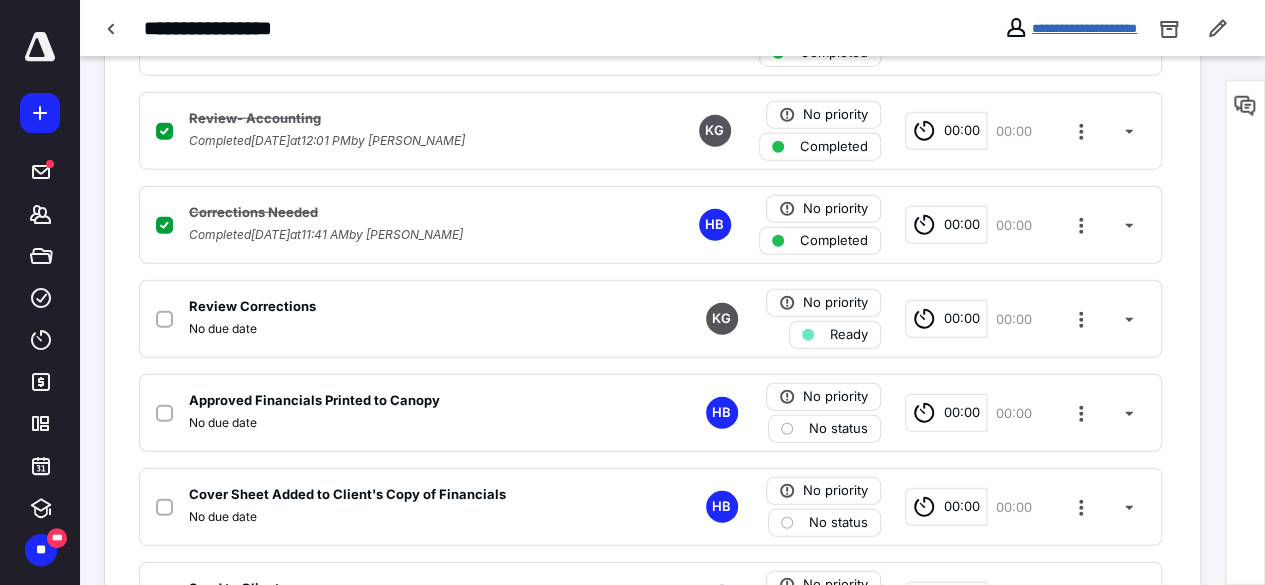 click on "**********" at bounding box center [1084, 28] 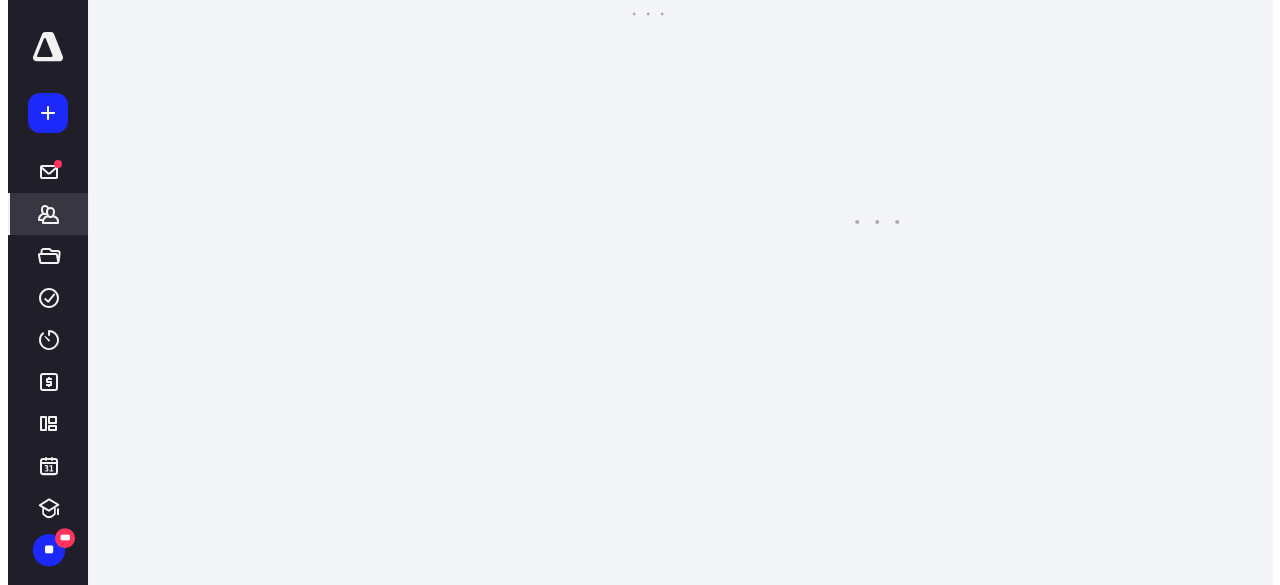 scroll, scrollTop: 0, scrollLeft: 0, axis: both 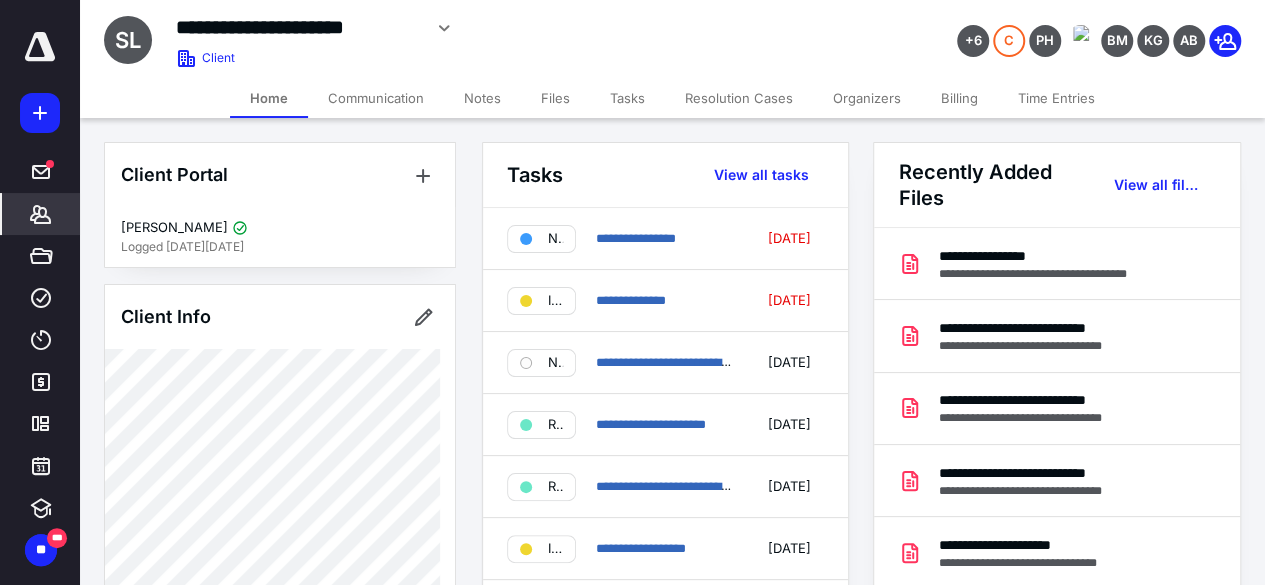 click on "Files" at bounding box center [555, 98] 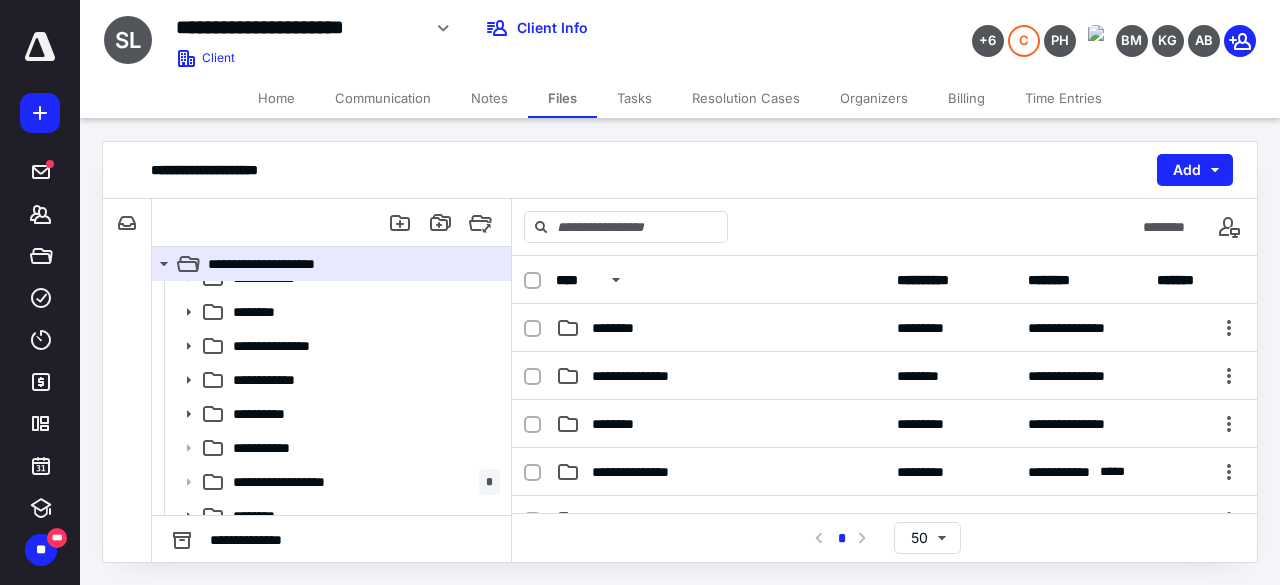 scroll, scrollTop: 160, scrollLeft: 0, axis: vertical 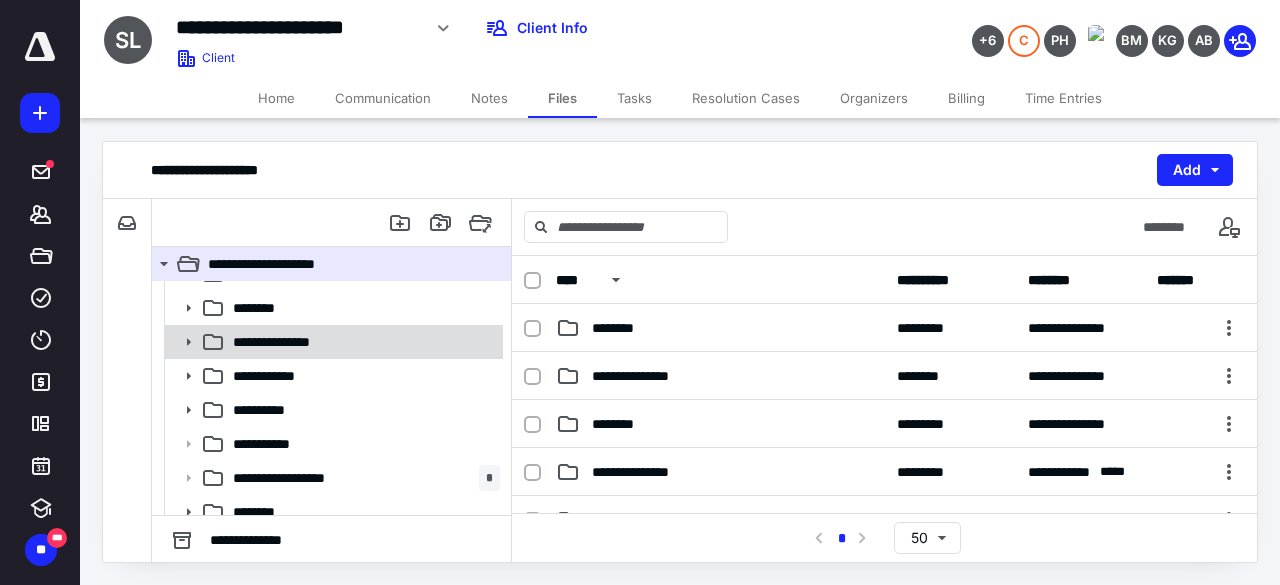 click on "**********" at bounding box center (290, 342) 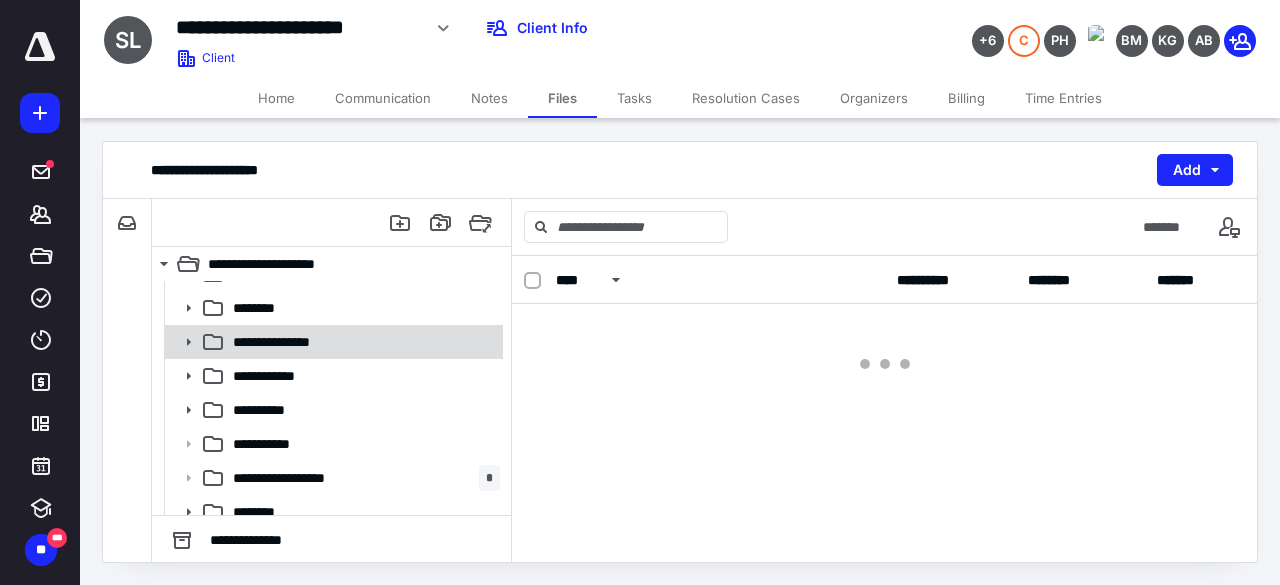 click on "**********" at bounding box center [290, 342] 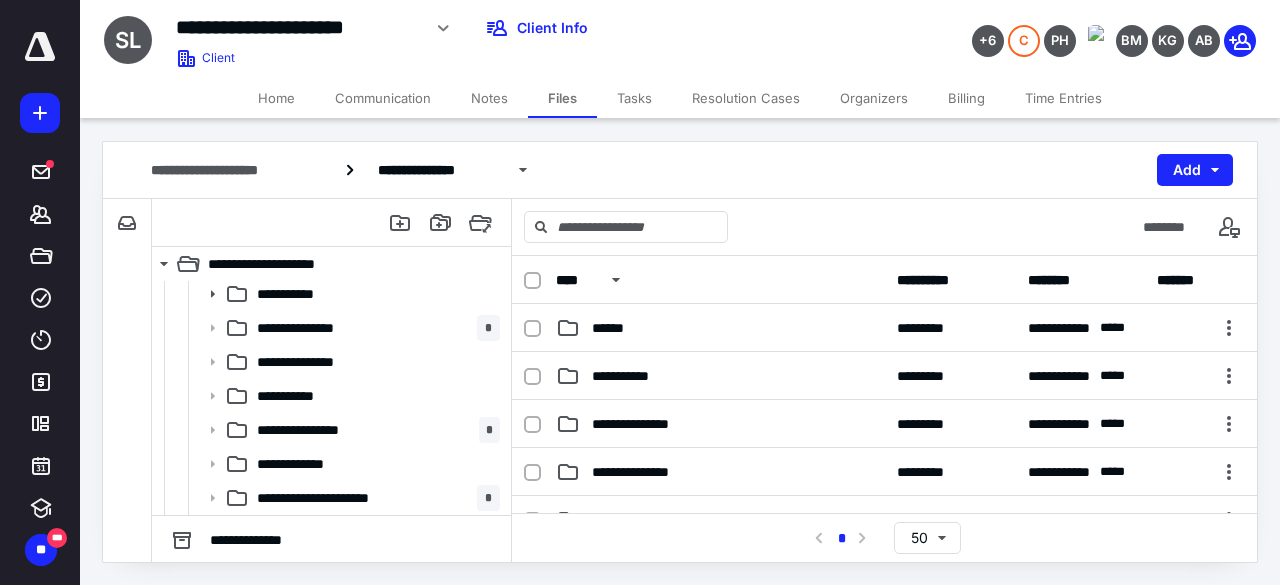 scroll, scrollTop: 320, scrollLeft: 0, axis: vertical 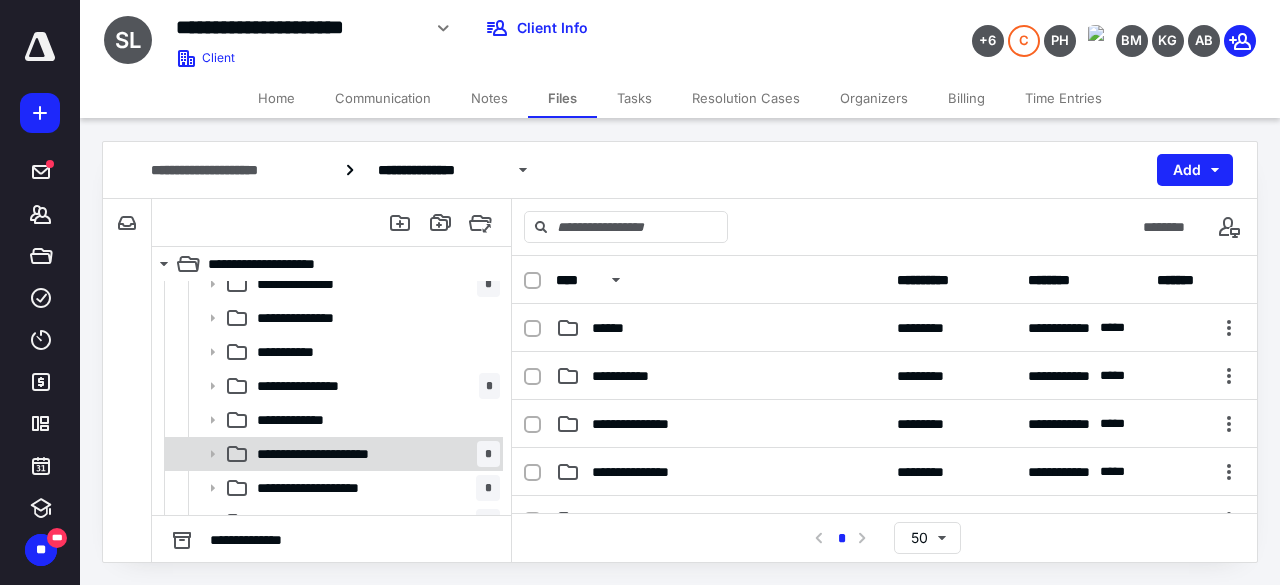 click on "**********" at bounding box center (332, 454) 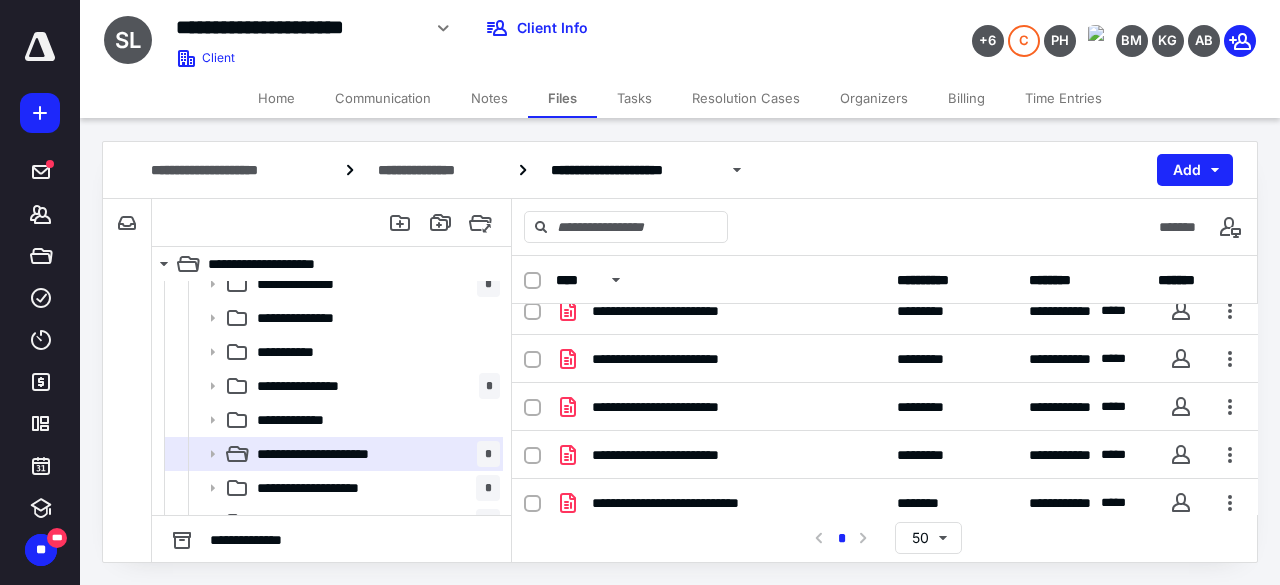 scroll, scrollTop: 122, scrollLeft: 0, axis: vertical 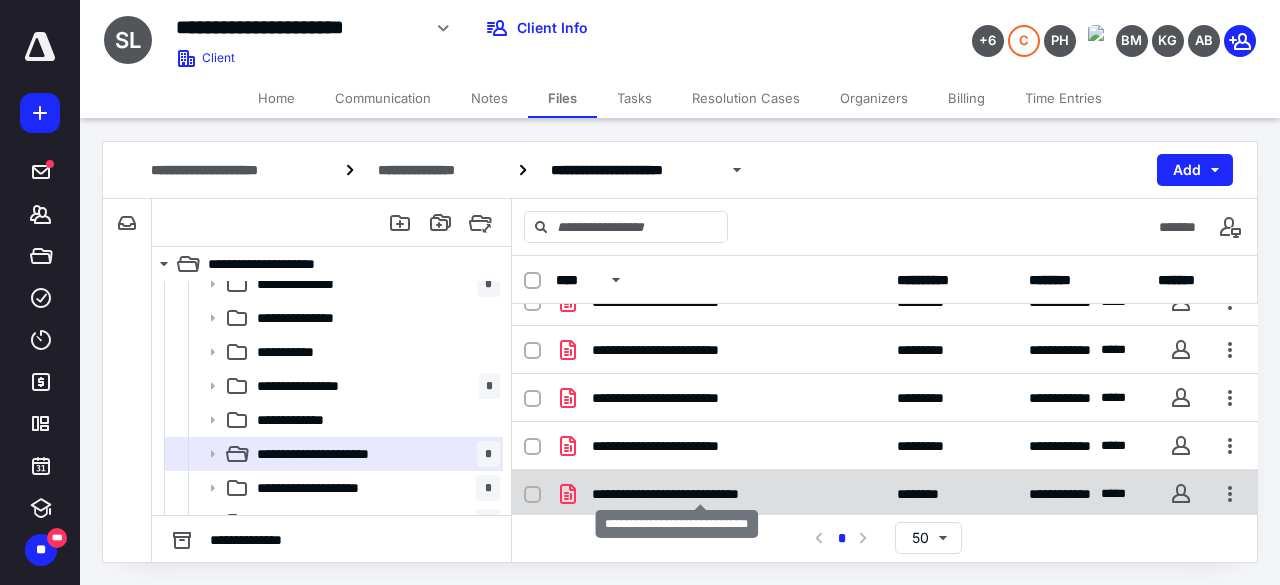 click on "**********" at bounding box center (701, 494) 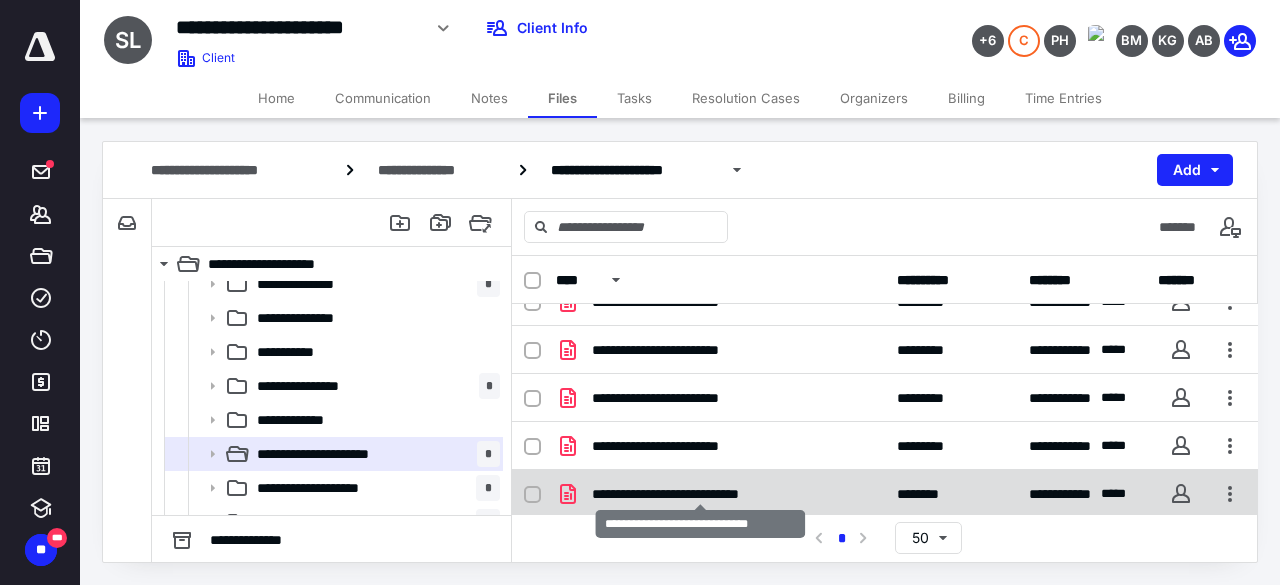 click on "**********" at bounding box center (701, 494) 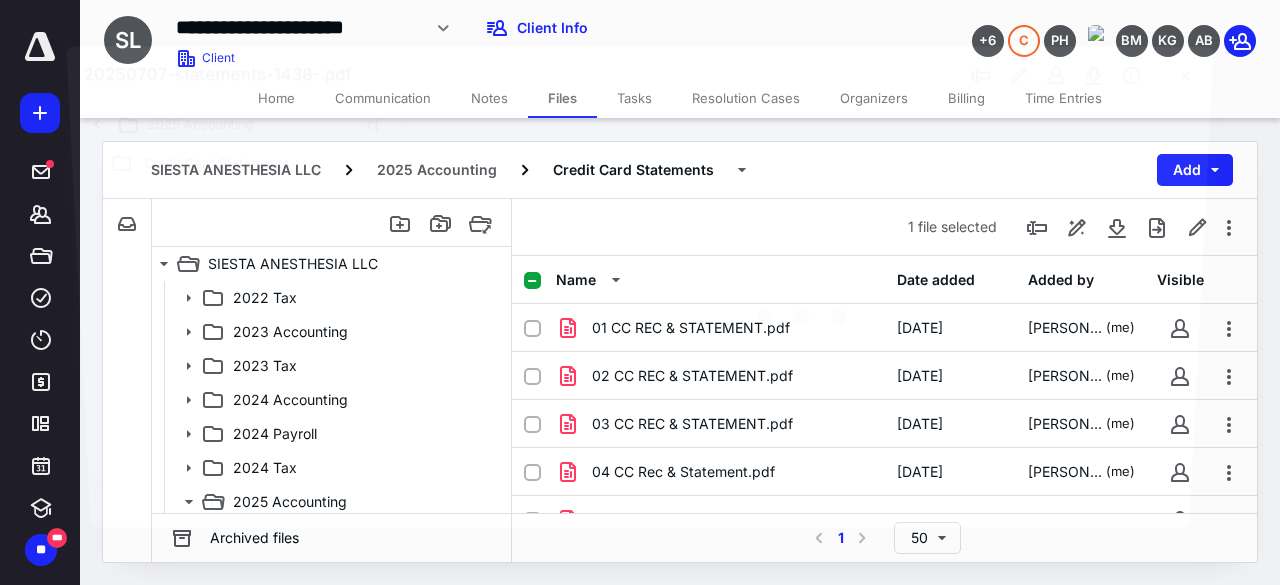scroll, scrollTop: 320, scrollLeft: 0, axis: vertical 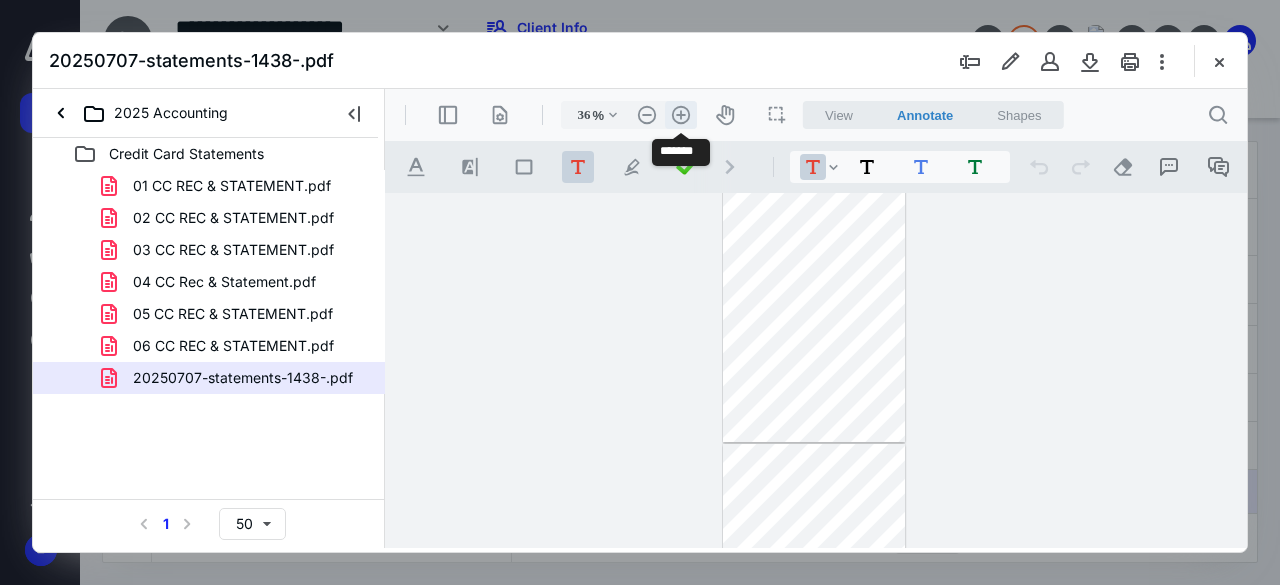 click on ".cls-1{fill:#abb0c4;} icon - header - zoom - in - line" at bounding box center [681, 115] 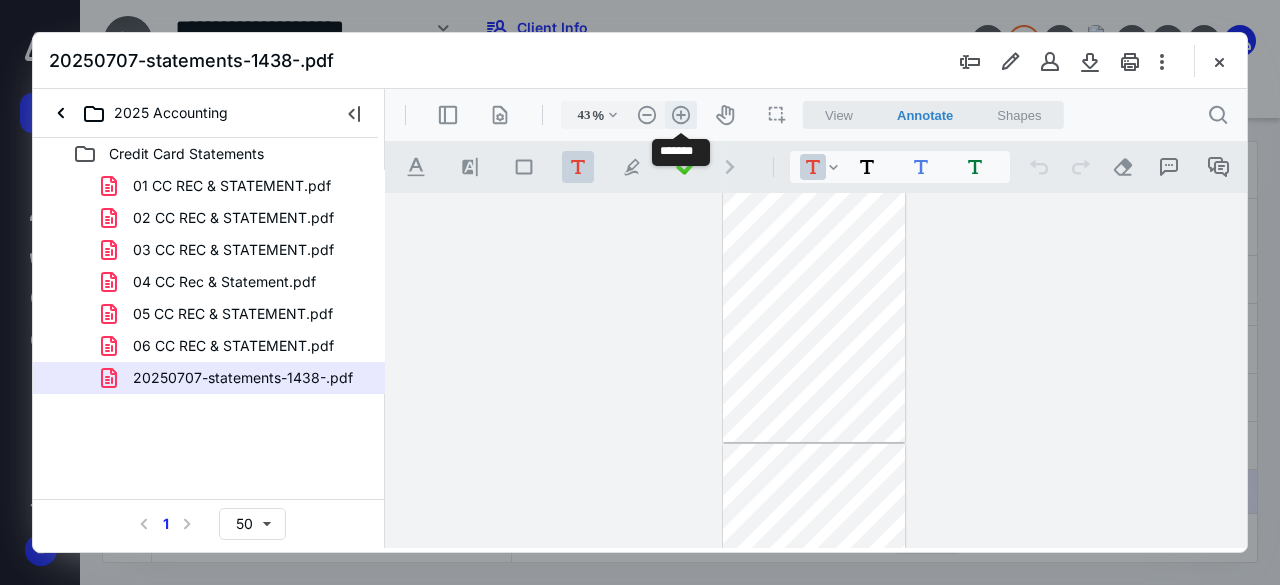click on ".cls-1{fill:#abb0c4;} icon - header - zoom - in - line" at bounding box center (681, 115) 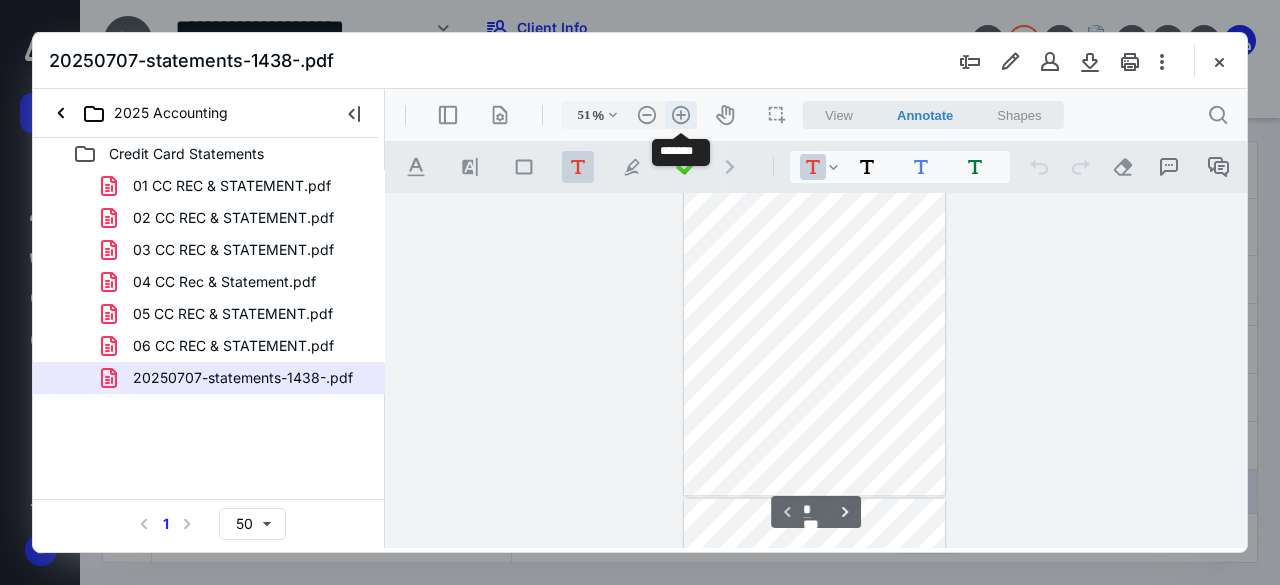click on ".cls-1{fill:#abb0c4;} icon - header - zoom - in - line" at bounding box center [681, 115] 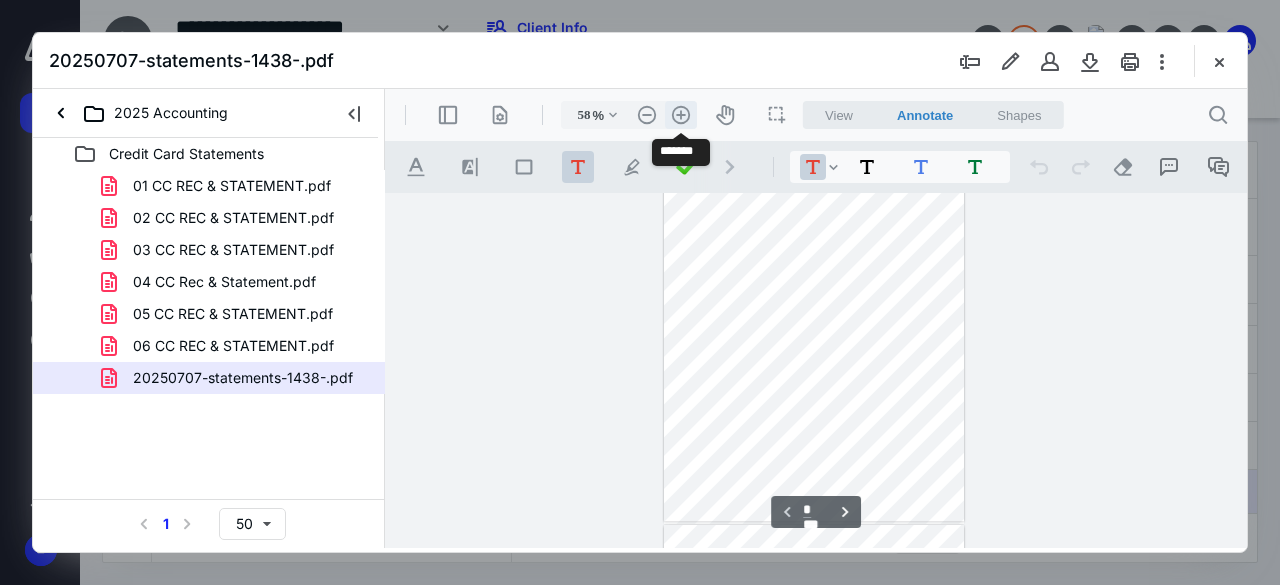 click on ".cls-1{fill:#abb0c4;} icon - header - zoom - in - line" at bounding box center [681, 115] 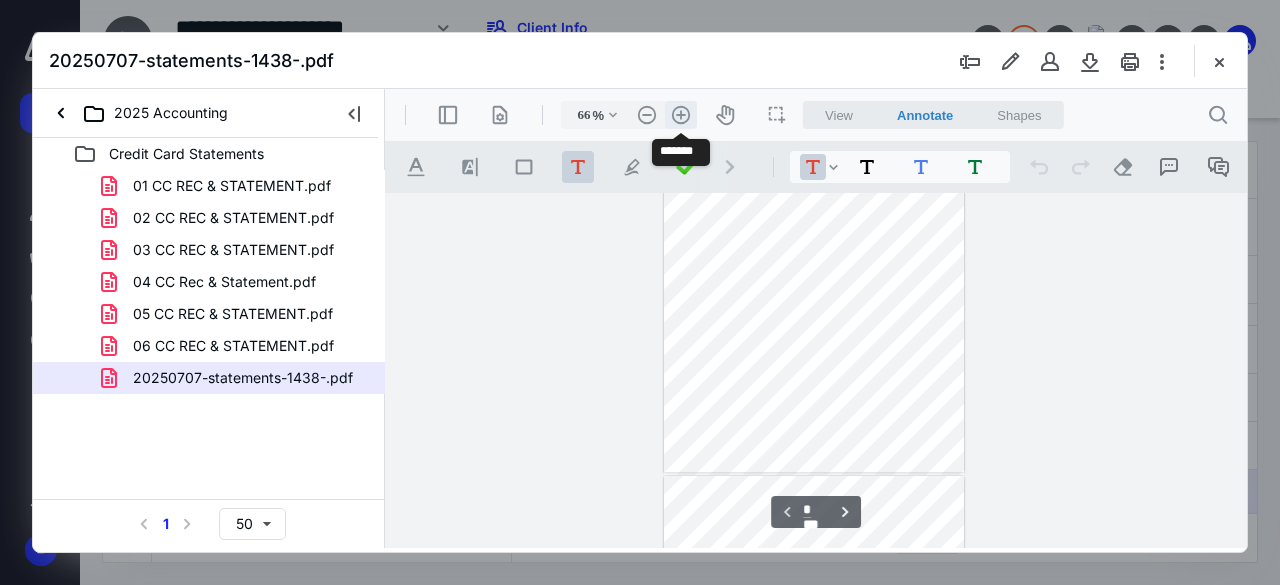 click on ".cls-1{fill:#abb0c4;} icon - header - zoom - in - line" at bounding box center [681, 115] 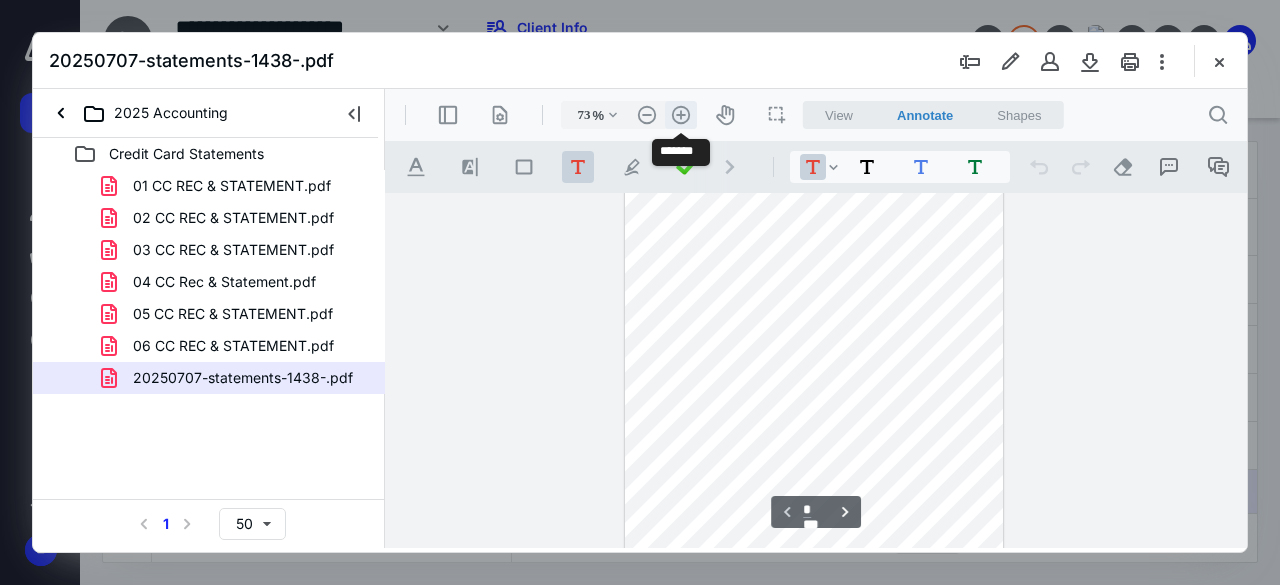 click on ".cls-1{fill:#abb0c4;} icon - header - zoom - in - line" at bounding box center [681, 115] 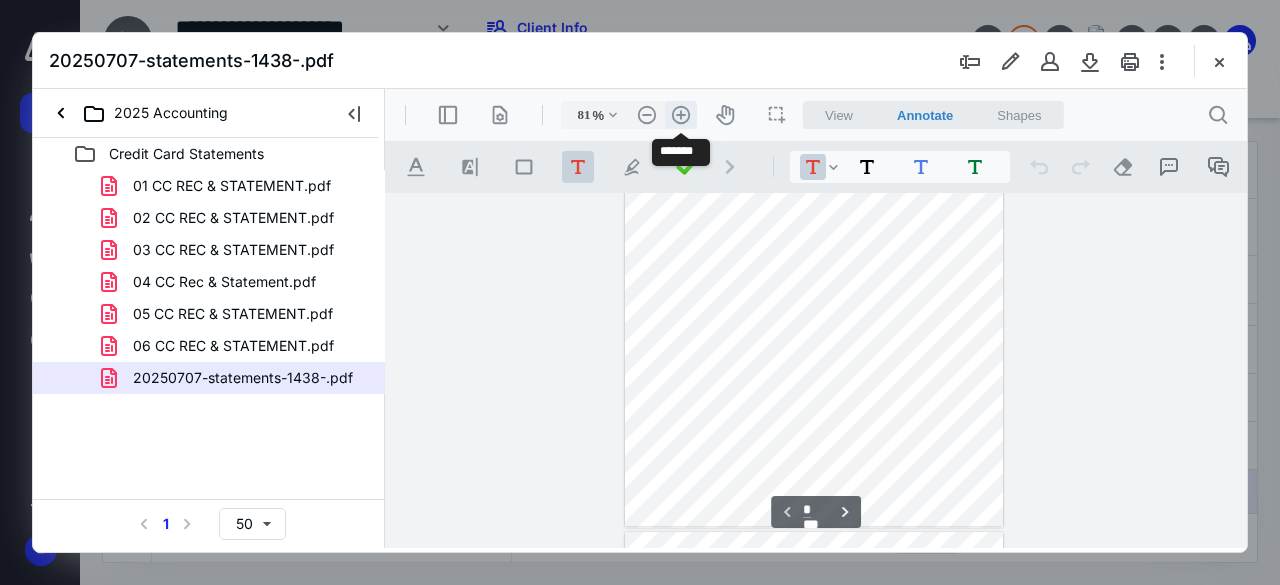 click on ".cls-1{fill:#abb0c4;} icon - header - zoom - in - line" at bounding box center (681, 115) 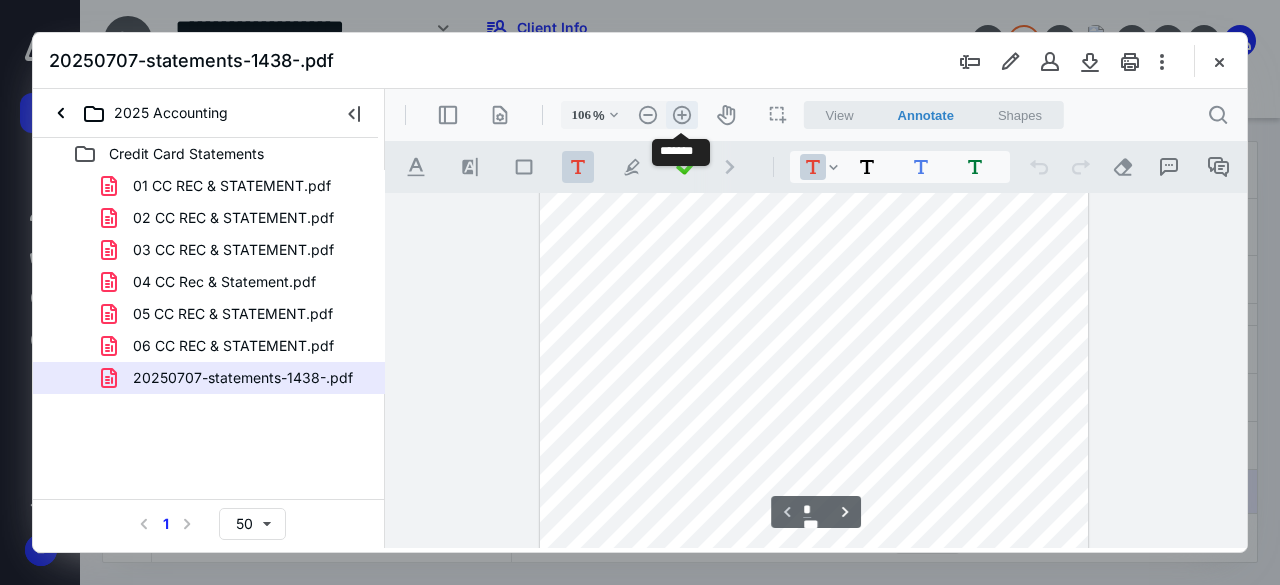 click on ".cls-1{fill:#abb0c4;} icon - header - zoom - in - line" at bounding box center [682, 115] 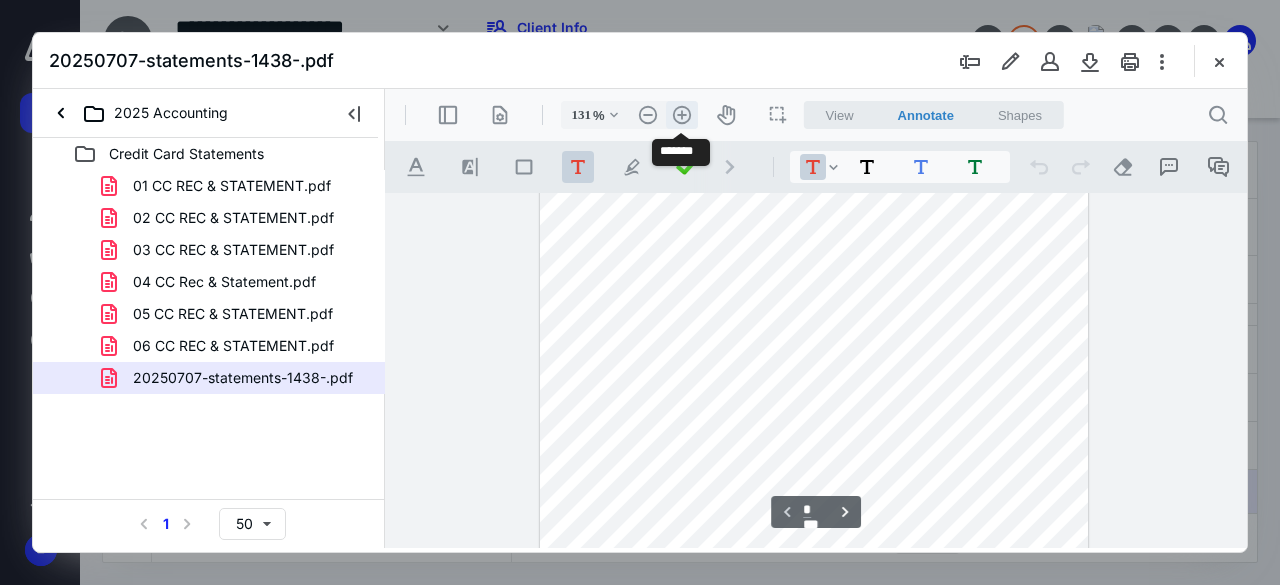 scroll, scrollTop: 730, scrollLeft: 0, axis: vertical 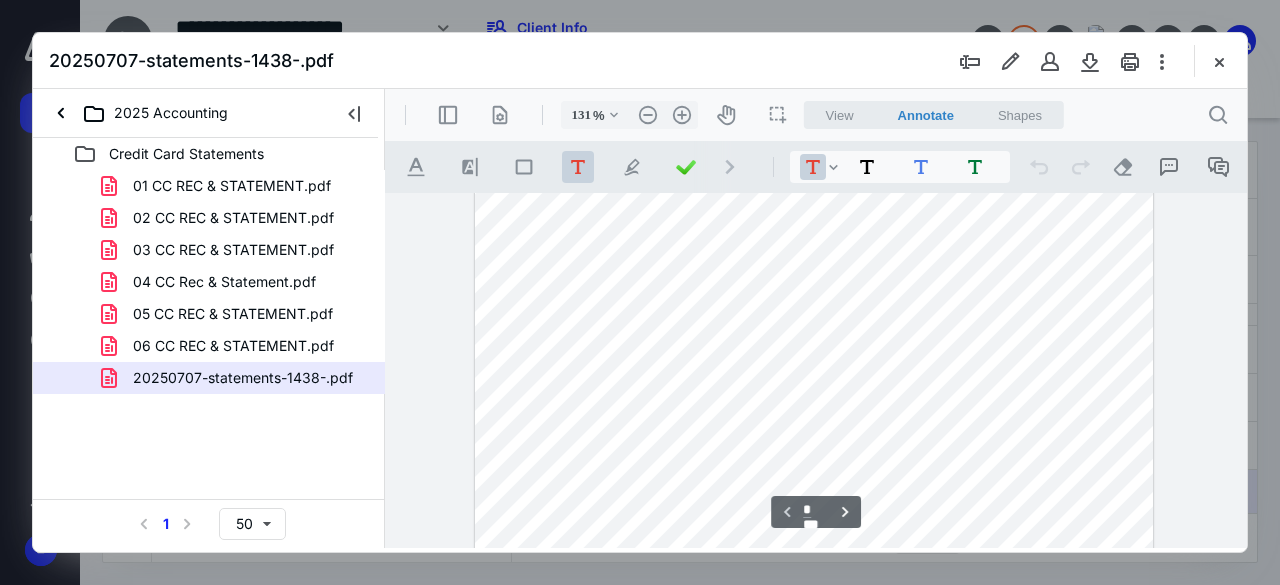 click on "**********" at bounding box center [816, 371] 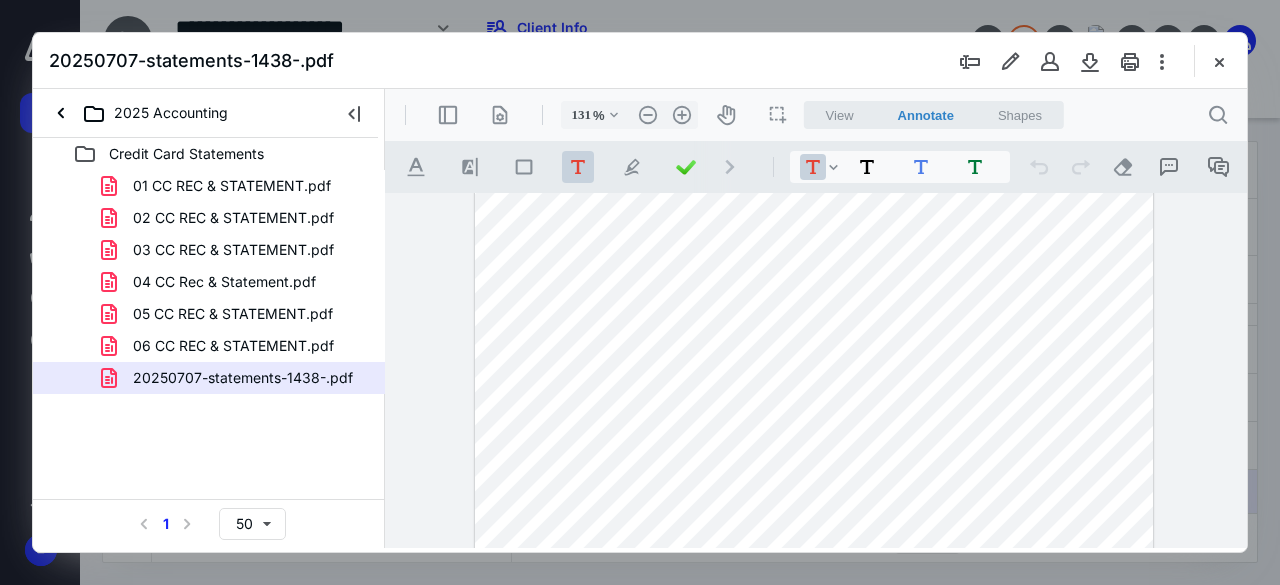 click on "**********" at bounding box center [816, 371] 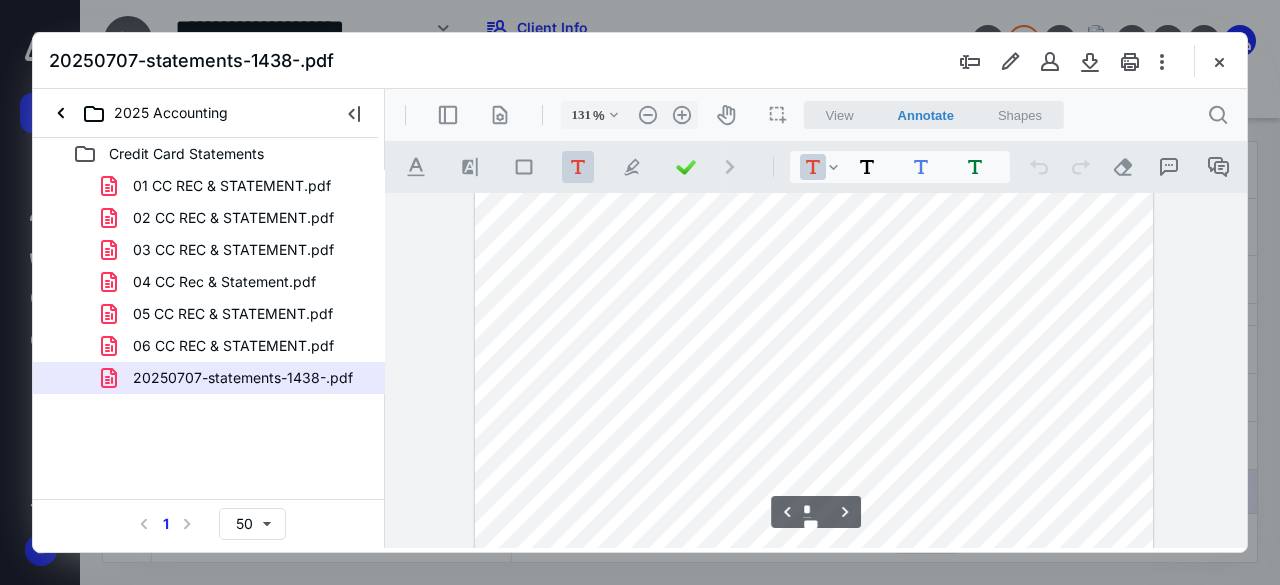 scroll, scrollTop: 3010, scrollLeft: 0, axis: vertical 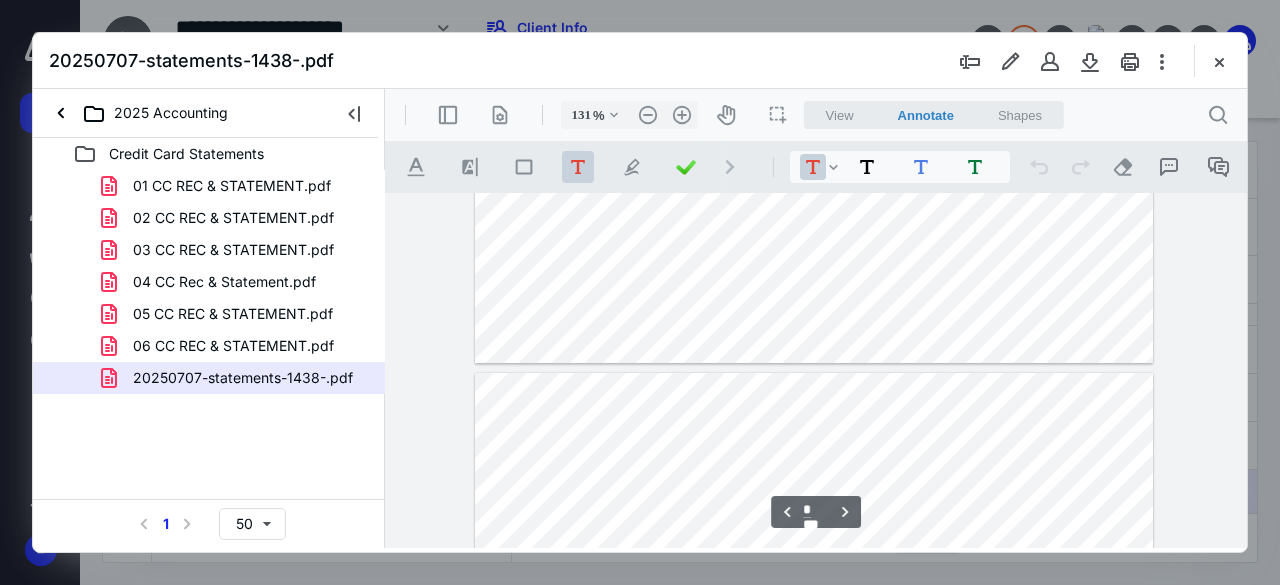 type on "*" 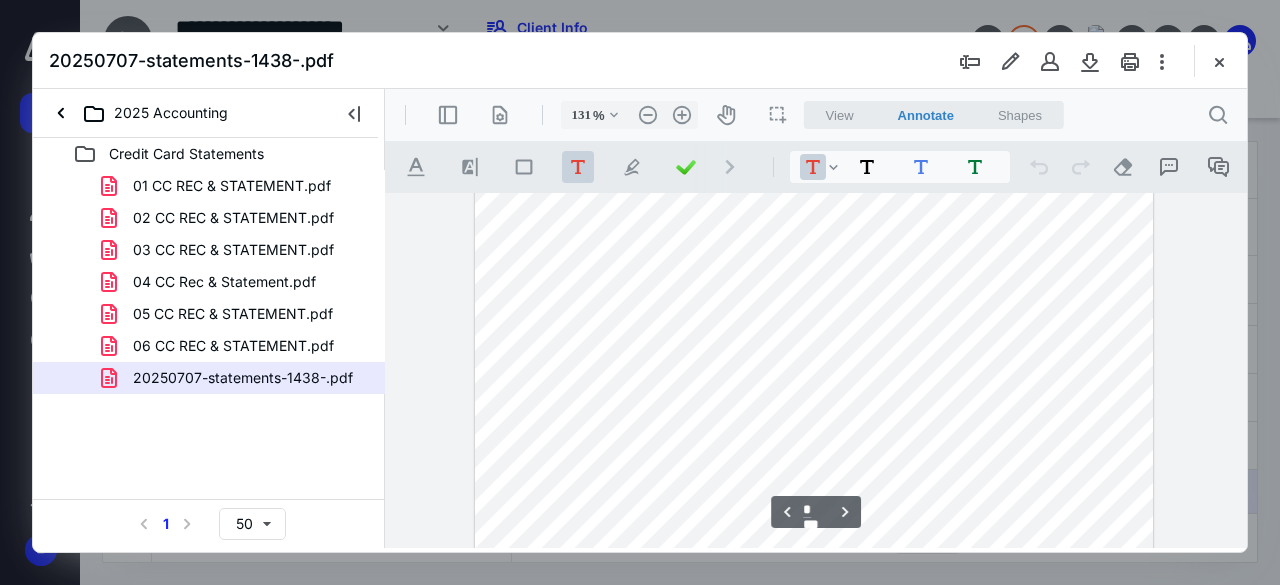 scroll, scrollTop: 2689, scrollLeft: 0, axis: vertical 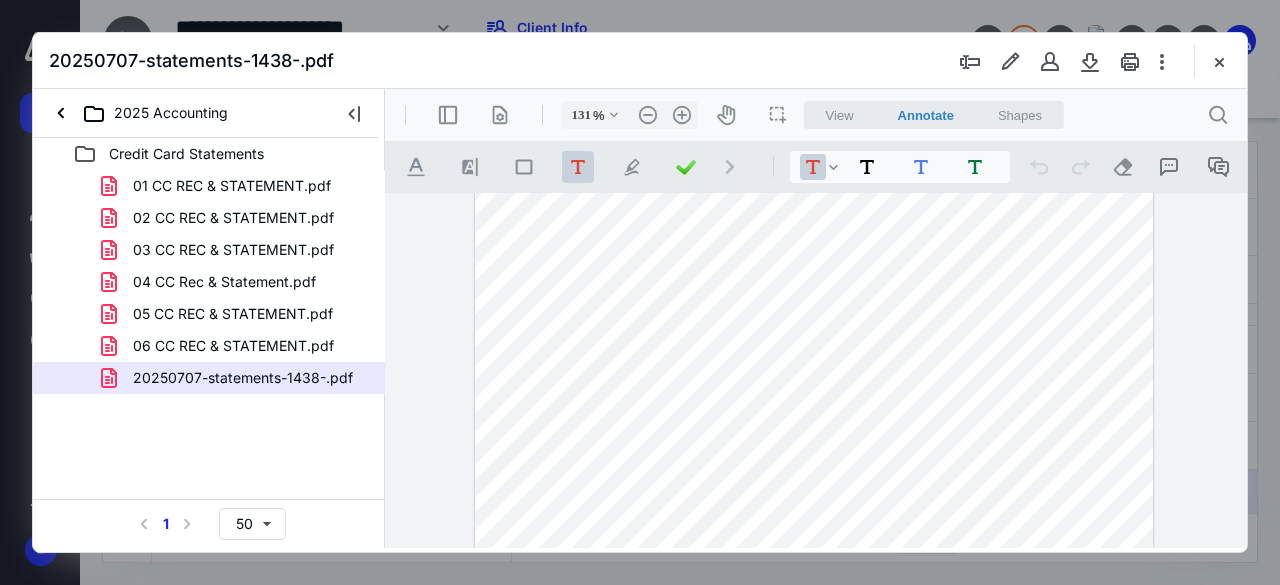 drag, startPoint x: 1245, startPoint y: 385, endPoint x: 1243, endPoint y: 408, distance: 23.086792 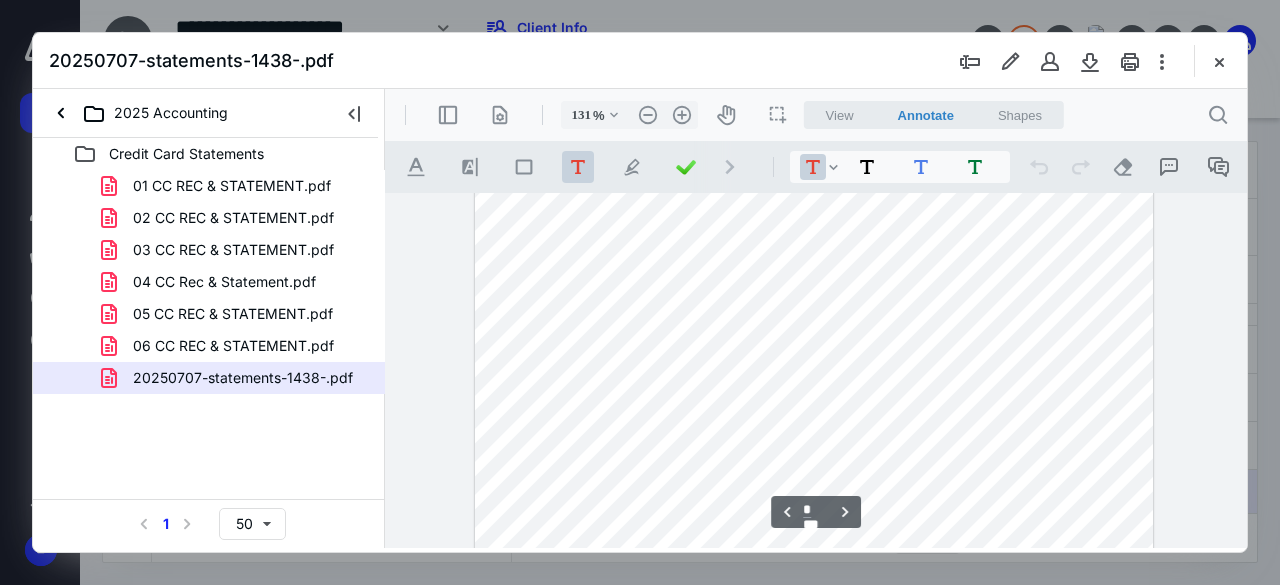 scroll, scrollTop: 2986, scrollLeft: 0, axis: vertical 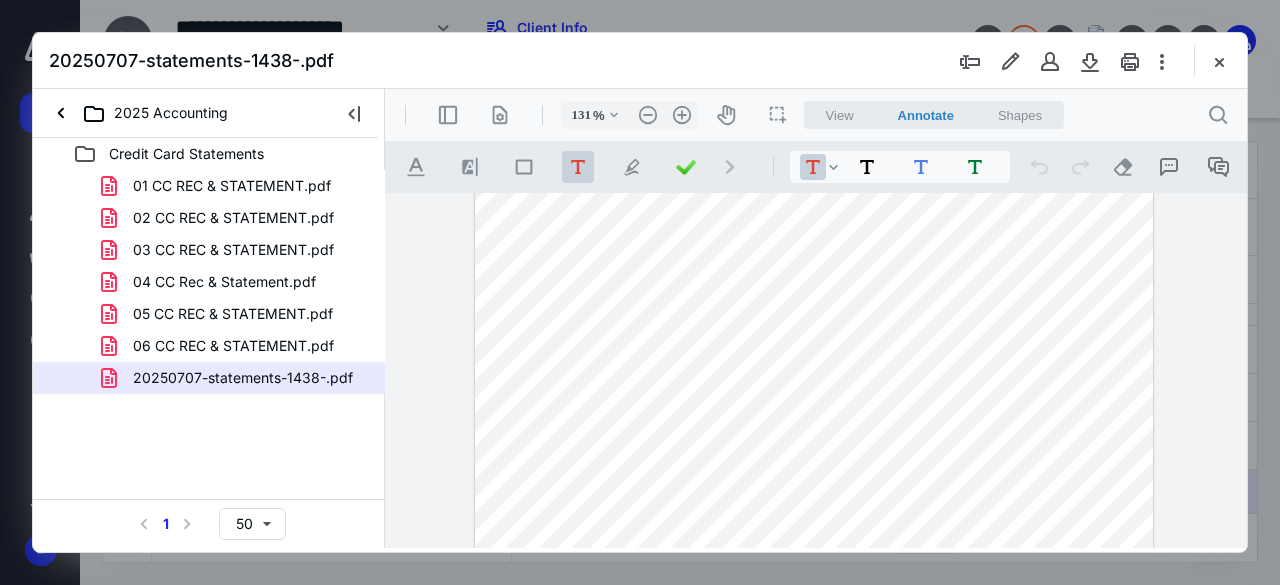 click on "**********" at bounding box center (816, 371) 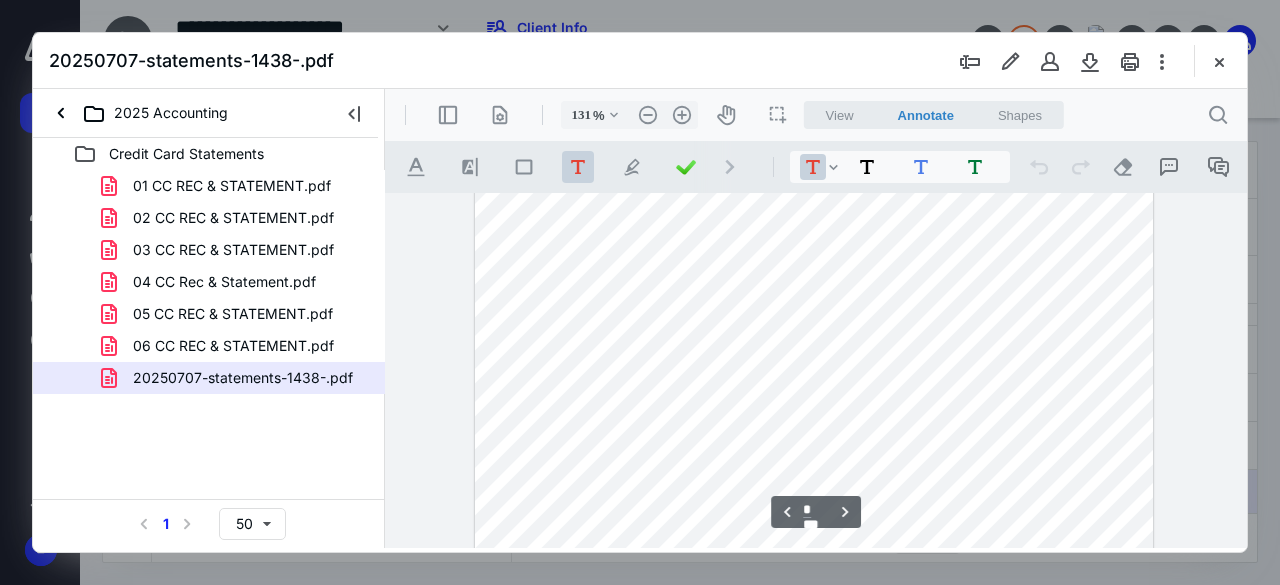 scroll, scrollTop: 2706, scrollLeft: 0, axis: vertical 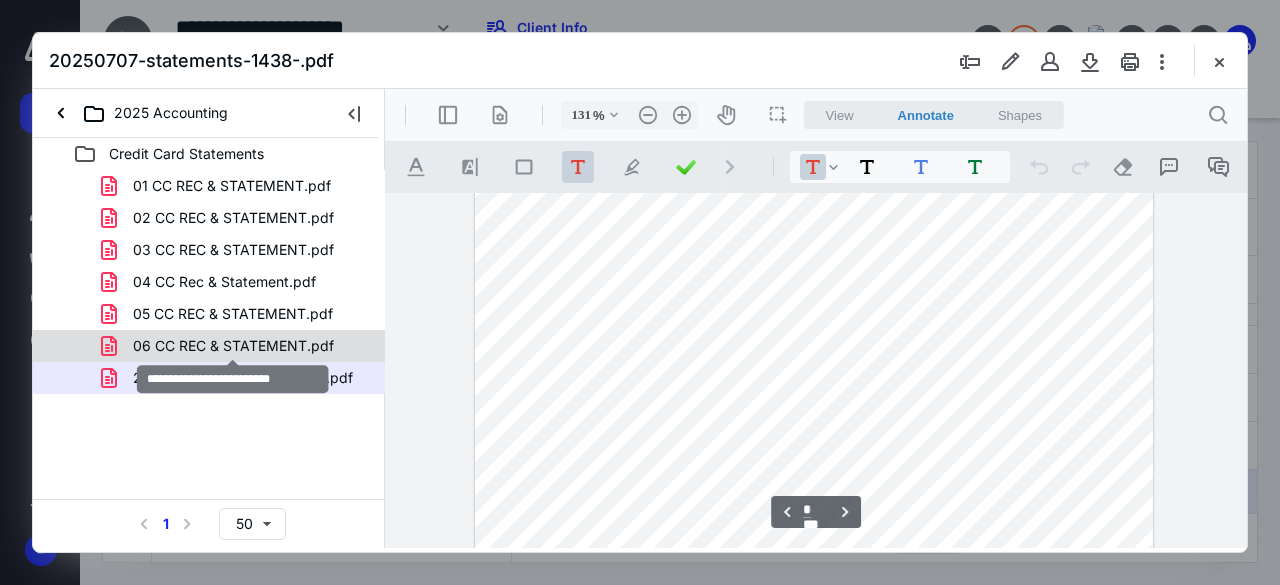 click on "06 CC REC & STATEMENT.pdf" at bounding box center (233, 346) 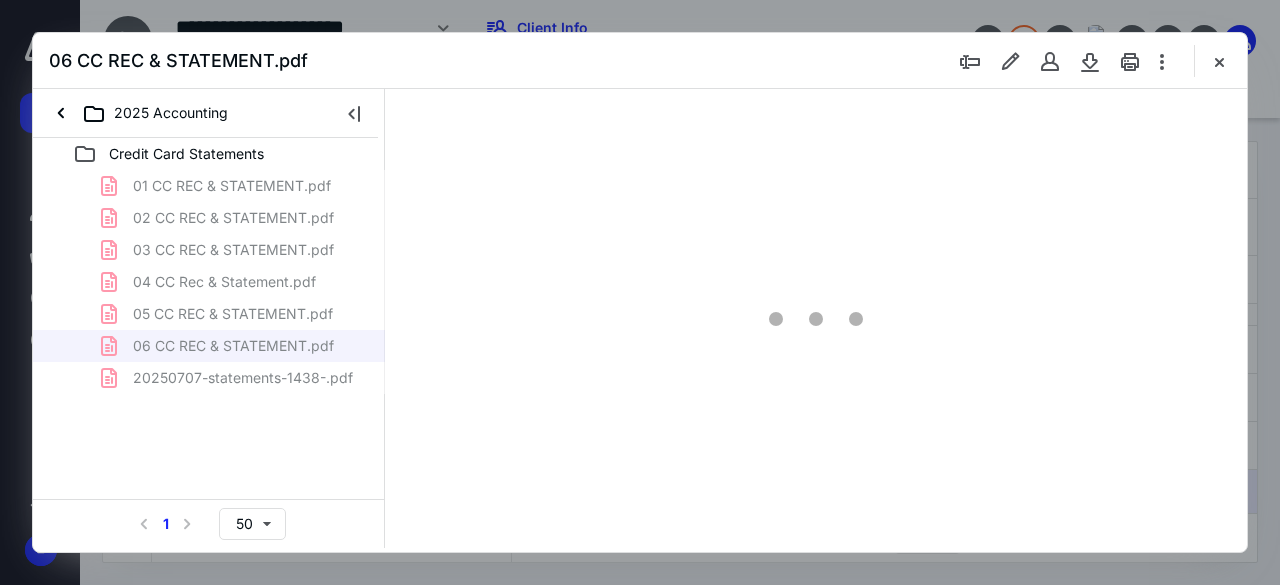 scroll, scrollTop: 106, scrollLeft: 0, axis: vertical 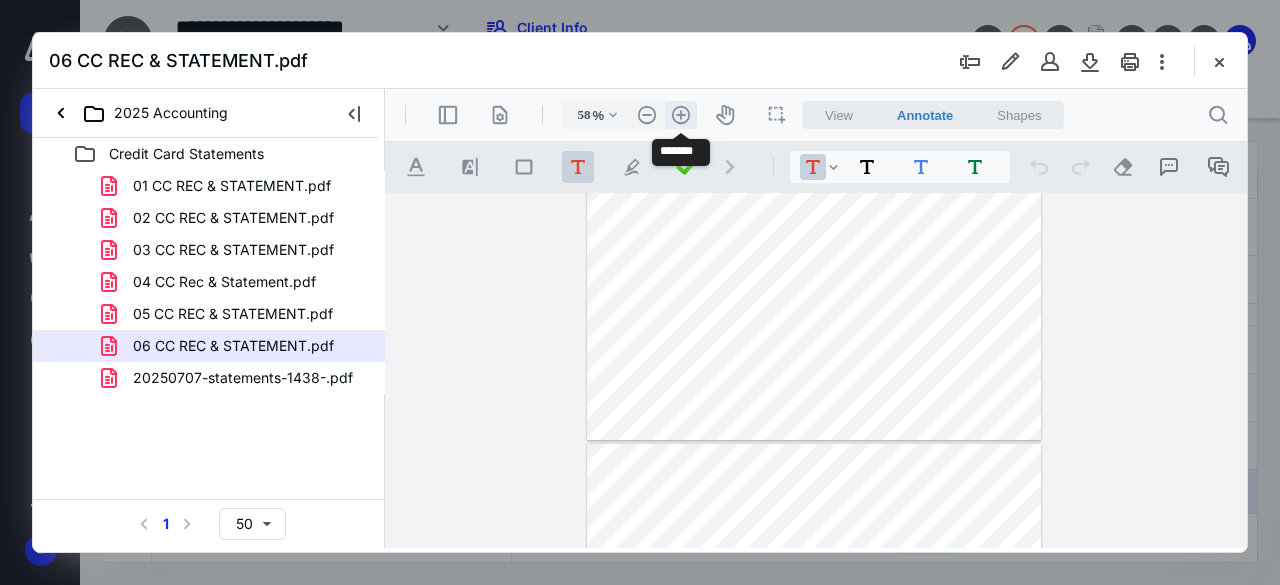 click on ".cls-1{fill:#abb0c4;} icon - header - zoom - in - line" at bounding box center [681, 115] 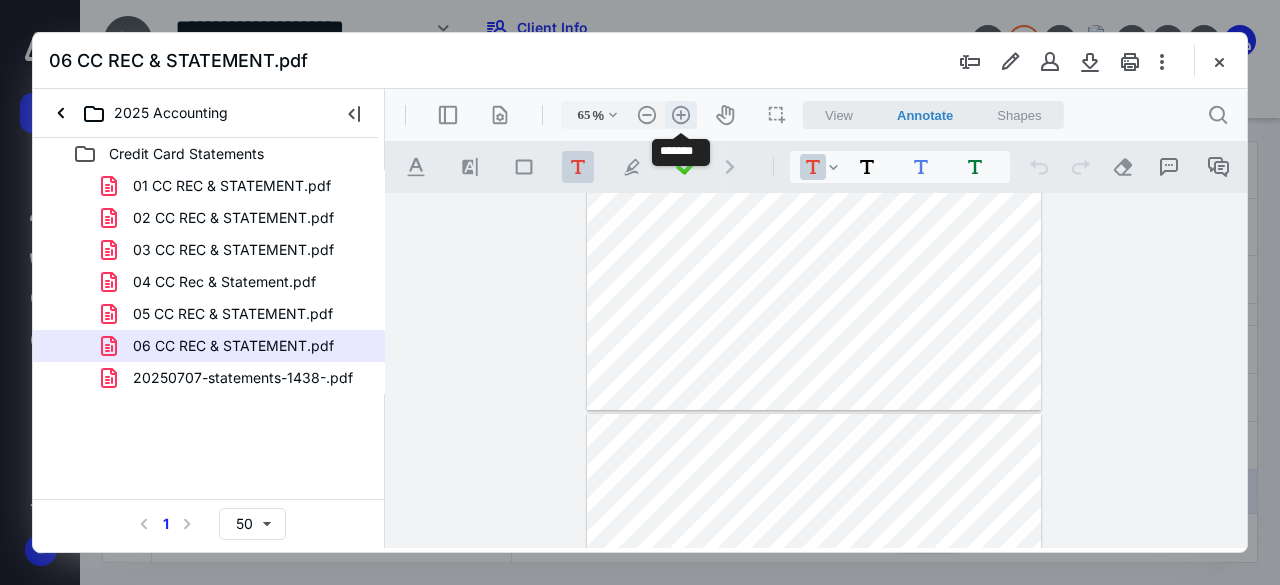 click on ".cls-1{fill:#abb0c4;} icon - header - zoom - in - line" at bounding box center [681, 115] 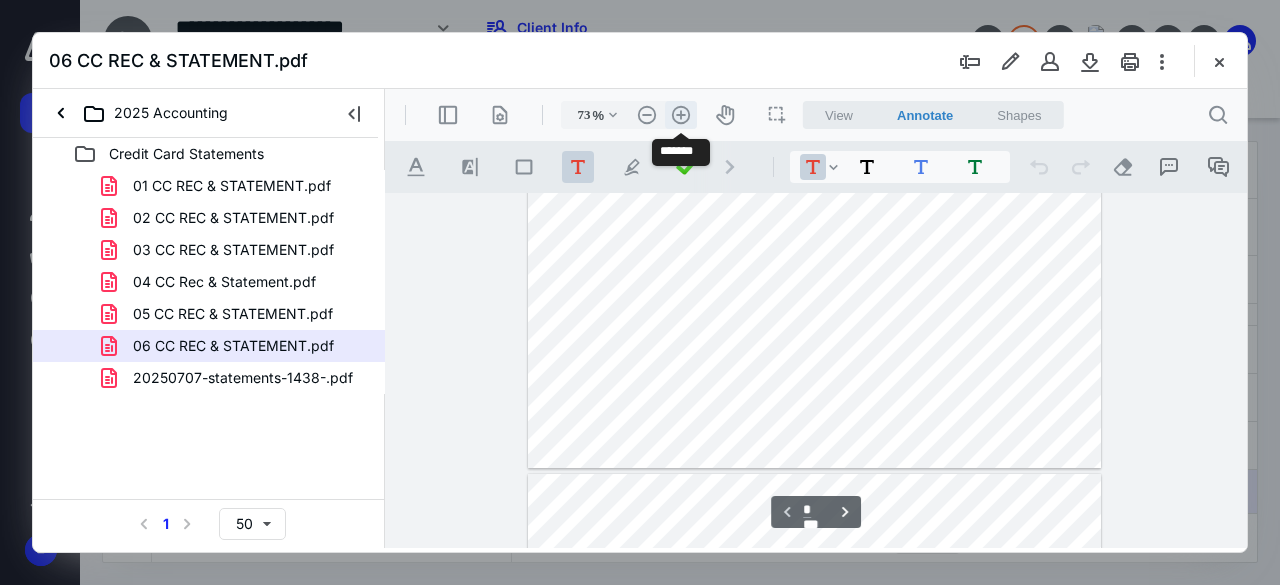 click on ".cls-1{fill:#abb0c4;} icon - header - zoom - in - line" at bounding box center [681, 115] 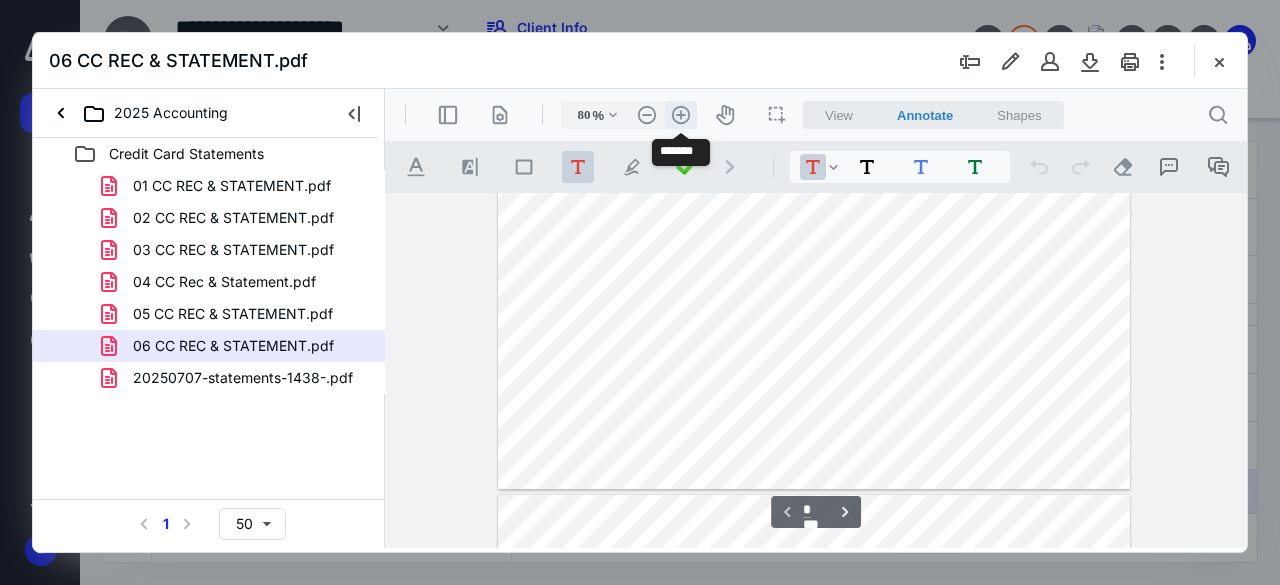click on ".cls-1{fill:#abb0c4;} icon - header - zoom - in - line" at bounding box center [681, 115] 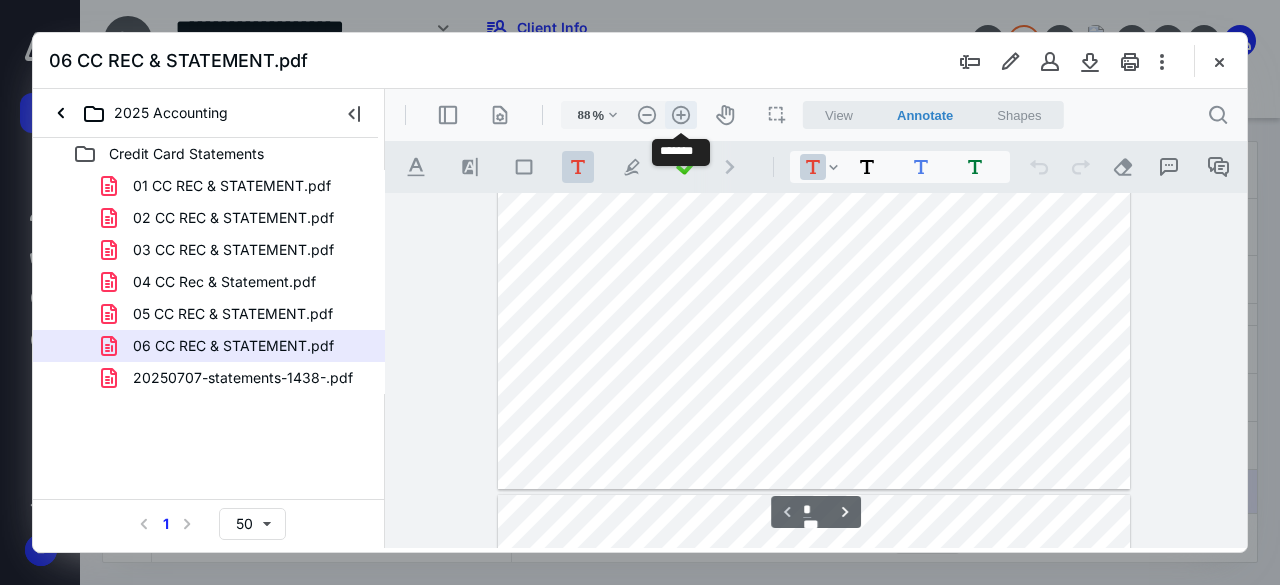 scroll, scrollTop: 226, scrollLeft: 0, axis: vertical 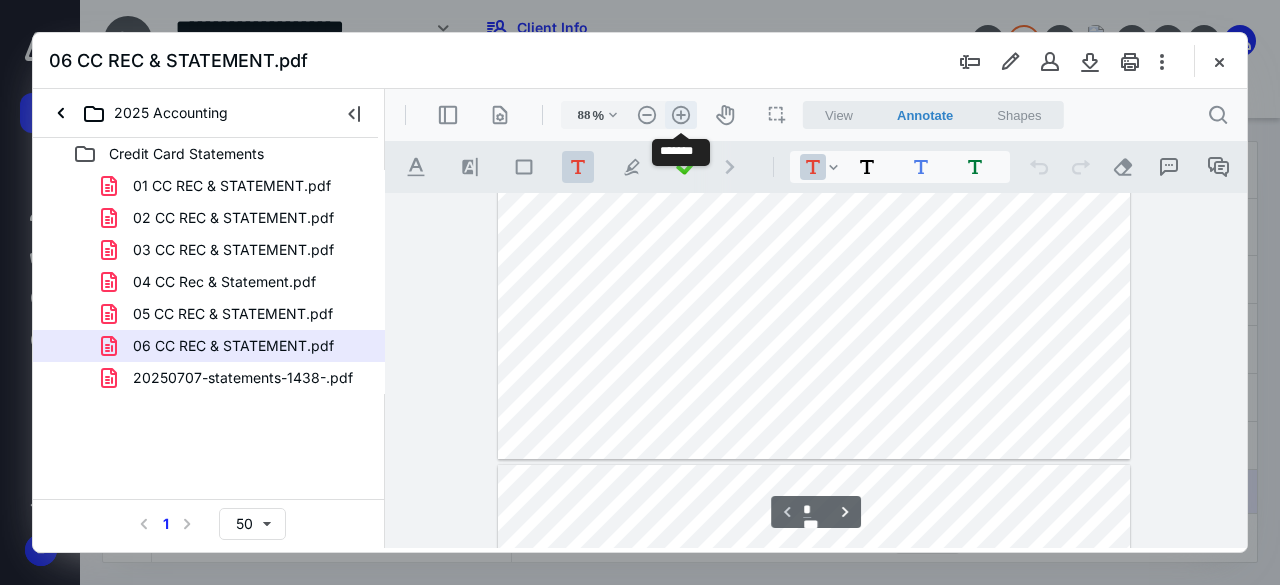 click on ".cls-1{fill:#abb0c4;} icon - header - zoom - in - line" at bounding box center (681, 115) 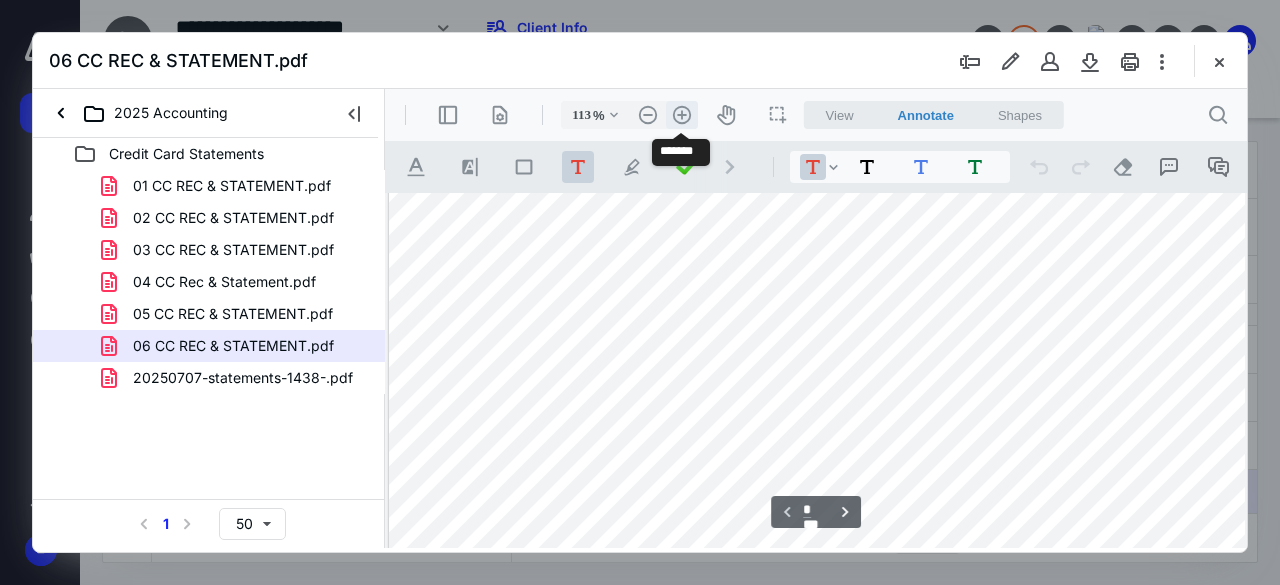 scroll, scrollTop: 326, scrollLeft: 24, axis: both 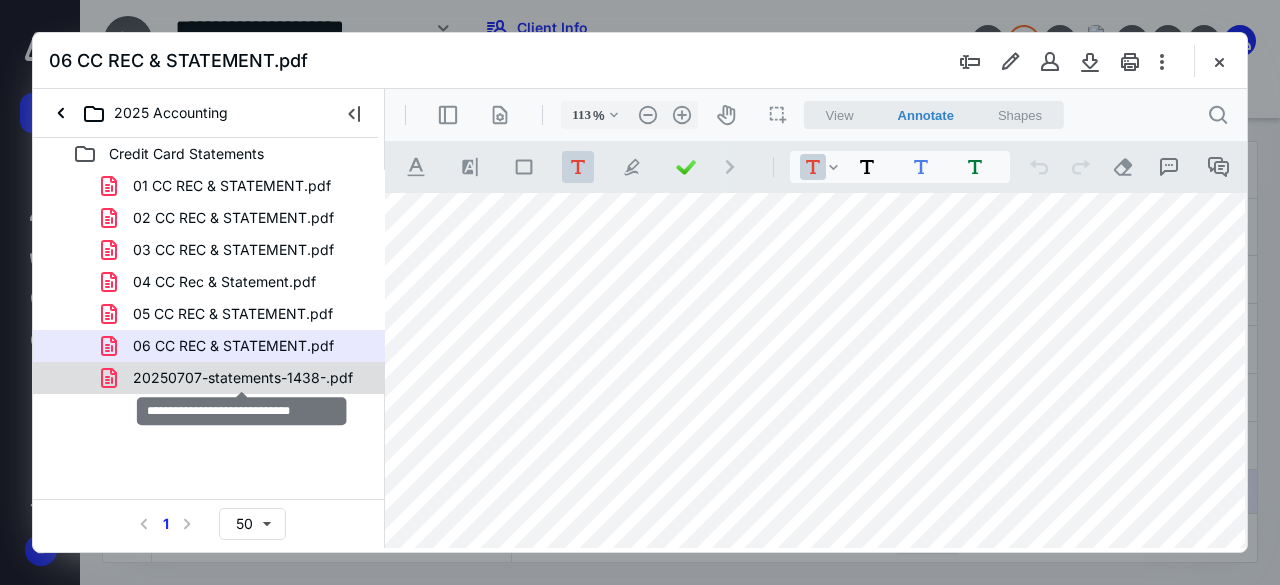 click on "20250707-statements-1438-.pdf" at bounding box center [243, 378] 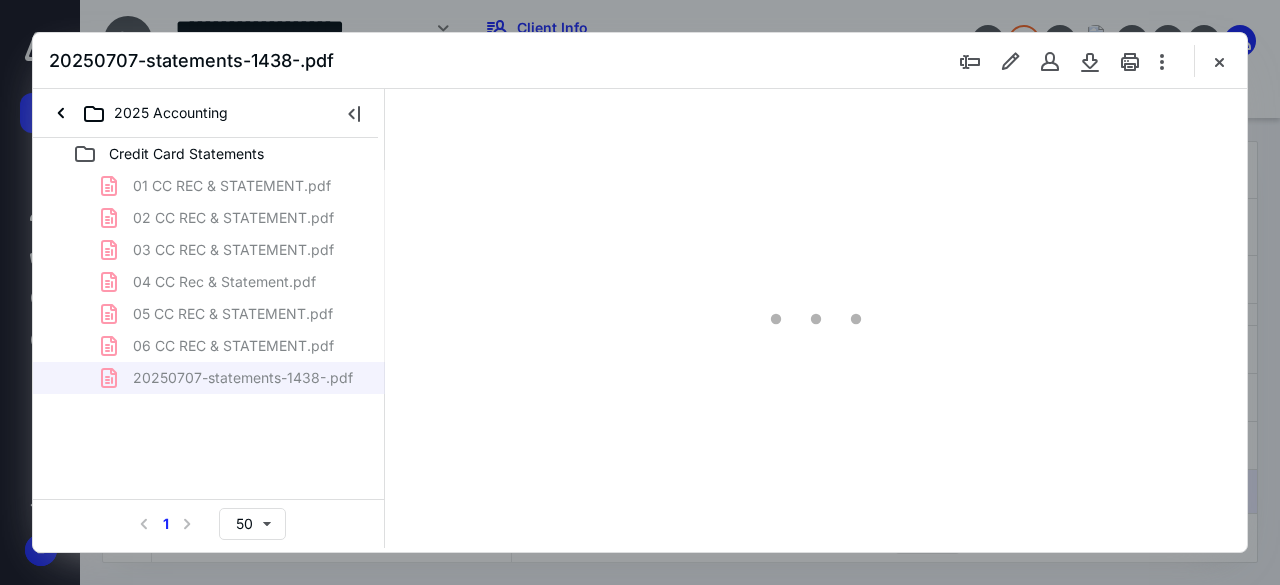 click on "01 CC REC & STATEMENT.pdf 02 CC REC & STATEMENT.pdf 03 CC REC & STATEMENT.pdf 04 CC Rec & Statement.pdf 05 CC REC & STATEMENT.pdf 06 CC REC & STATEMENT.pdf 20250707-statements-1438-.pdf" at bounding box center [209, 282] 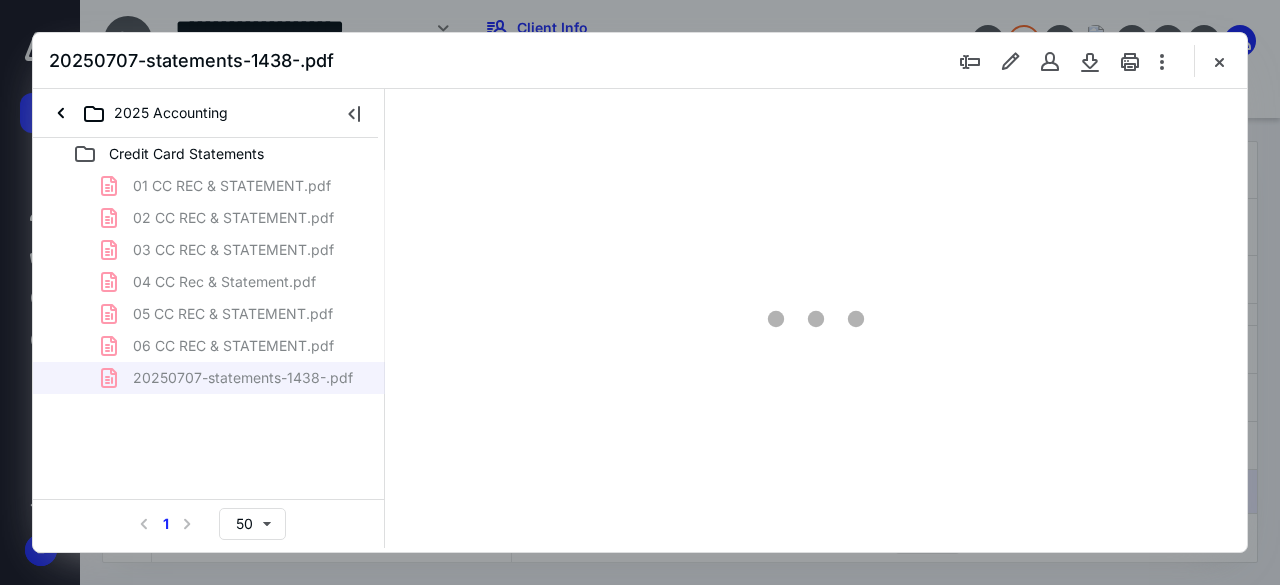 scroll, scrollTop: 105, scrollLeft: 0, axis: vertical 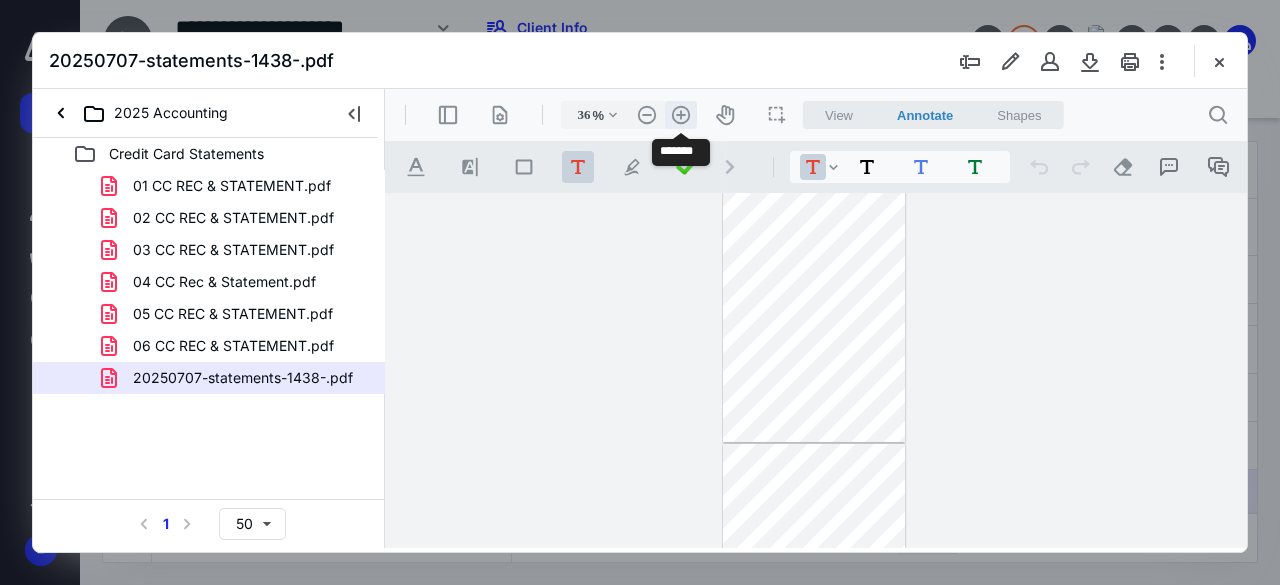 click on ".cls-1{fill:#abb0c4;} icon - header - zoom - in - line" at bounding box center (681, 115) 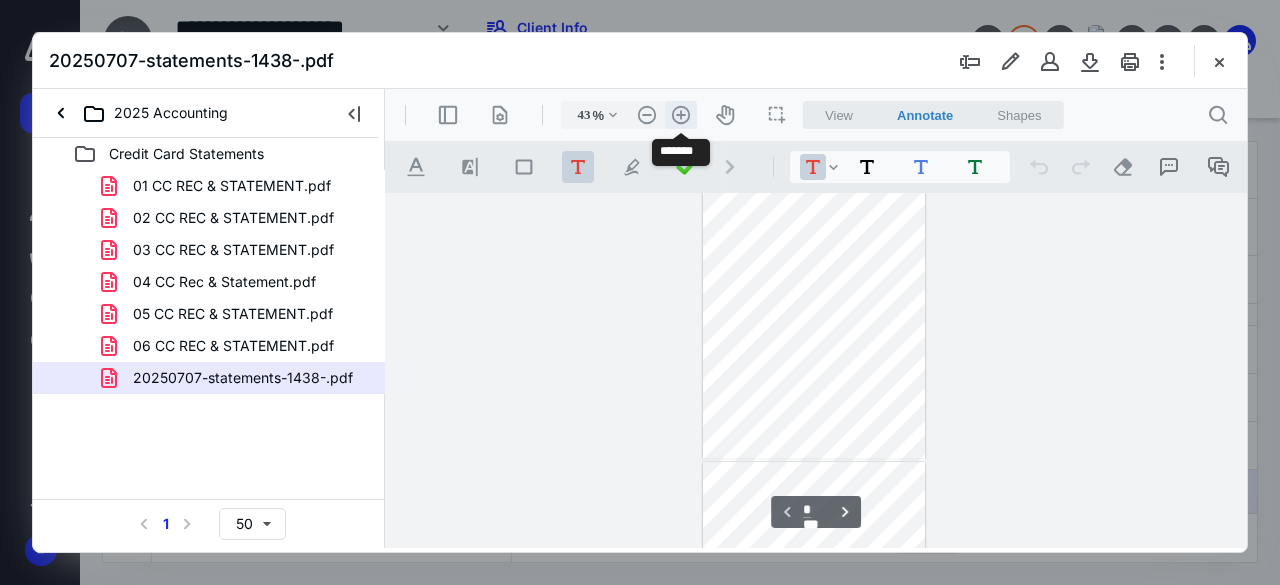 click on ".cls-1{fill:#abb0c4;} icon - header - zoom - in - line" at bounding box center (681, 115) 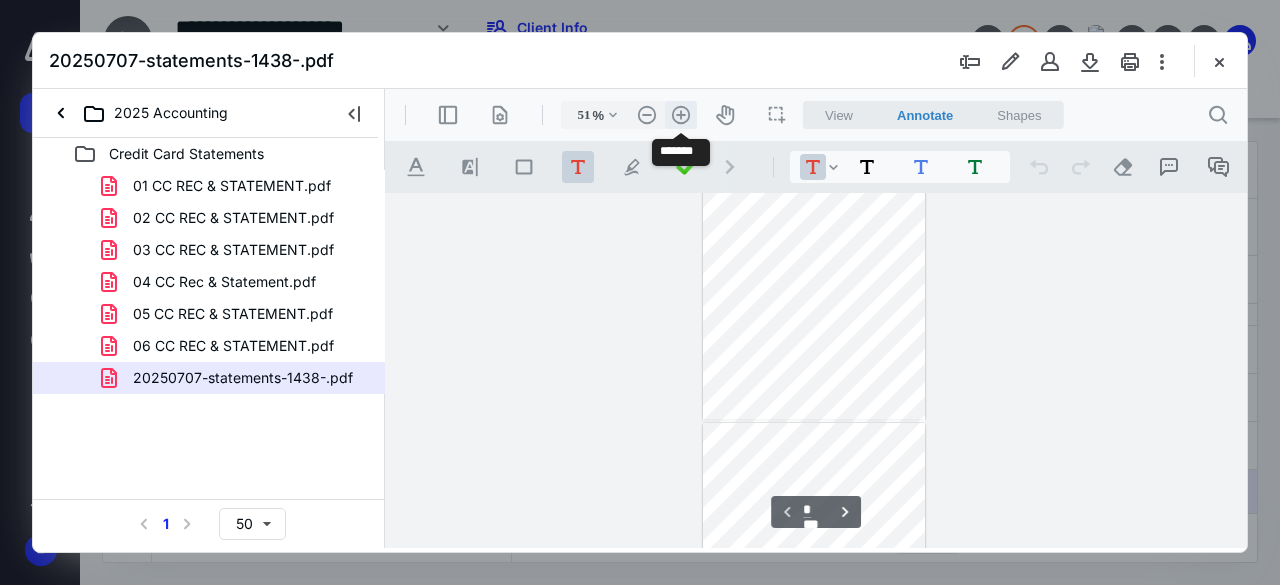 click on ".cls-1{fill:#abb0c4;} icon - header - zoom - in - line" at bounding box center [681, 115] 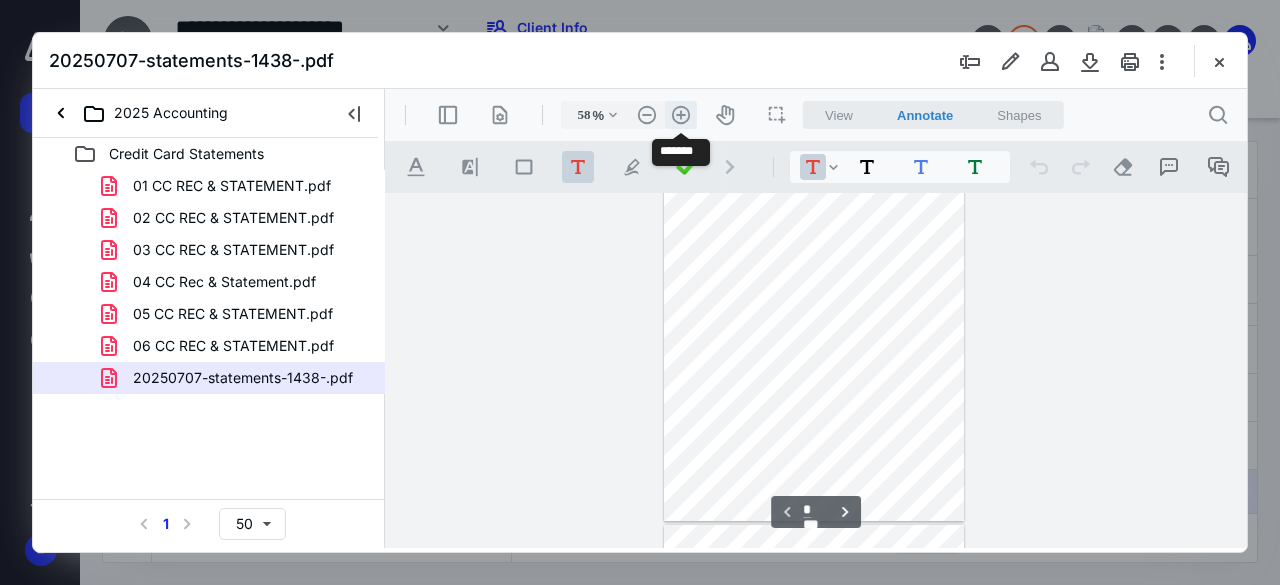 click on ".cls-1{fill:#abb0c4;} icon - header - zoom - in - line" at bounding box center [681, 115] 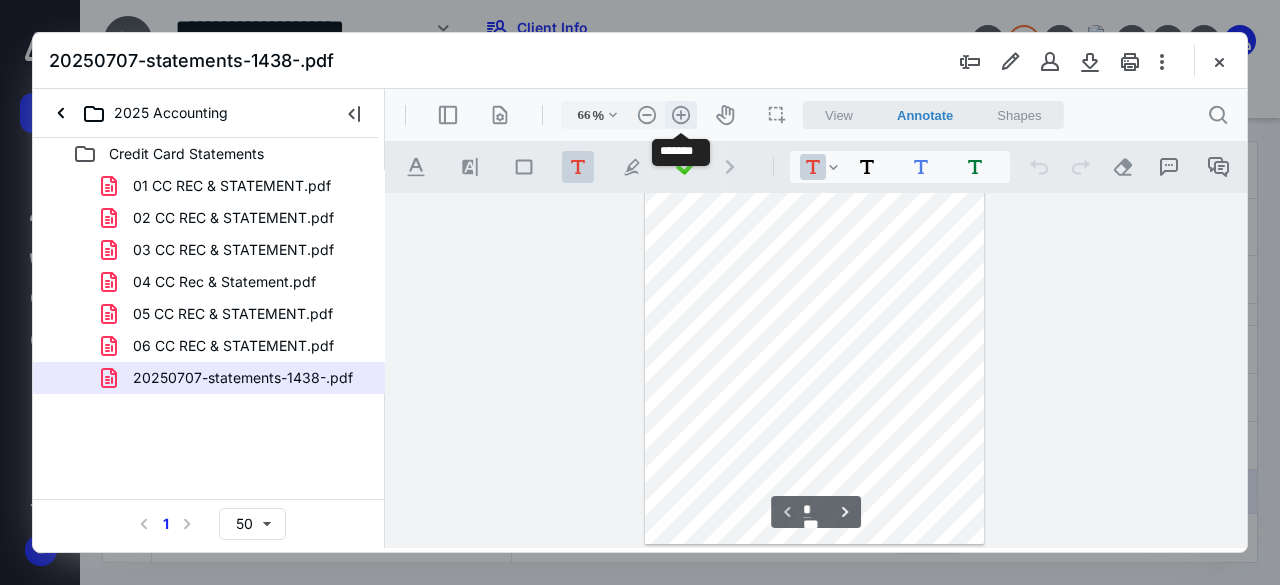 click on ".cls-1{fill:#abb0c4;} icon - header - zoom - in - line" at bounding box center (681, 115) 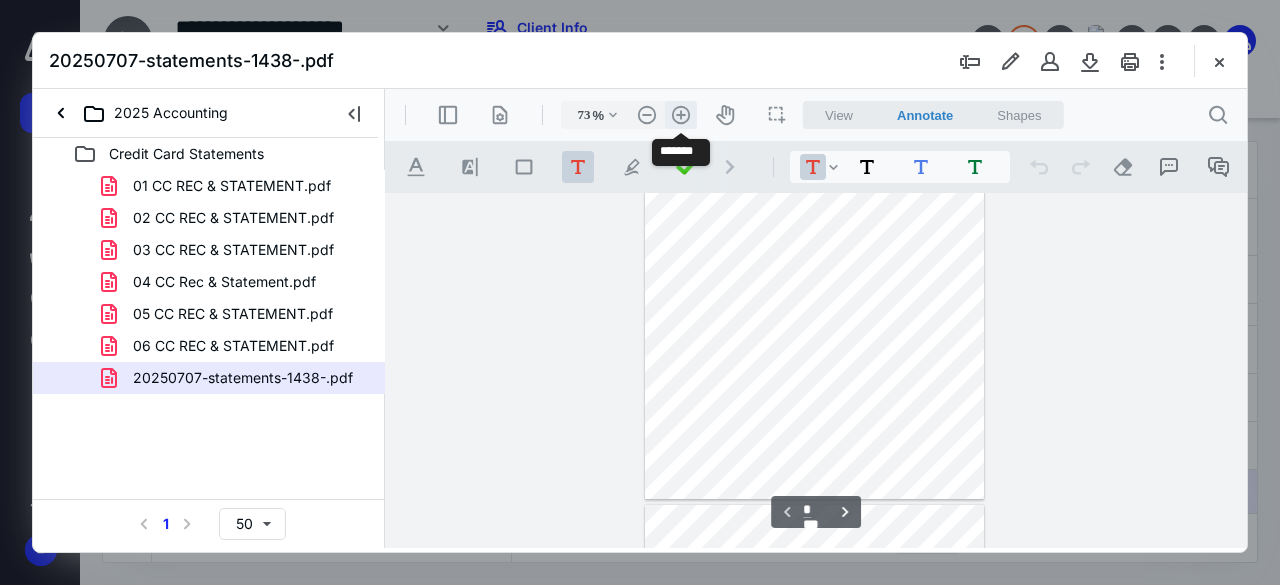 click on ".cls-1{fill:#abb0c4;} icon - header - zoom - in - line" at bounding box center (681, 115) 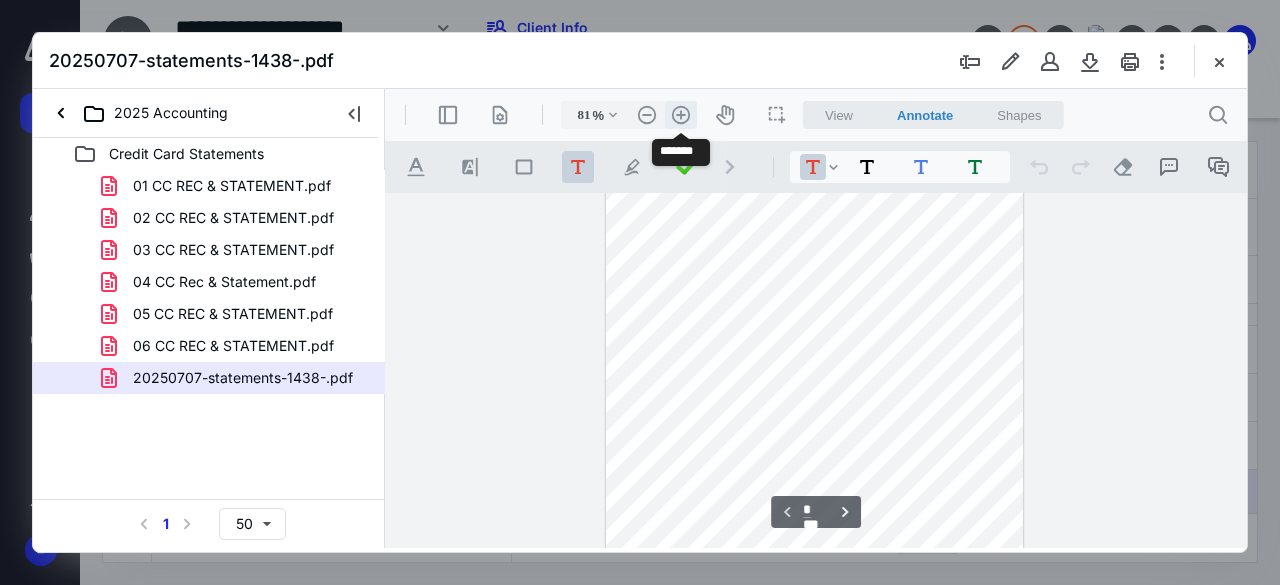 click on ".cls-1{fill:#abb0c4;} icon - header - zoom - in - line" at bounding box center [681, 115] 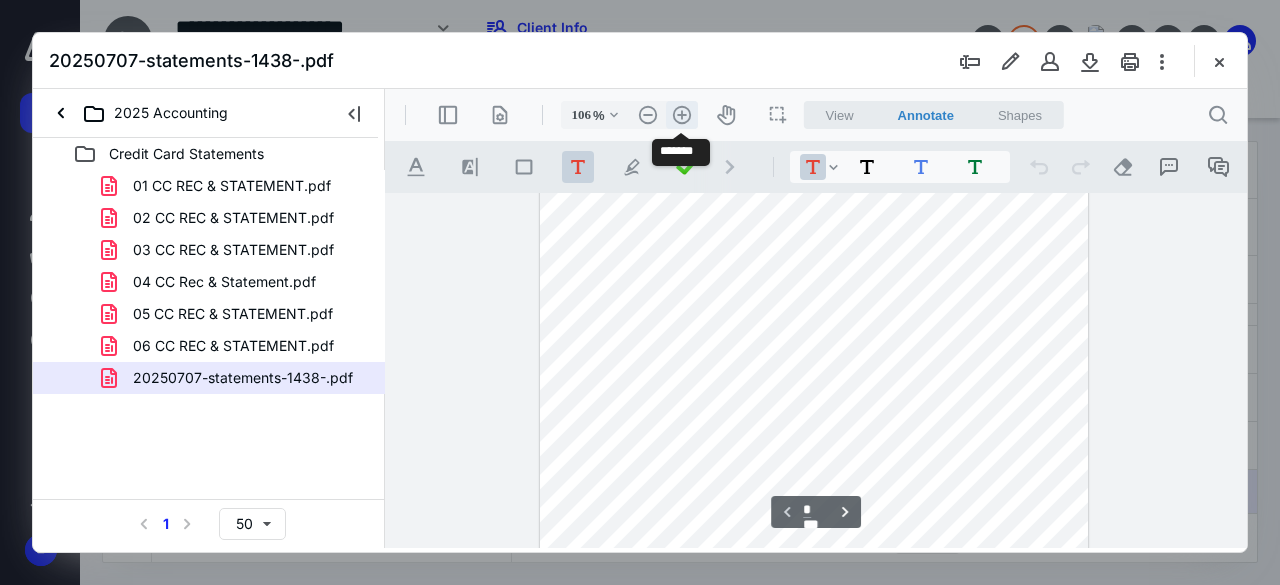 click on ".cls-1{fill:#abb0c4;} icon - header - zoom - in - line" at bounding box center (682, 115) 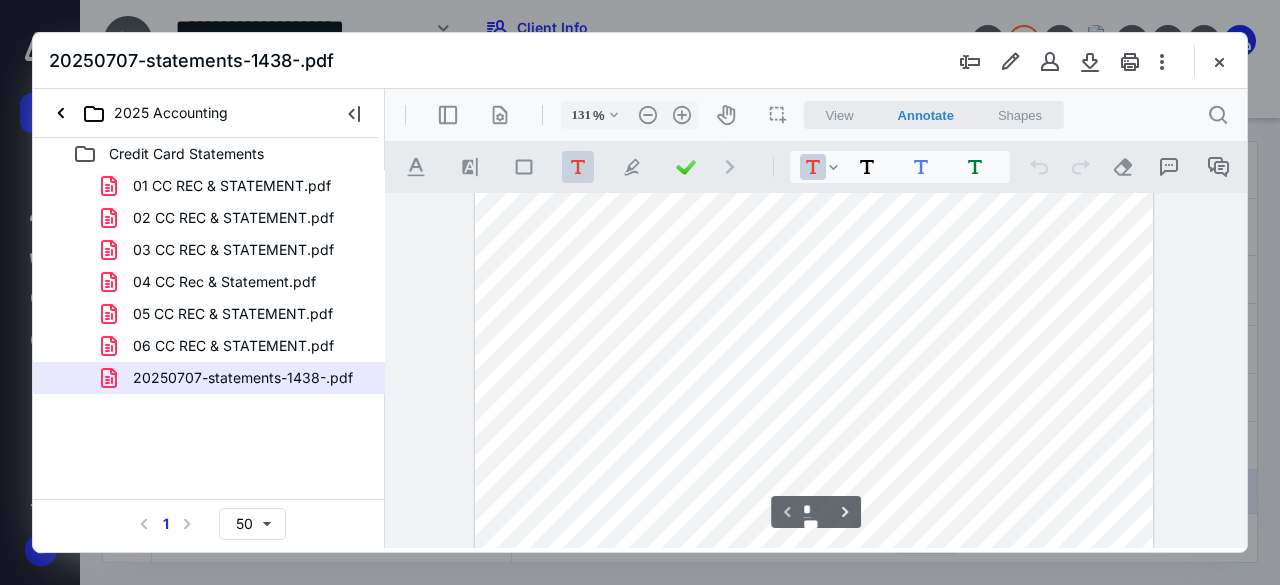 scroll, scrollTop: 326, scrollLeft: 0, axis: vertical 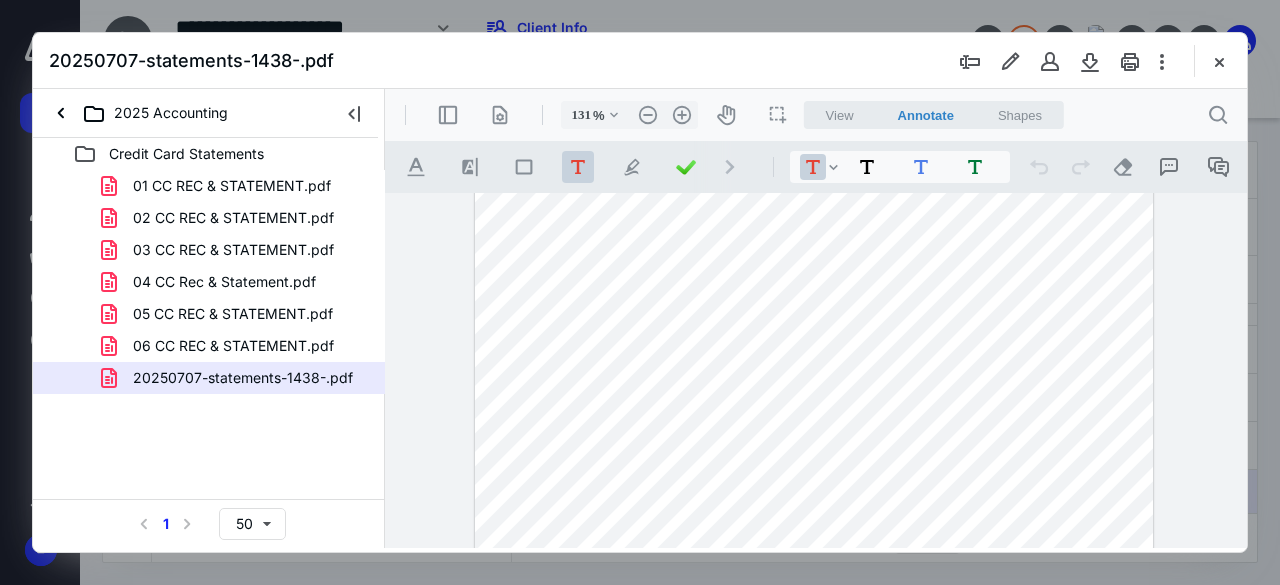 click on "**********" at bounding box center (816, 371) 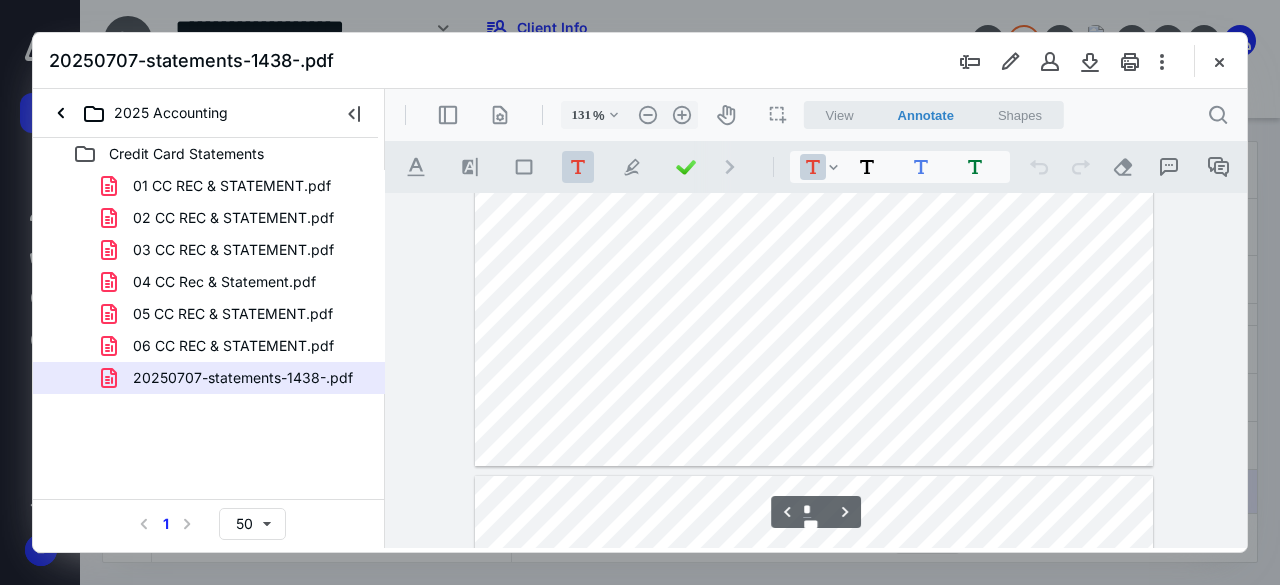 type on "*" 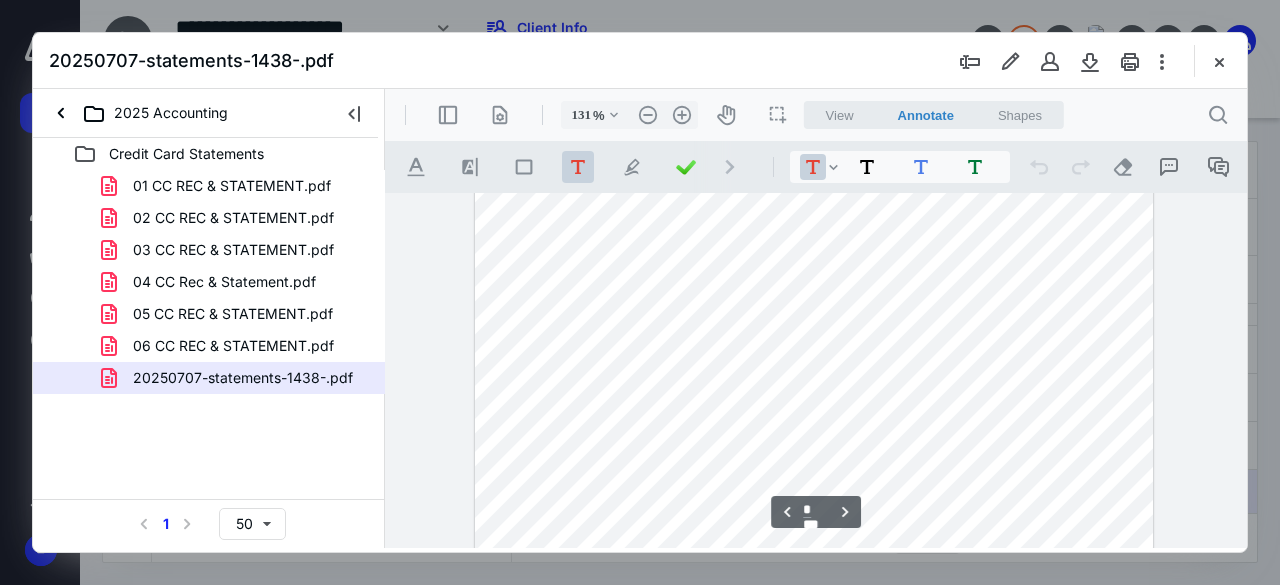 scroll, scrollTop: 2926, scrollLeft: 0, axis: vertical 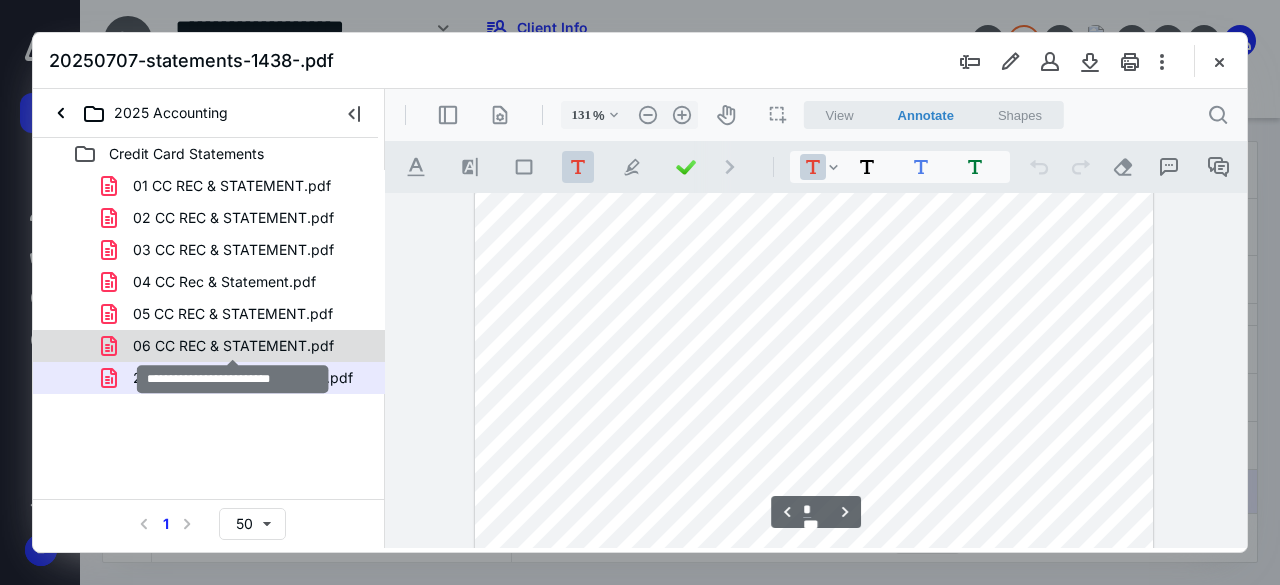 click on "06 CC REC & STATEMENT.pdf" at bounding box center (233, 346) 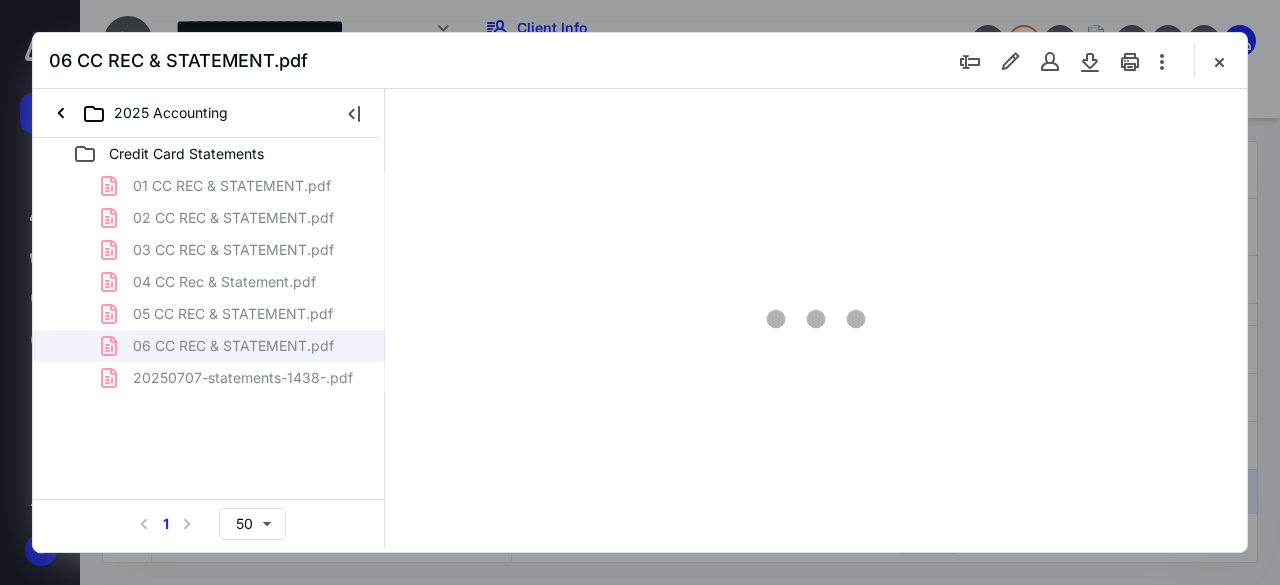 type on "58" 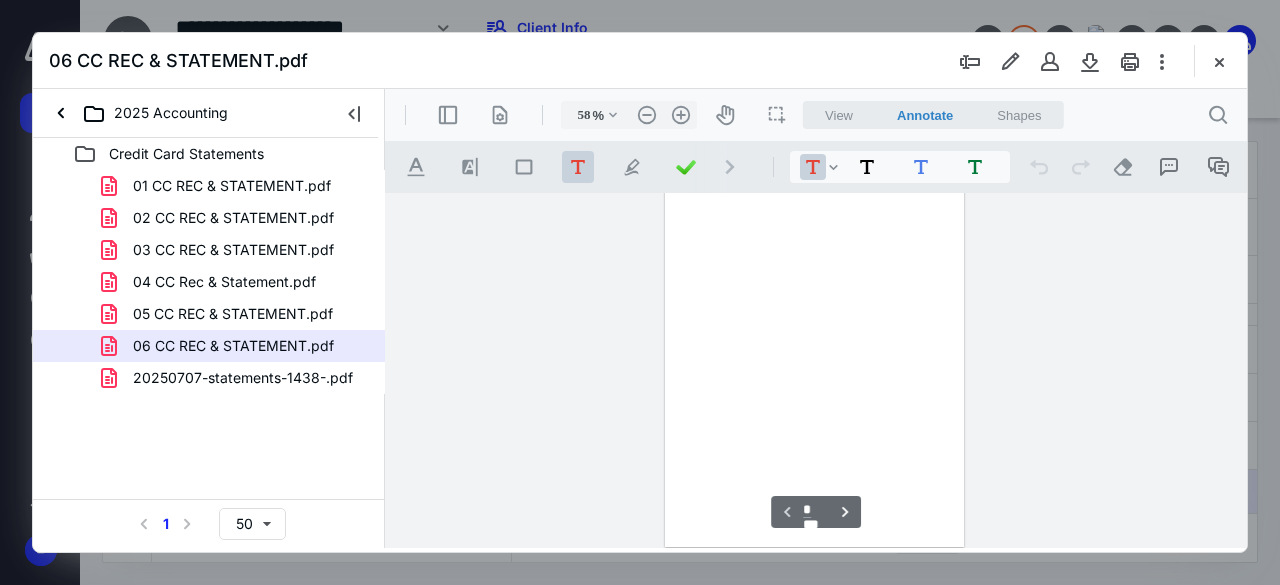 scroll, scrollTop: 106, scrollLeft: 0, axis: vertical 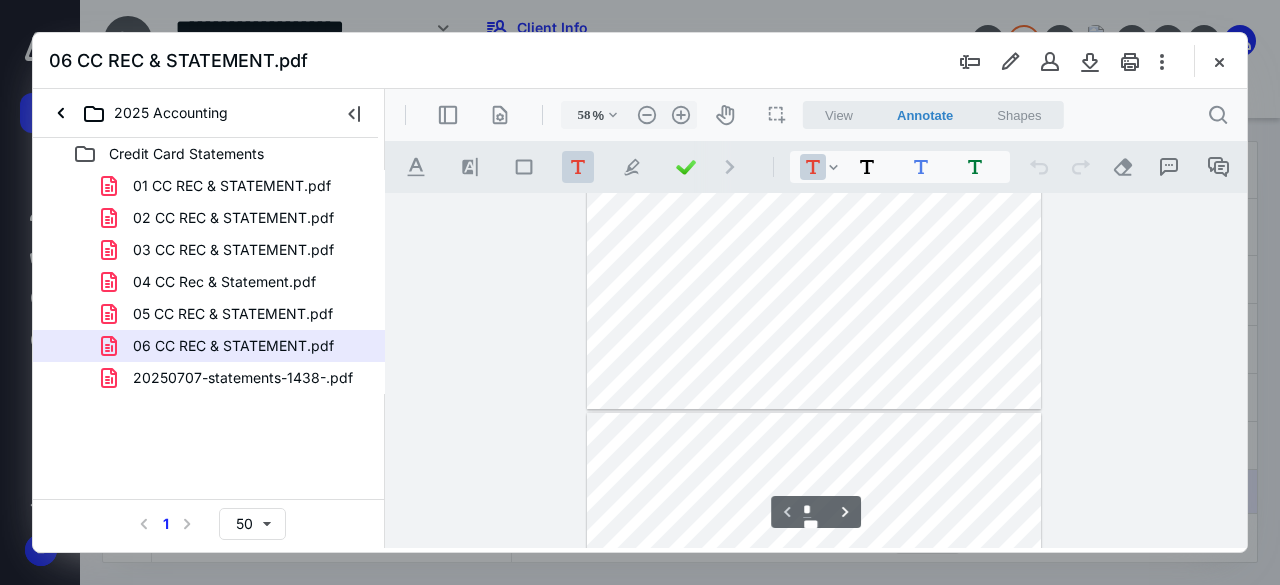 type on "*" 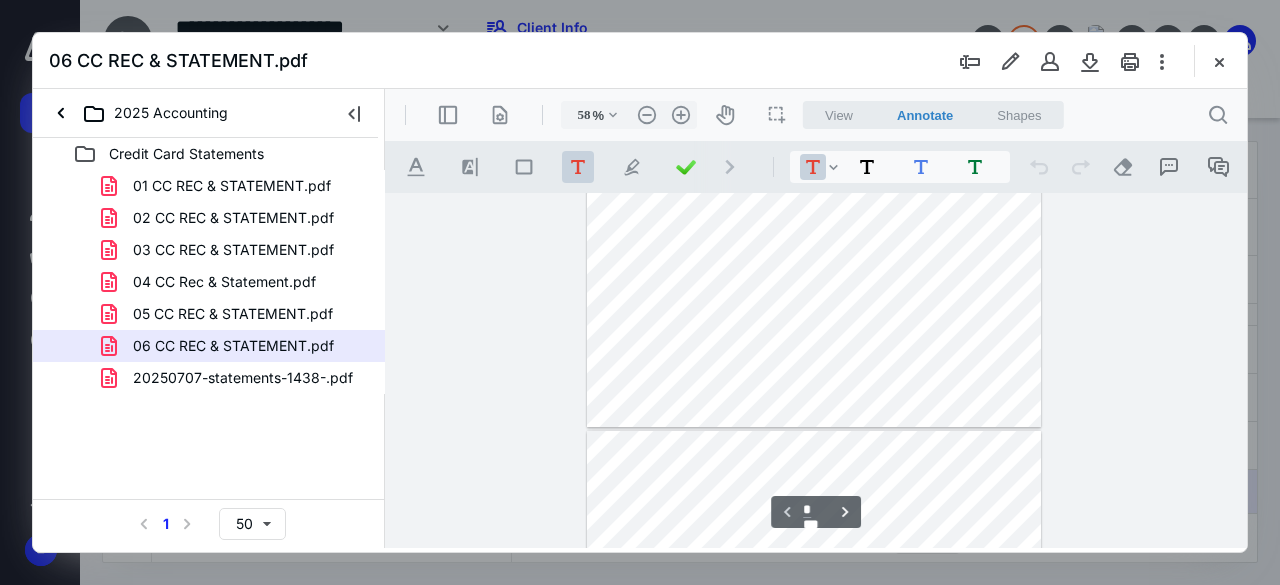 scroll, scrollTop: 62, scrollLeft: 0, axis: vertical 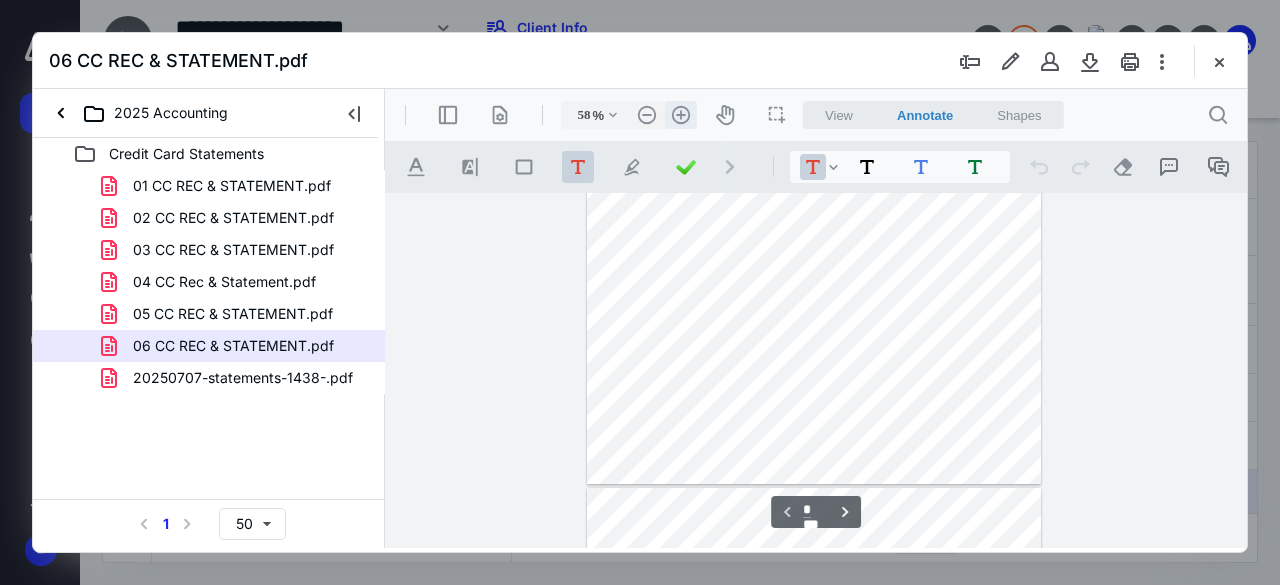 click on ".cls-1{fill:#abb0c4;} icon - header - zoom - in - line" at bounding box center (681, 115) 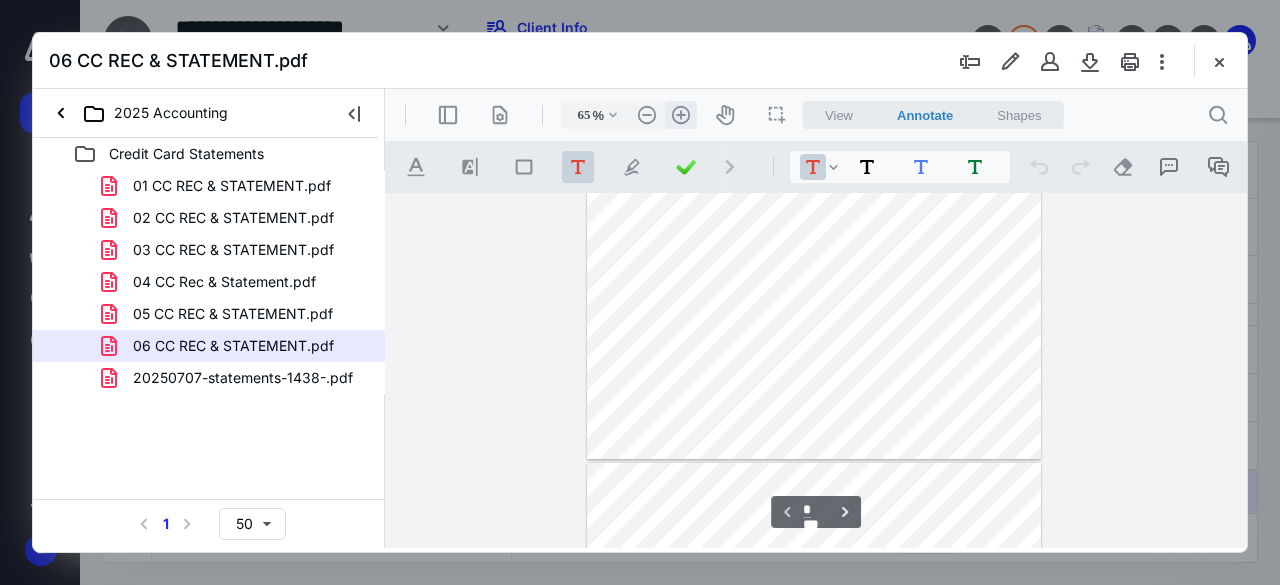click on ".cls-1{fill:#abb0c4;} icon - header - zoom - in - line" at bounding box center [681, 115] 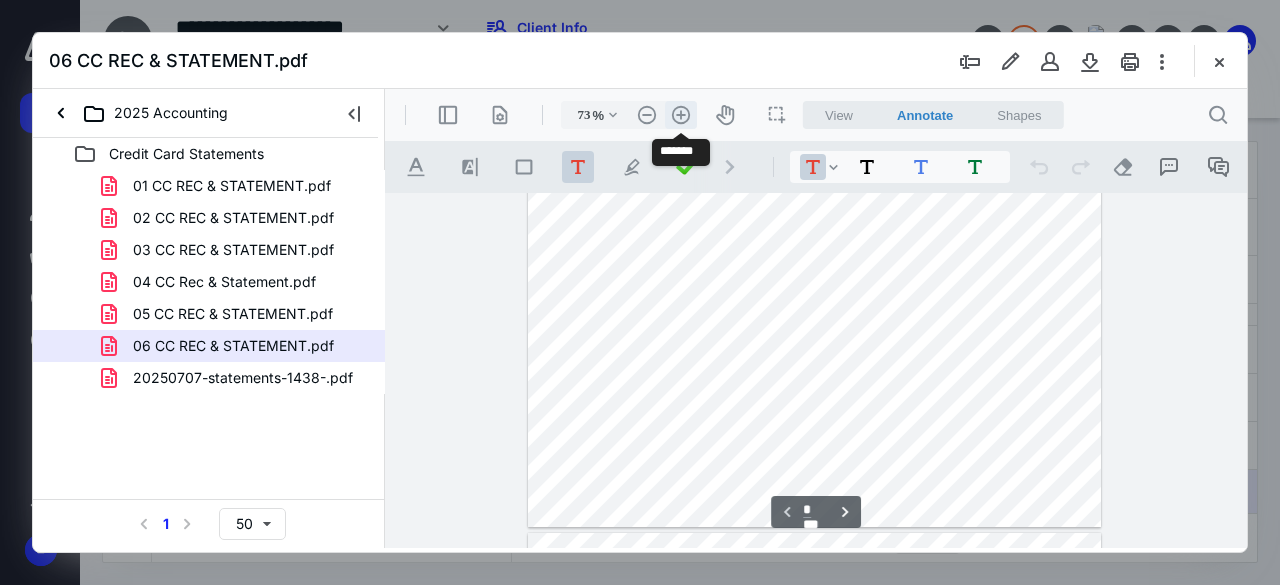 click on ".cls-1{fill:#abb0c4;} icon - header - zoom - in - line" at bounding box center (681, 115) 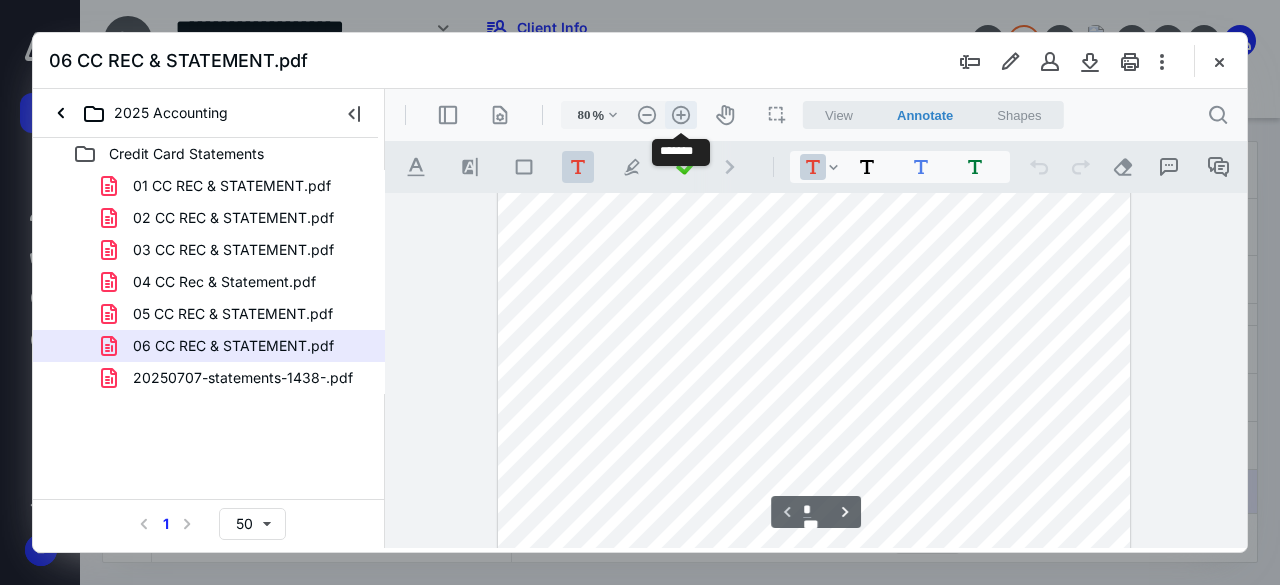 scroll, scrollTop: 161, scrollLeft: 0, axis: vertical 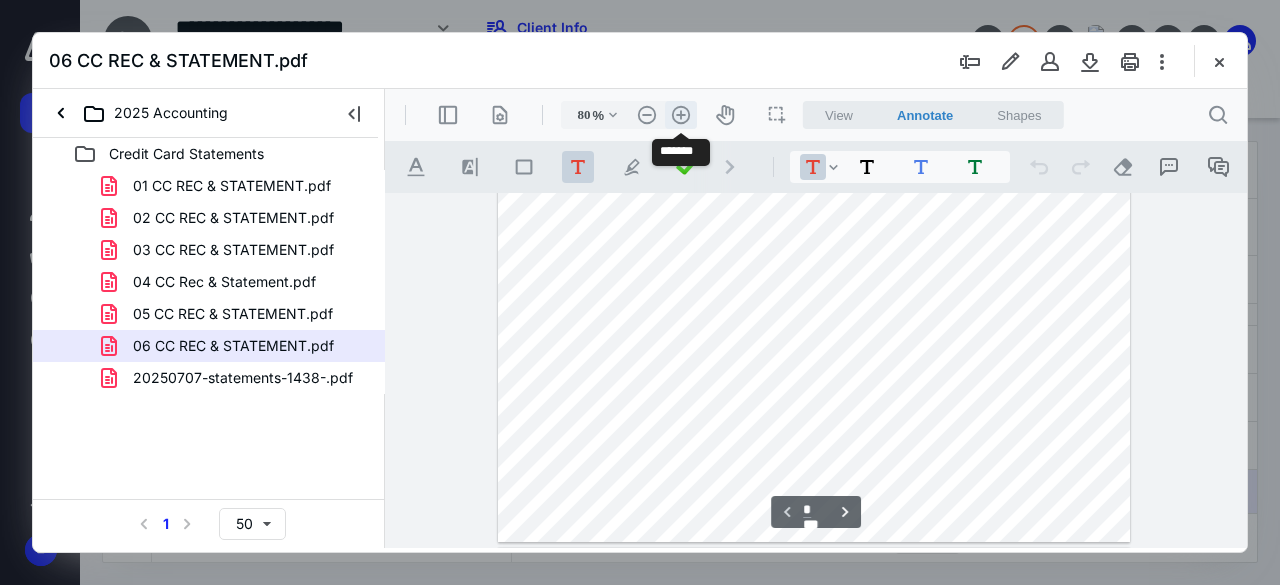 click on ".cls-1{fill:#abb0c4;} icon - header - zoom - in - line" at bounding box center (681, 115) 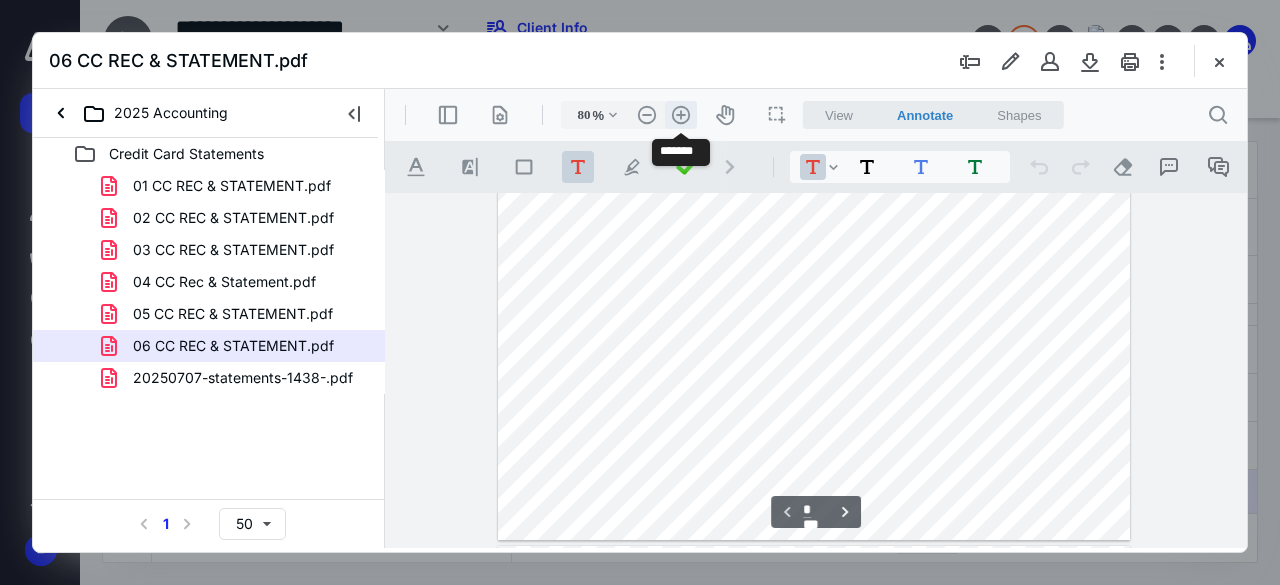 type on "88" 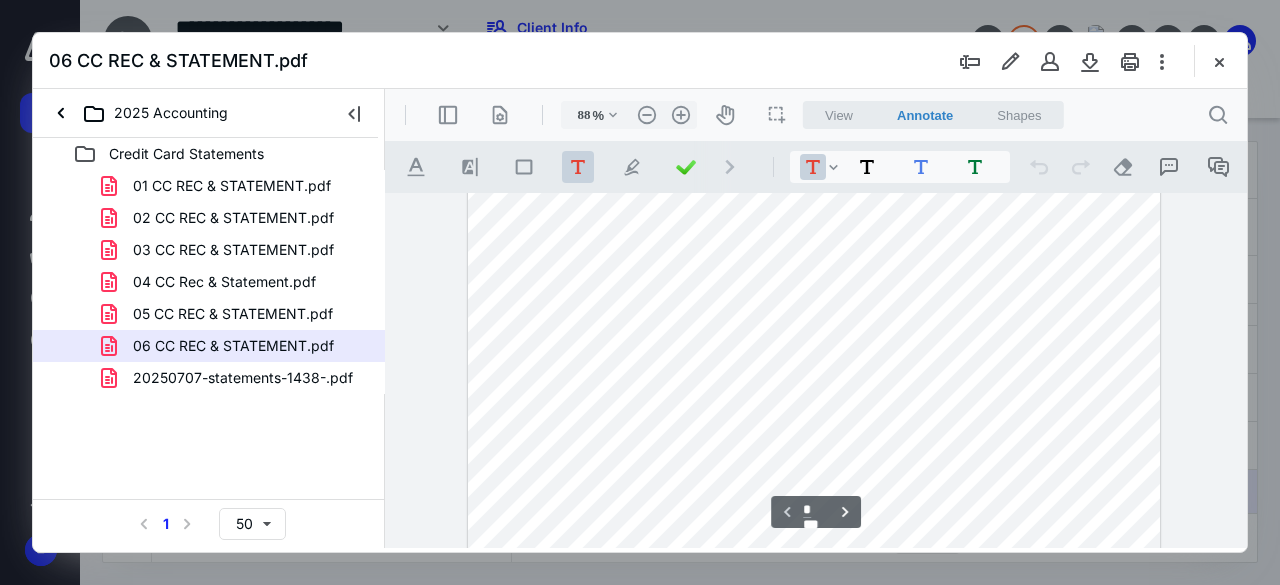 scroll, scrollTop: 0, scrollLeft: 0, axis: both 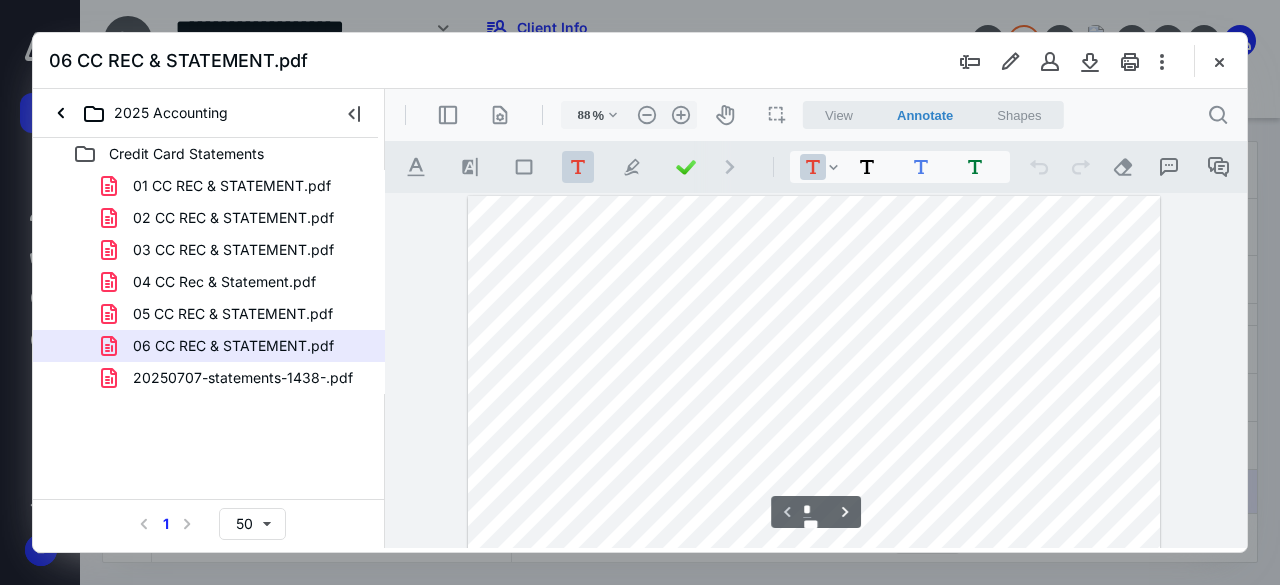 click at bounding box center (814, 463) 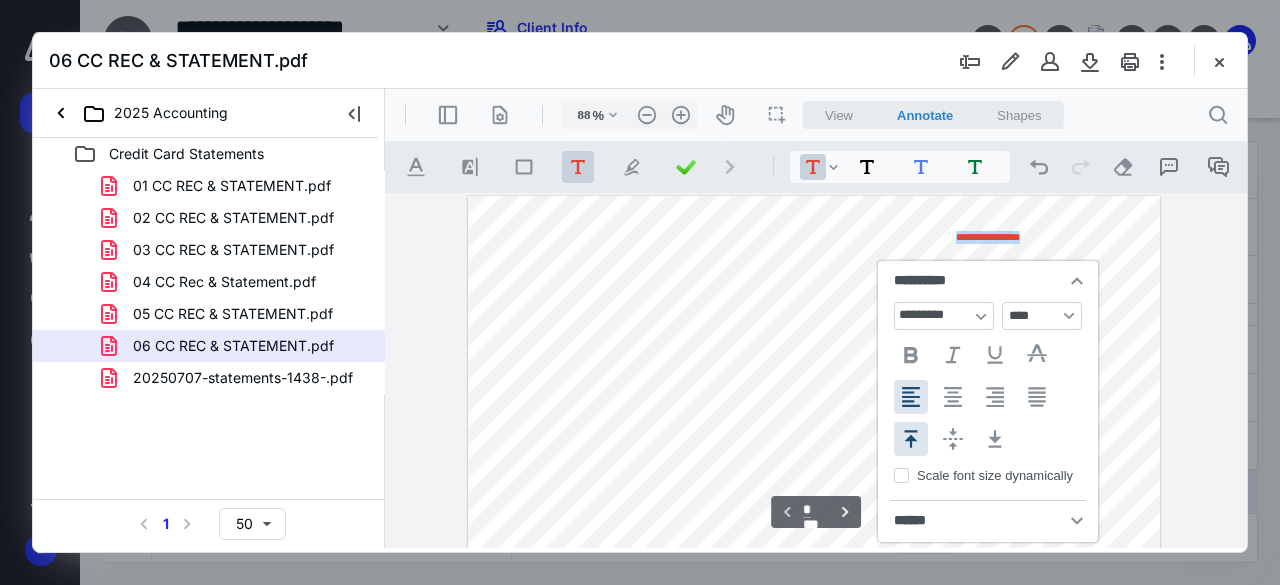 type 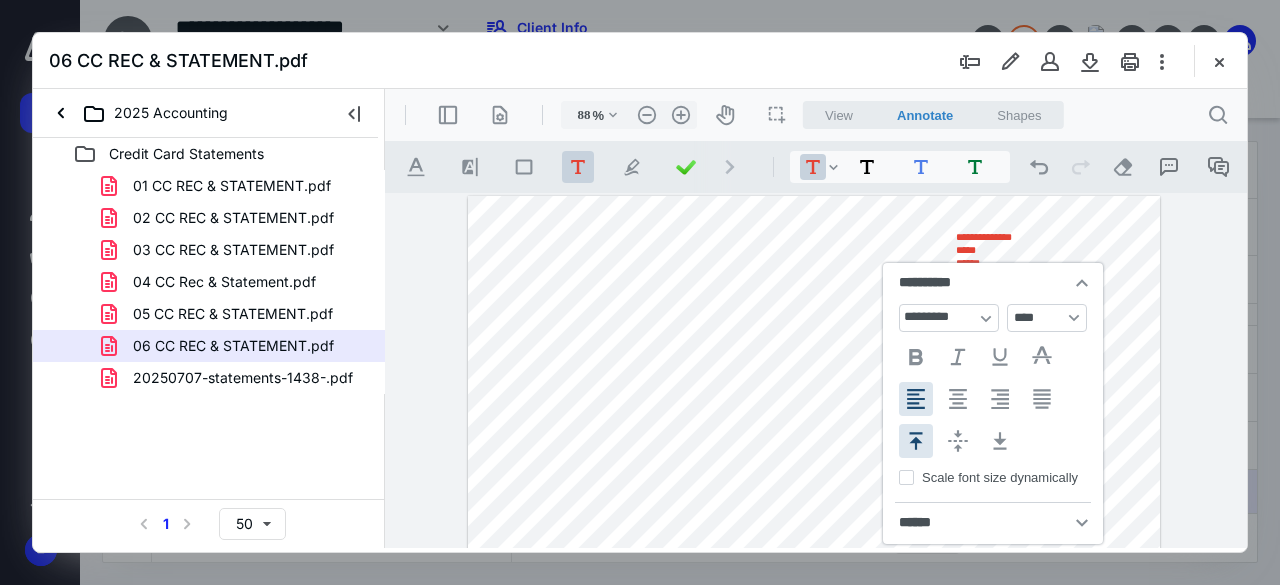 click on "*****" at bounding box center [984, 250] 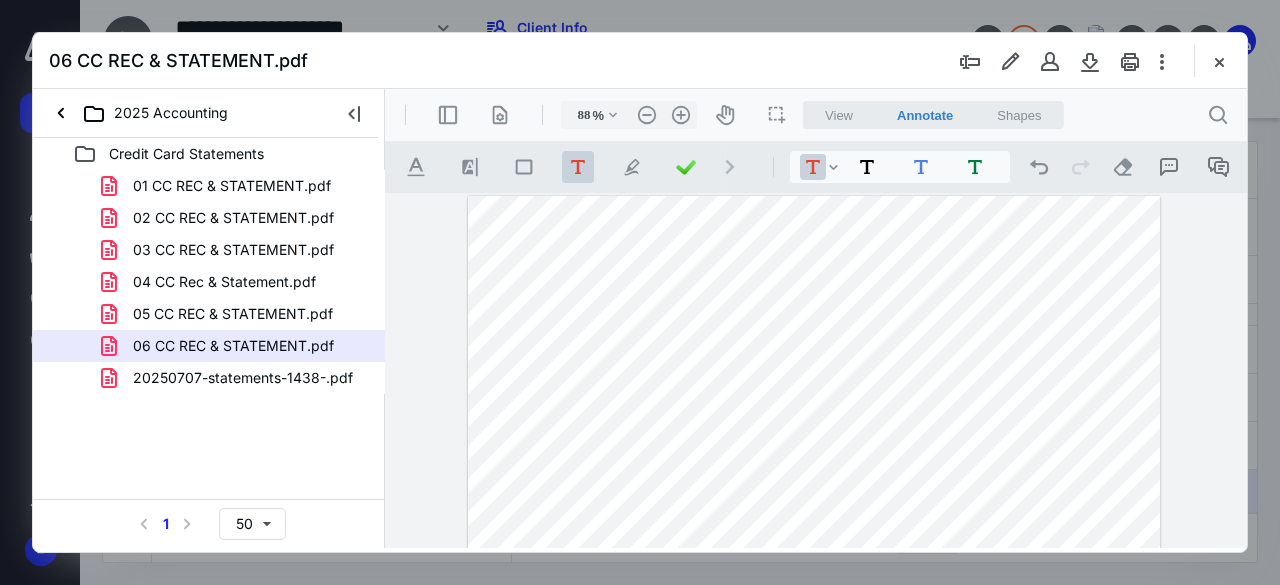 click on "**********" at bounding box center (814, 463) 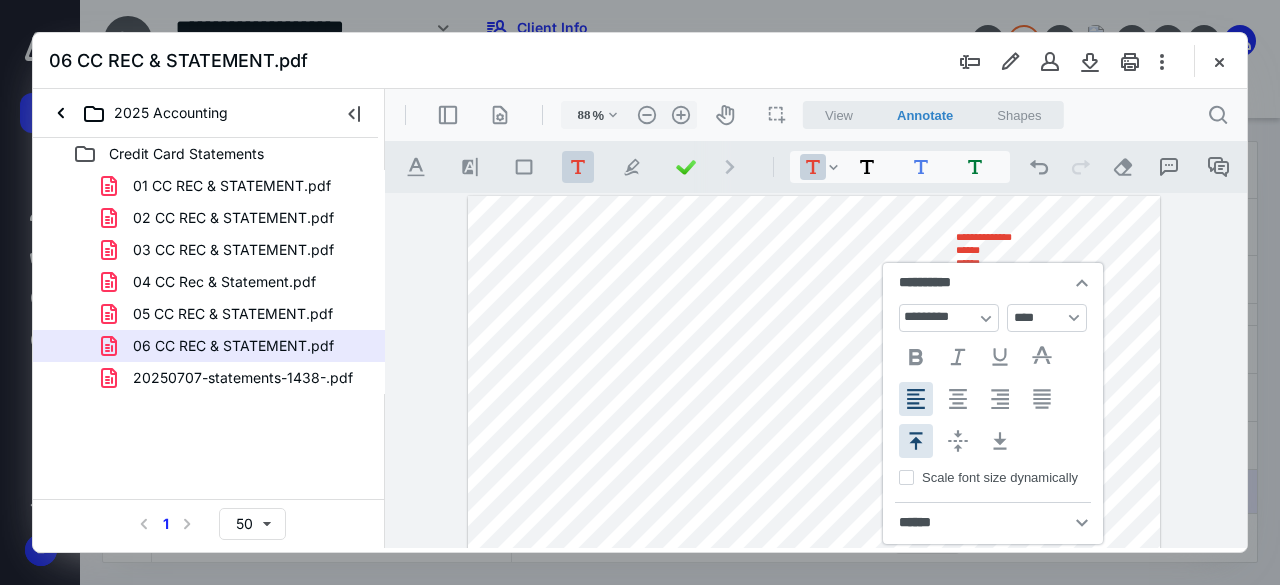 click on "*****" at bounding box center (984, 250) 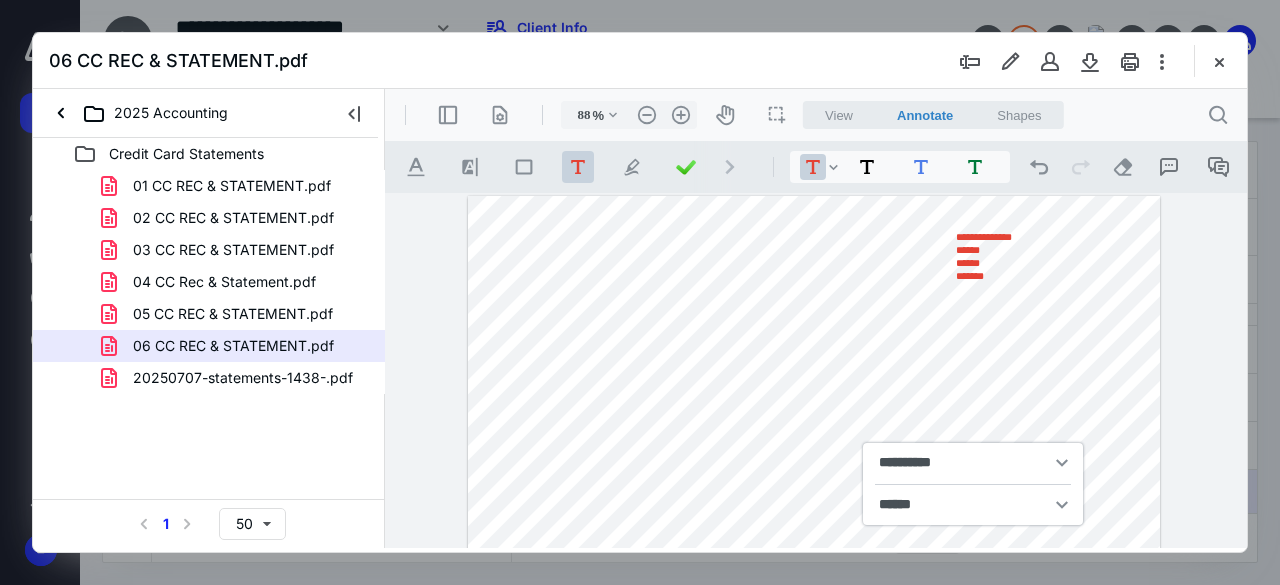 drag, startPoint x: 1030, startPoint y: 280, endPoint x: 1010, endPoint y: 460, distance: 181.1077 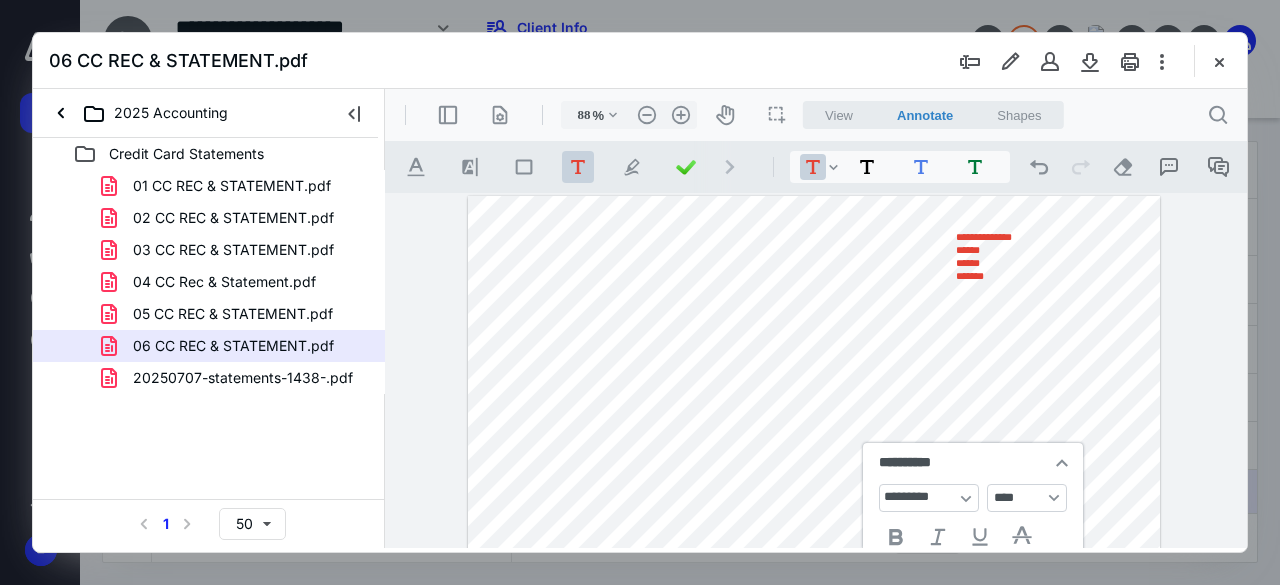 click on "******" at bounding box center (984, 263) 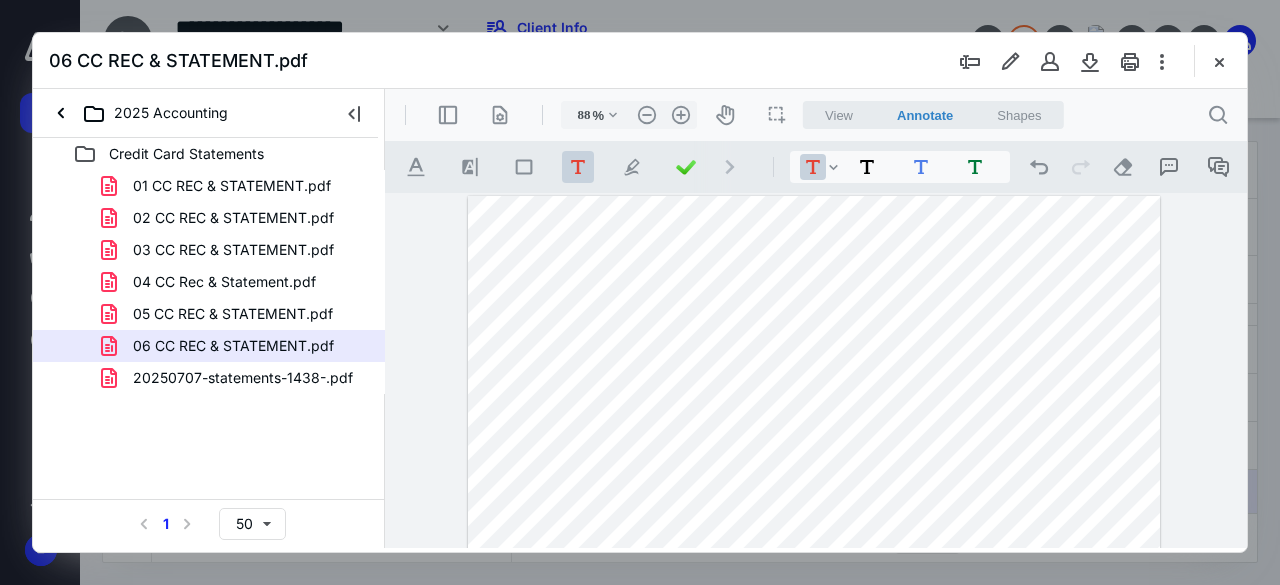 click on "**********" at bounding box center (814, 463) 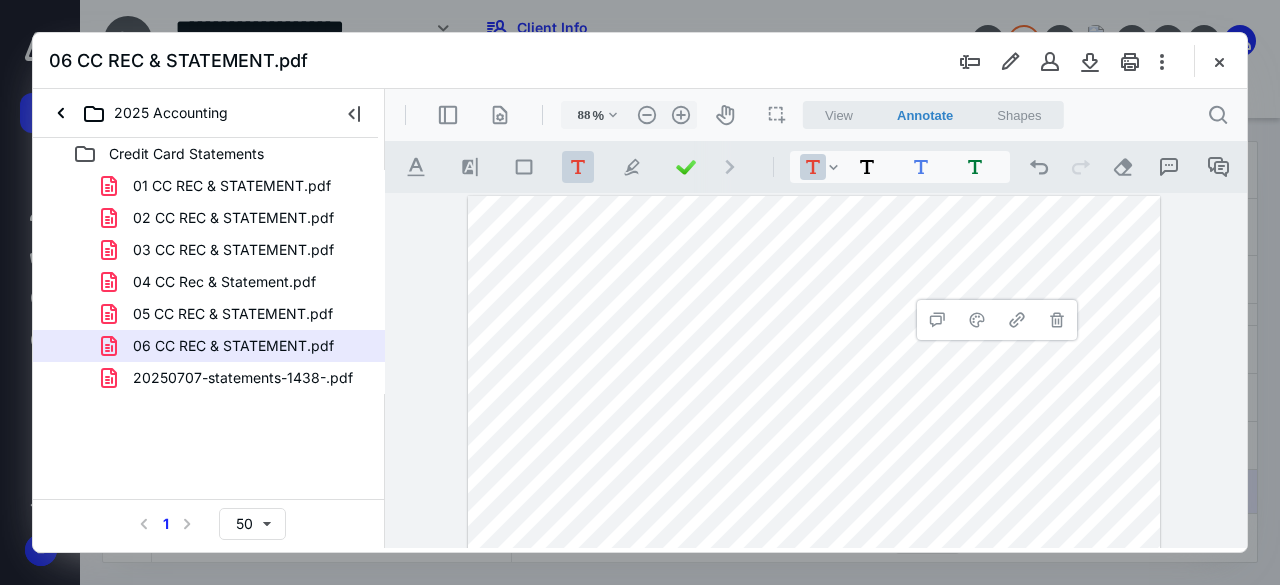 click on "**********" at bounding box center (814, 463) 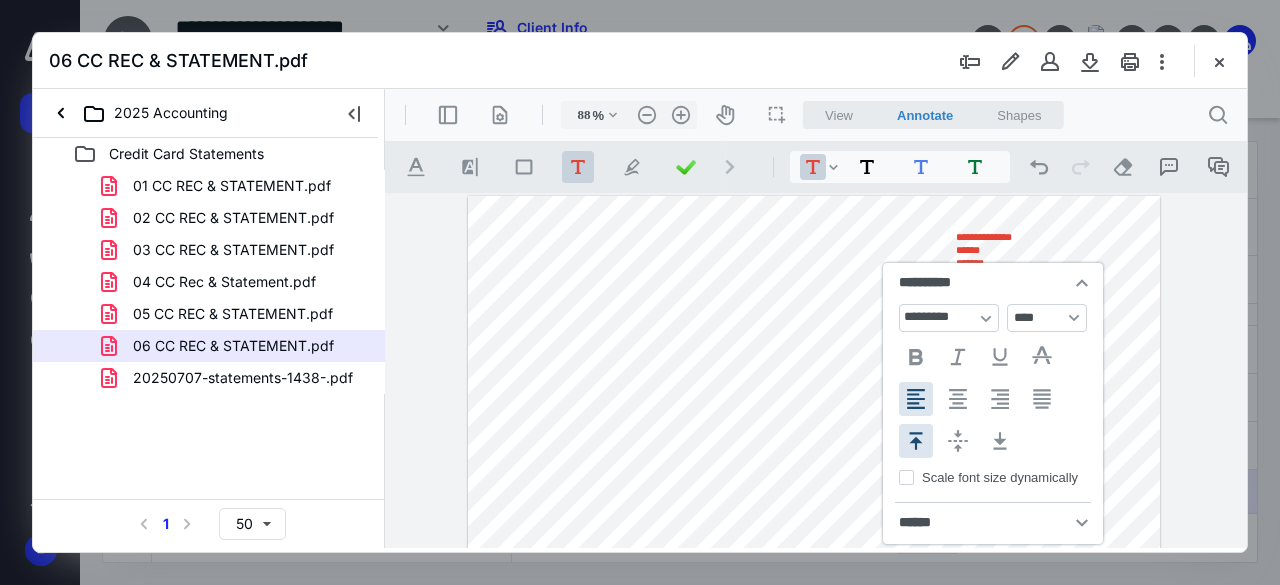 click on "**********" at bounding box center (993, 283) 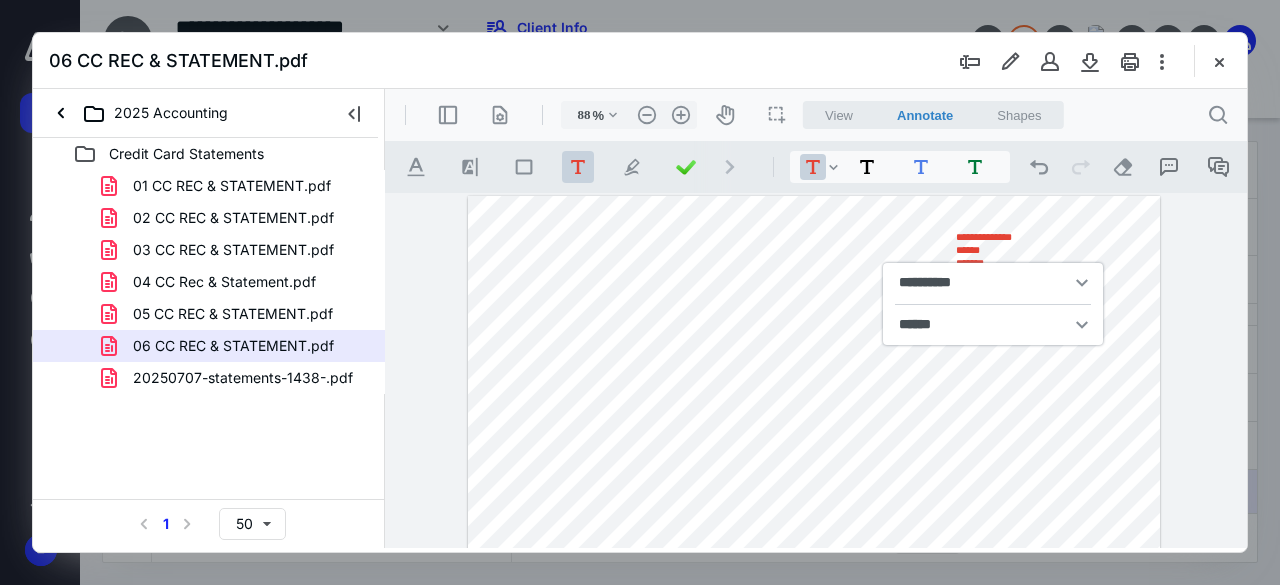 drag, startPoint x: 1021, startPoint y: 270, endPoint x: 1003, endPoint y: 361, distance: 92.76314 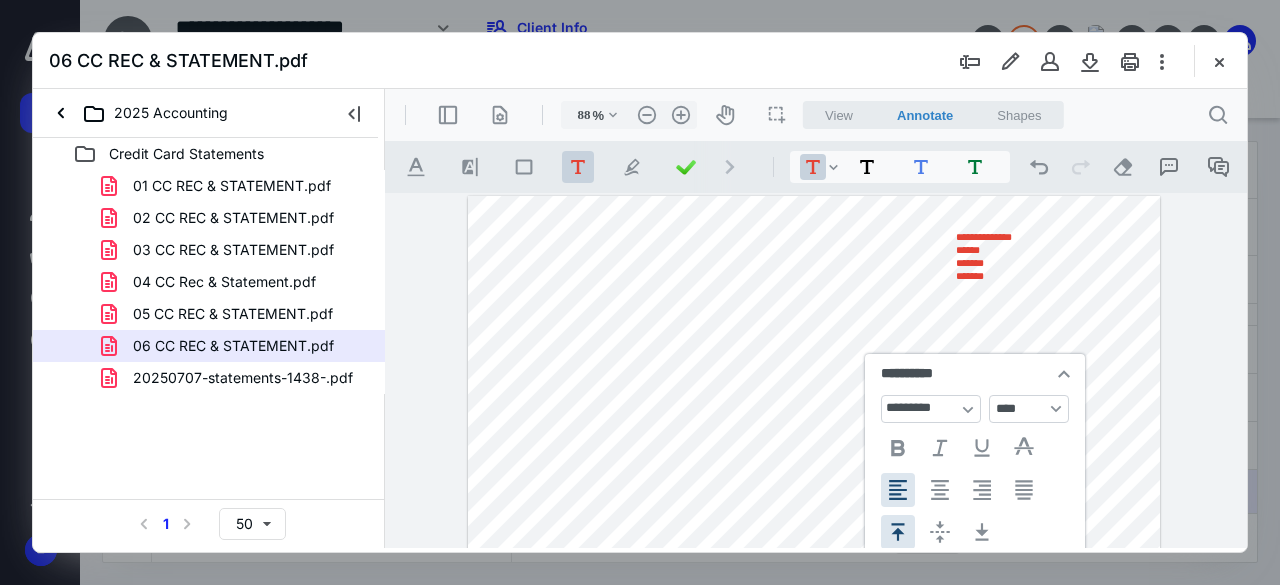 click on "******" at bounding box center (984, 263) 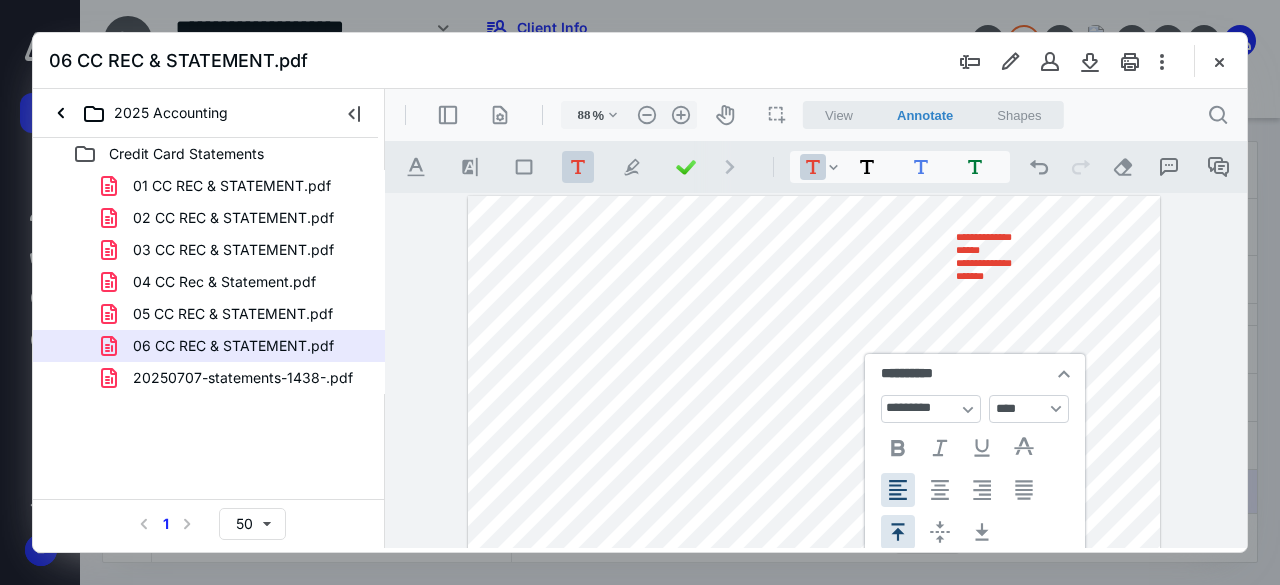 click on "*****" at bounding box center [984, 250] 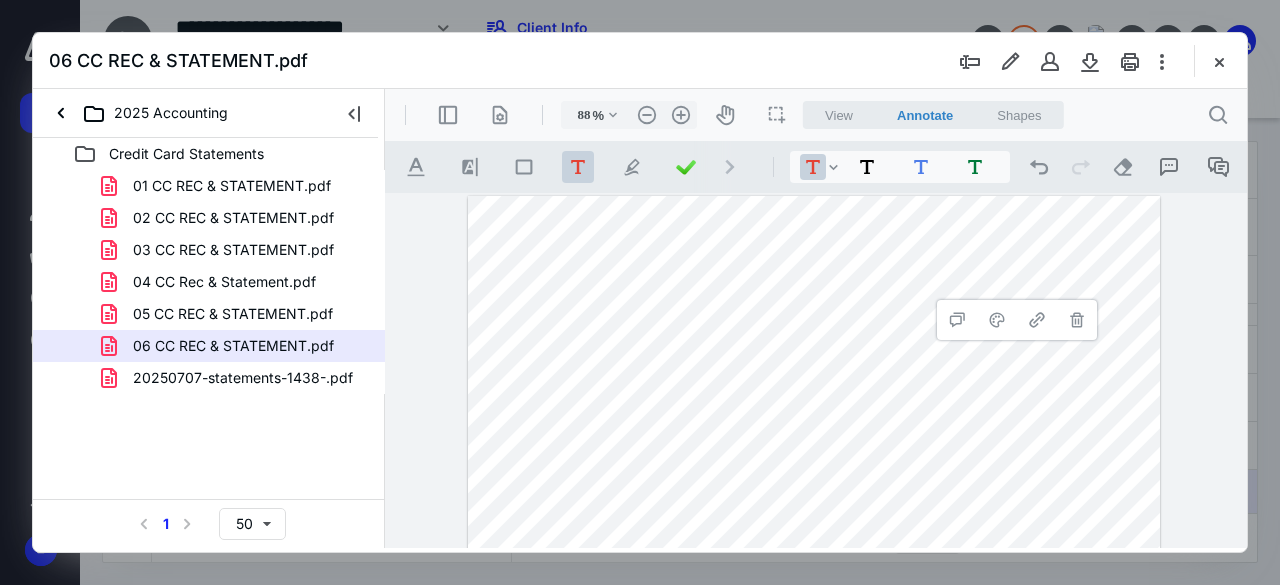 click on "**********" at bounding box center (814, 463) 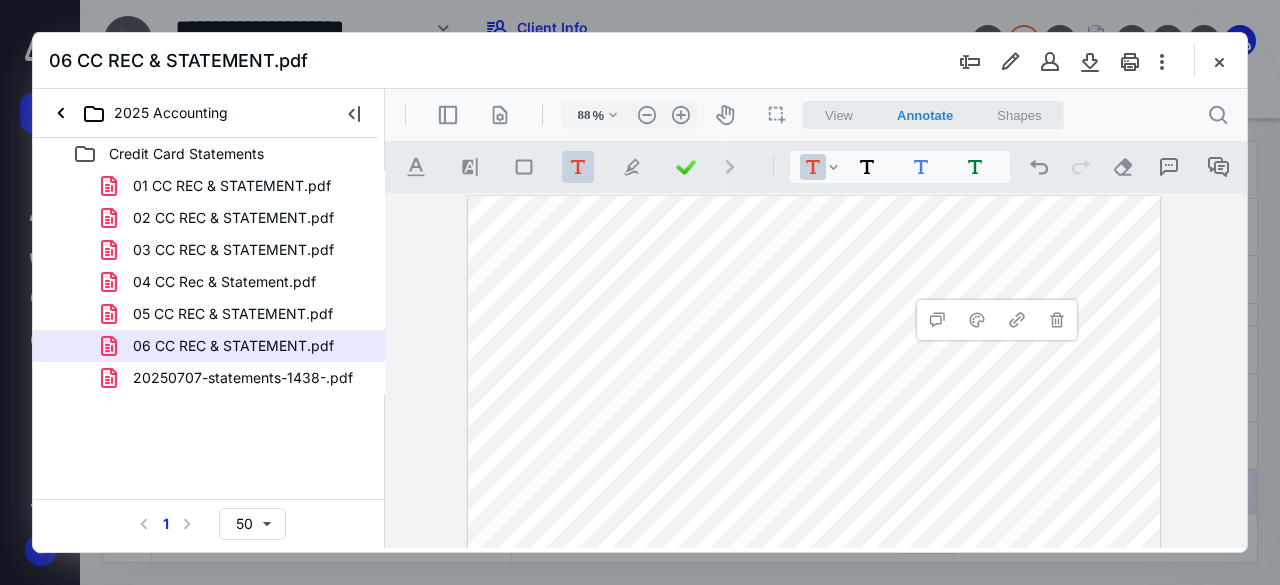 click on "**********" at bounding box center (814, 463) 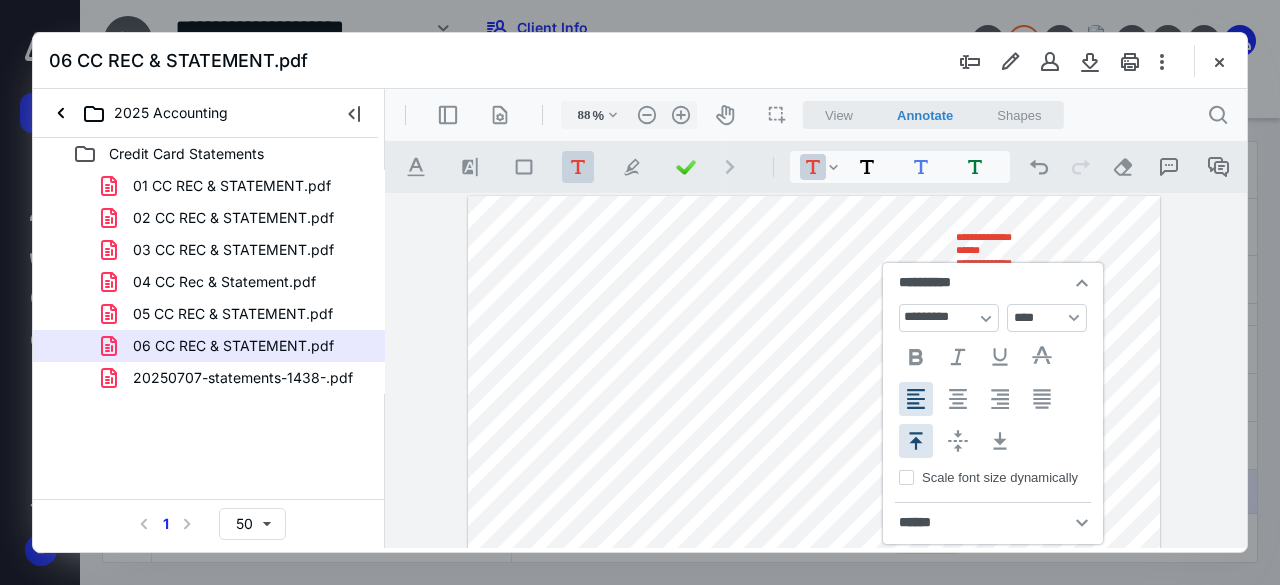 click on "*****" at bounding box center (984, 250) 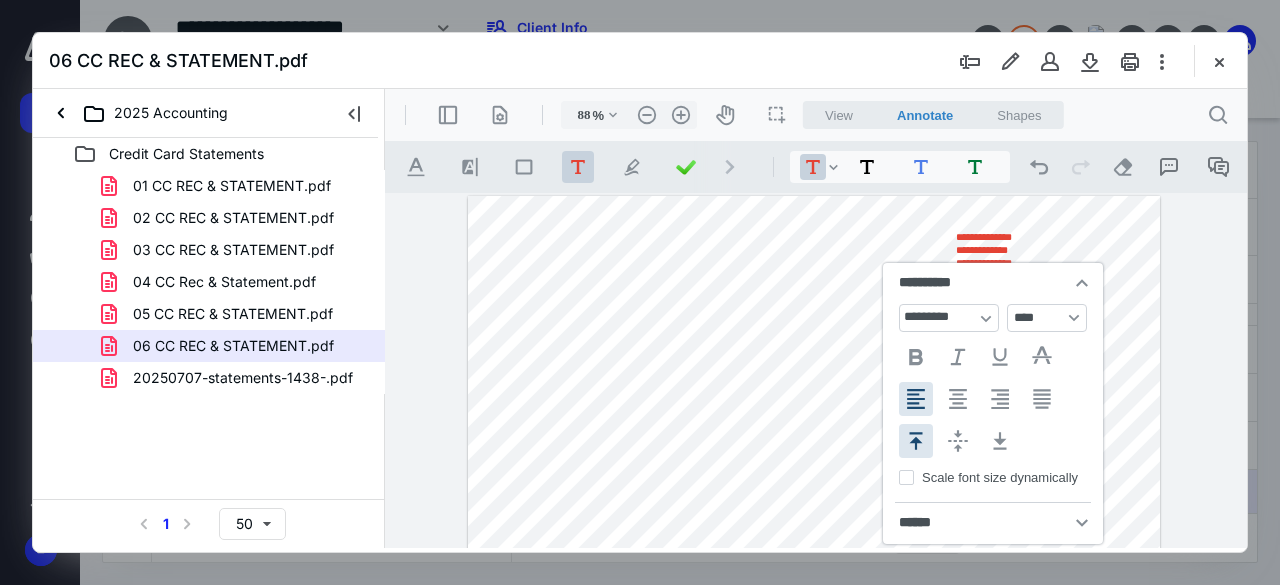 click on "**********" at bounding box center [814, 463] 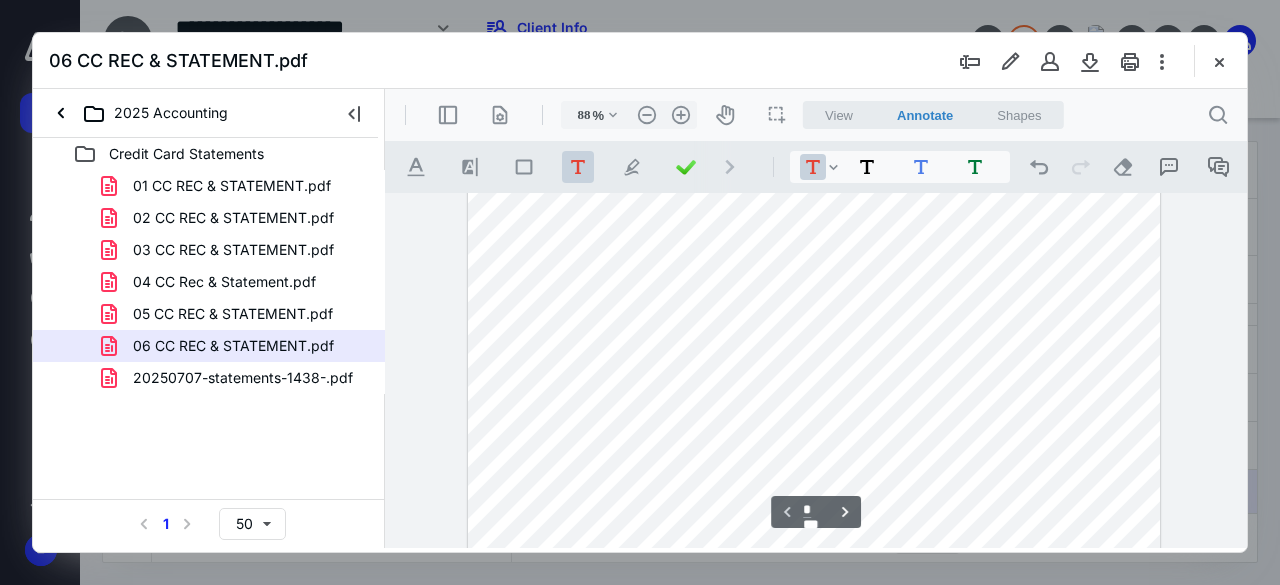 scroll, scrollTop: 0, scrollLeft: 0, axis: both 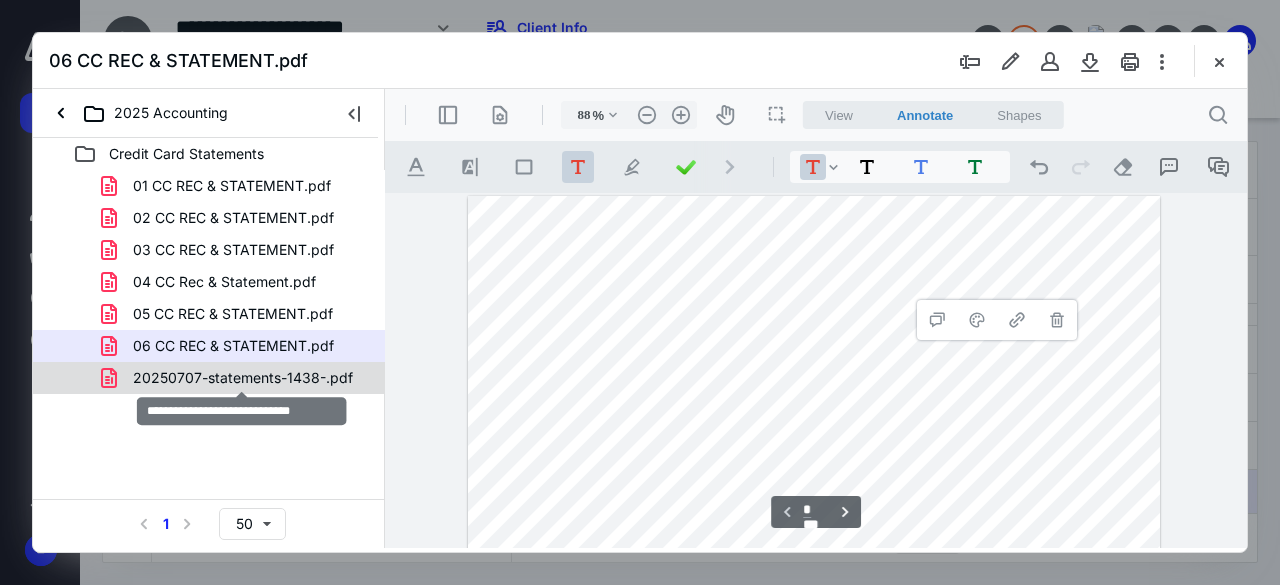 click on "20250707-statements-1438-.pdf" at bounding box center (243, 378) 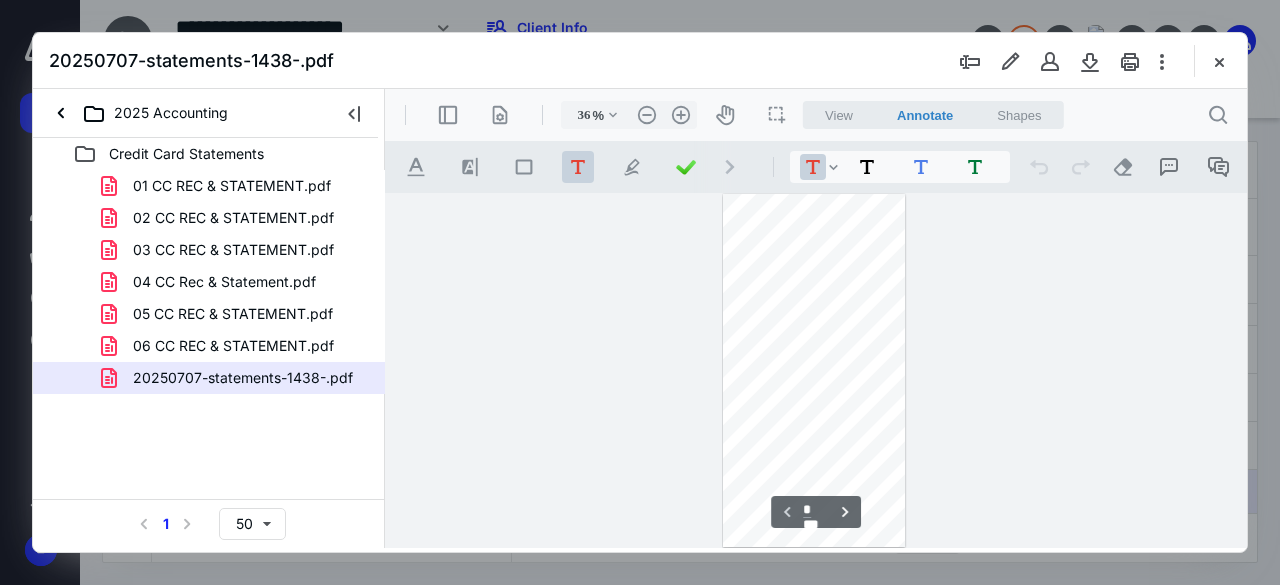 scroll, scrollTop: 105, scrollLeft: 0, axis: vertical 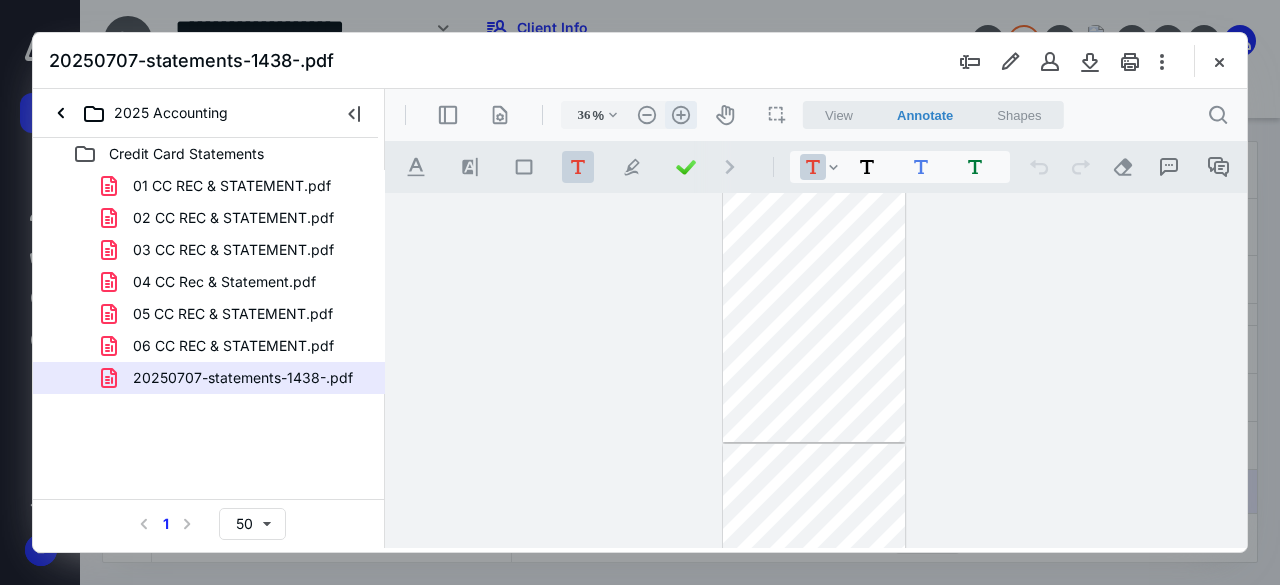 click on ".cls-1{fill:#abb0c4;} icon - header - zoom - in - line" at bounding box center [681, 115] 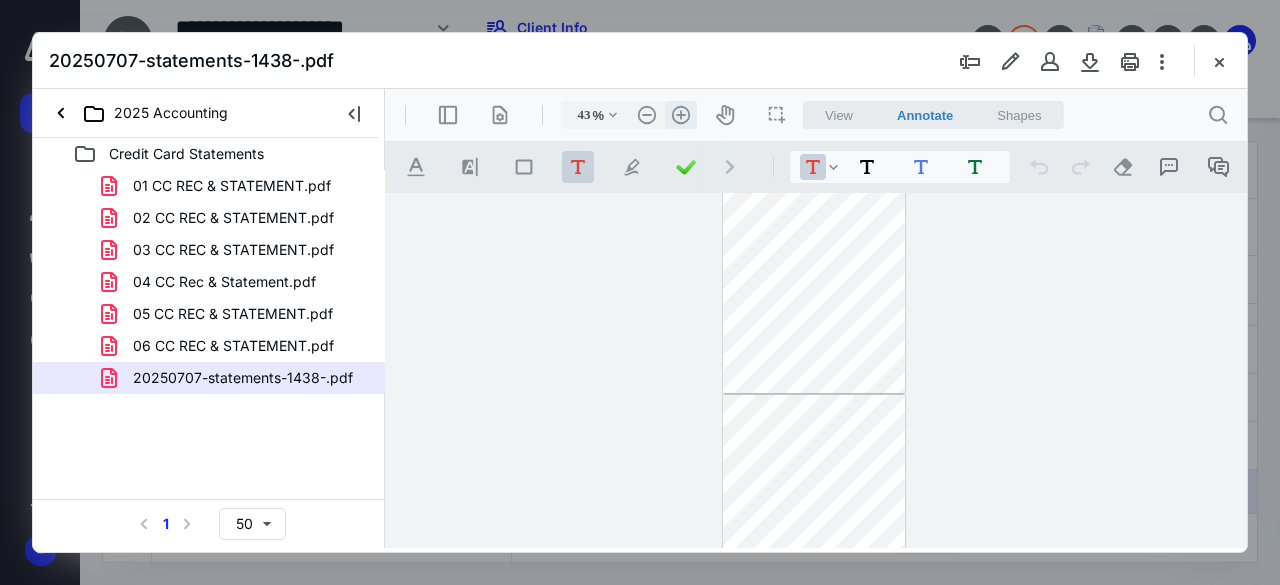 click on ".cls-1{fill:#abb0c4;} icon - header - zoom - in - line" at bounding box center [681, 115] 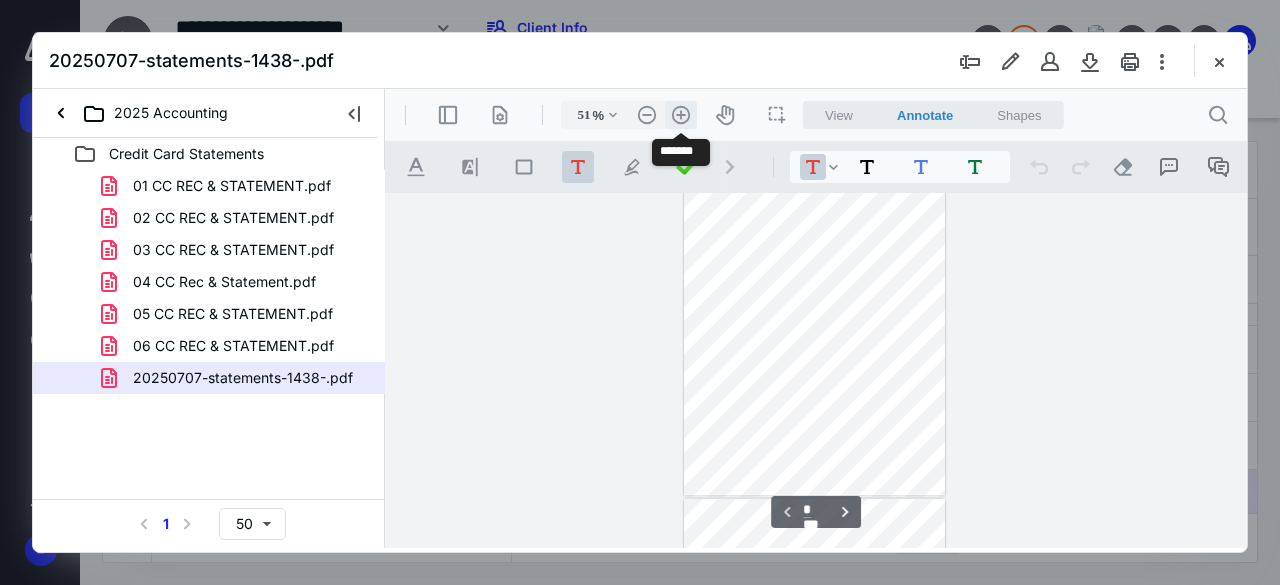click on ".cls-1{fill:#abb0c4;} icon - header - zoom - in - line" at bounding box center (681, 115) 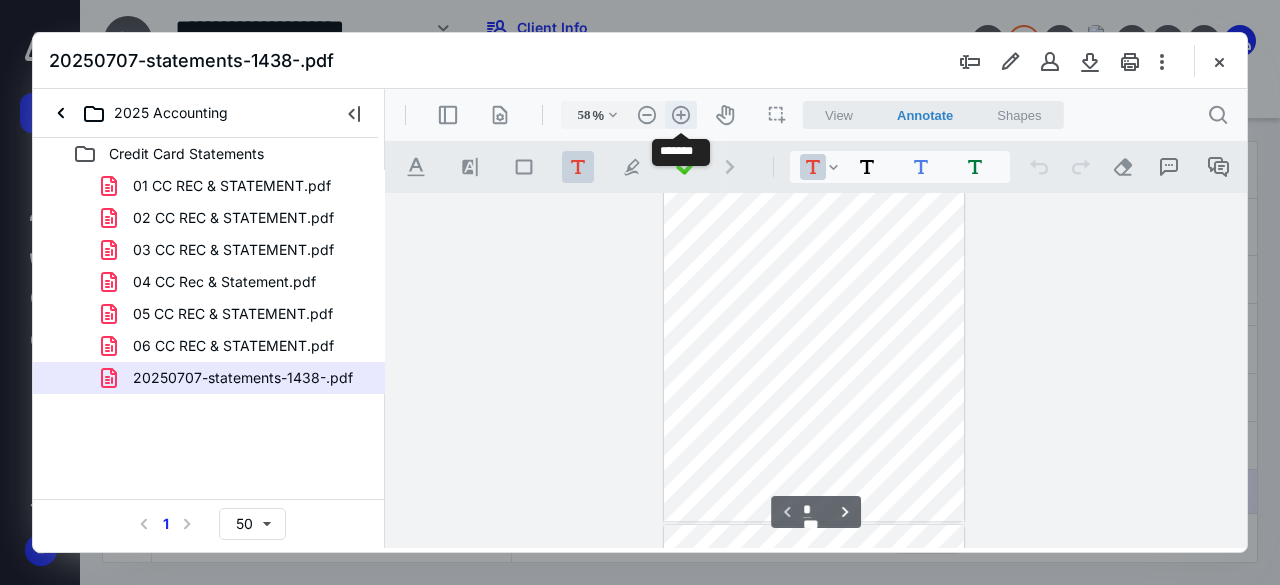 click on ".cls-1{fill:#abb0c4;} icon - header - zoom - in - line" at bounding box center (681, 115) 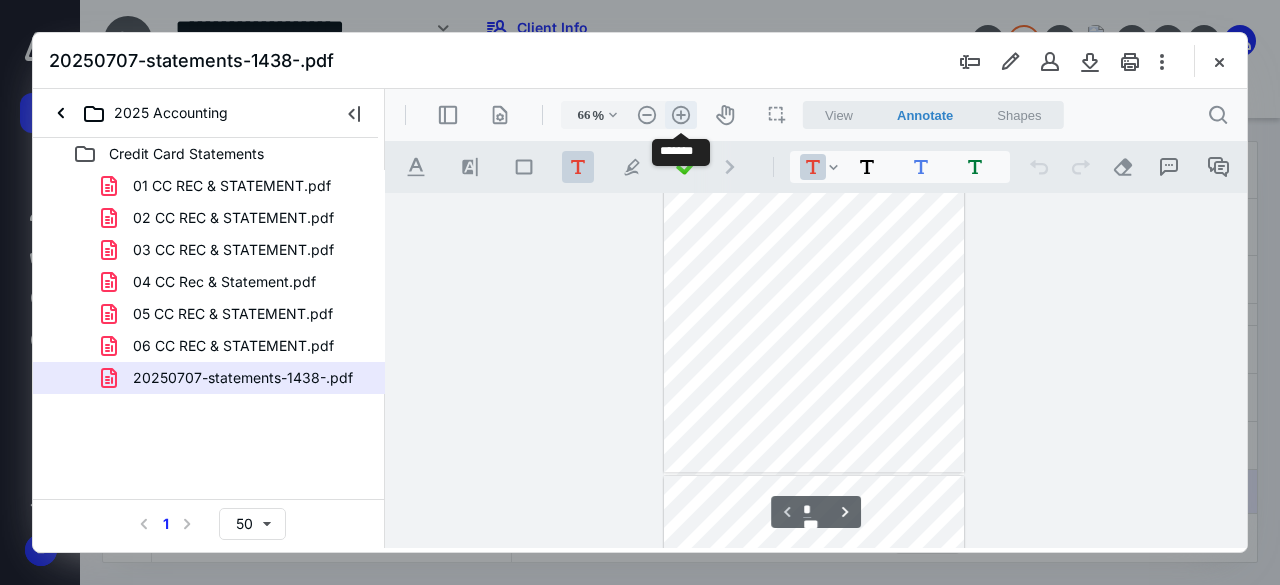 click on ".cls-1{fill:#abb0c4;} icon - header - zoom - in - line" at bounding box center (681, 115) 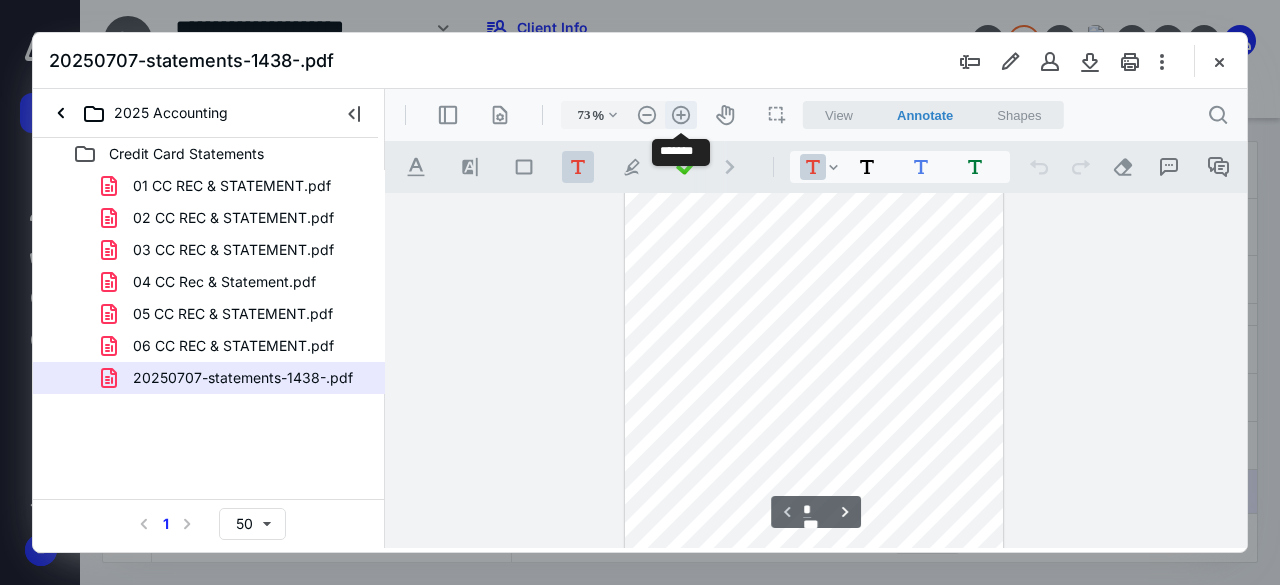 click on ".cls-1{fill:#abb0c4;} icon - header - zoom - in - line" at bounding box center [681, 115] 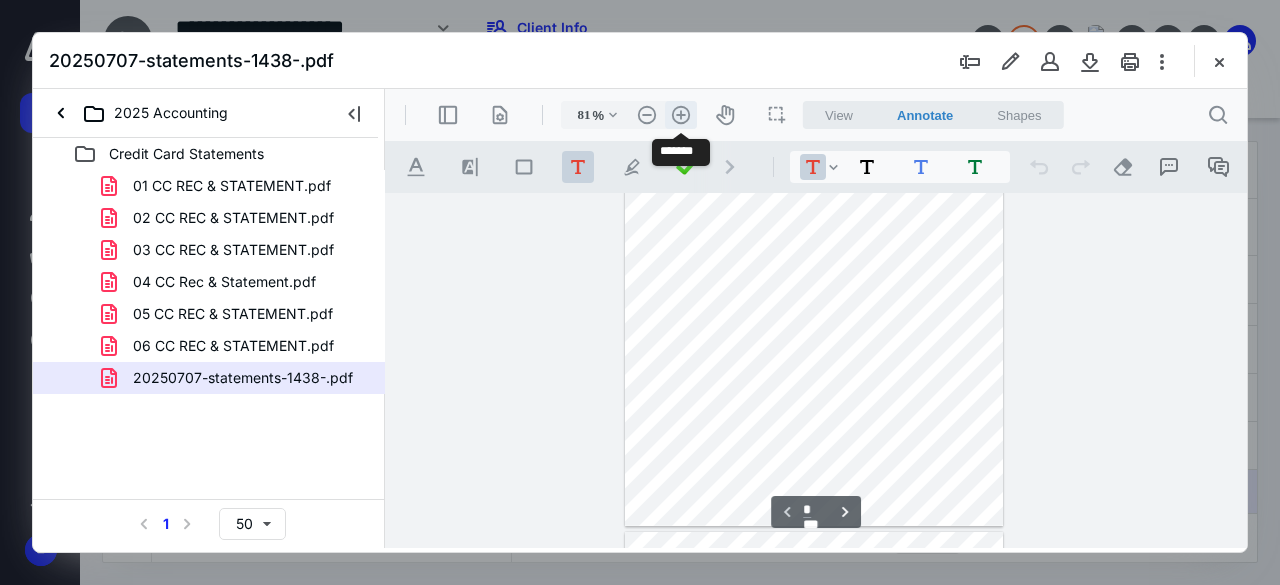 click on ".cls-1{fill:#abb0c4;} icon - header - zoom - in - line" at bounding box center (681, 115) 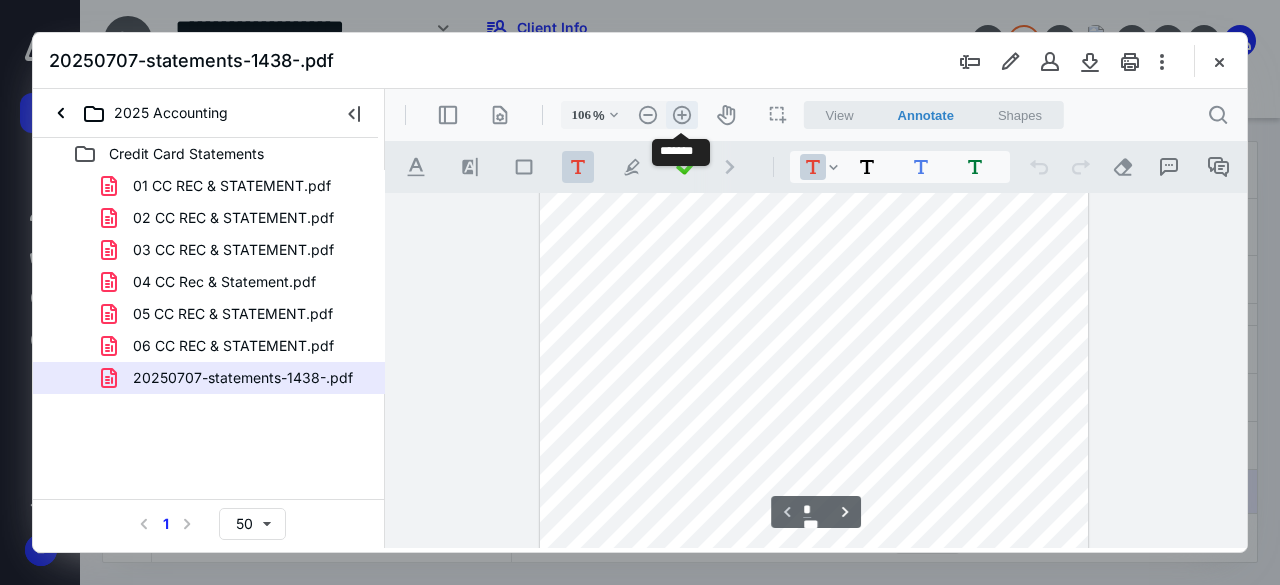 scroll, scrollTop: 566, scrollLeft: 0, axis: vertical 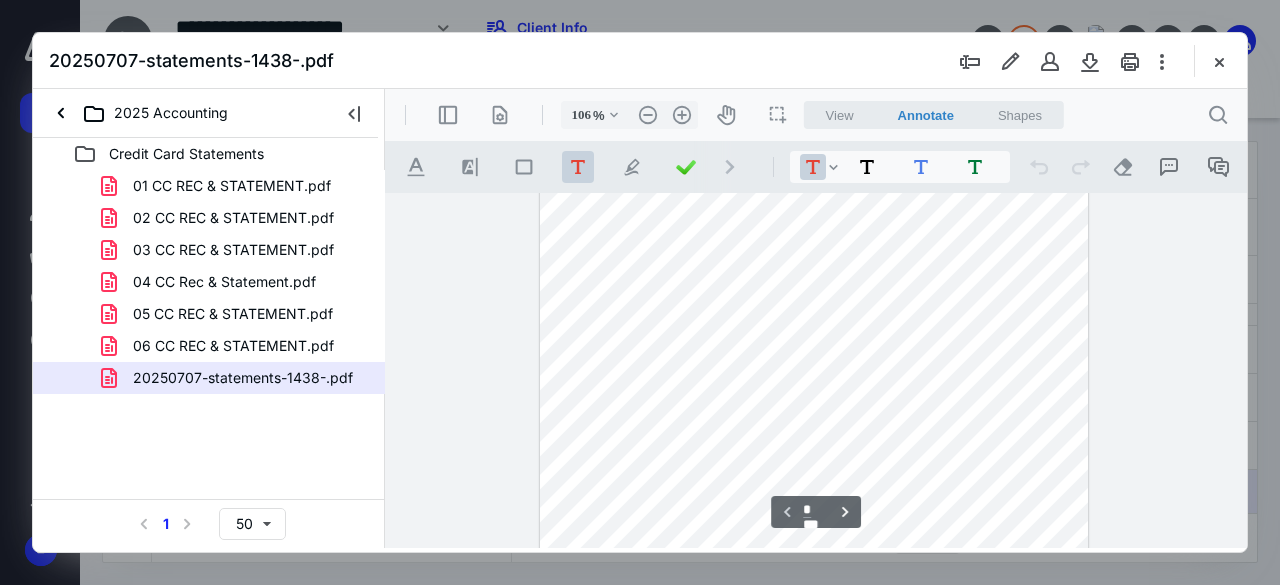 click on "**********" at bounding box center (816, 371) 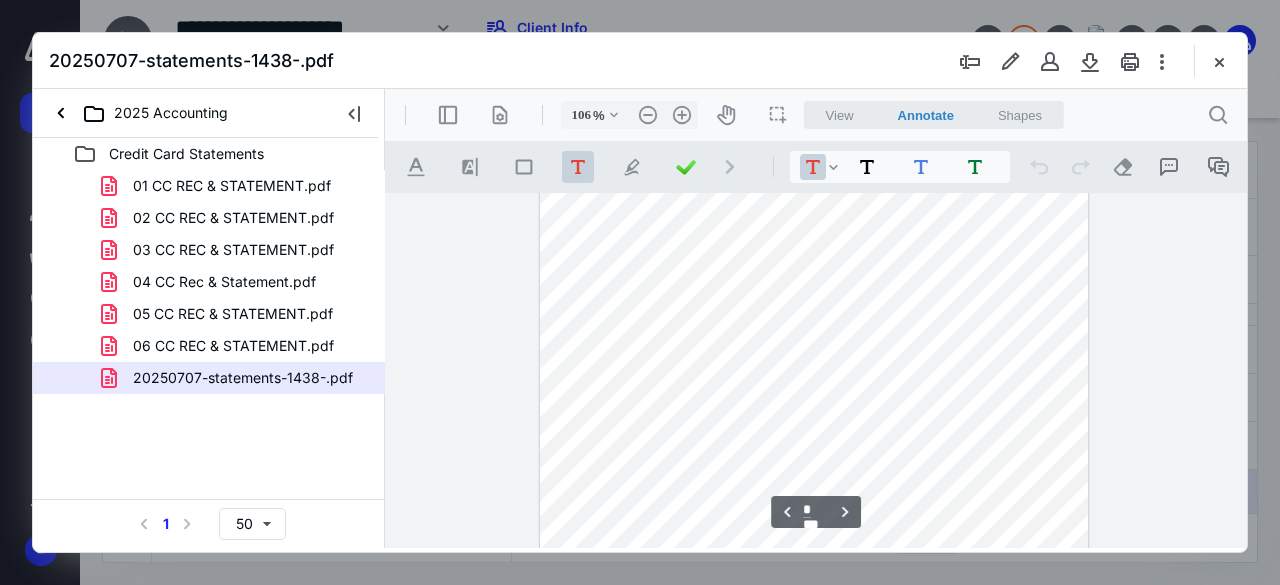 scroll, scrollTop: 2166, scrollLeft: 0, axis: vertical 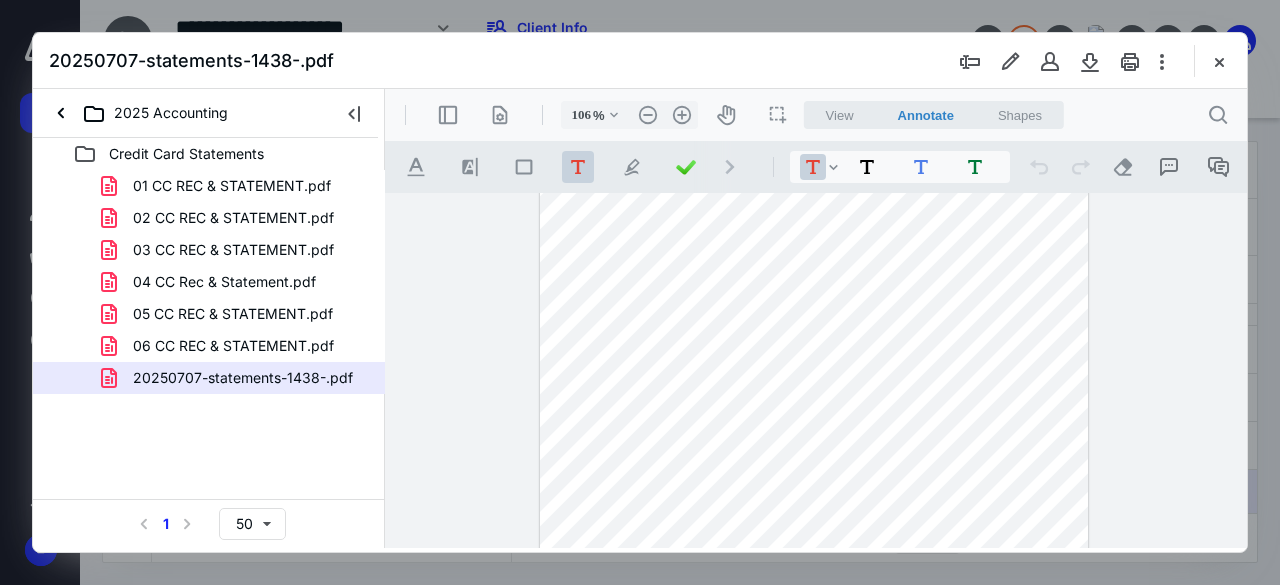 drag, startPoint x: 1236, startPoint y: 383, endPoint x: 1243, endPoint y: 365, distance: 19.313208 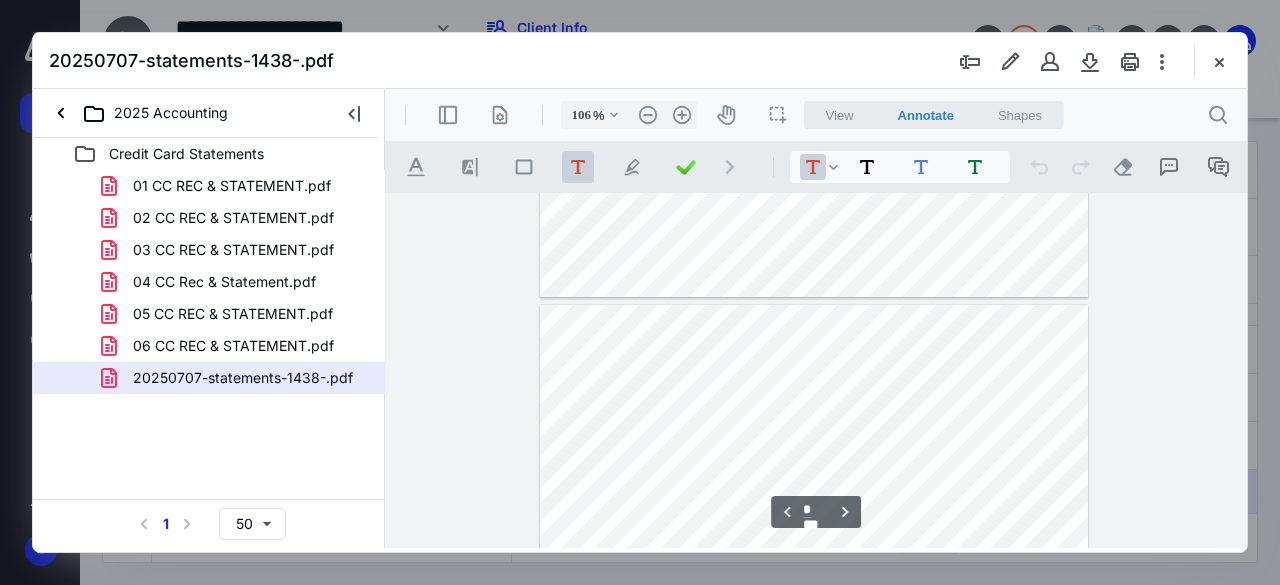 type on "*" 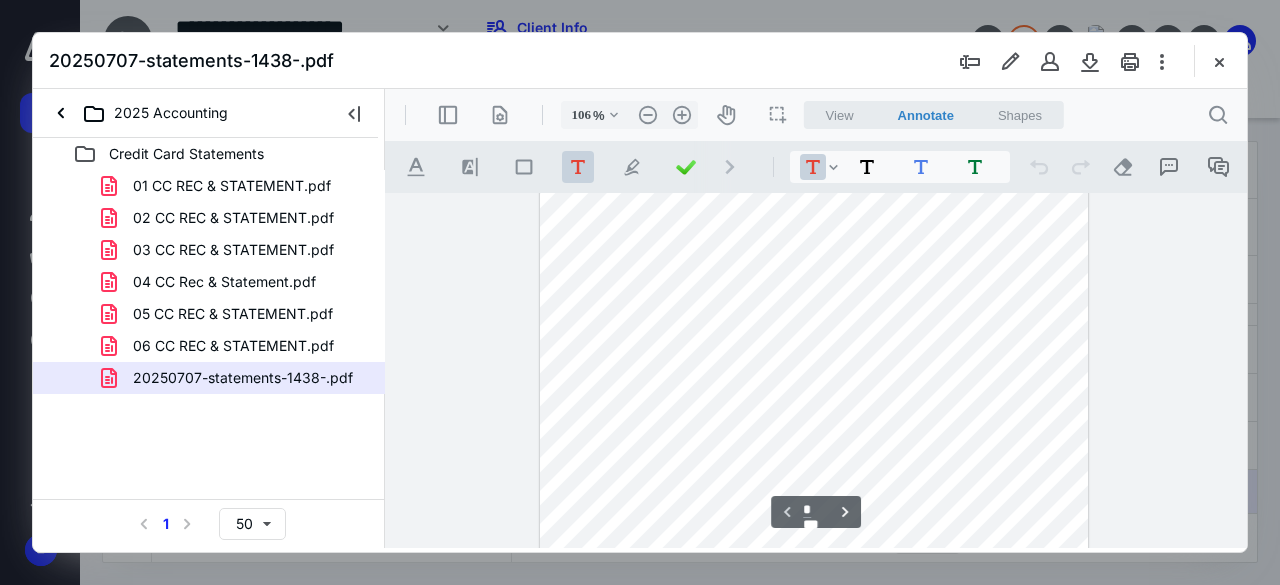 scroll, scrollTop: 0, scrollLeft: 0, axis: both 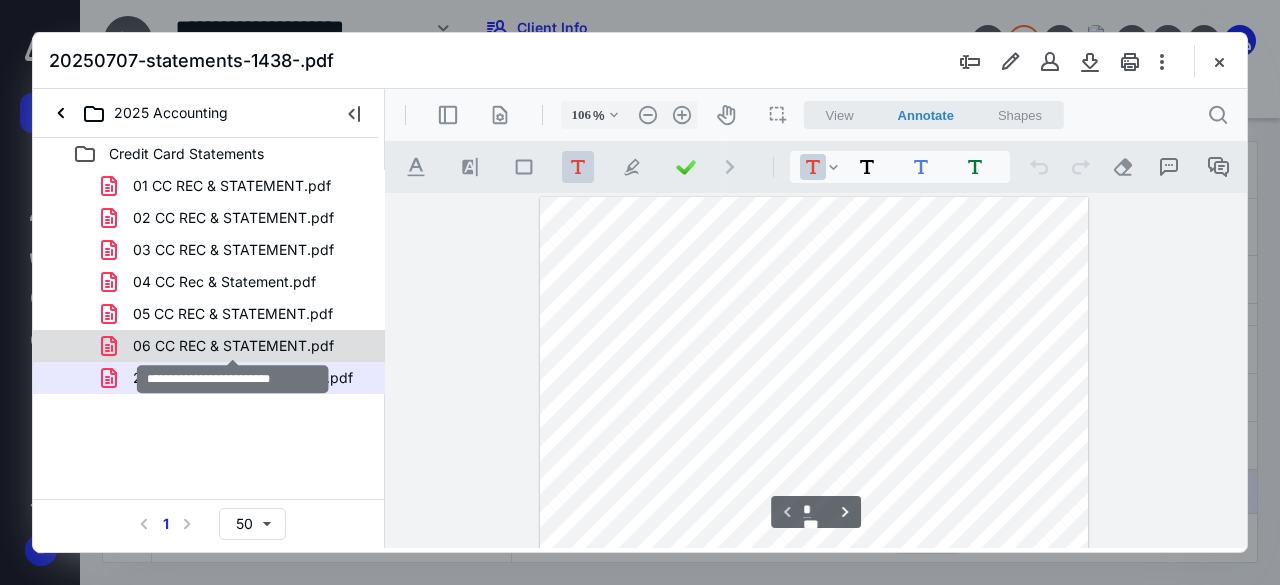 click on "06 CC REC & STATEMENT.pdf" at bounding box center (233, 346) 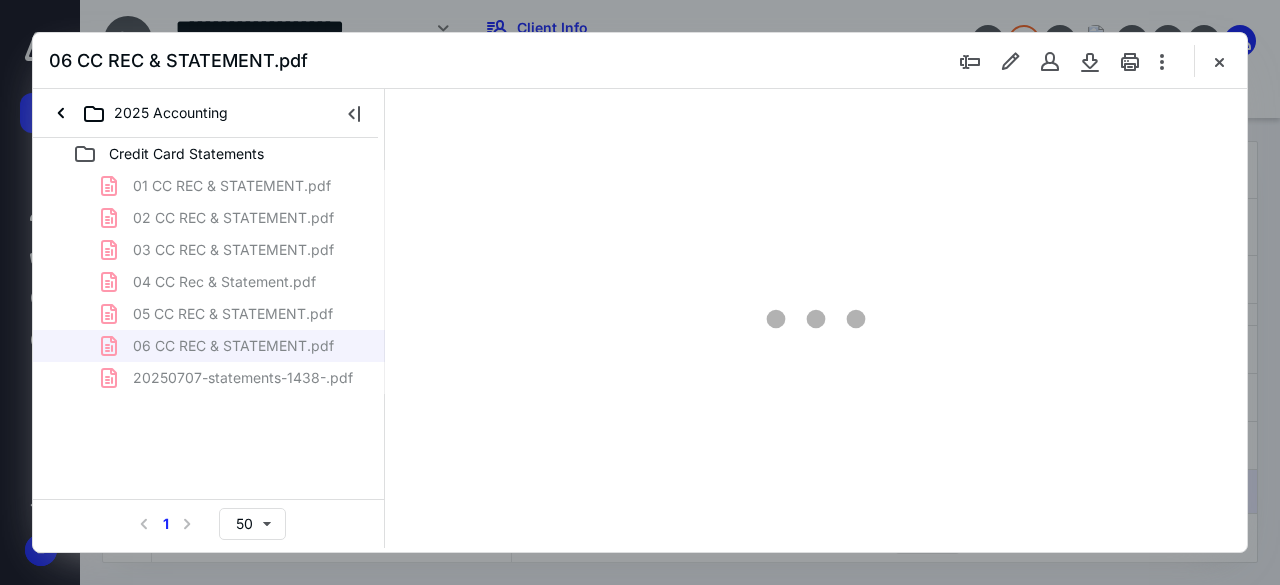 type on "58" 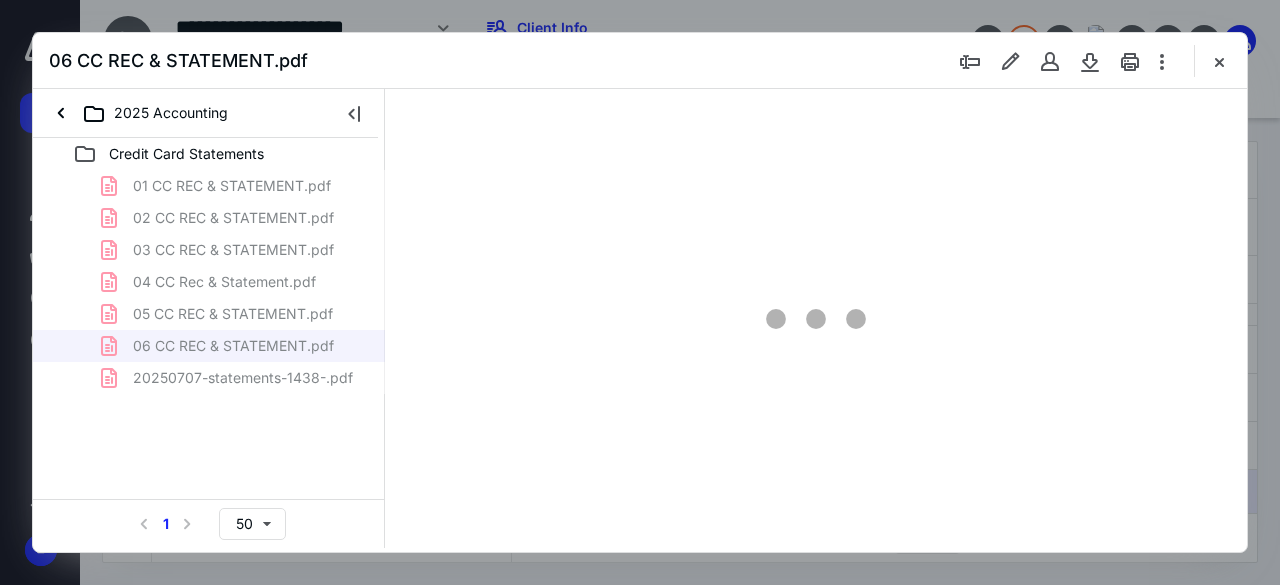scroll, scrollTop: 106, scrollLeft: 0, axis: vertical 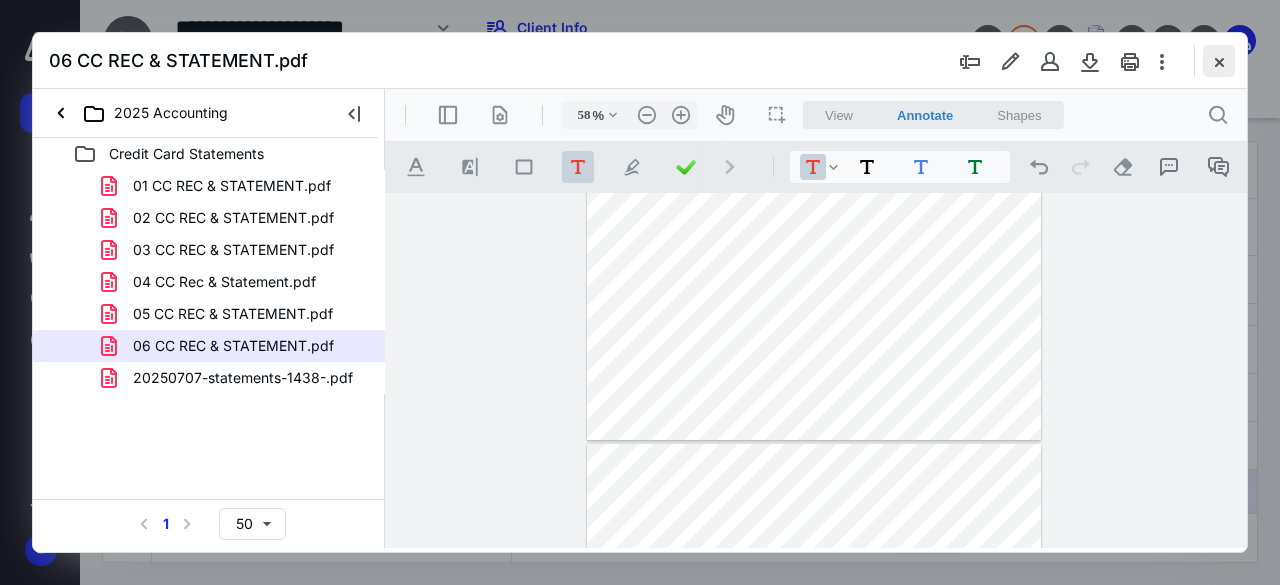 click at bounding box center (1219, 61) 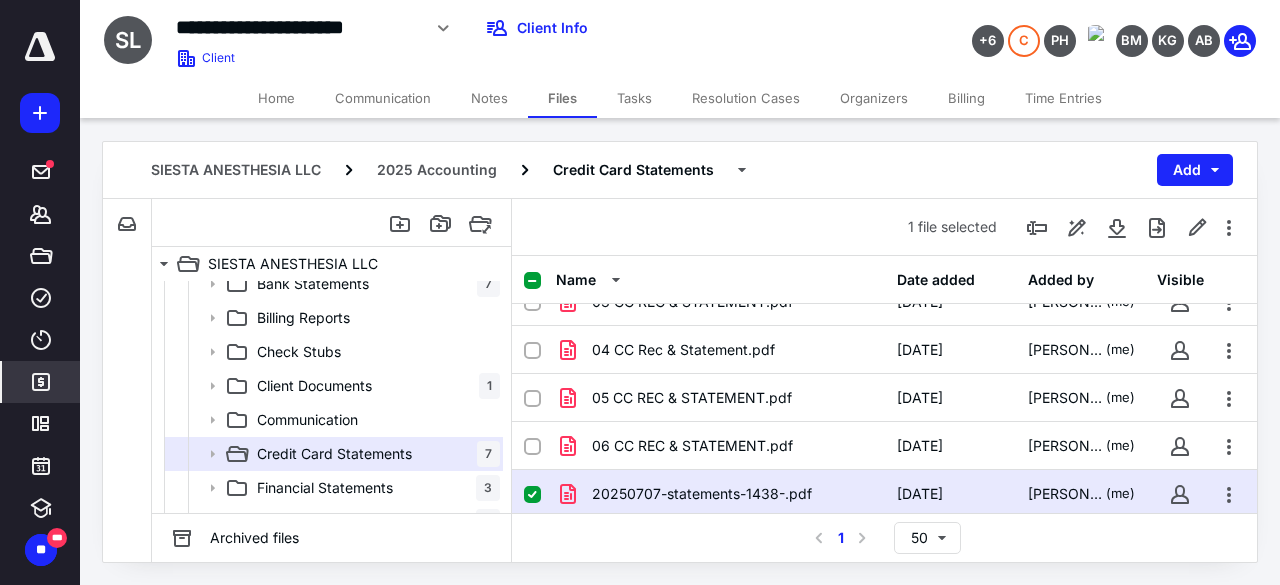 scroll, scrollTop: 333, scrollLeft: 0, axis: vertical 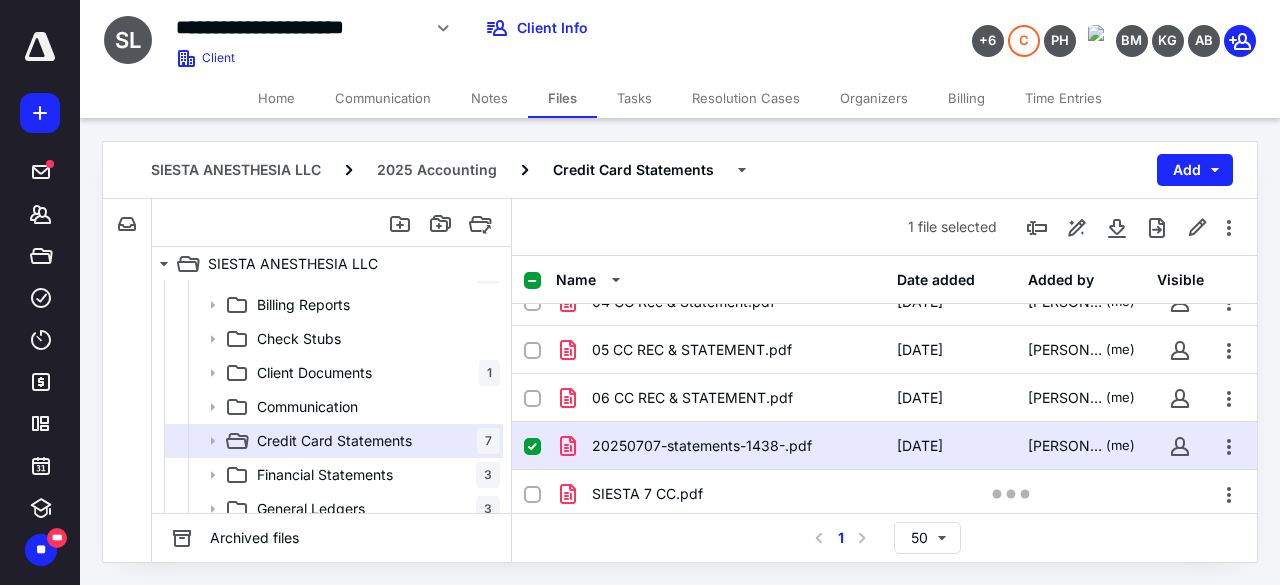 click at bounding box center [532, 447] 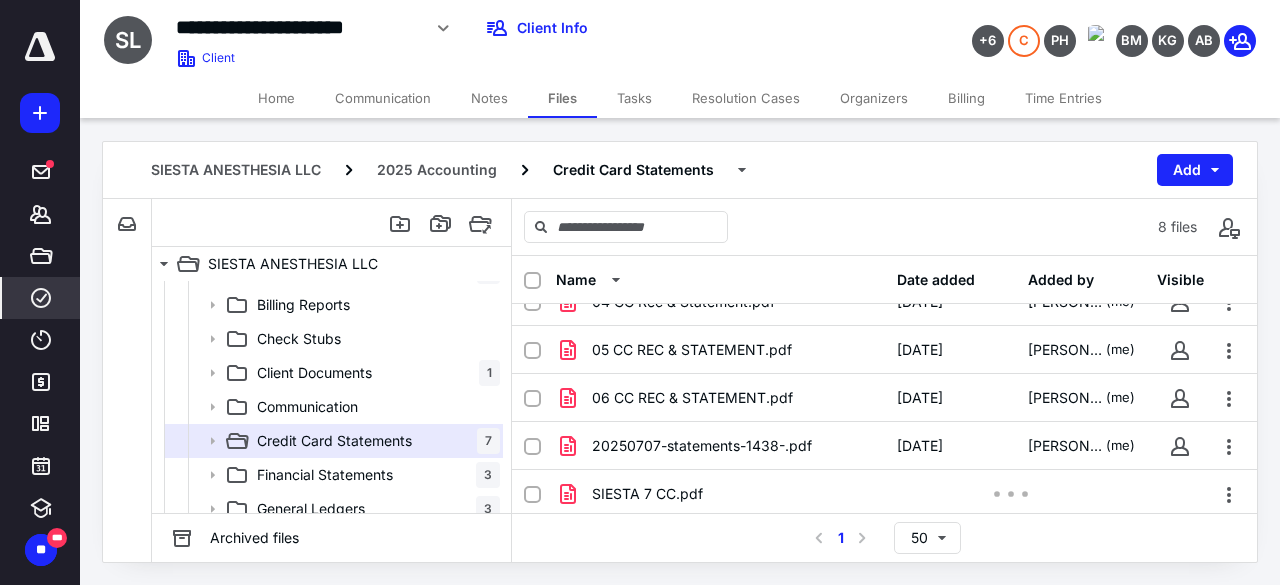 checkbox on "false" 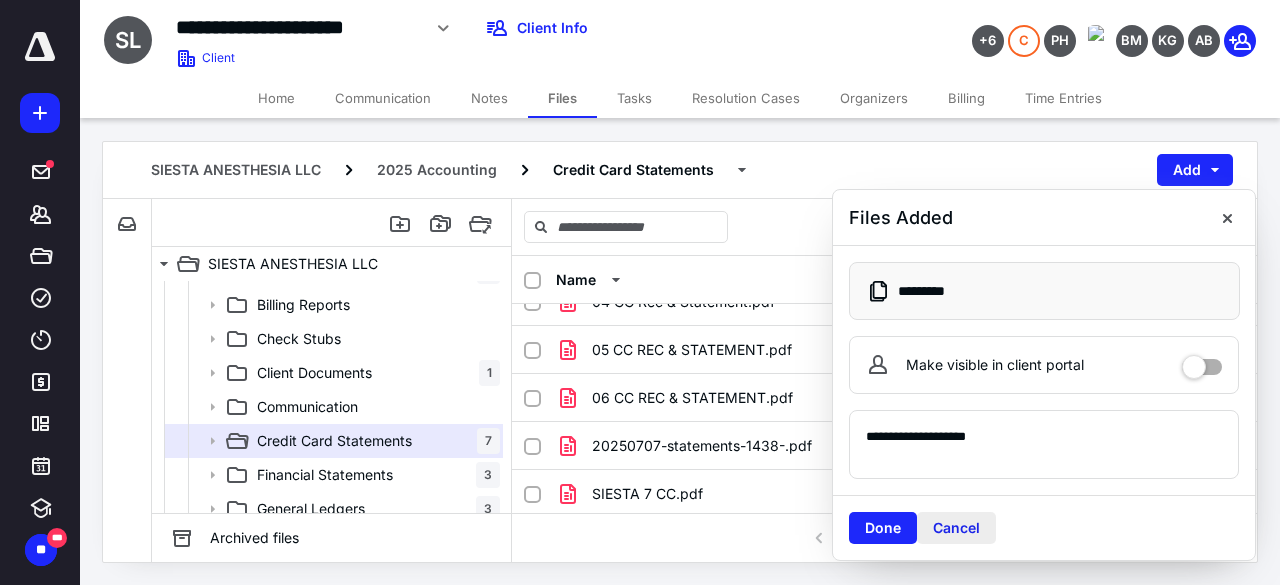 click on "Cancel" at bounding box center [956, 528] 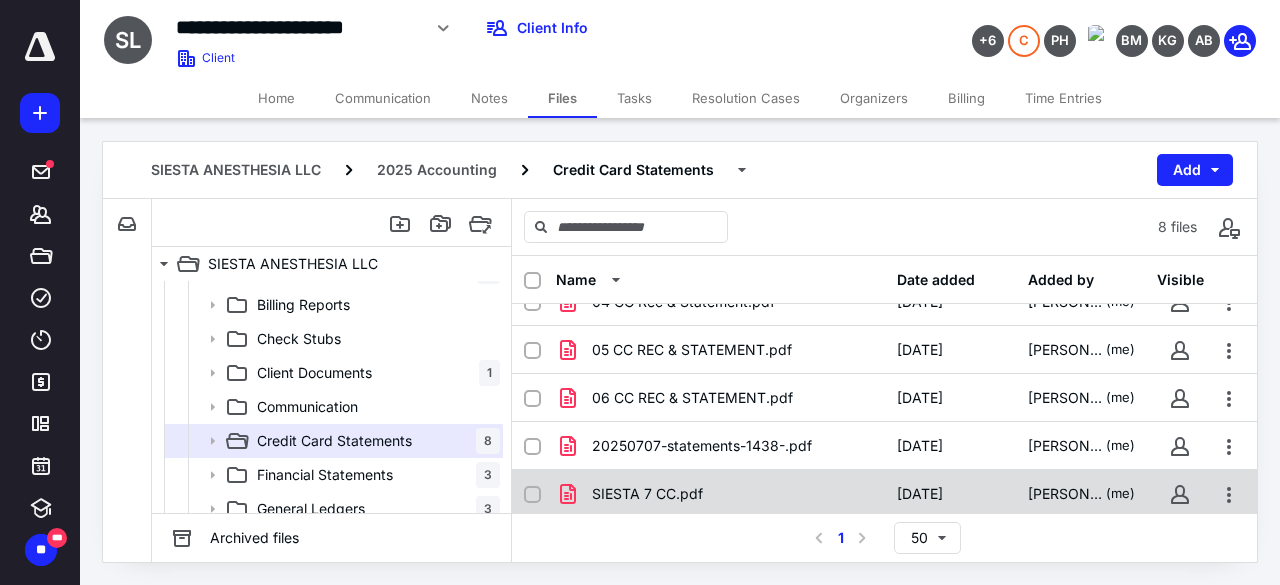 click 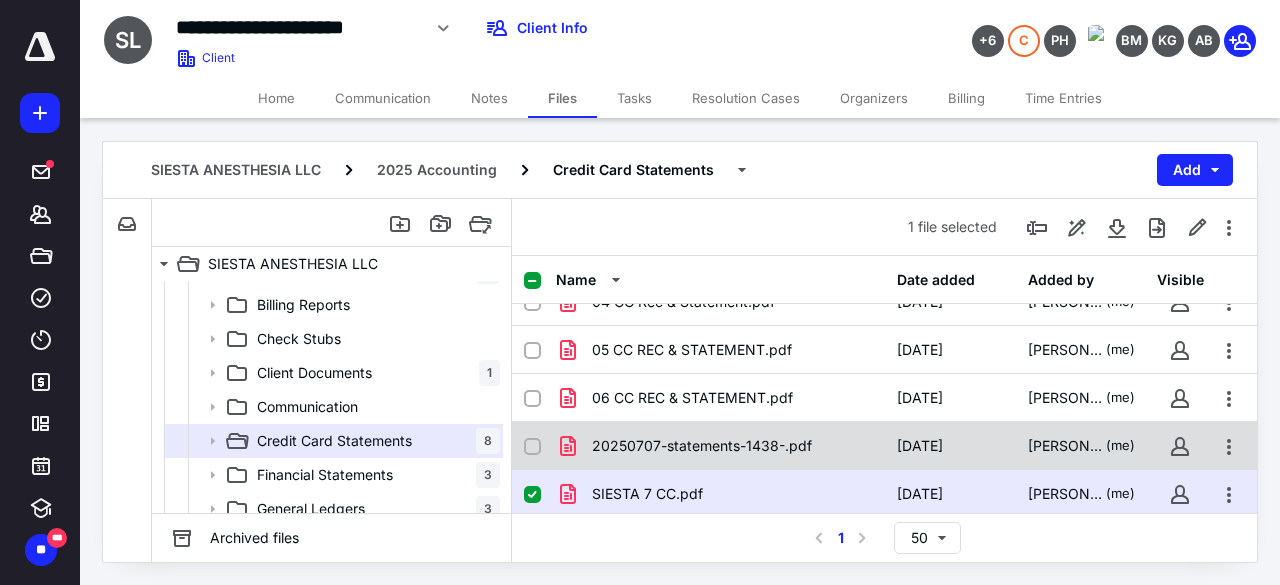 click 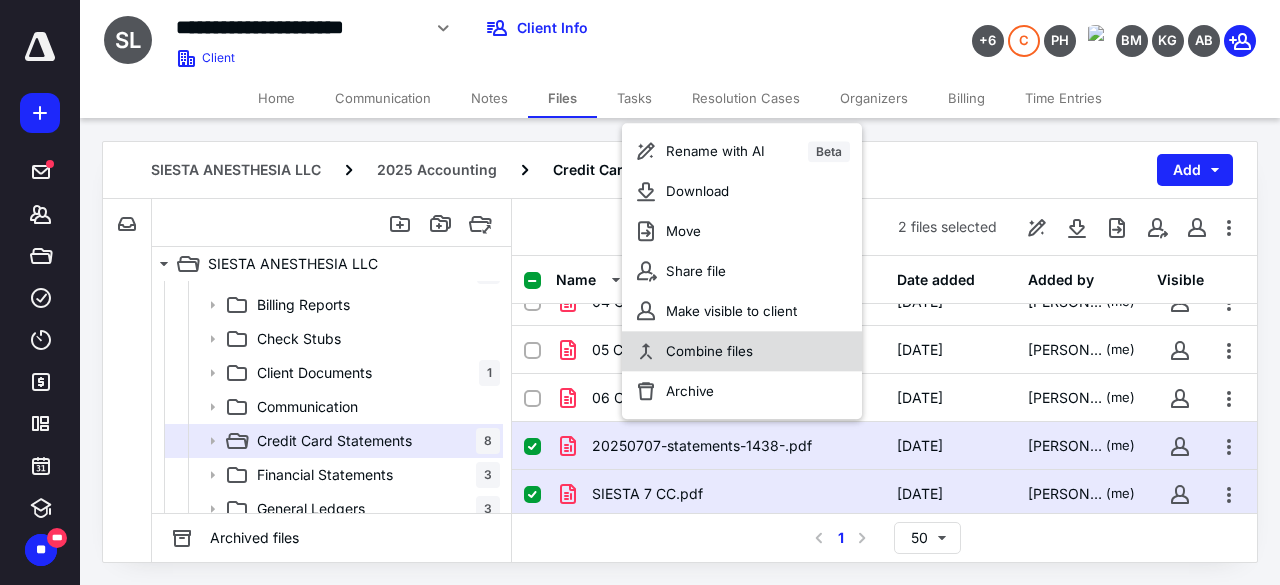 click on "Combine files" at bounding box center [742, 352] 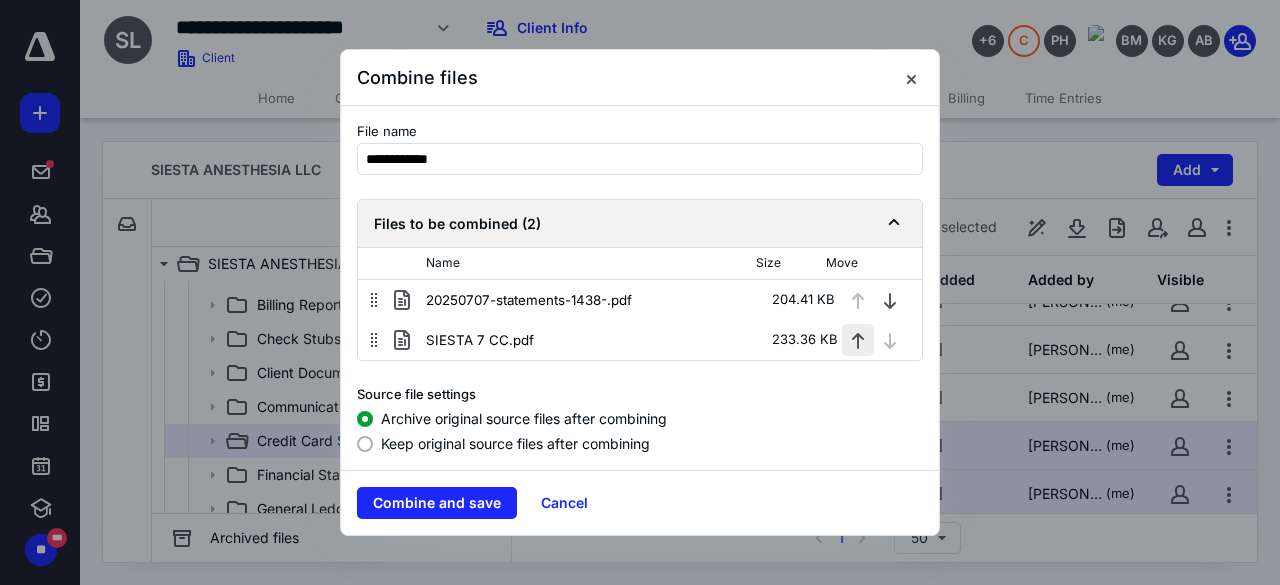 click at bounding box center [858, 340] 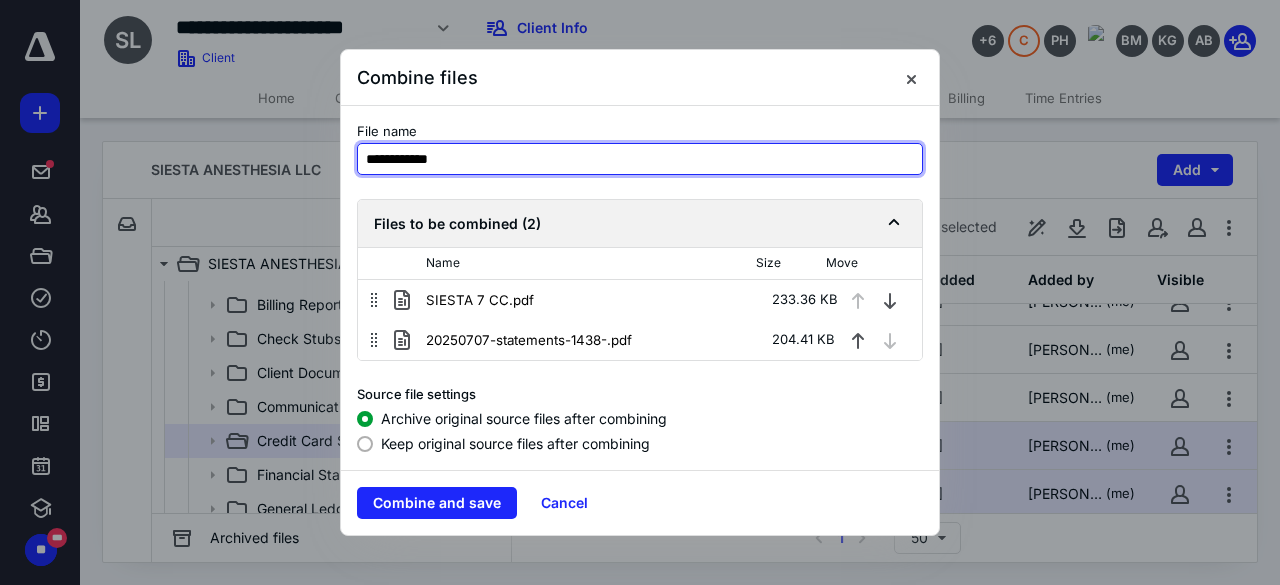 click on "**********" at bounding box center (640, 159) 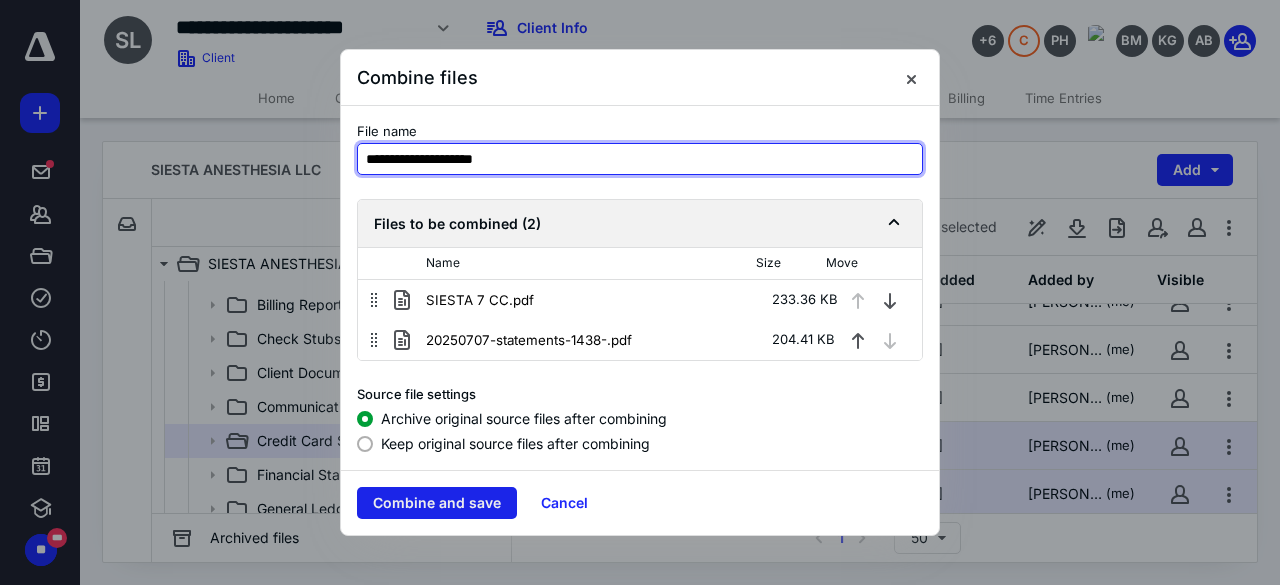 type on "**********" 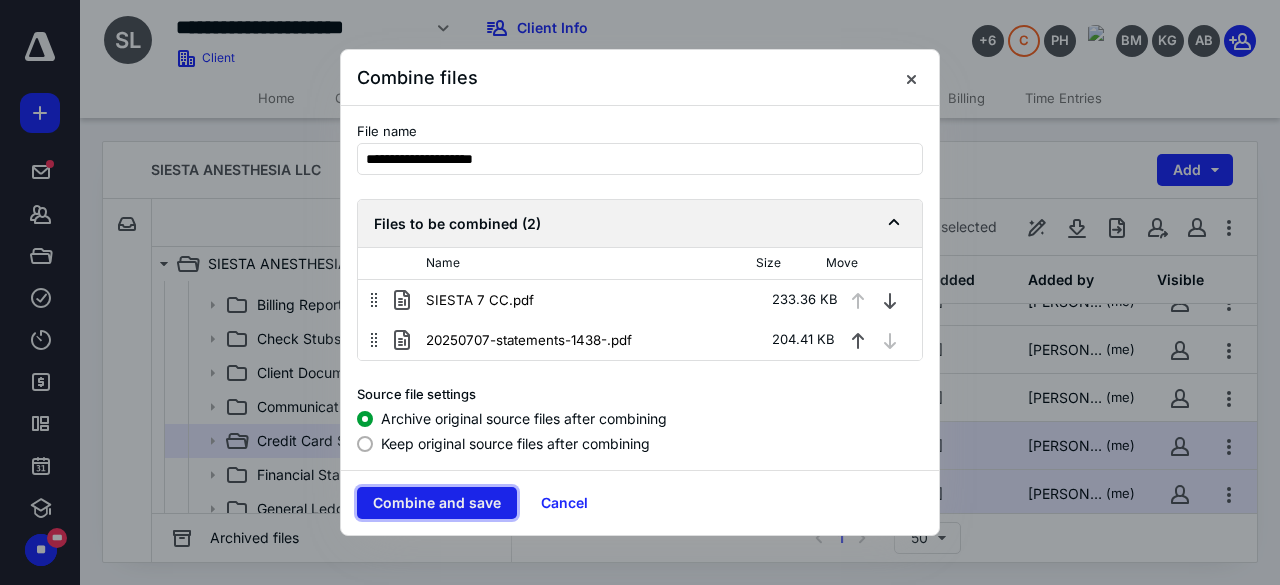 click on "Combine and save" at bounding box center [437, 503] 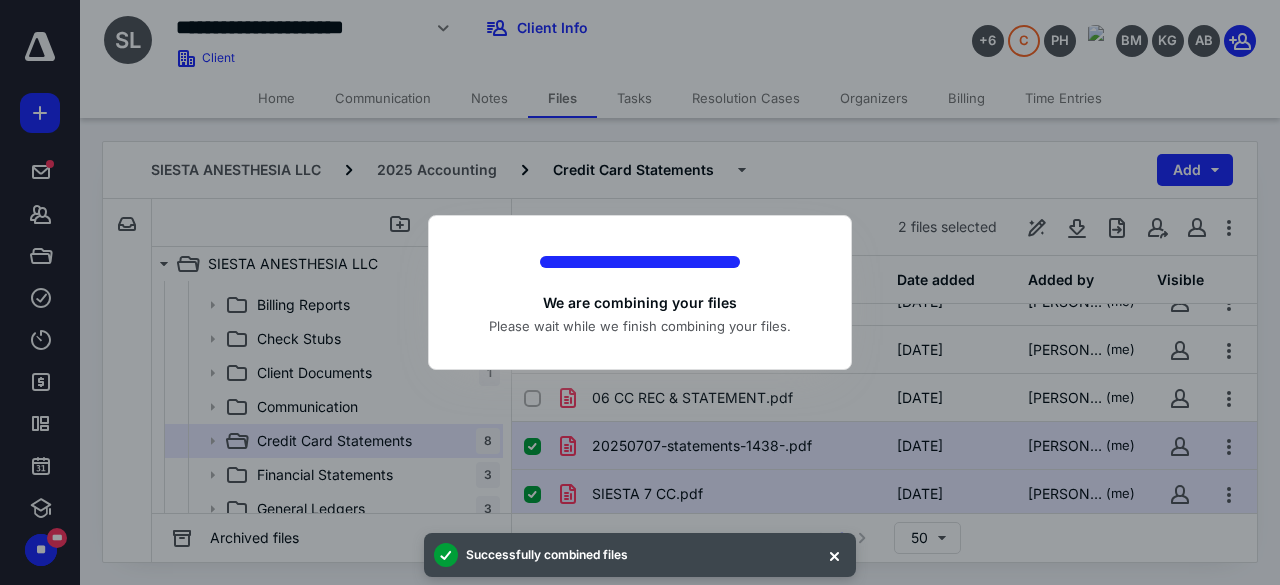 checkbox on "false" 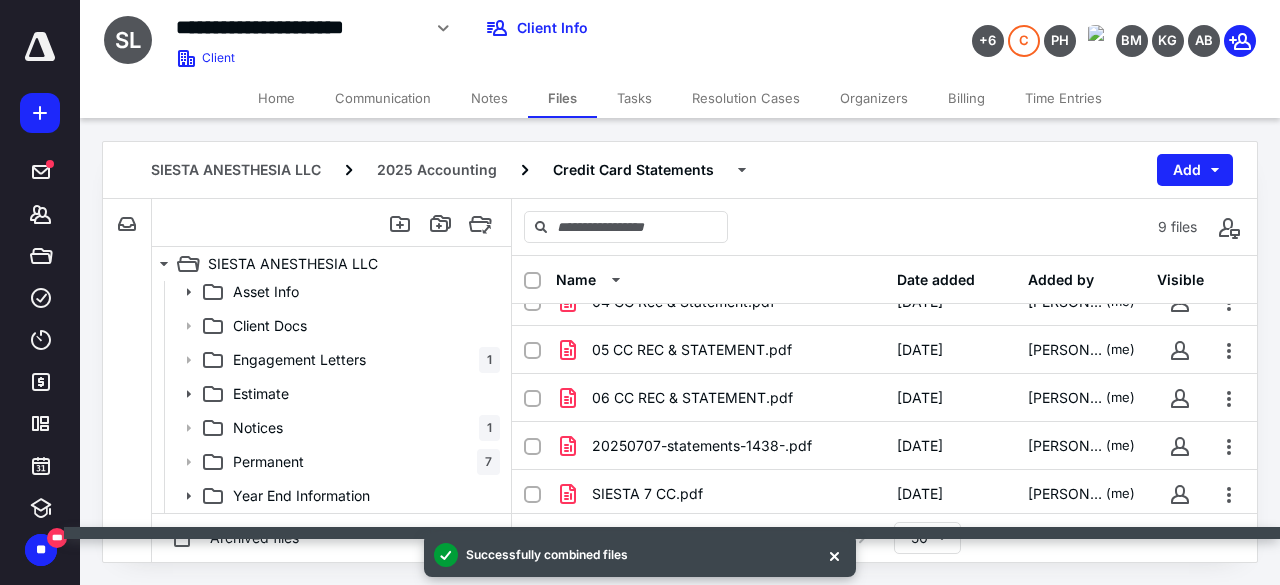 scroll, scrollTop: 276, scrollLeft: 0, axis: vertical 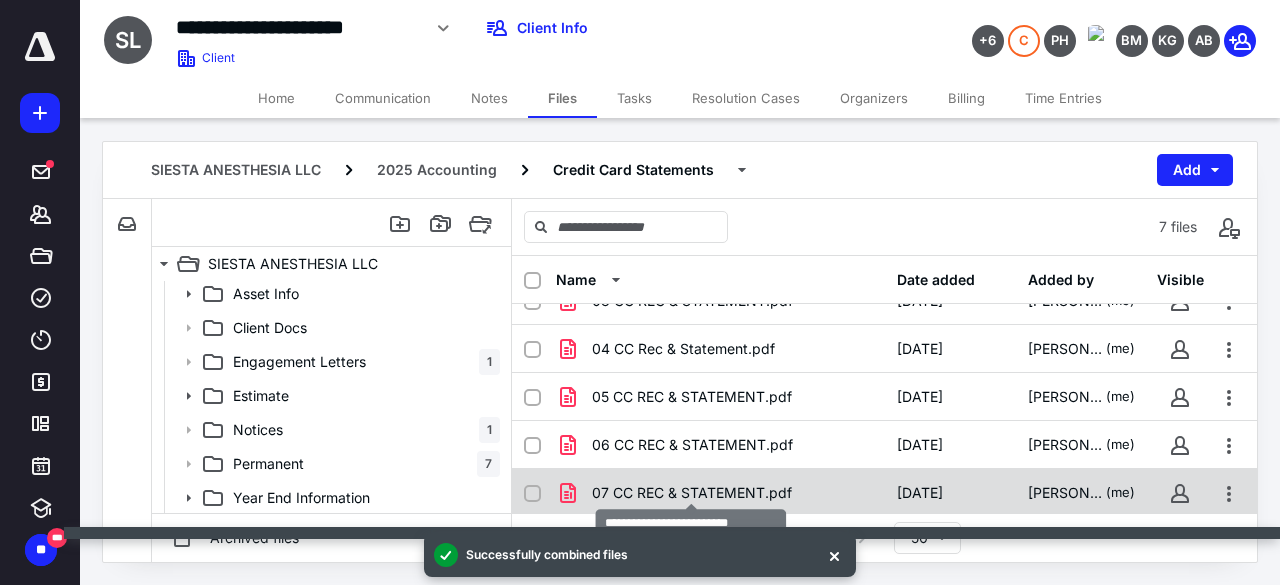 click on "07 CC REC & STATEMENT.pdf" at bounding box center [692, 493] 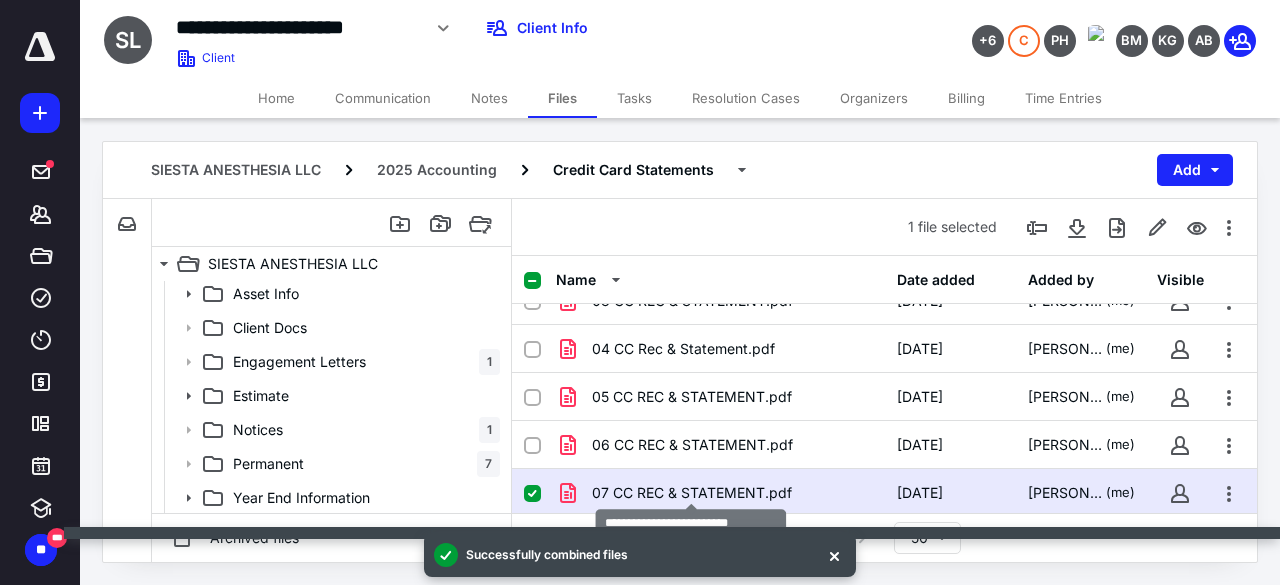 checkbox on "true" 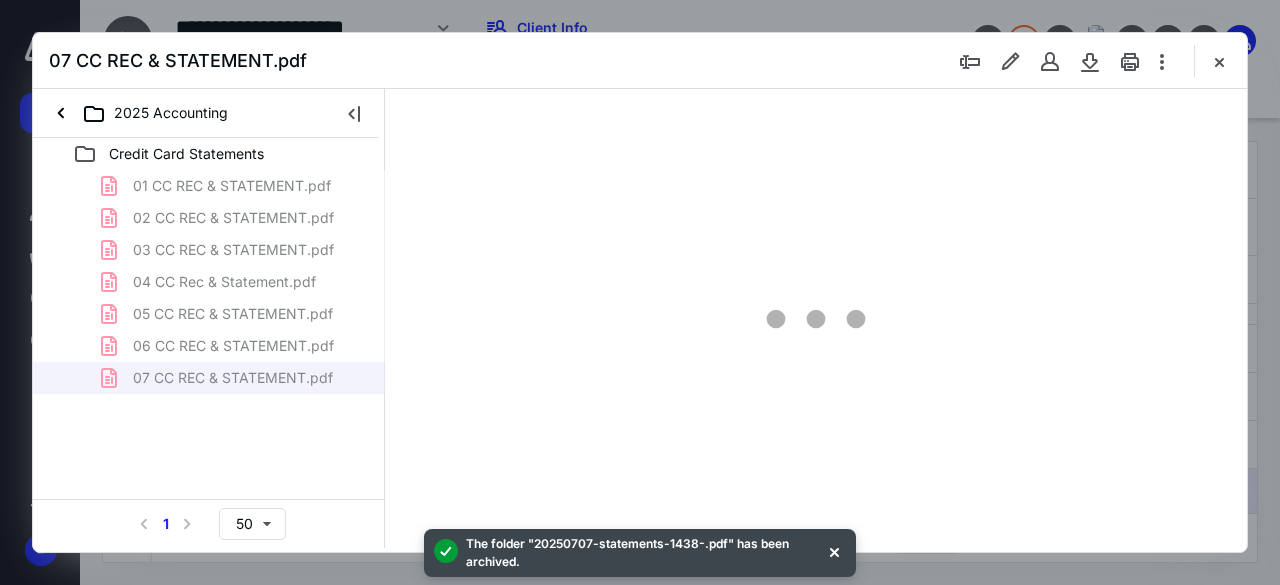 scroll, scrollTop: 0, scrollLeft: 0, axis: both 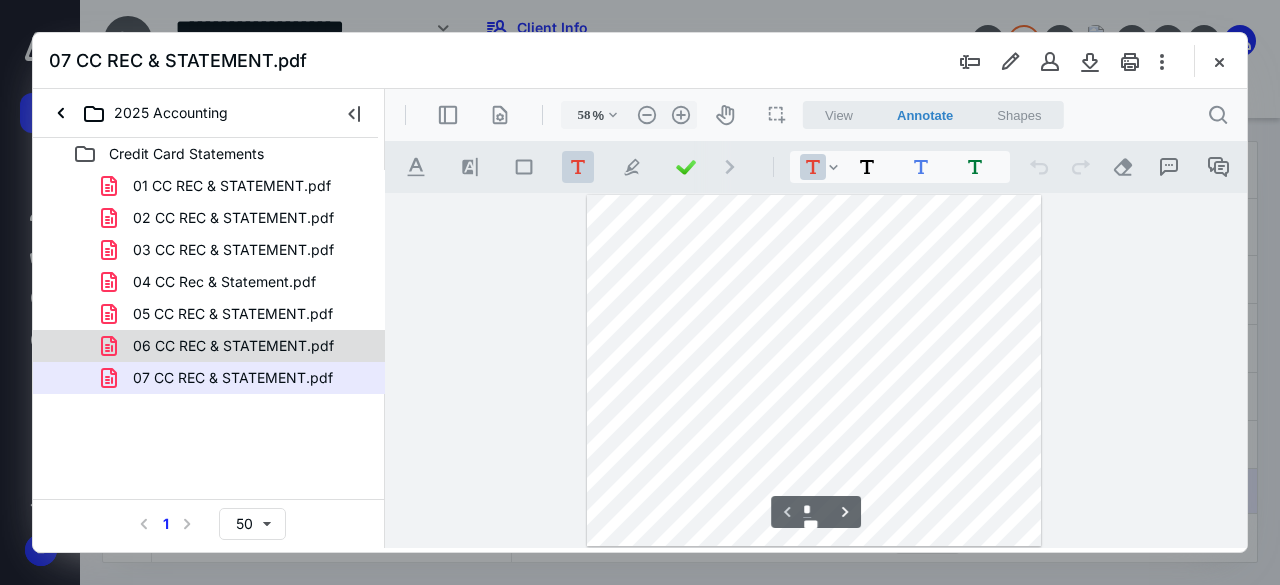 click on "06 CC REC & STATEMENT.pdf" at bounding box center (233, 346) 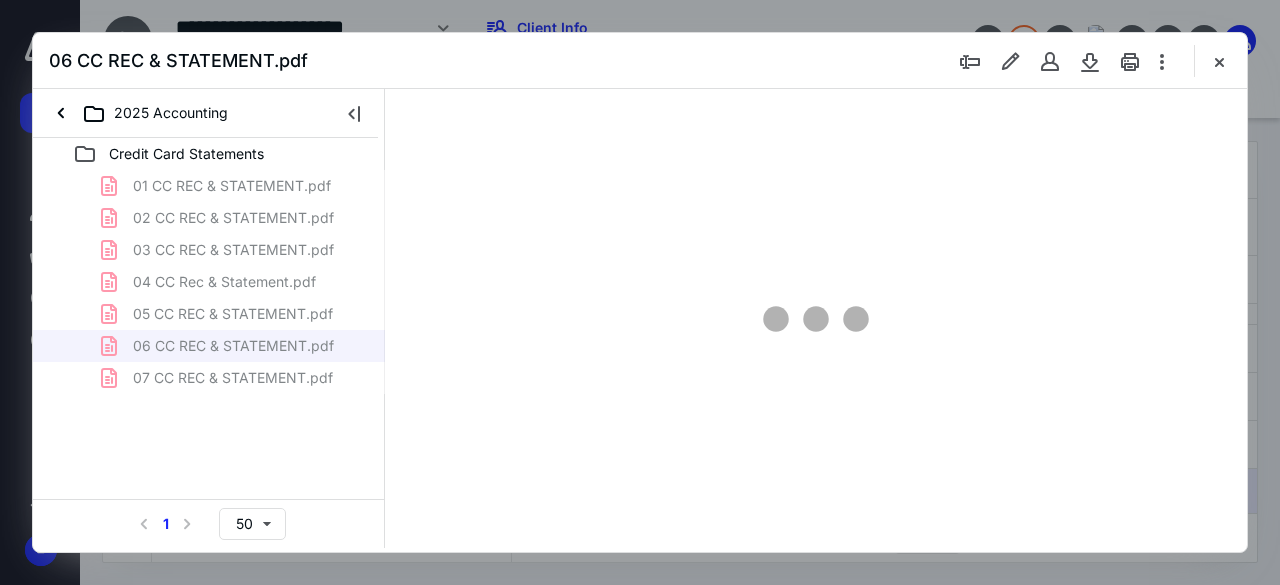 type on "58" 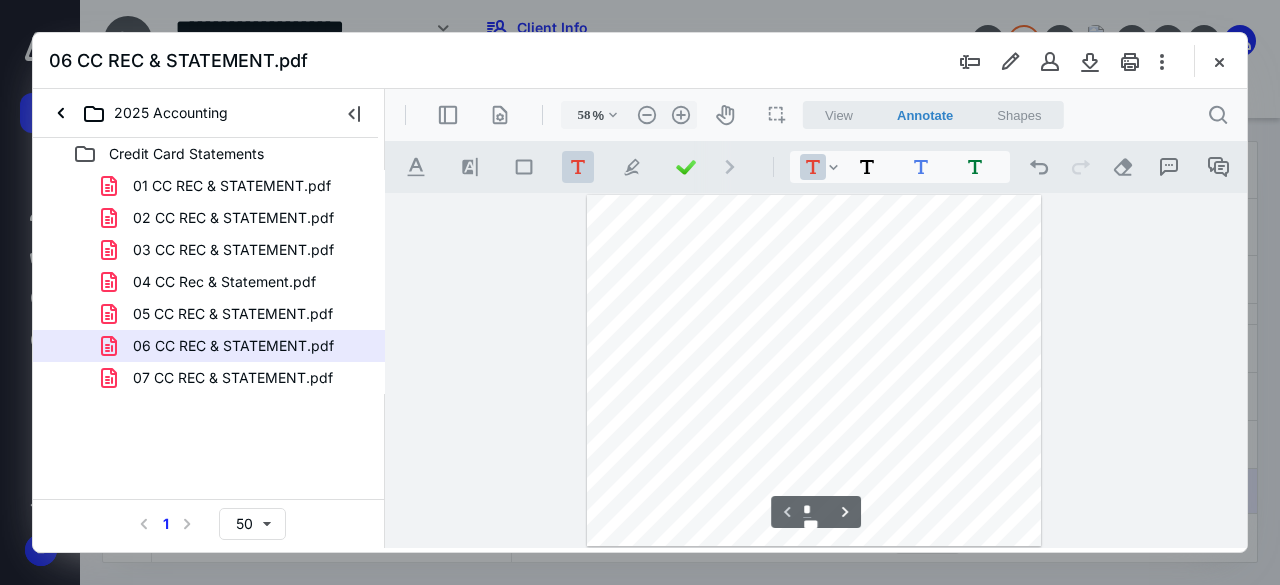 scroll, scrollTop: 106, scrollLeft: 0, axis: vertical 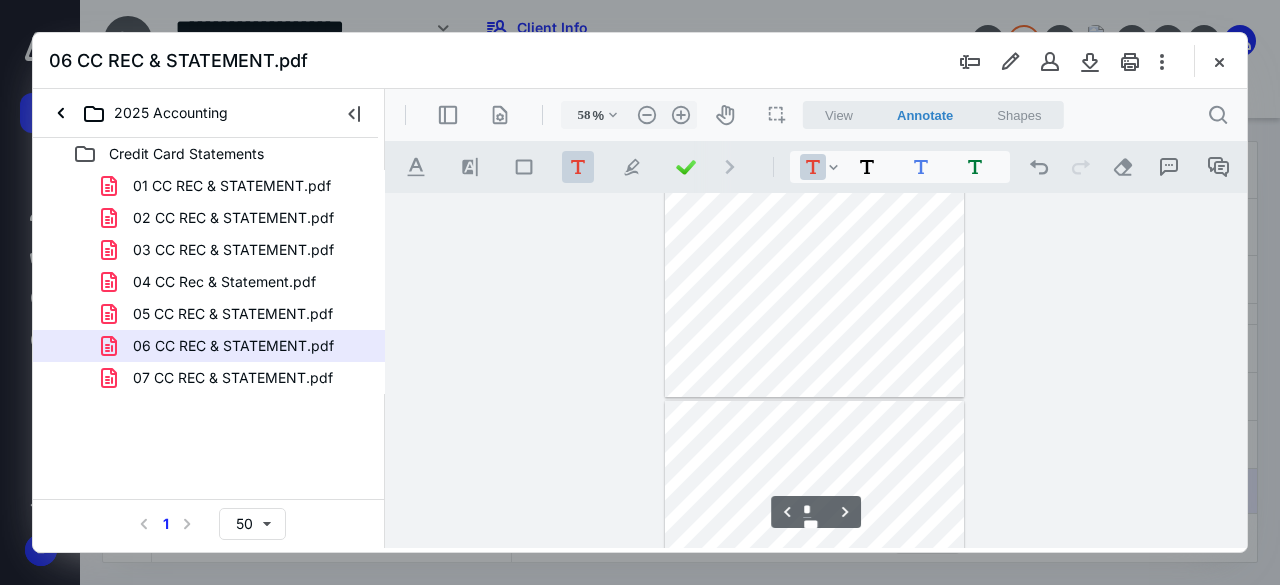 type on "*" 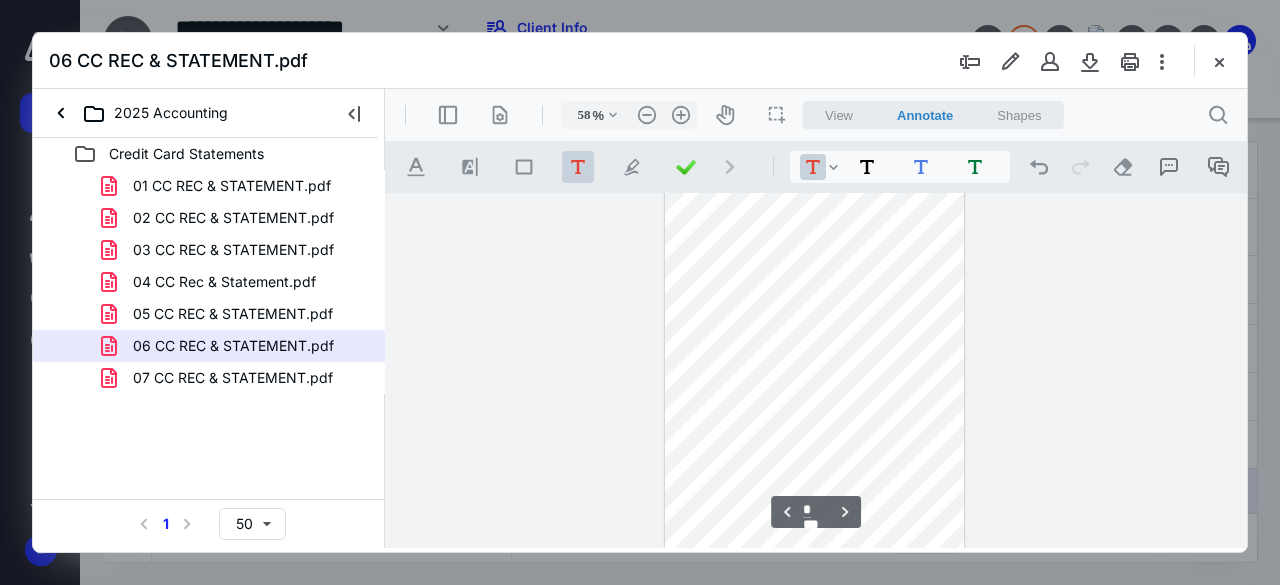 scroll, scrollTop: 1924, scrollLeft: 0, axis: vertical 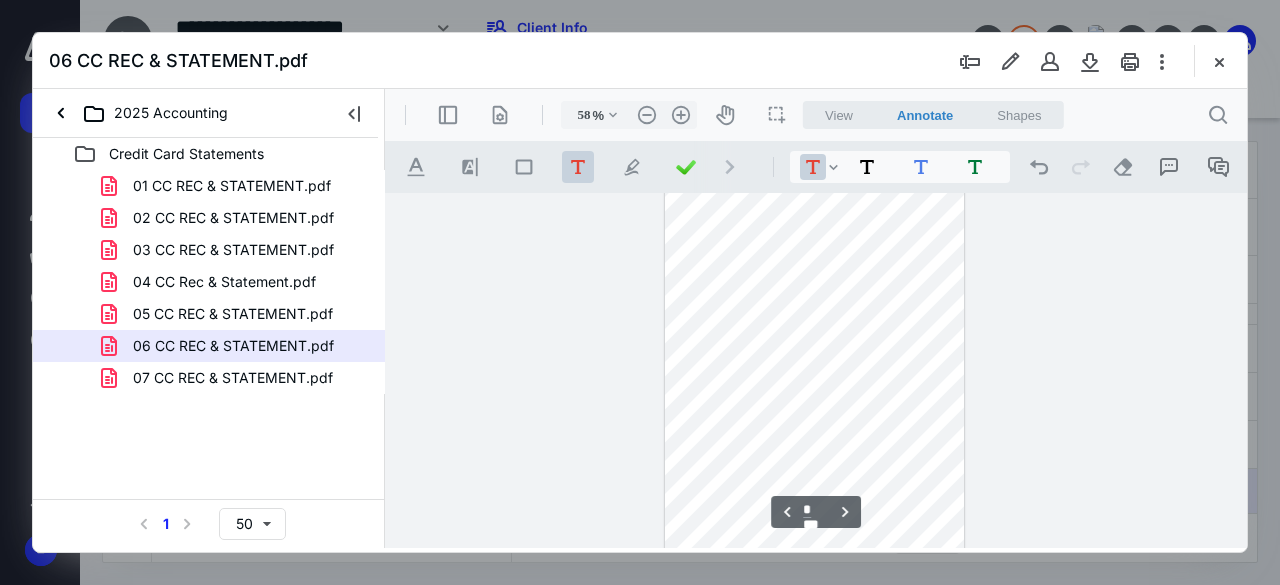 drag, startPoint x: 1241, startPoint y: 220, endPoint x: 1632, endPoint y: 522, distance: 494.0496 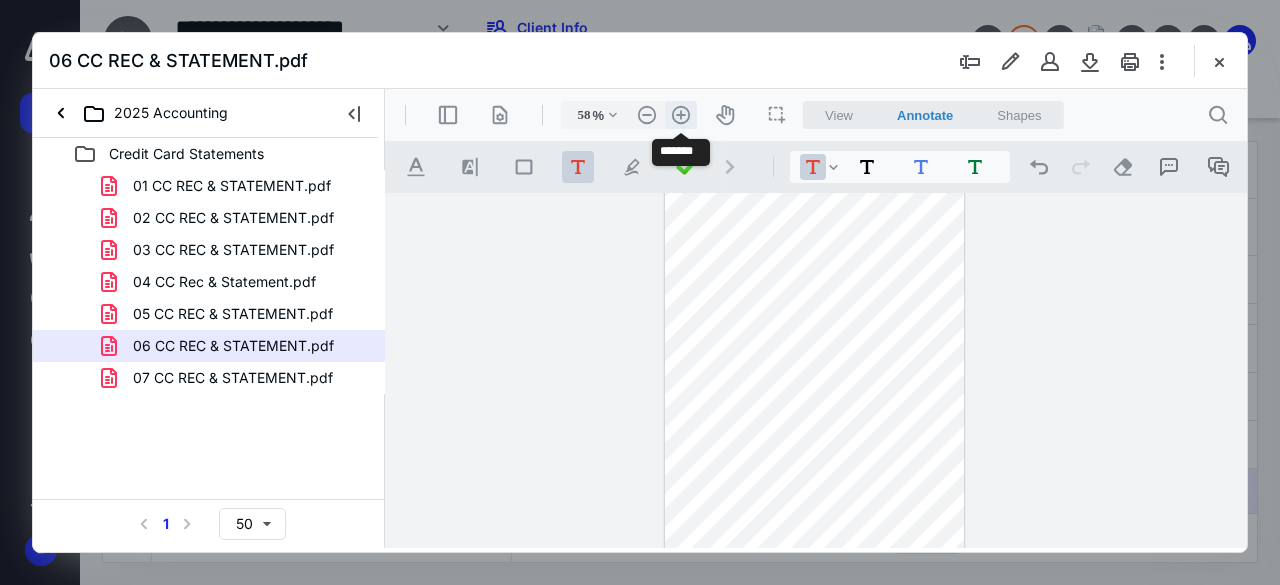 click on ".cls-1{fill:#abb0c4;} icon - header - zoom - in - line" at bounding box center (681, 115) 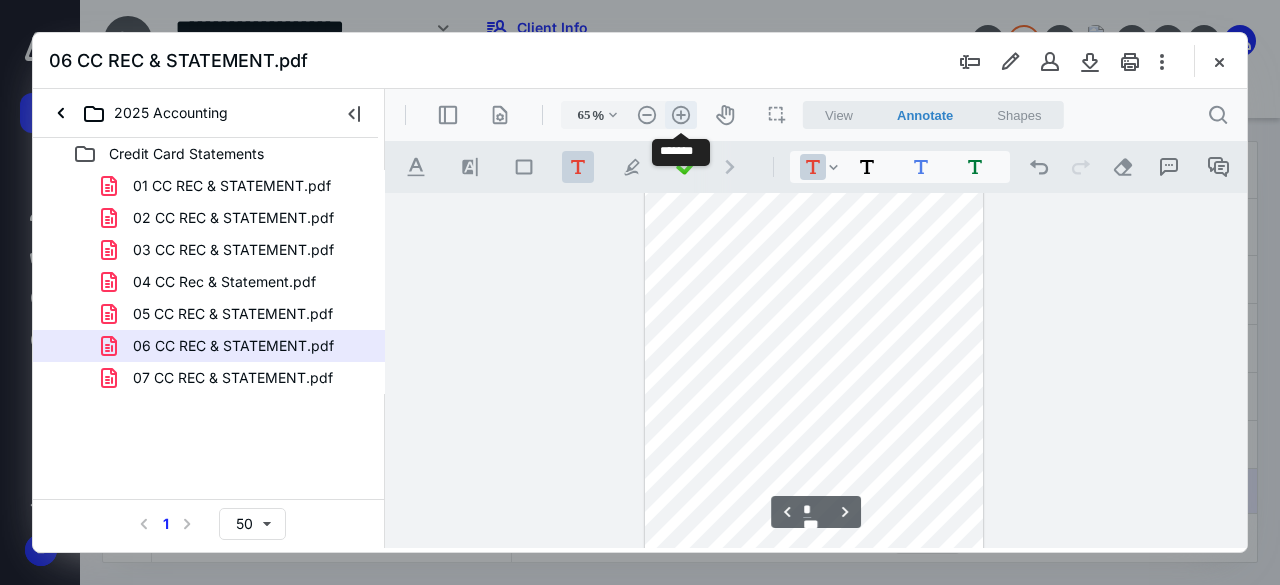 click on ".cls-1{fill:#abb0c4;} icon - header - zoom - in - line" at bounding box center (681, 115) 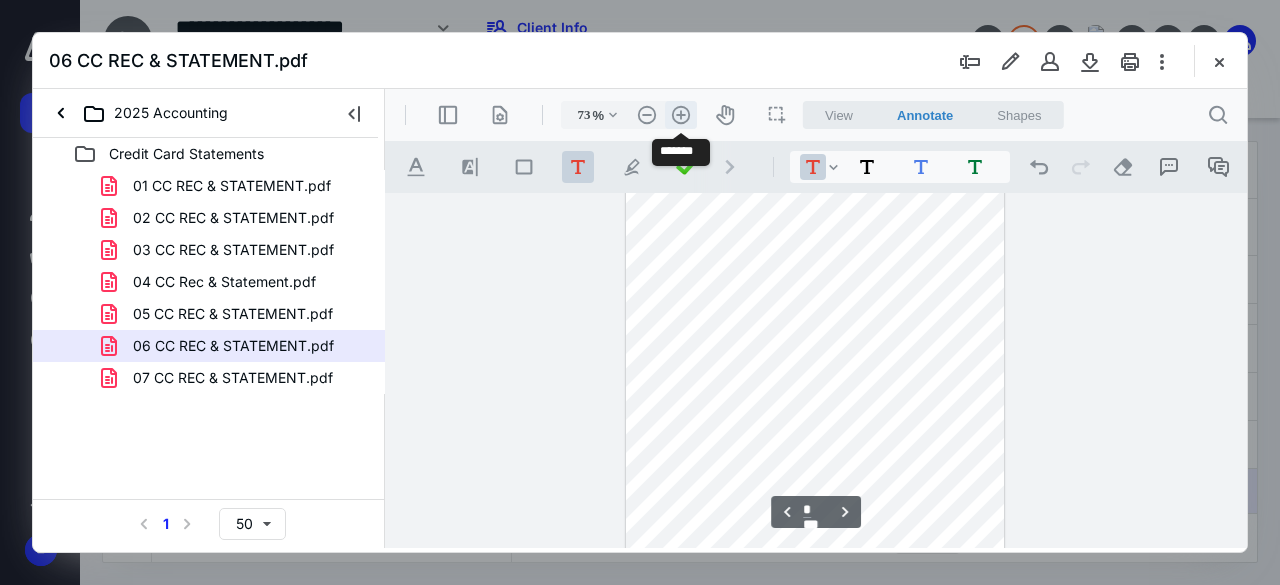 click on ".cls-1{fill:#abb0c4;} icon - header - zoom - in - line" at bounding box center [681, 115] 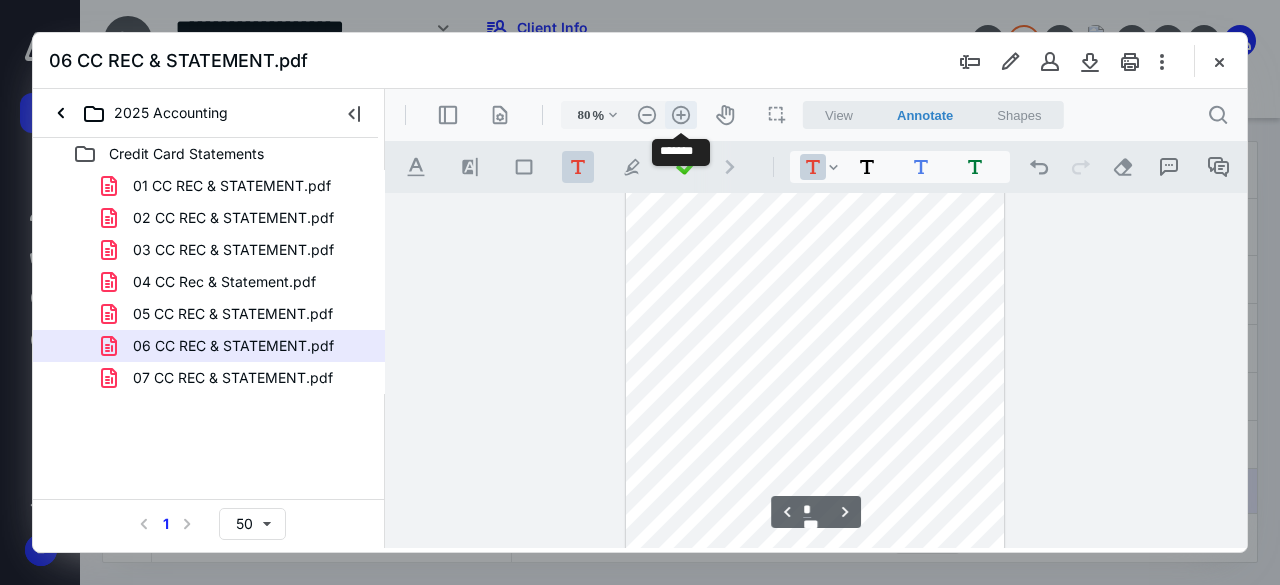 click on ".cls-1{fill:#abb0c4;} icon - header - zoom - in - line" at bounding box center [681, 115] 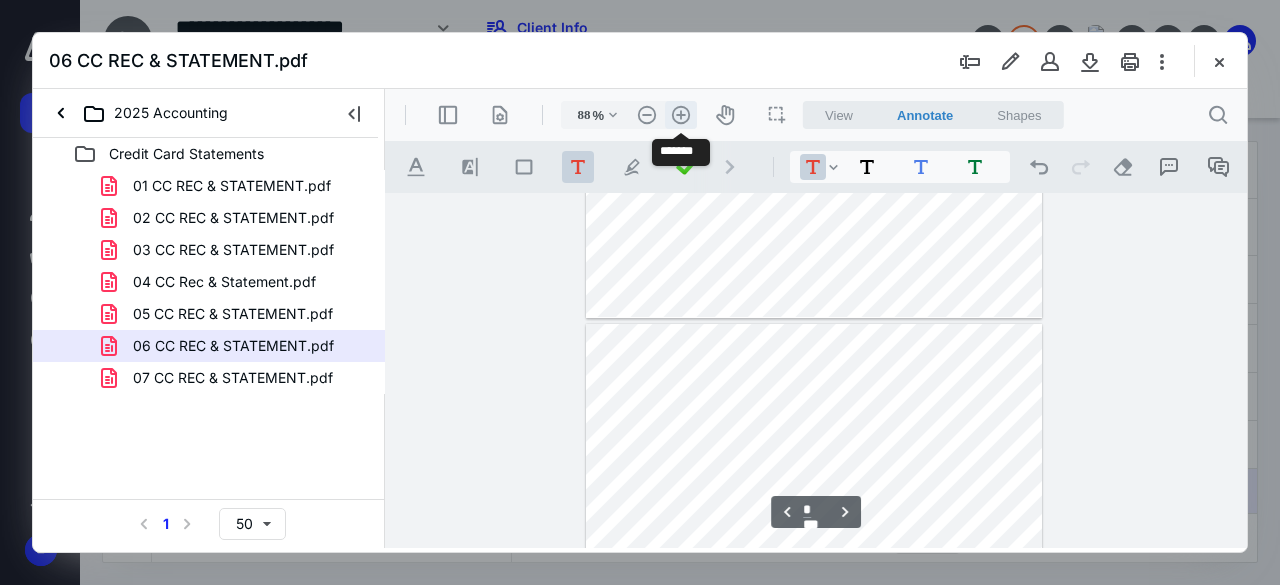 scroll, scrollTop: 2996, scrollLeft: 0, axis: vertical 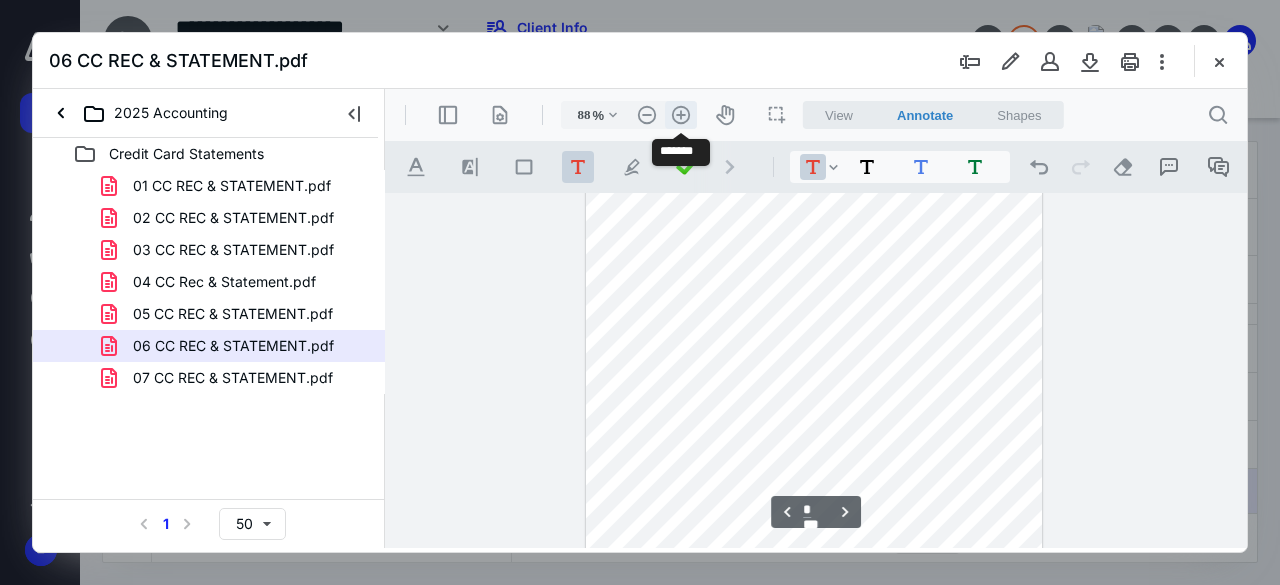 click on ".cls-1{fill:#abb0c4;} icon - header - zoom - in - line" at bounding box center [681, 115] 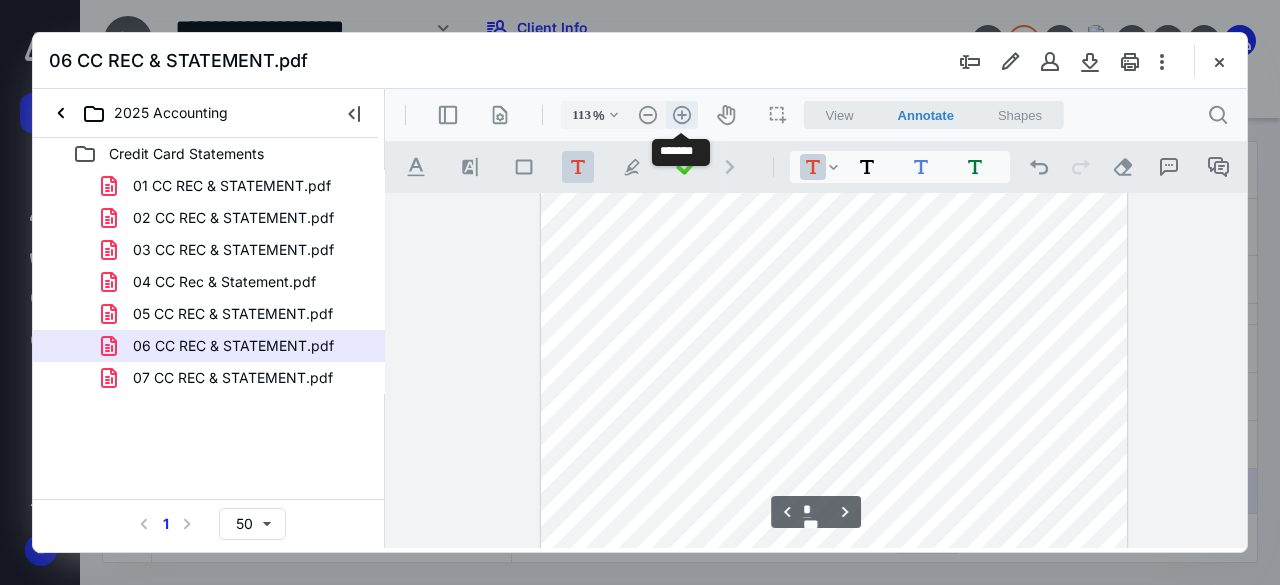 scroll, scrollTop: 3890, scrollLeft: 24, axis: both 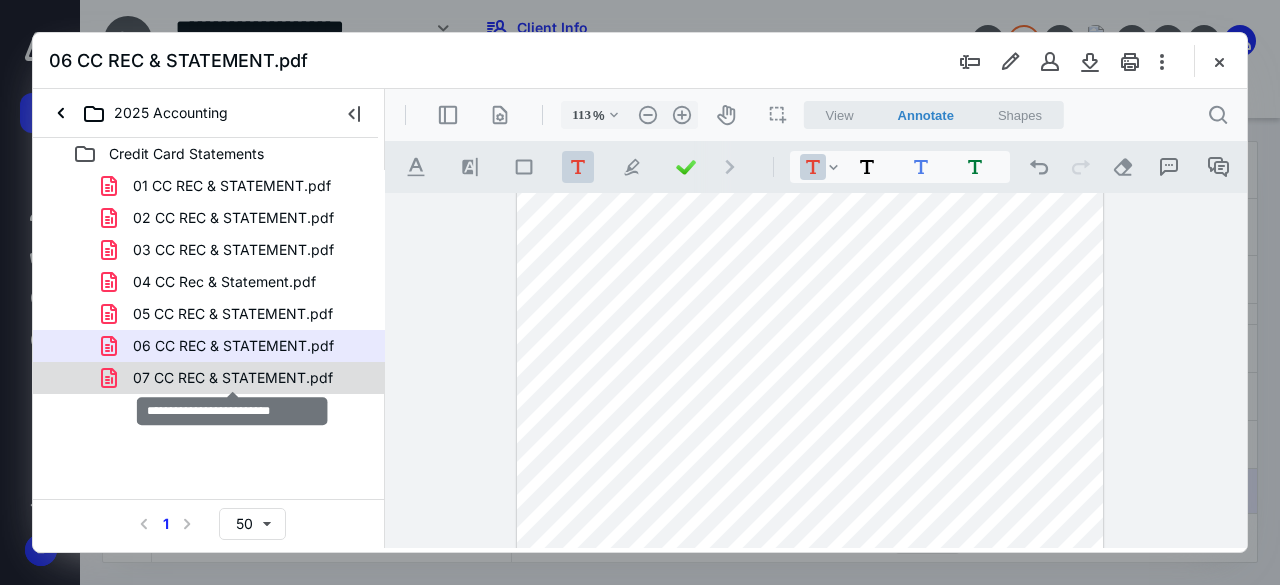 click on "07 CC REC & STATEMENT.pdf" at bounding box center (233, 378) 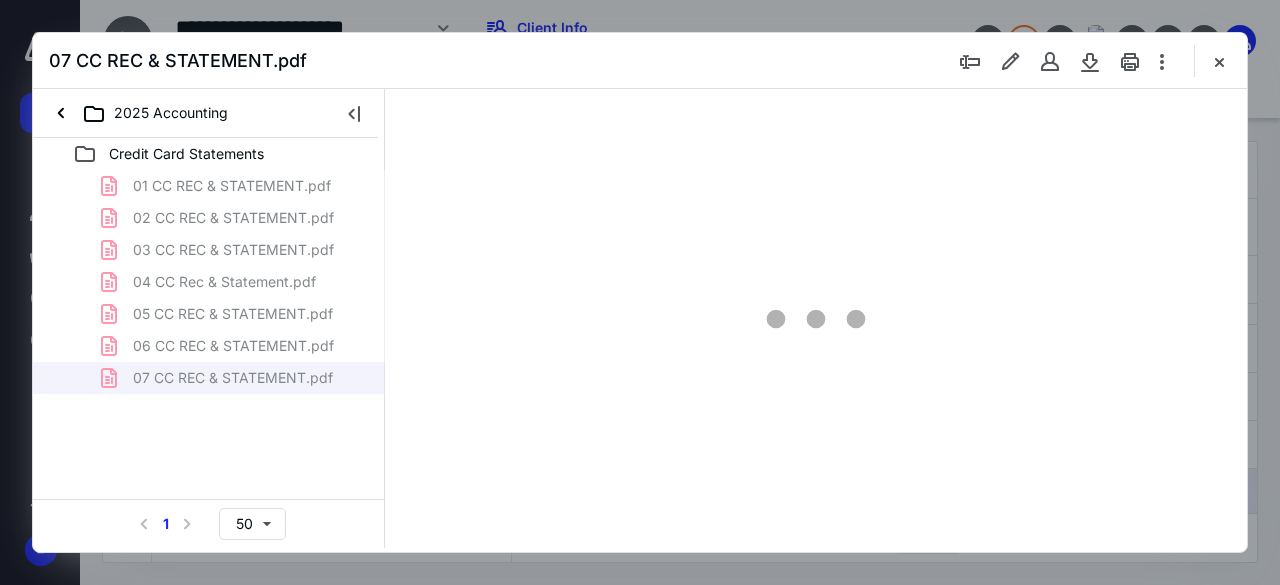 scroll, scrollTop: 106, scrollLeft: 0, axis: vertical 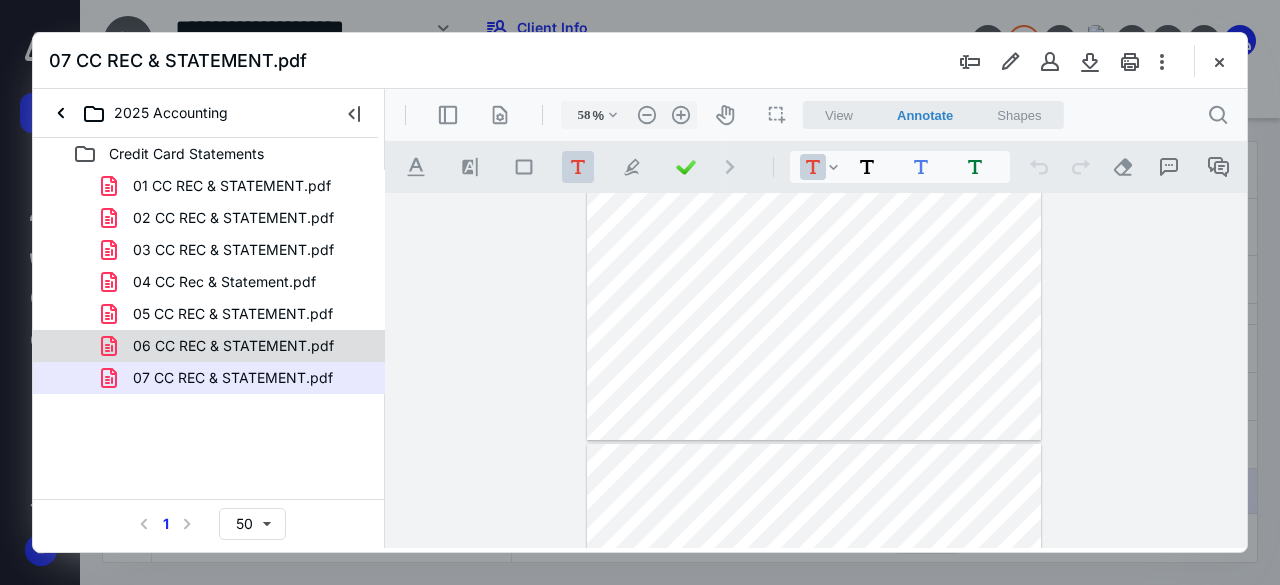 click on "06 CC REC & STATEMENT.pdf" at bounding box center (233, 346) 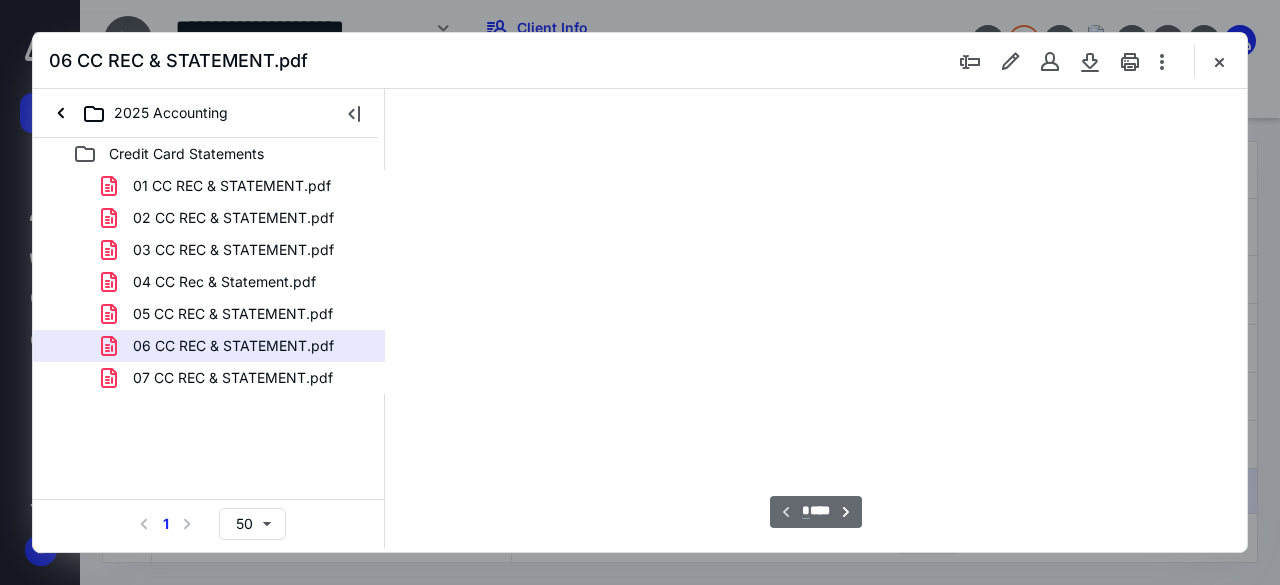 scroll, scrollTop: 106, scrollLeft: 0, axis: vertical 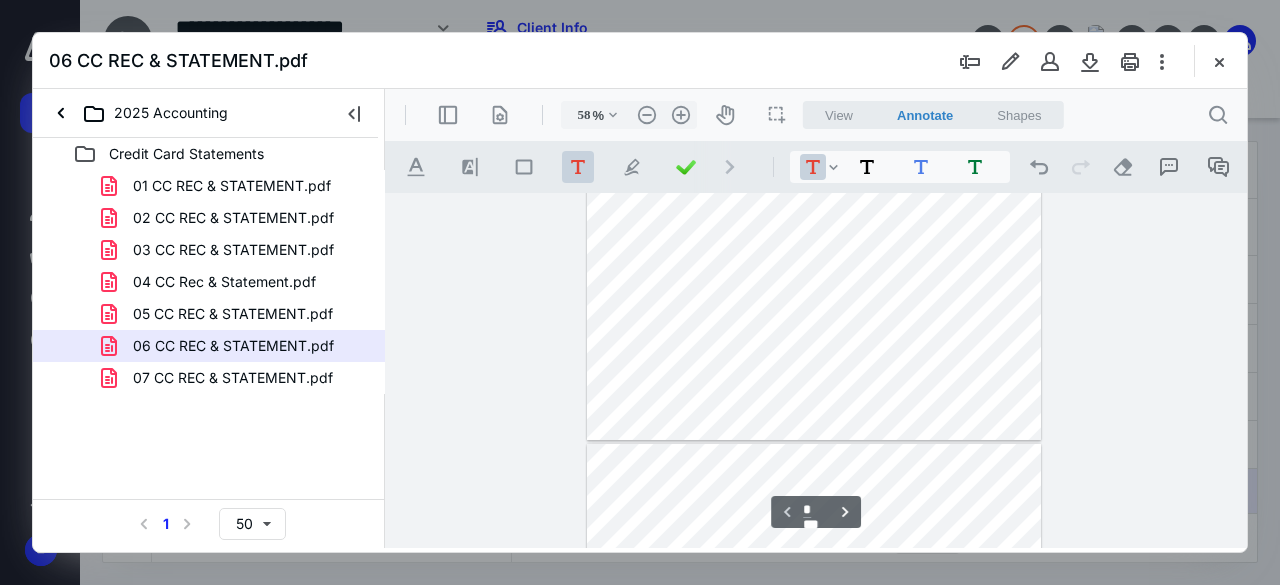 click on "**********" at bounding box center (816, 371) 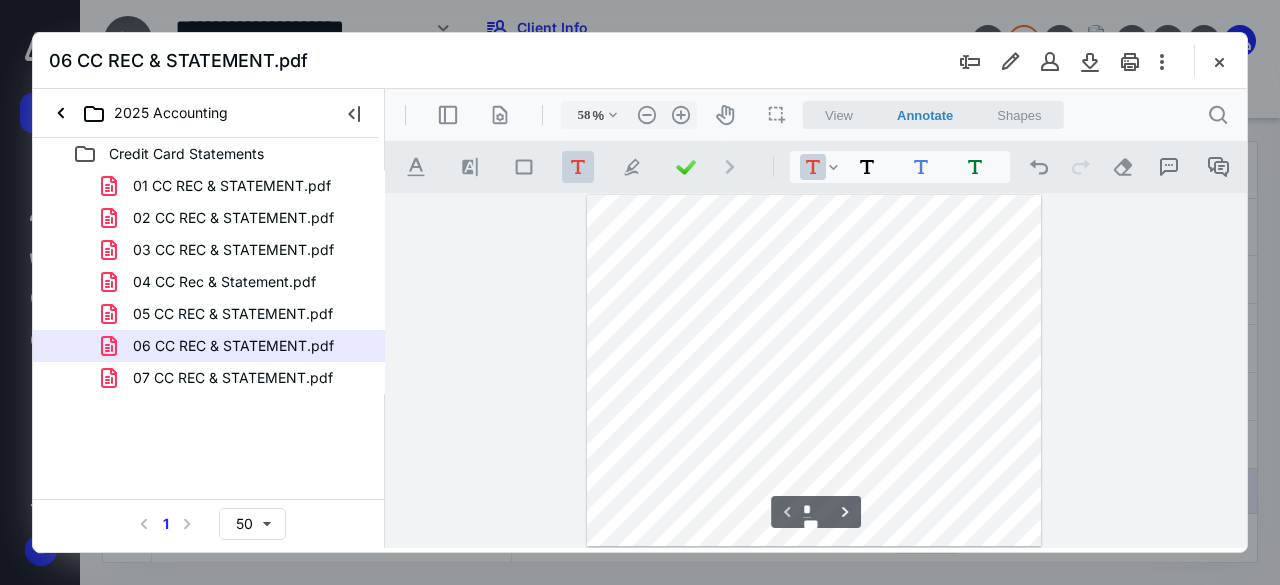 click at bounding box center [814, 370] 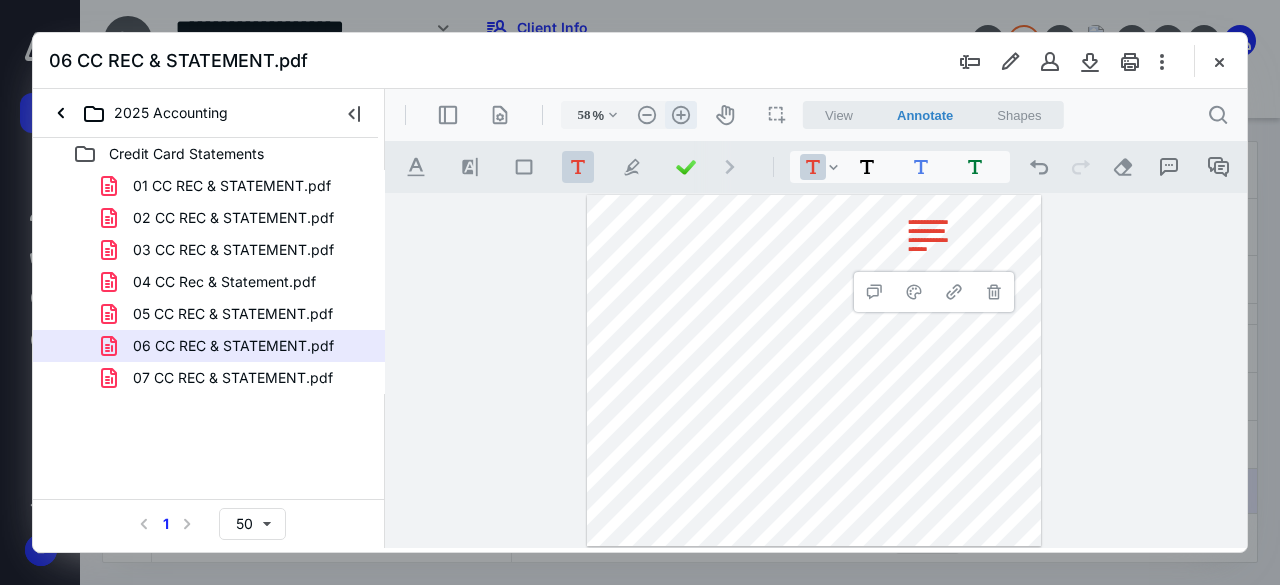 click on ".cls-1{fill:#abb0c4;} icon - header - zoom - in - line" at bounding box center [681, 115] 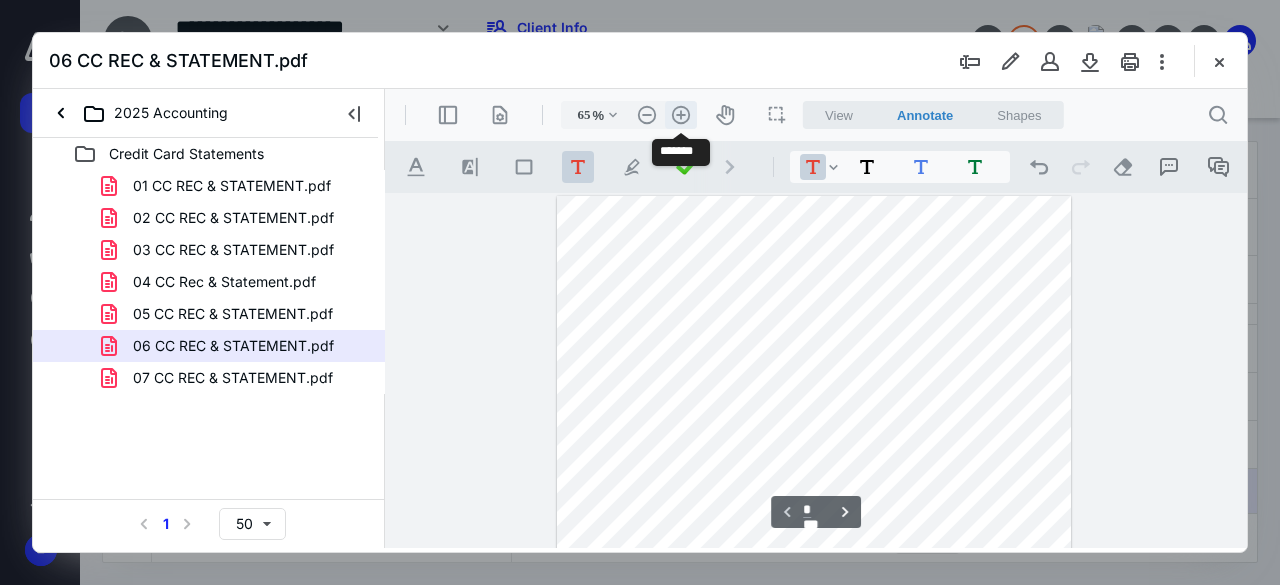 click on ".cls-1{fill:#abb0c4;} icon - header - zoom - in - line" at bounding box center [681, 115] 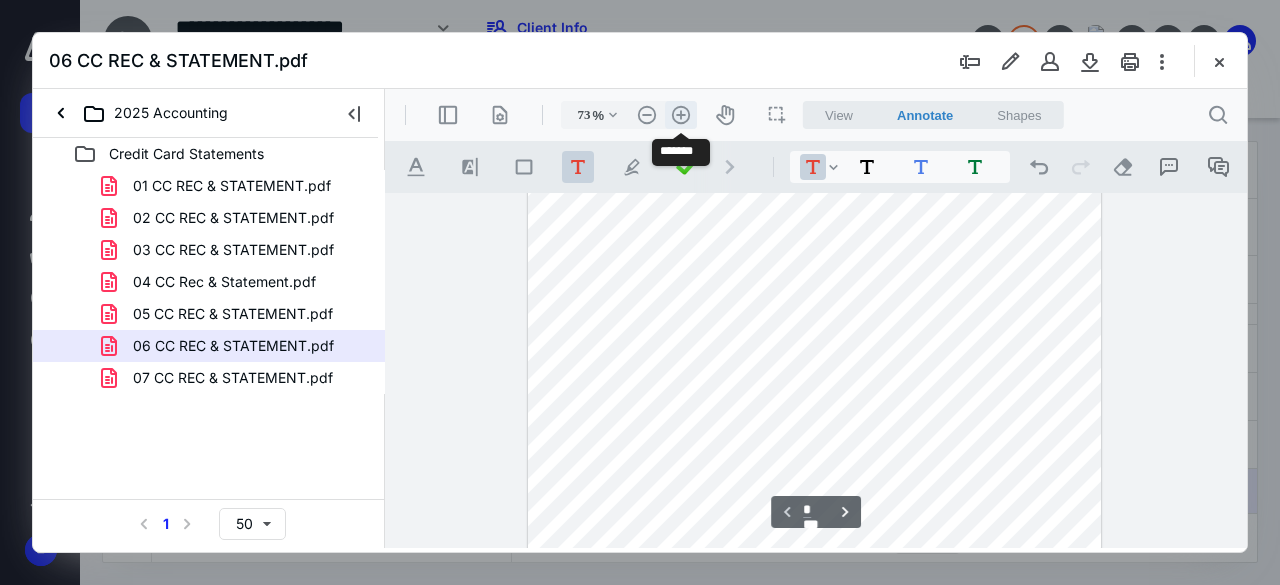 click on ".cls-1{fill:#abb0c4;} icon - header - zoom - in - line" at bounding box center (681, 115) 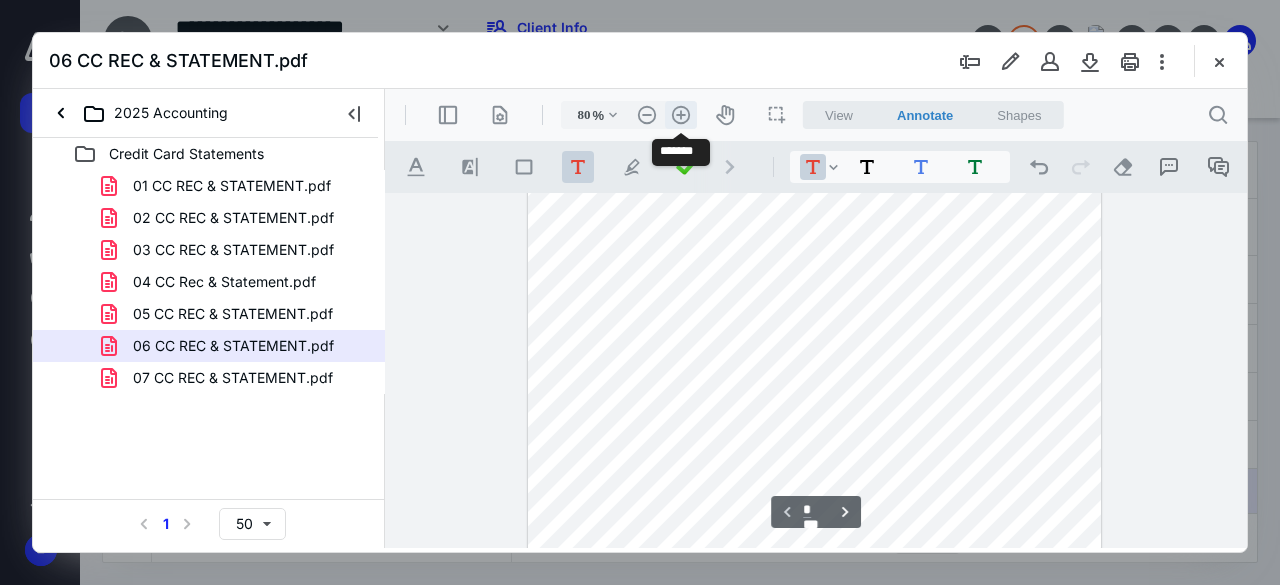 click on ".cls-1{fill:#abb0c4;} icon - header - zoom - in - line" at bounding box center (681, 115) 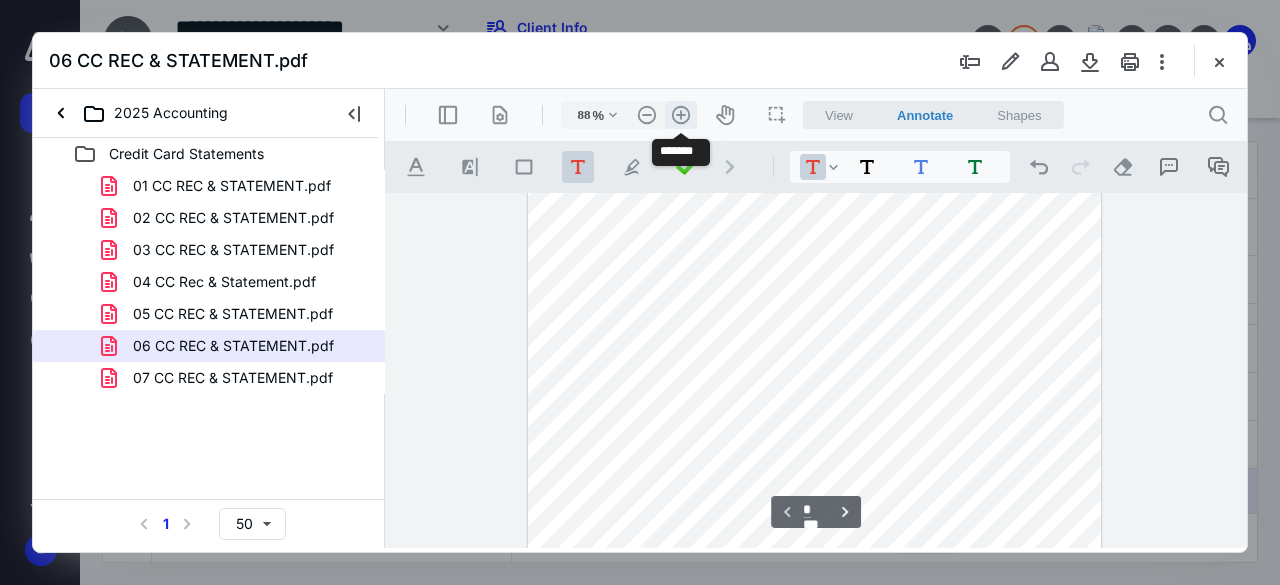 scroll, scrollTop: 66, scrollLeft: 0, axis: vertical 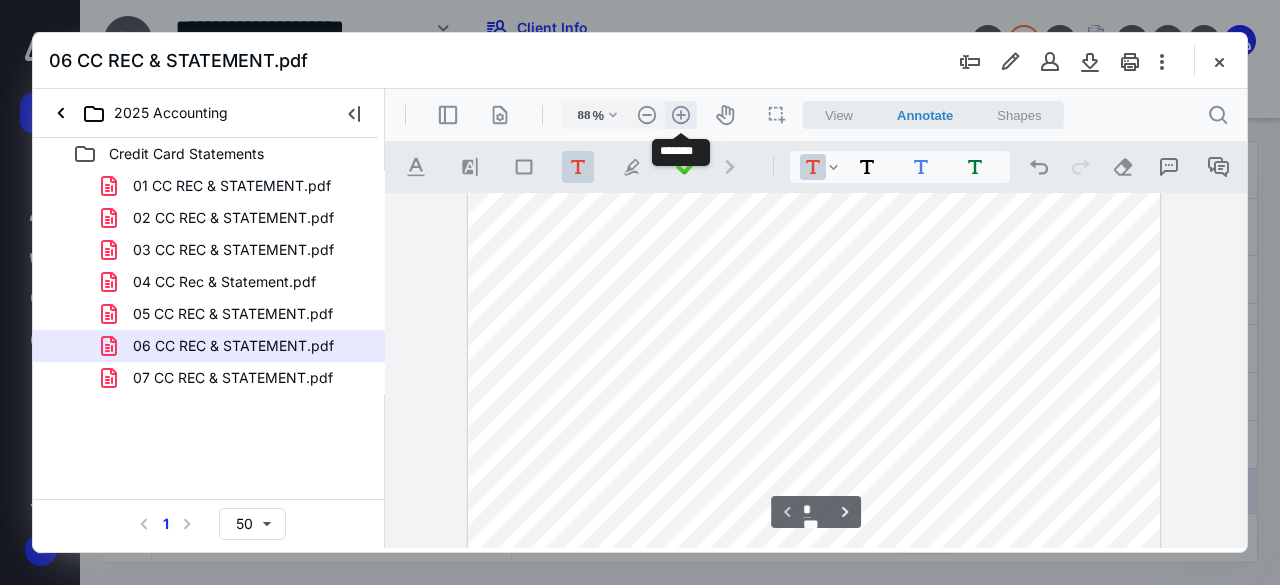click on ".cls-1{fill:#abb0c4;} icon - header - zoom - in - line" at bounding box center [681, 115] 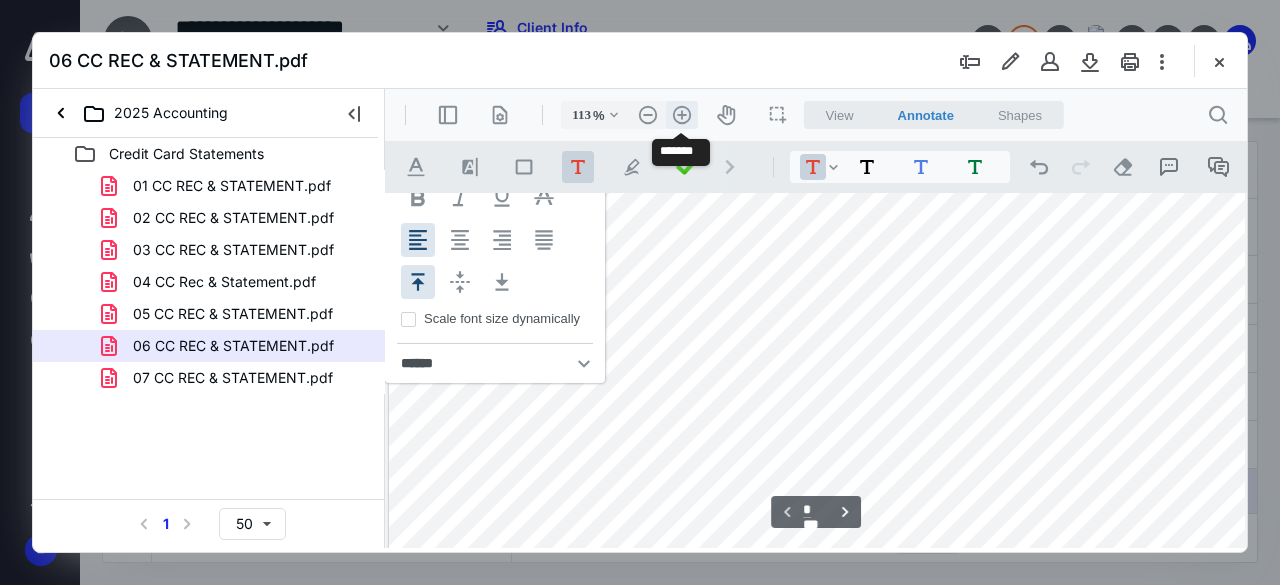 scroll, scrollTop: 122, scrollLeft: 24, axis: both 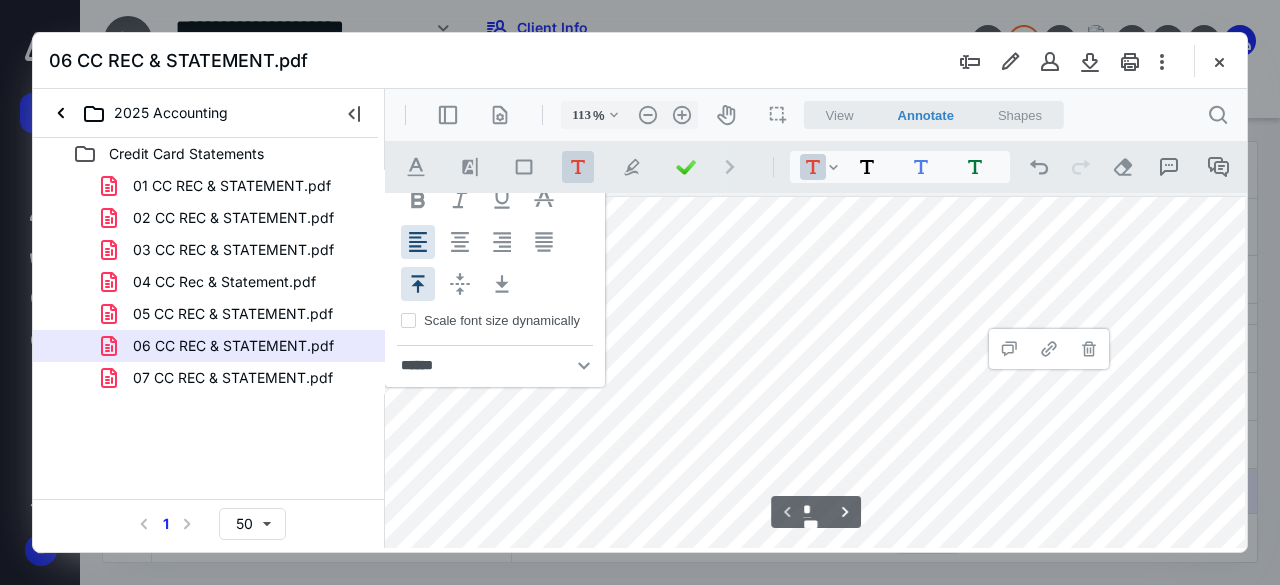 click on "**********" at bounding box center [810, 541] 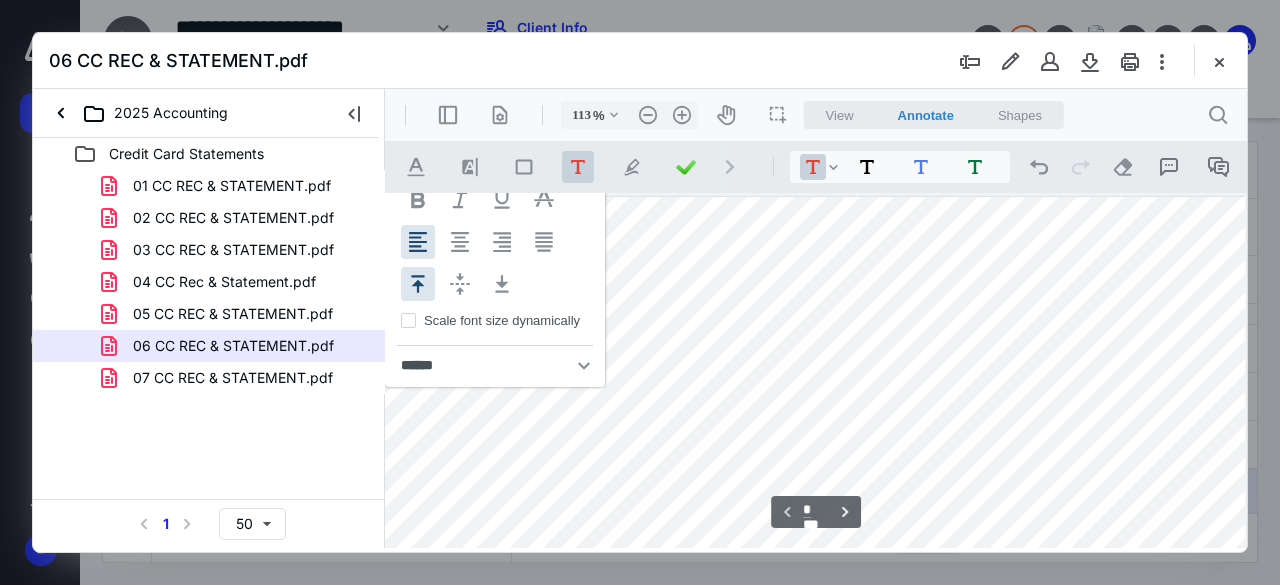 click on "**********" at bounding box center [810, 541] 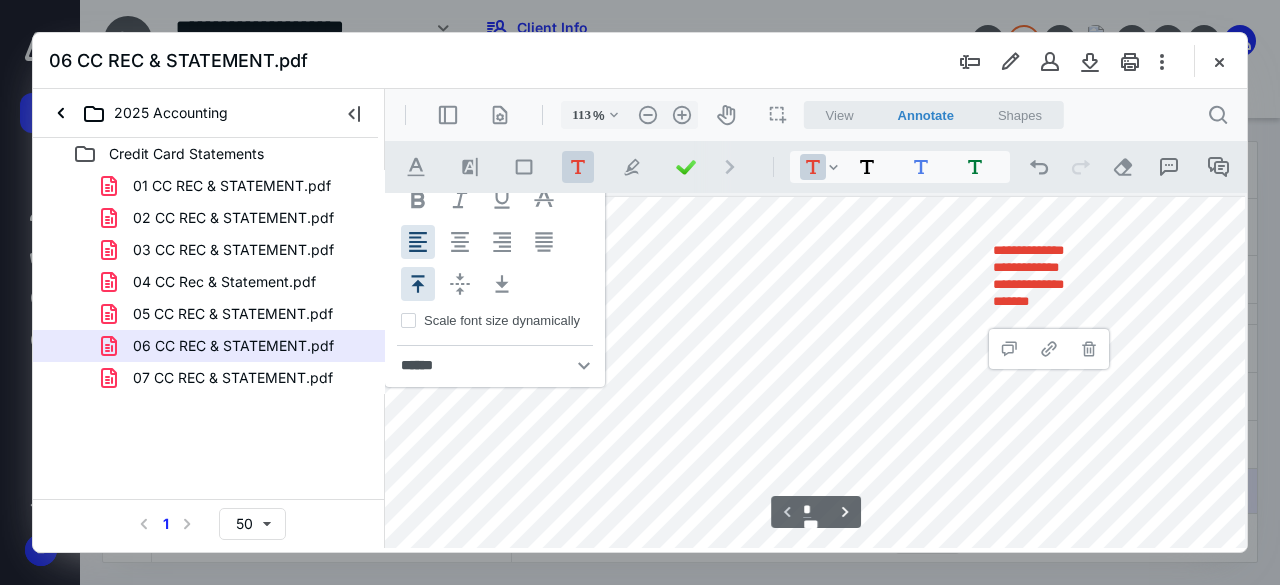 click on "**********" at bounding box center (1026, 267) 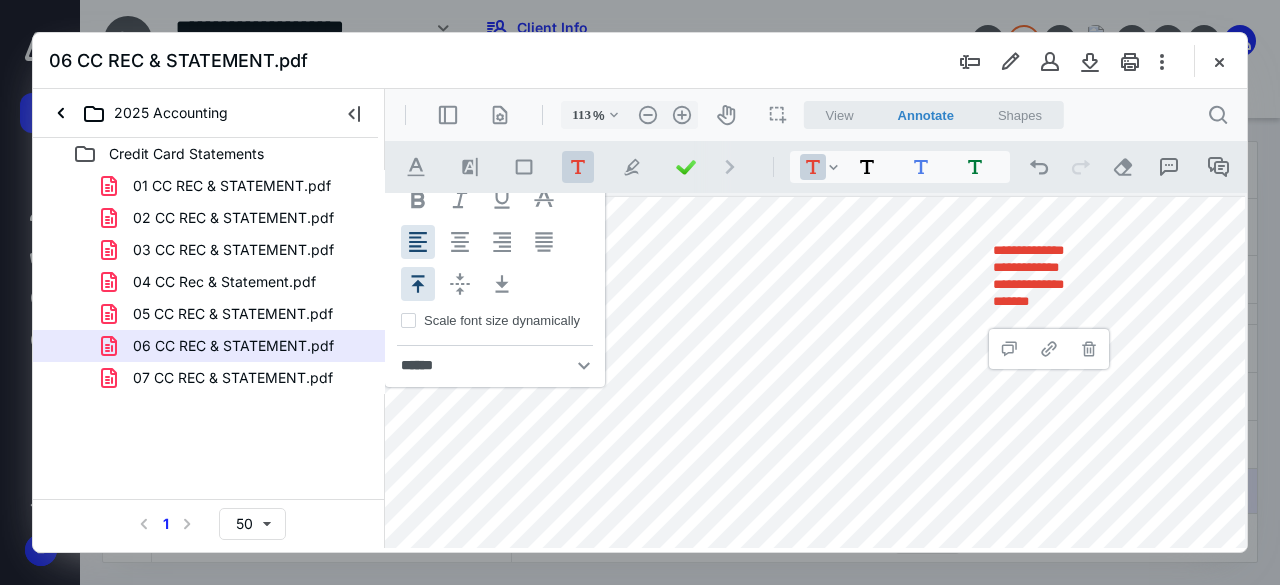 type 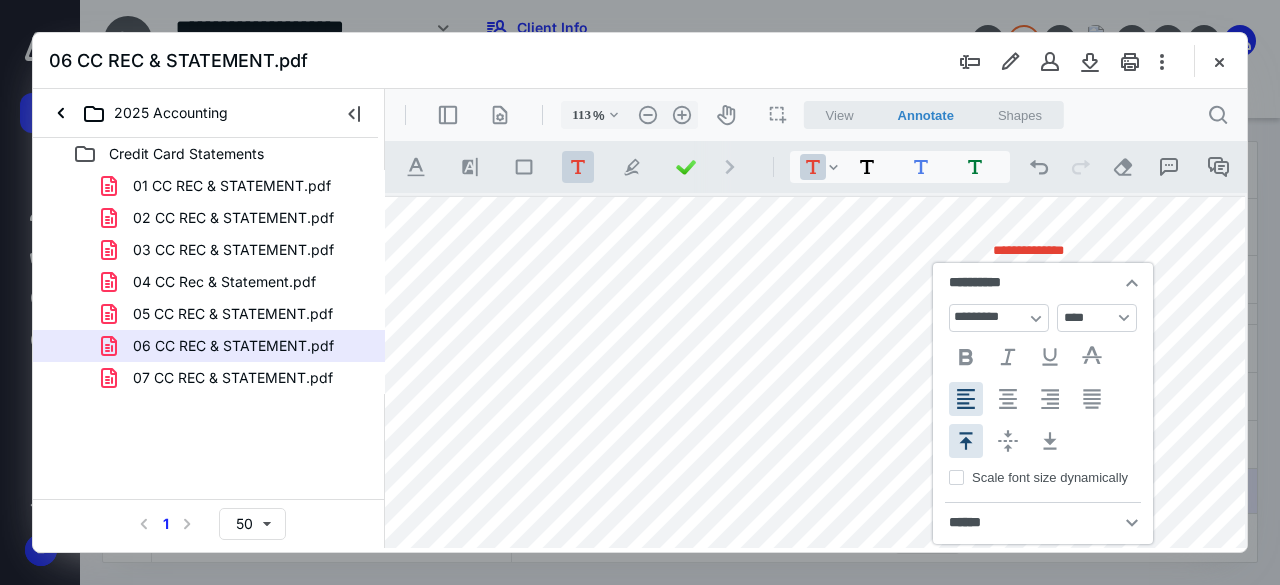 click on "**********" at bounding box center (1043, 283) 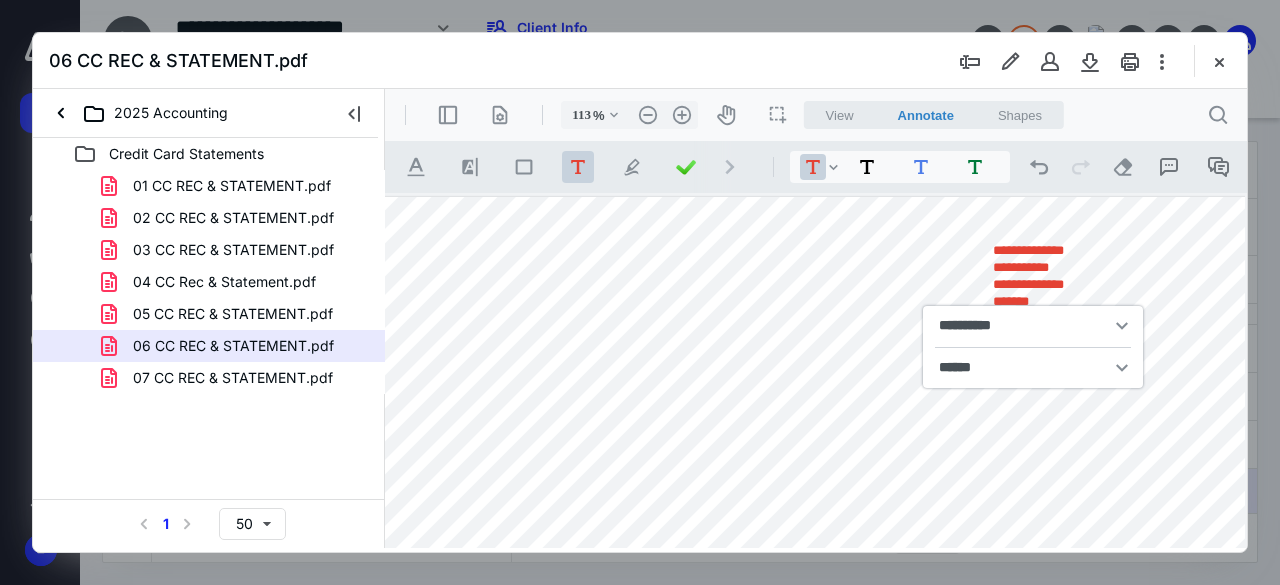 drag, startPoint x: 1095, startPoint y: 277, endPoint x: 1079, endPoint y: 383, distance: 107.200745 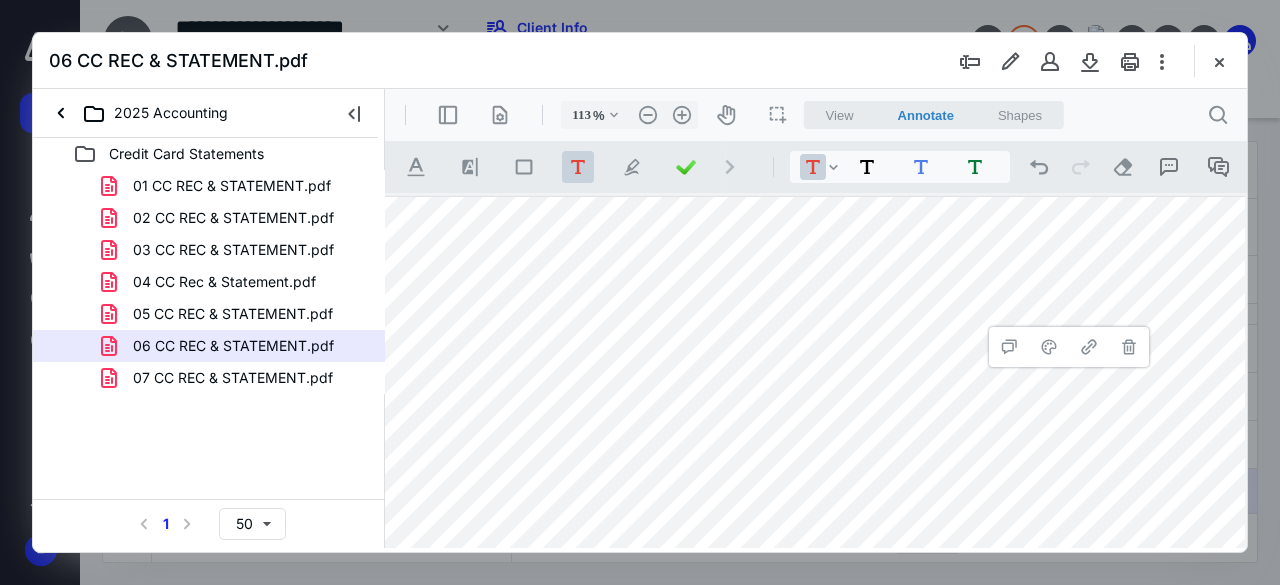click on "**********" at bounding box center [810, 541] 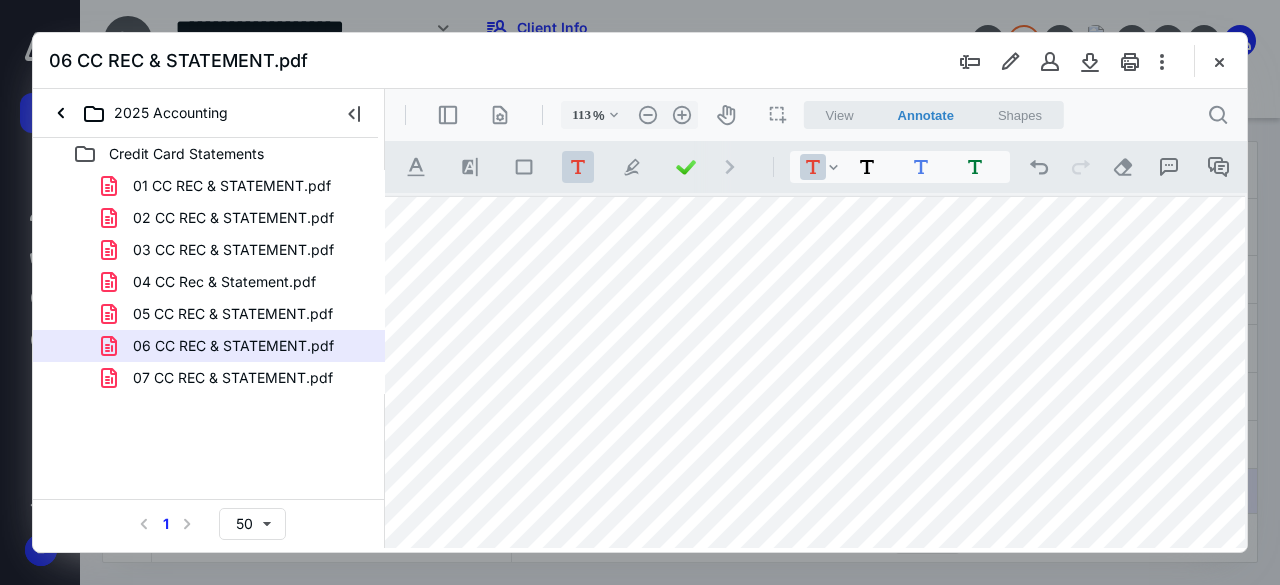click on "**********" at bounding box center [810, 541] 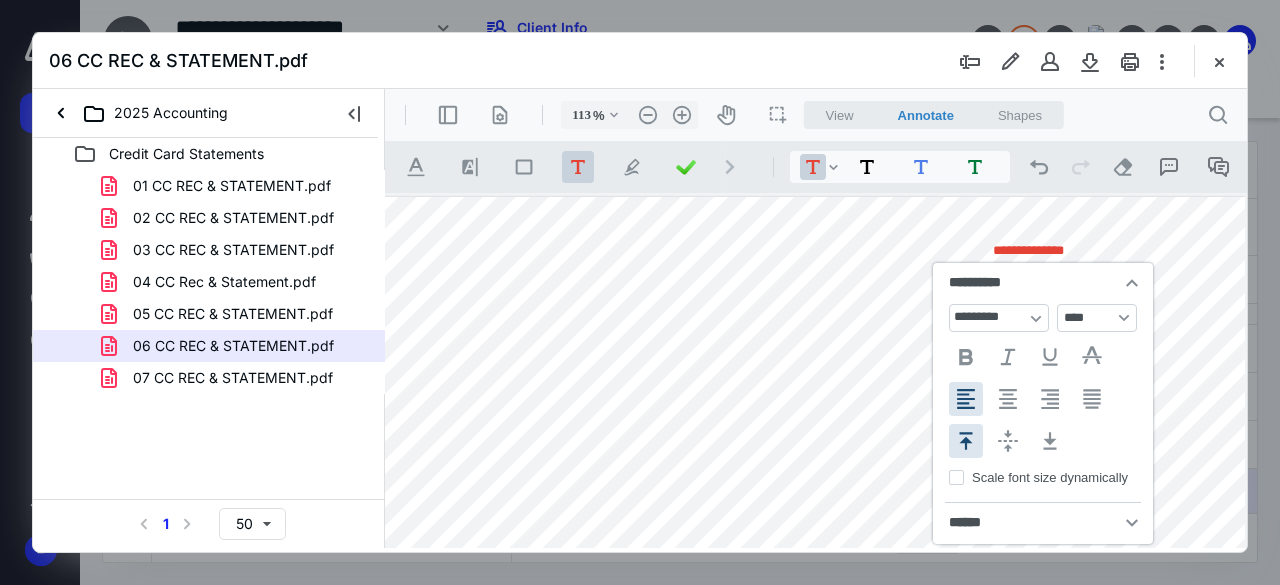 click on "**********" at bounding box center (1043, 283) 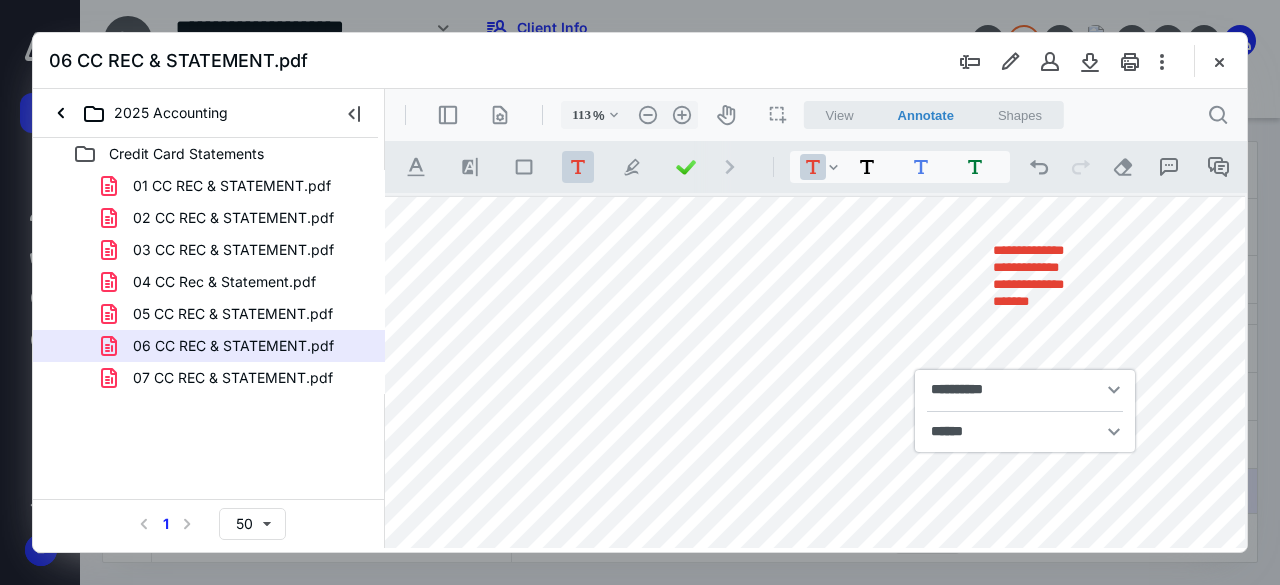drag, startPoint x: 1071, startPoint y: 286, endPoint x: 1051, endPoint y: 428, distance: 143.40154 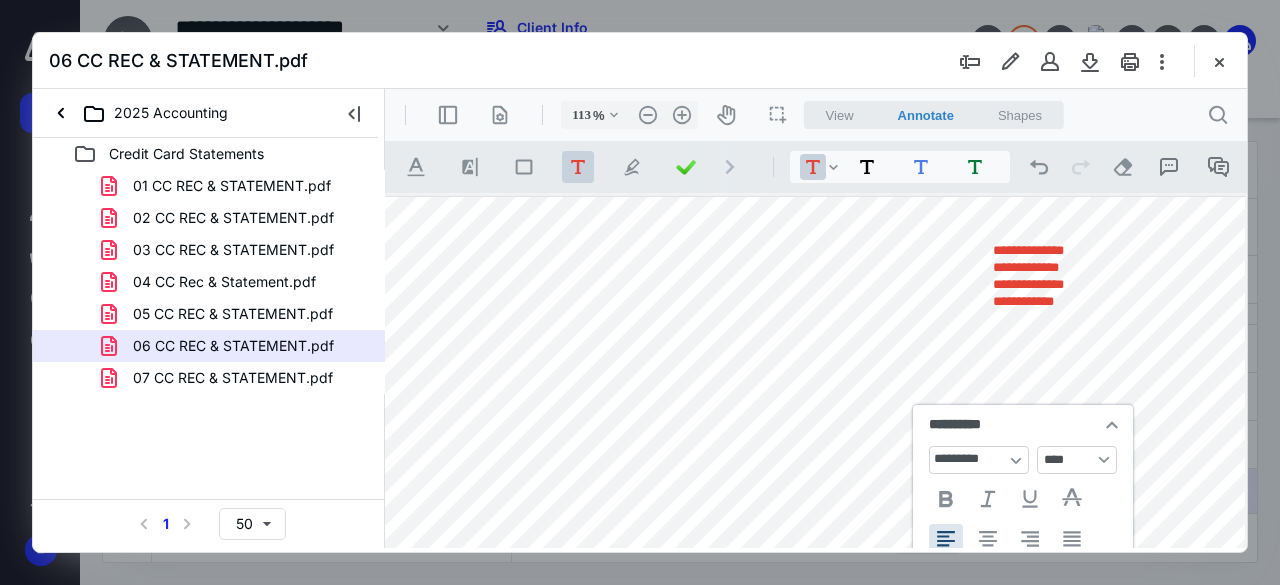 click on "**********" at bounding box center (810, 541) 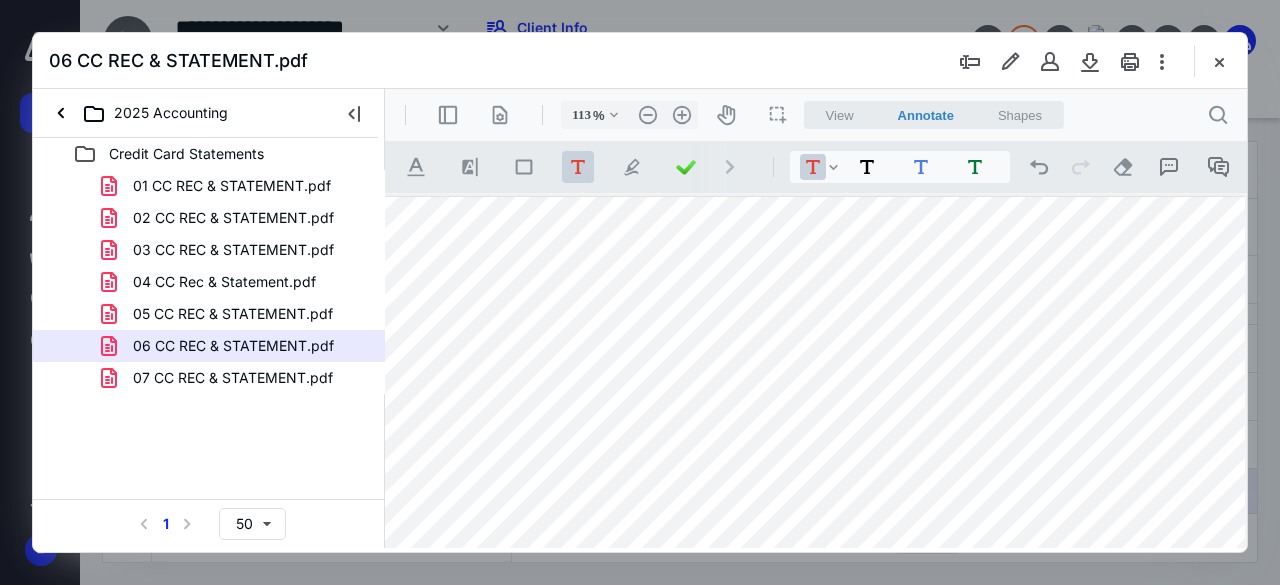 click on "**********" at bounding box center [810, 541] 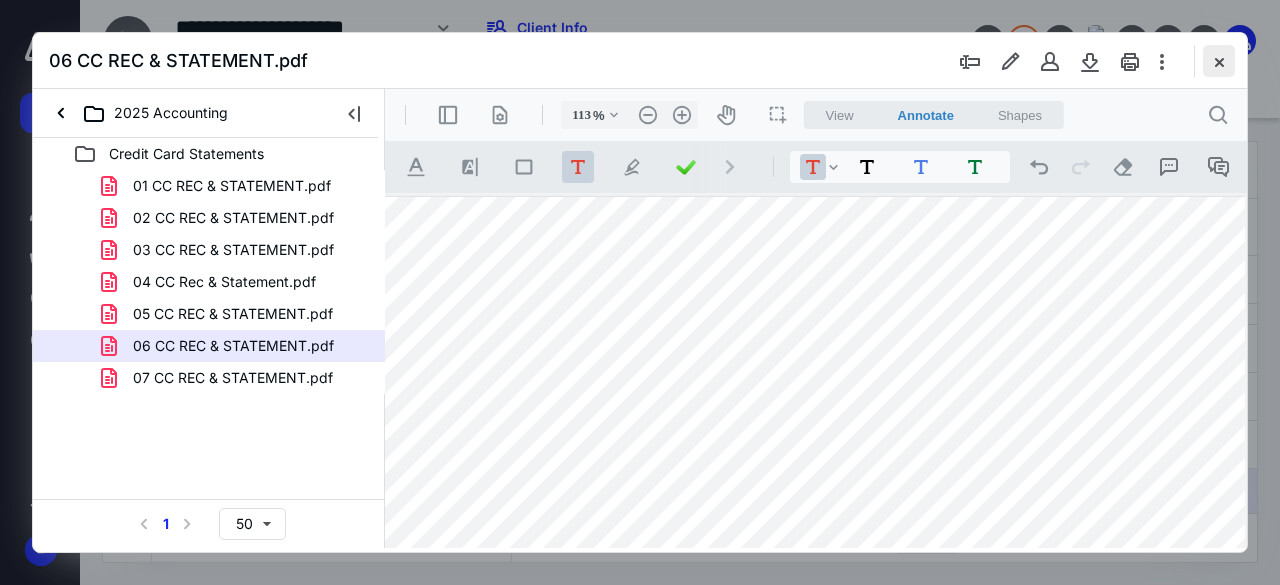 click at bounding box center [1219, 61] 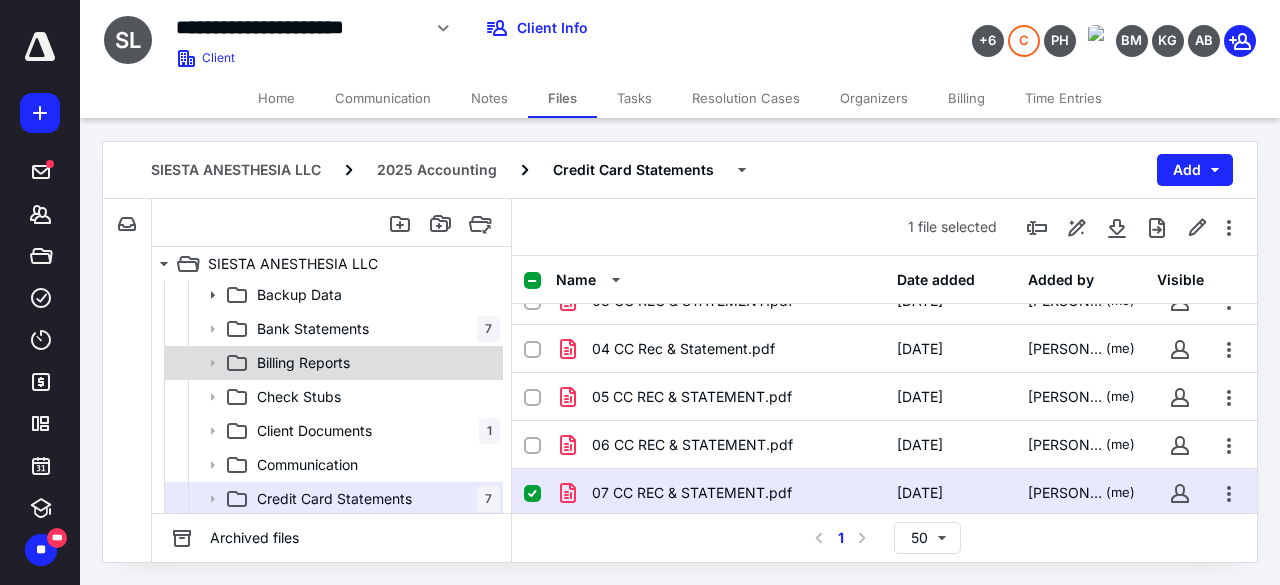 scroll, scrollTop: 266, scrollLeft: 0, axis: vertical 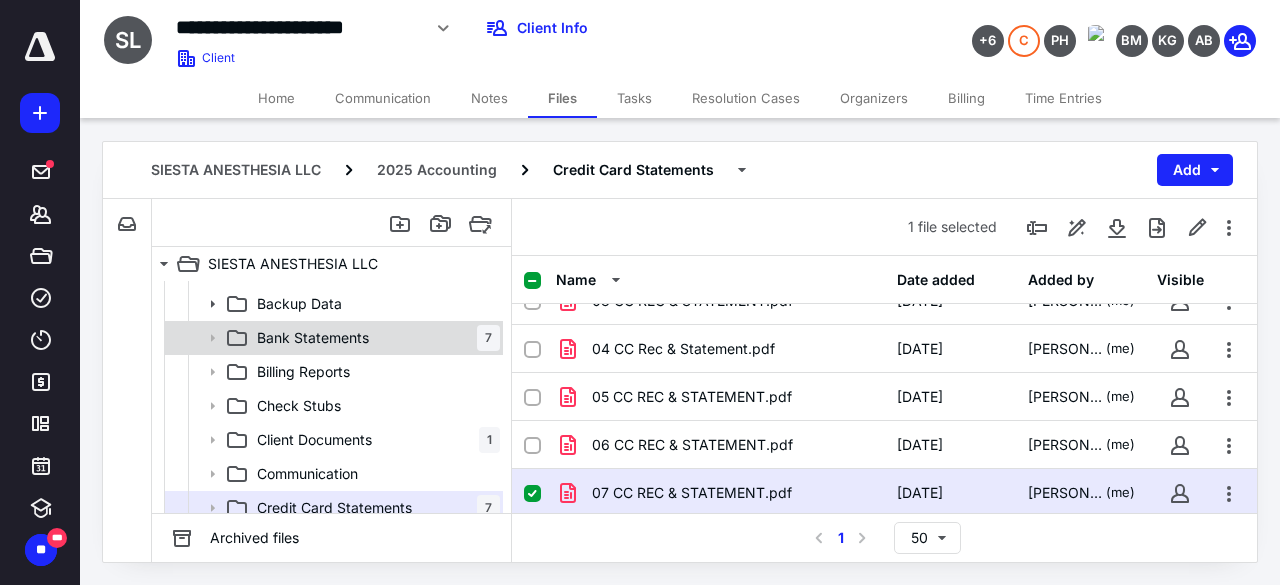click on "Bank Statements 7" at bounding box center (374, 338) 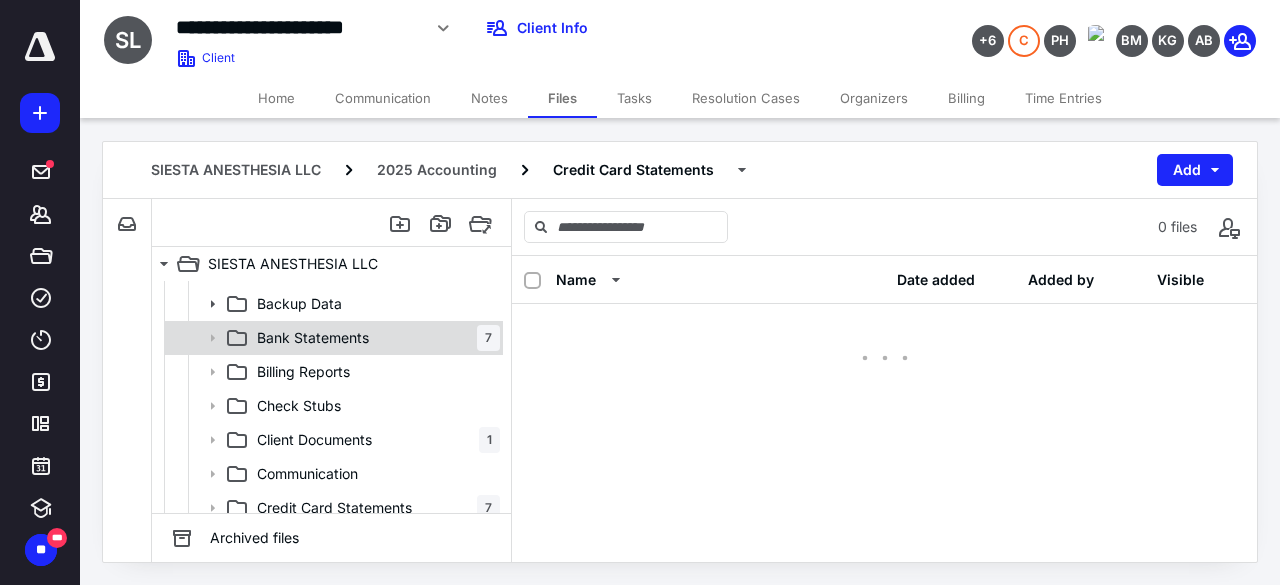 scroll, scrollTop: 0, scrollLeft: 0, axis: both 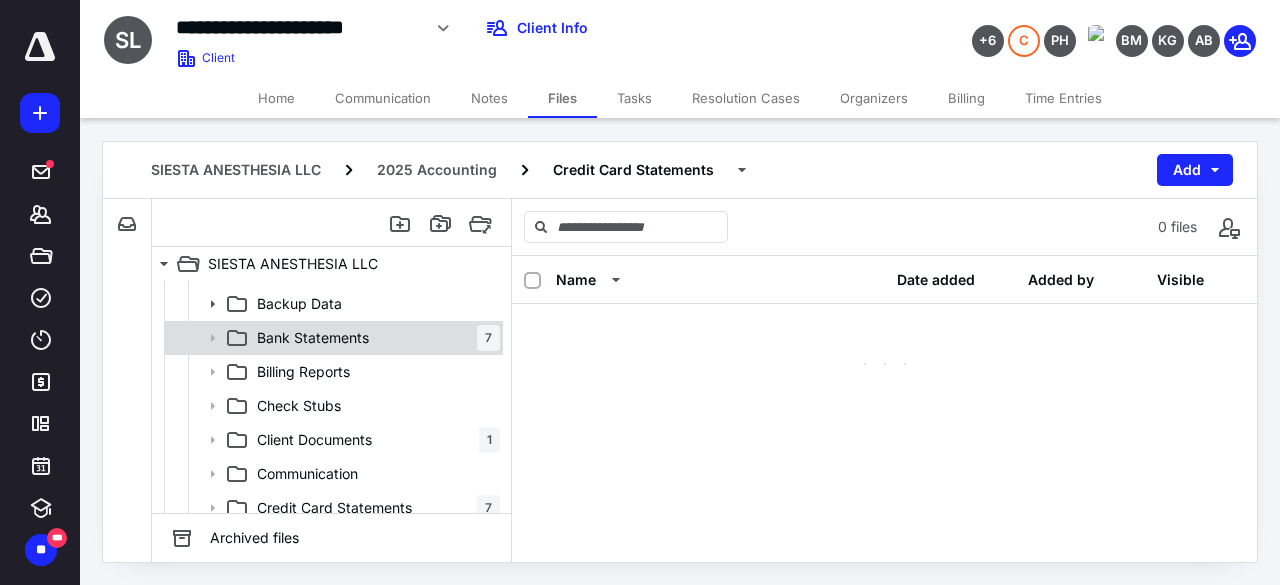 click on "Bank Statements 7" at bounding box center (374, 338) 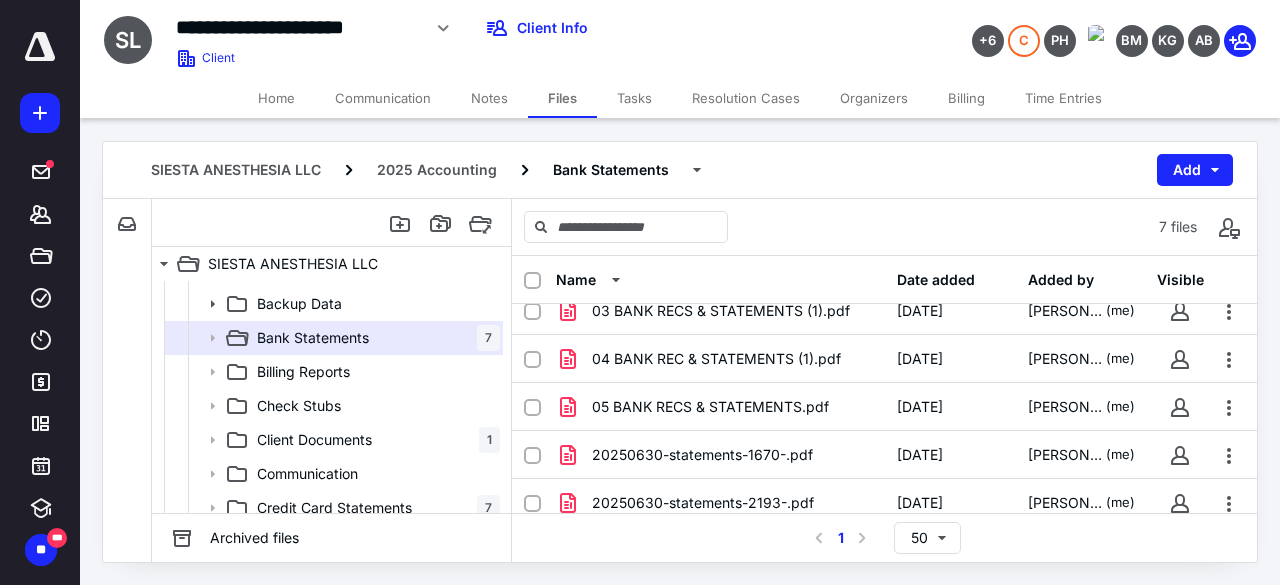 scroll, scrollTop: 122, scrollLeft: 0, axis: vertical 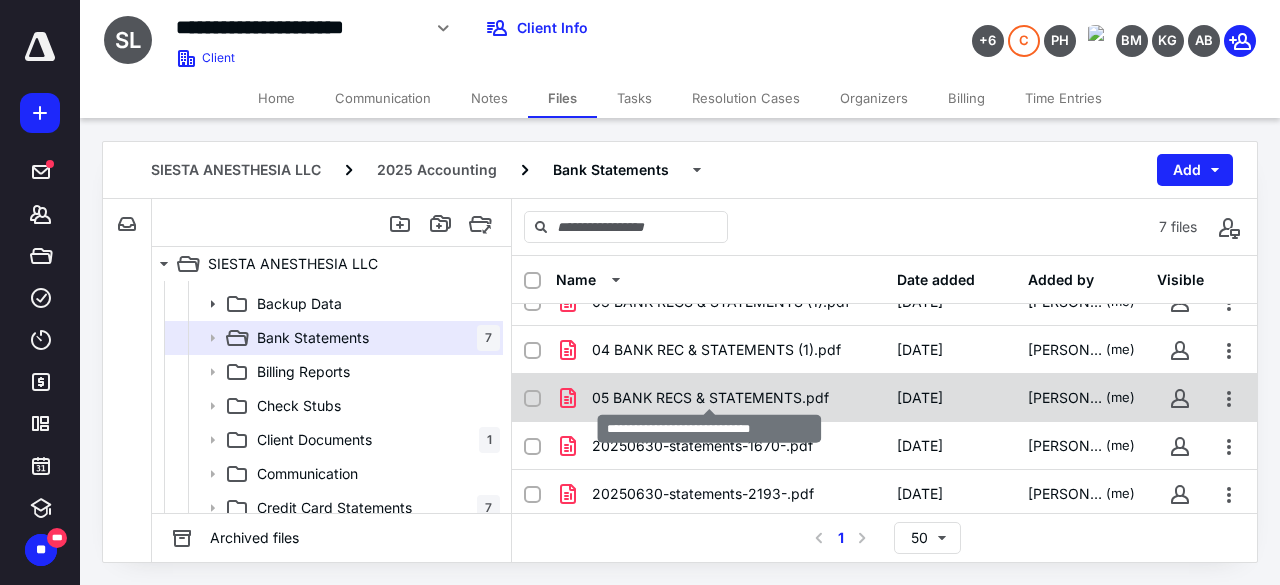 click on "05 BANK RECS & STATEMENTS.pdf" at bounding box center [710, 398] 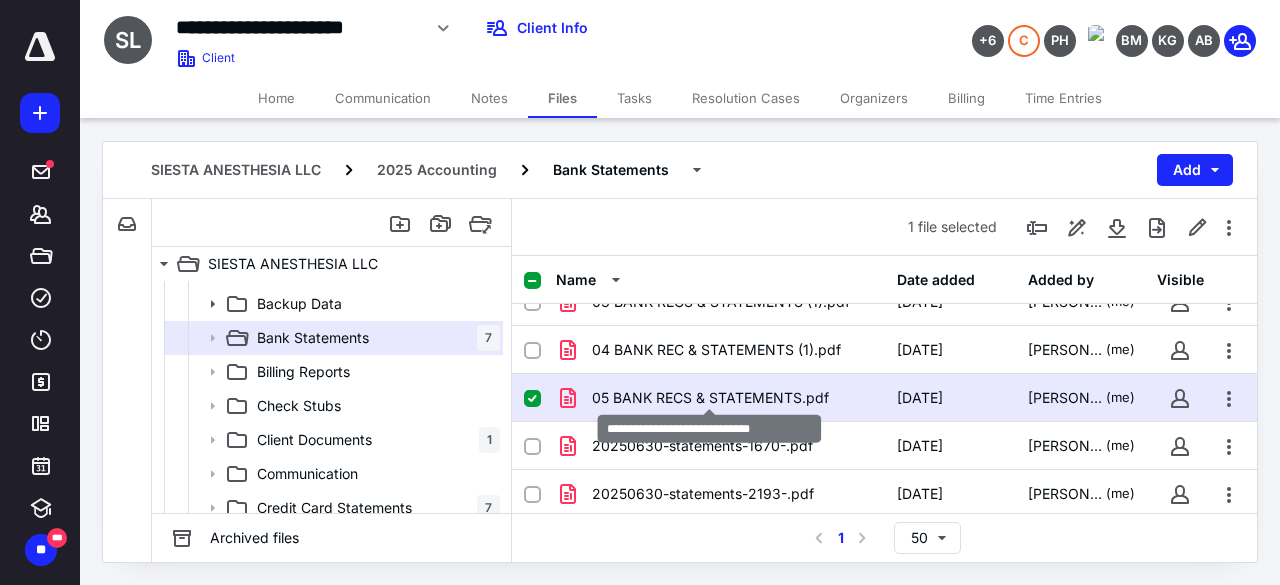 click on "05 BANK RECS & STATEMENTS.pdf" at bounding box center (710, 398) 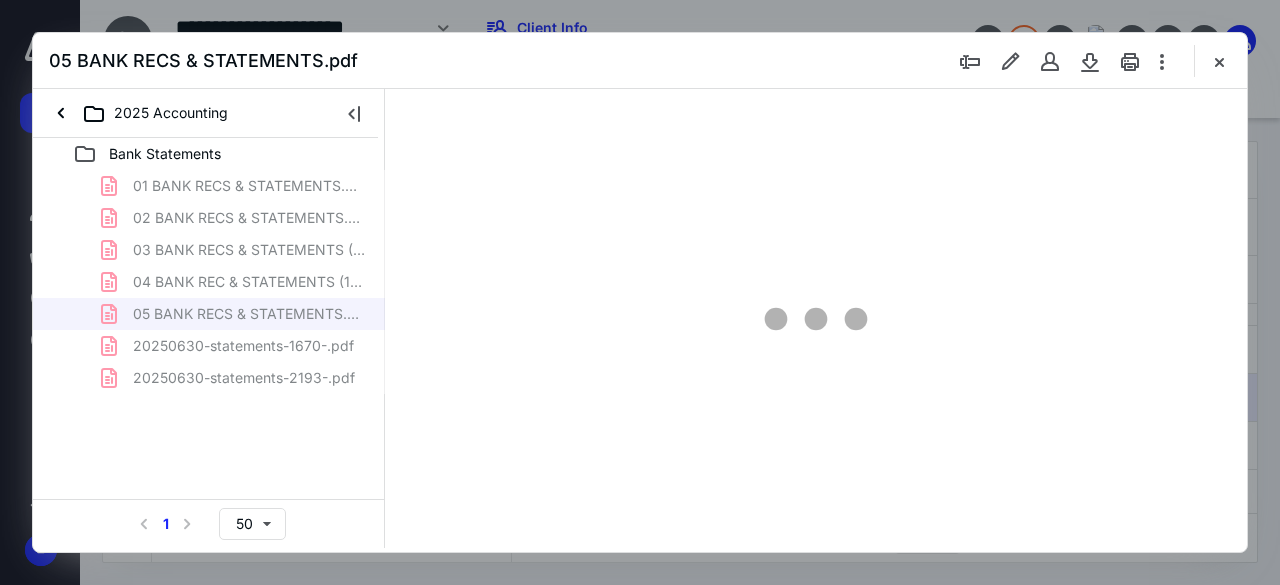 scroll, scrollTop: 0, scrollLeft: 0, axis: both 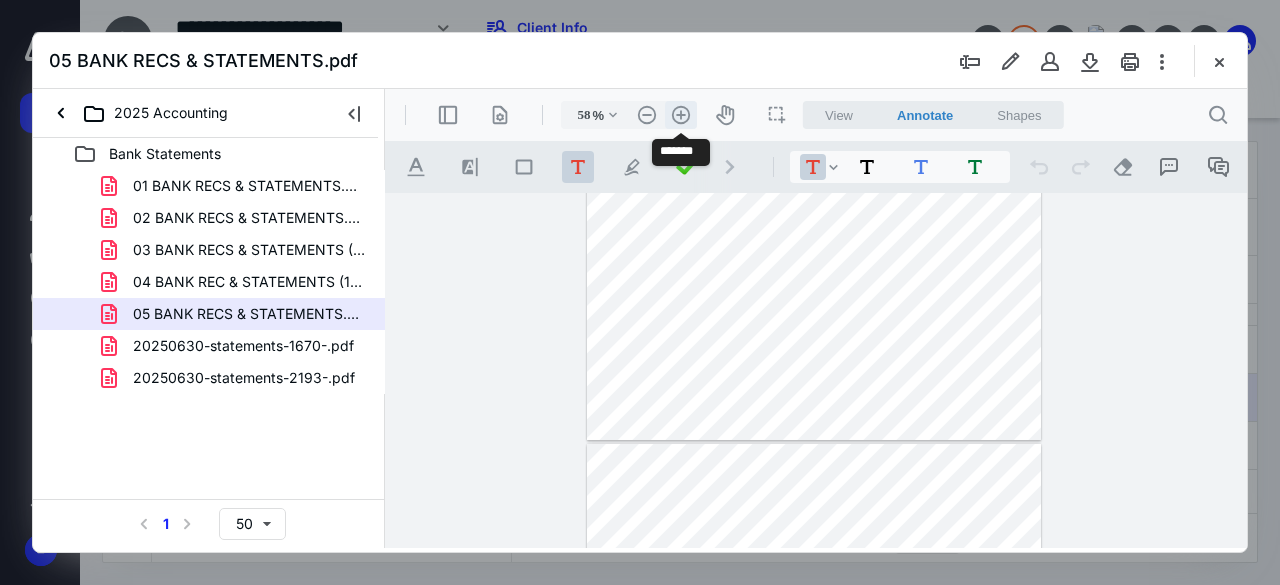 click on ".cls-1{fill:#abb0c4;} icon - header - zoom - in - line" at bounding box center (681, 115) 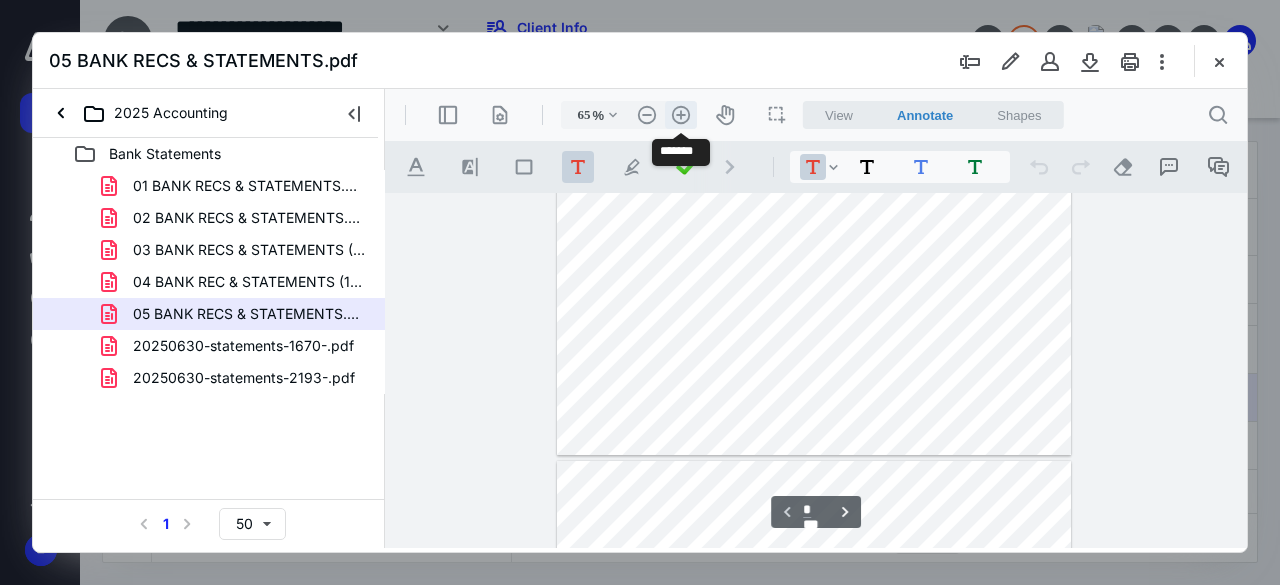 click on ".cls-1{fill:#abb0c4;} icon - header - zoom - in - line" at bounding box center [681, 115] 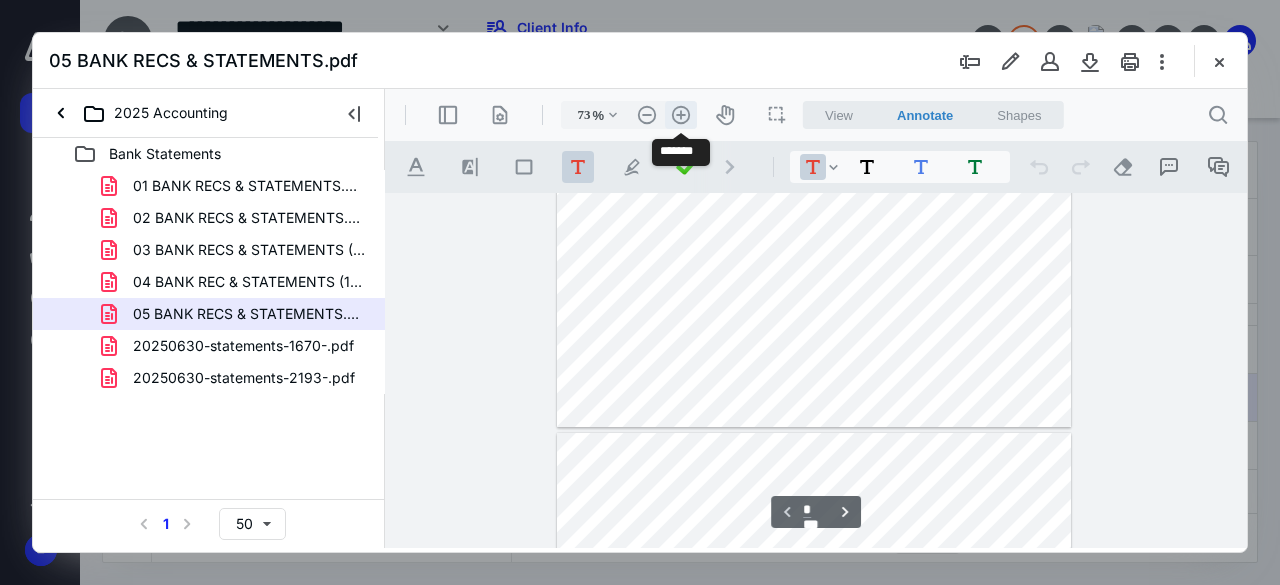 click on ".cls-1{fill:#abb0c4;} icon - header - zoom - in - line" at bounding box center [681, 115] 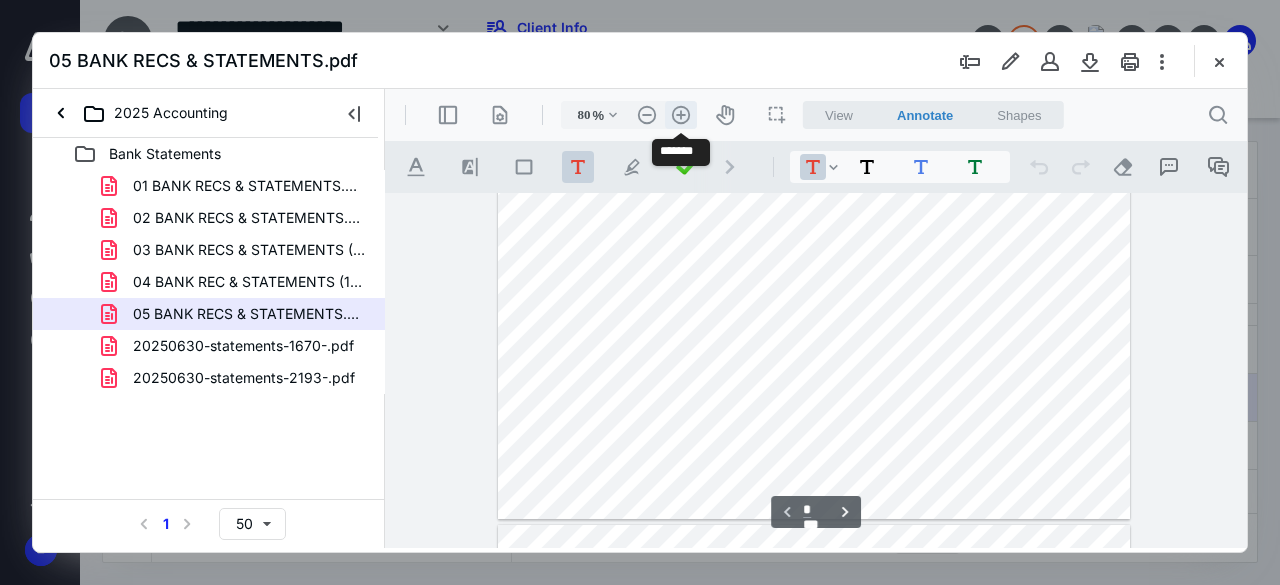 scroll, scrollTop: 226, scrollLeft: 0, axis: vertical 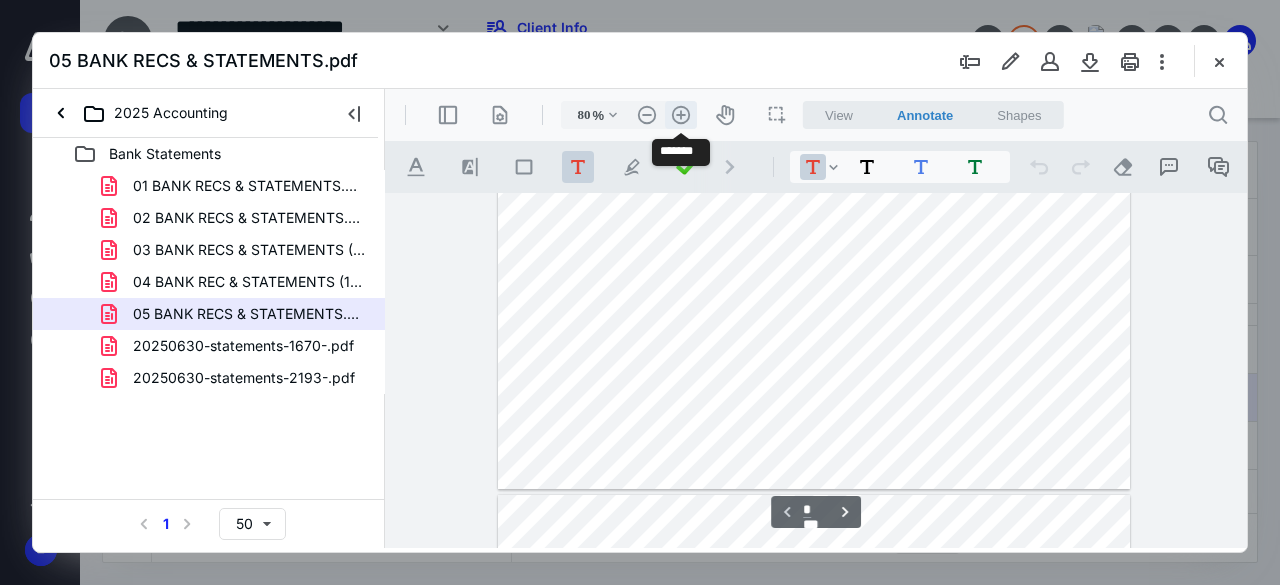 click on ".cls-1{fill:#abb0c4;} icon - header - zoom - in - line" at bounding box center (681, 115) 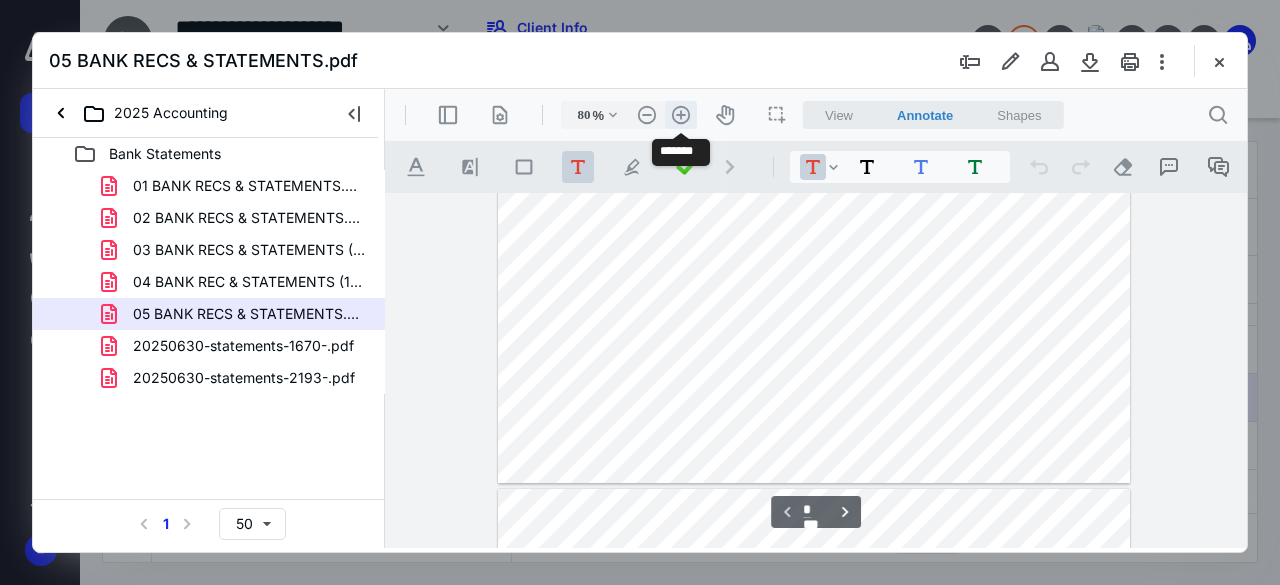 type on "88" 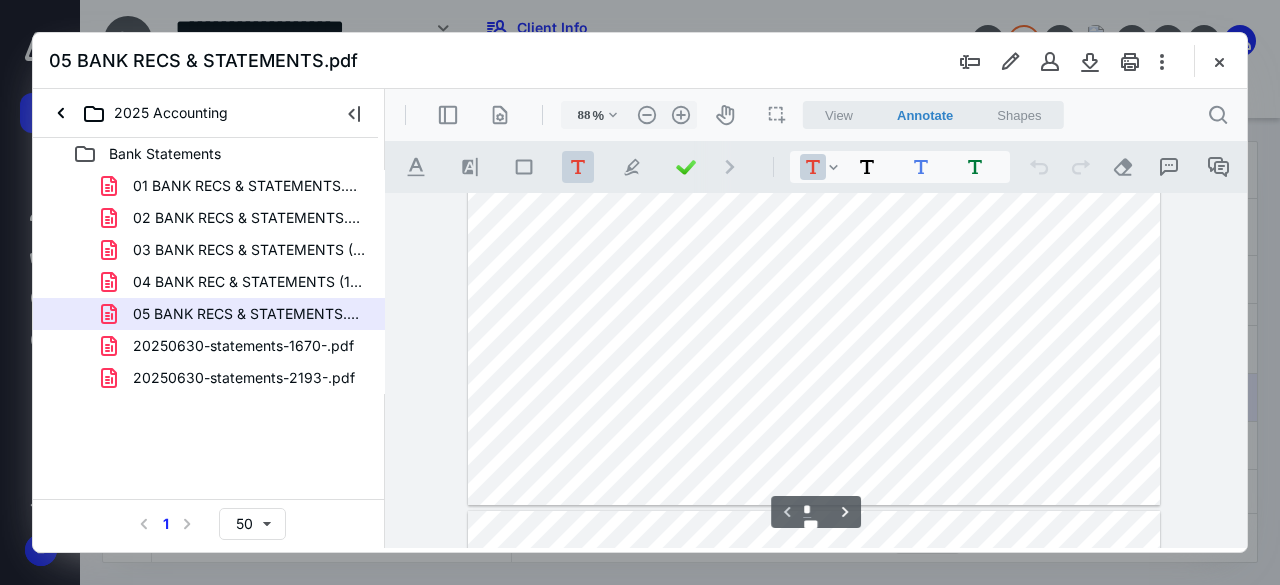 scroll, scrollTop: 0, scrollLeft: 0, axis: both 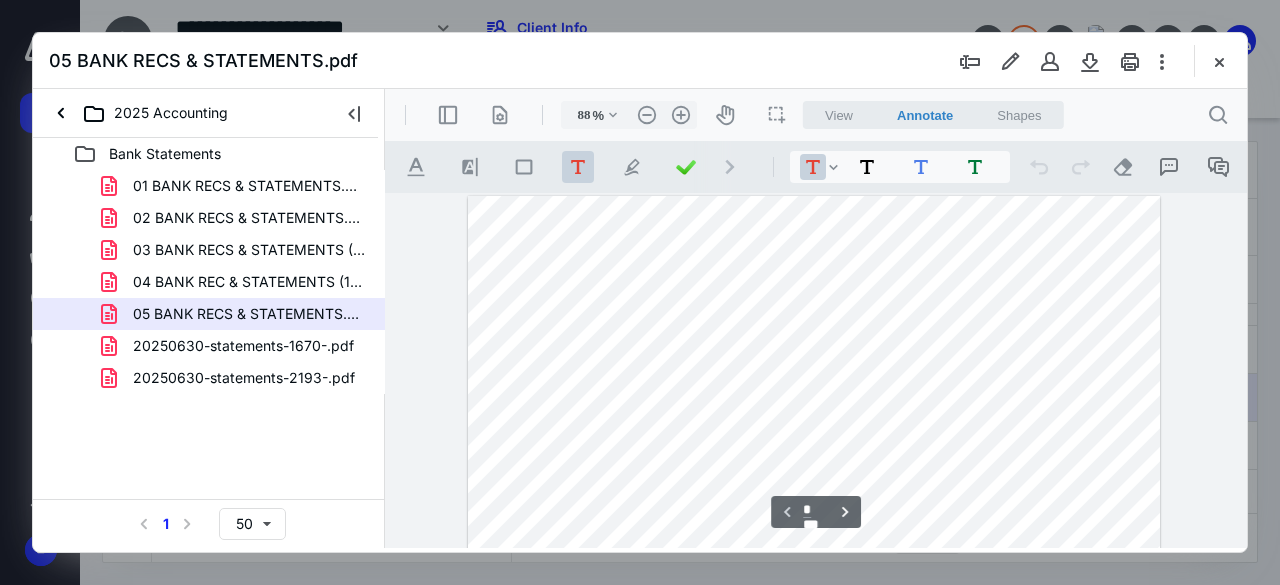 click on "**********" at bounding box center [816, 371] 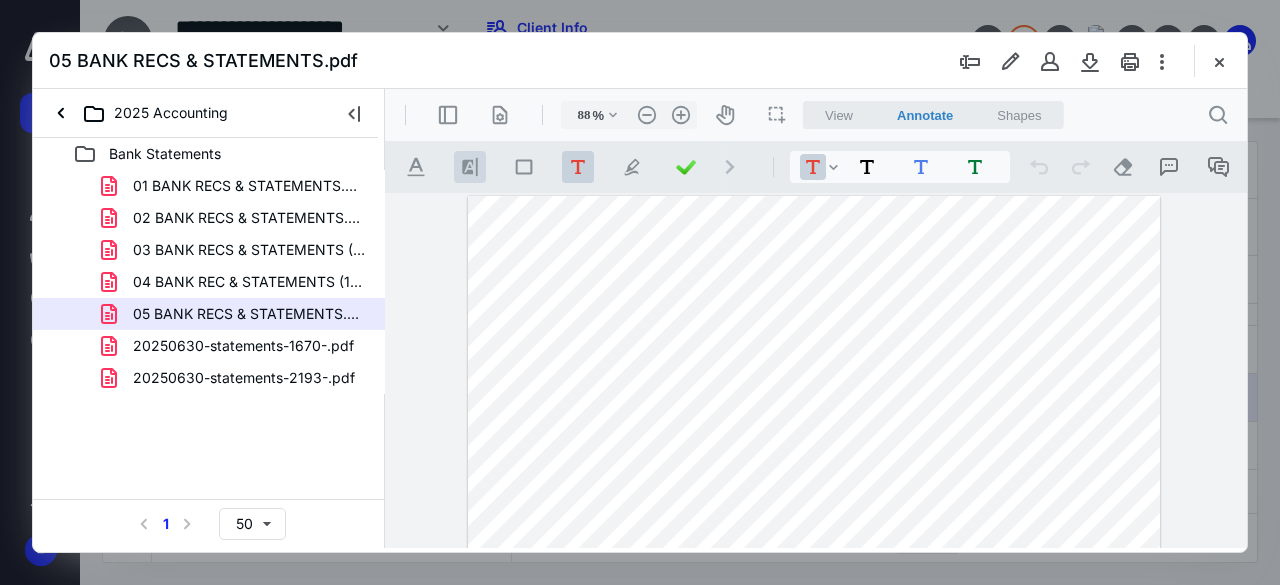 click on ".cls-1{fill:#8c8c8c;} icon - line - tool - highlight" at bounding box center [470, 167] 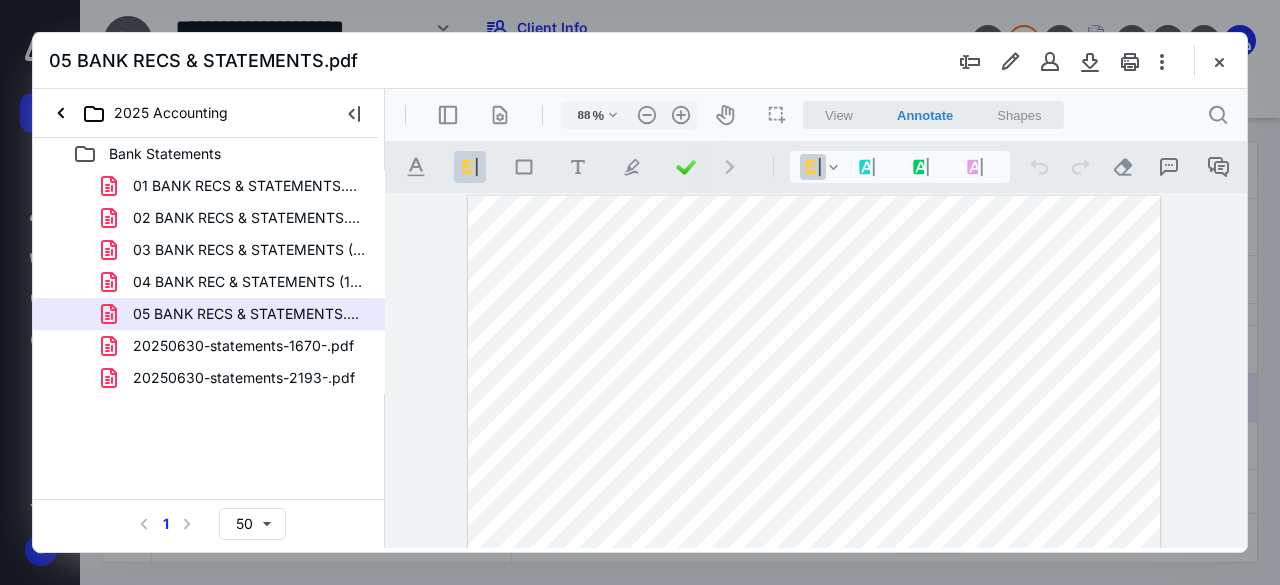 drag, startPoint x: 603, startPoint y: 374, endPoint x: 471, endPoint y: 374, distance: 132 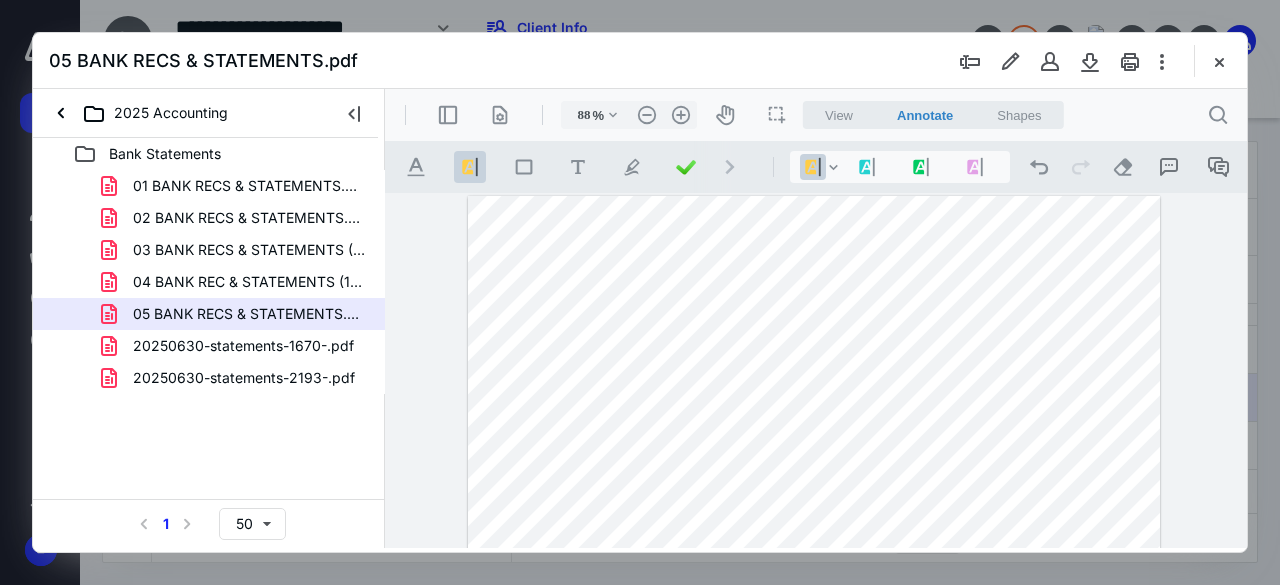 drag, startPoint x: 1130, startPoint y: 376, endPoint x: 1084, endPoint y: 374, distance: 46.043457 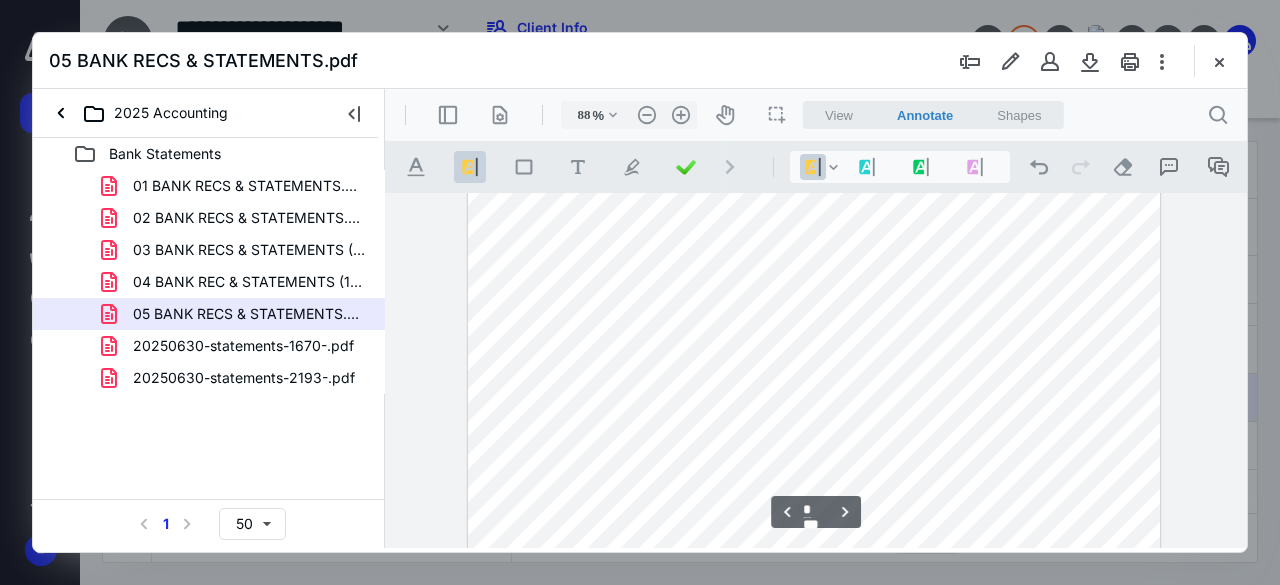 scroll, scrollTop: 3908, scrollLeft: 0, axis: vertical 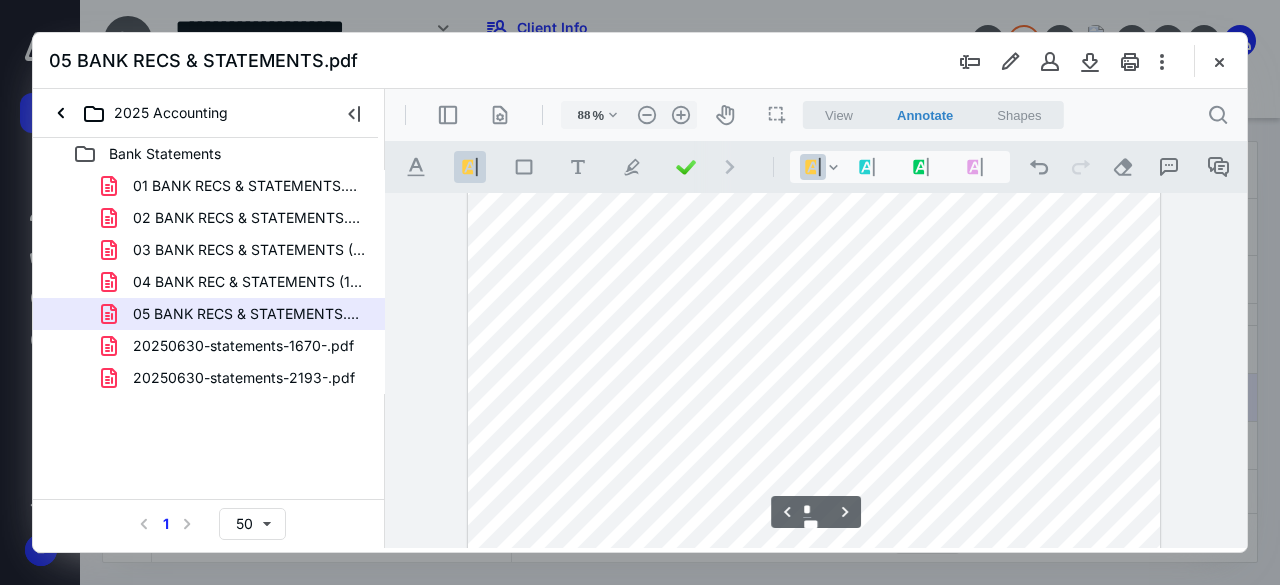 drag, startPoint x: 1133, startPoint y: 341, endPoint x: 1038, endPoint y: 350, distance: 95.42536 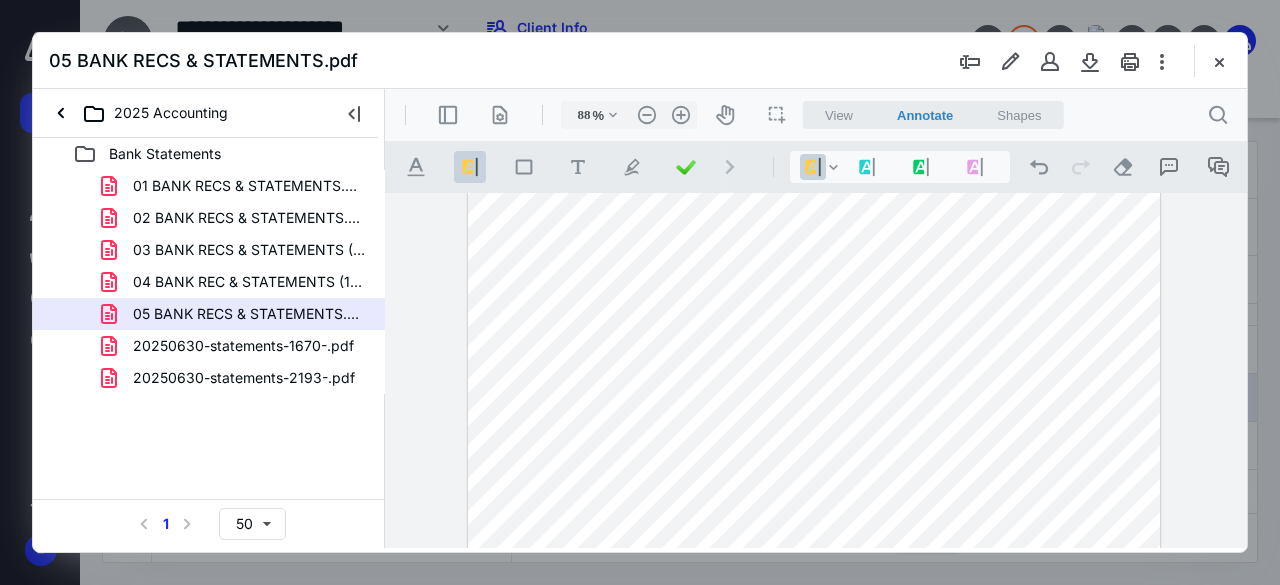 click on "**********" at bounding box center [816, 371] 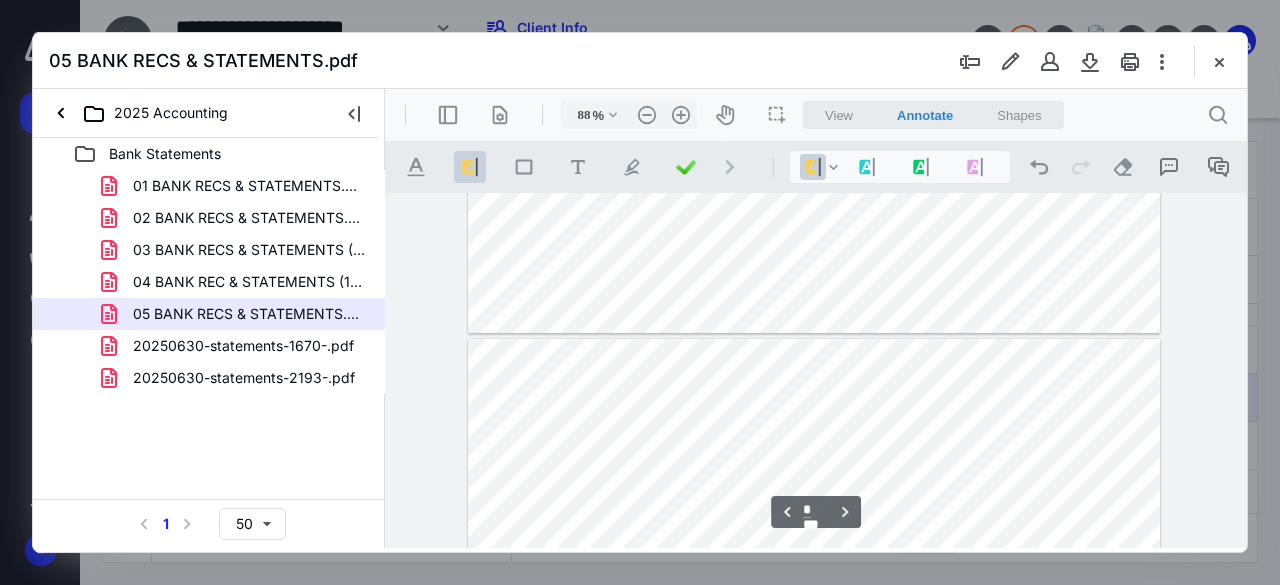 type on "*" 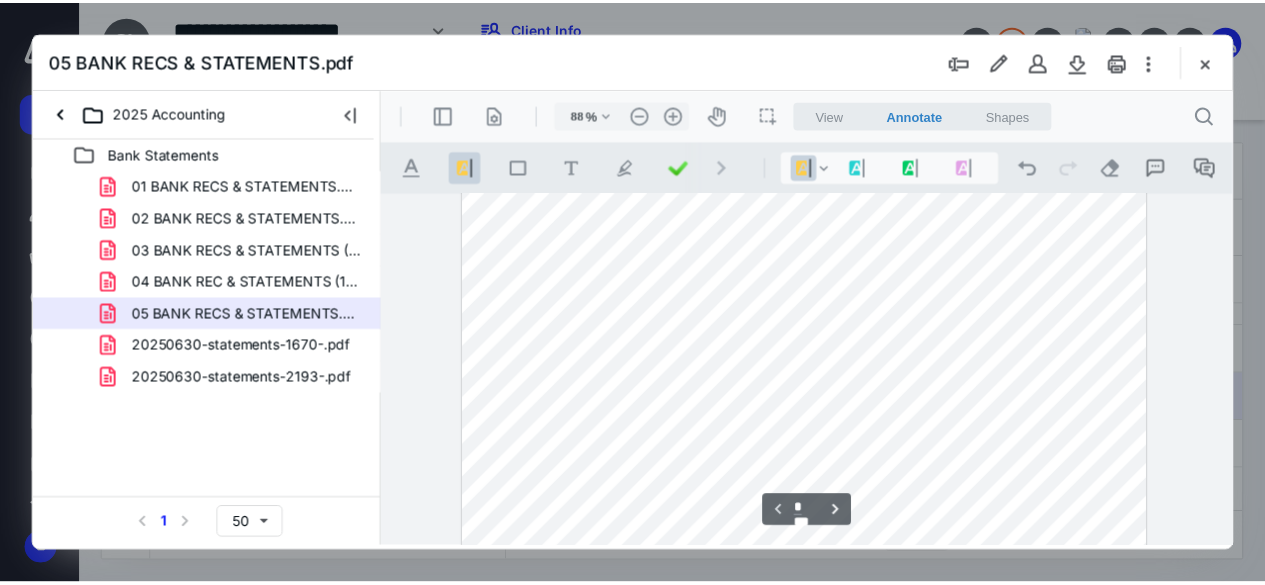 scroll, scrollTop: 0, scrollLeft: 0, axis: both 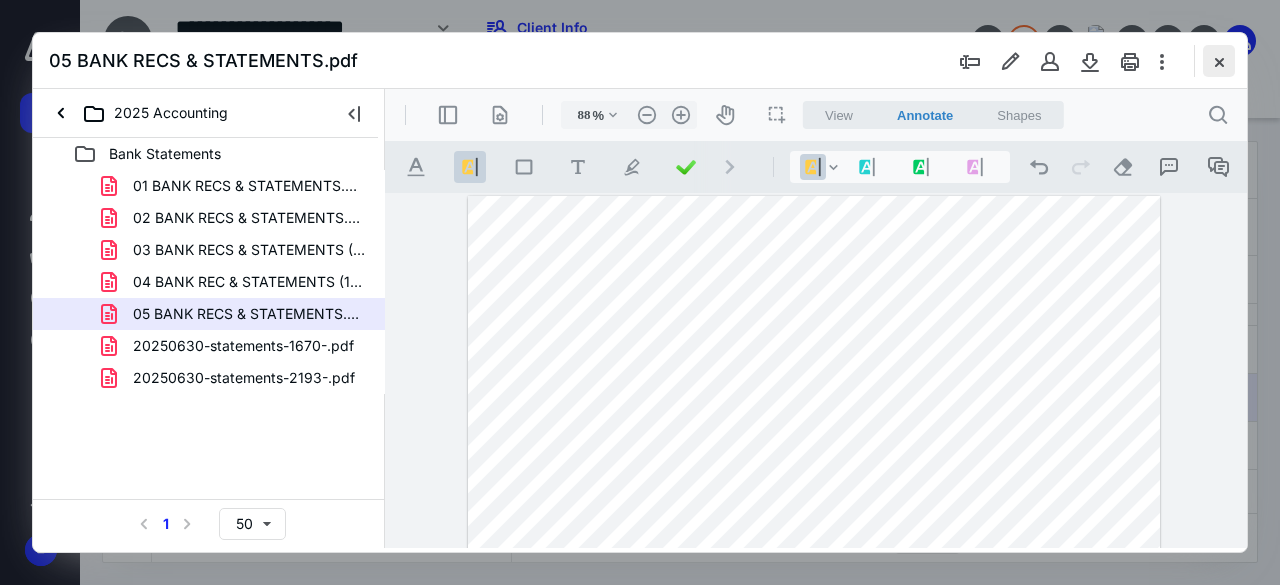 click at bounding box center [1219, 61] 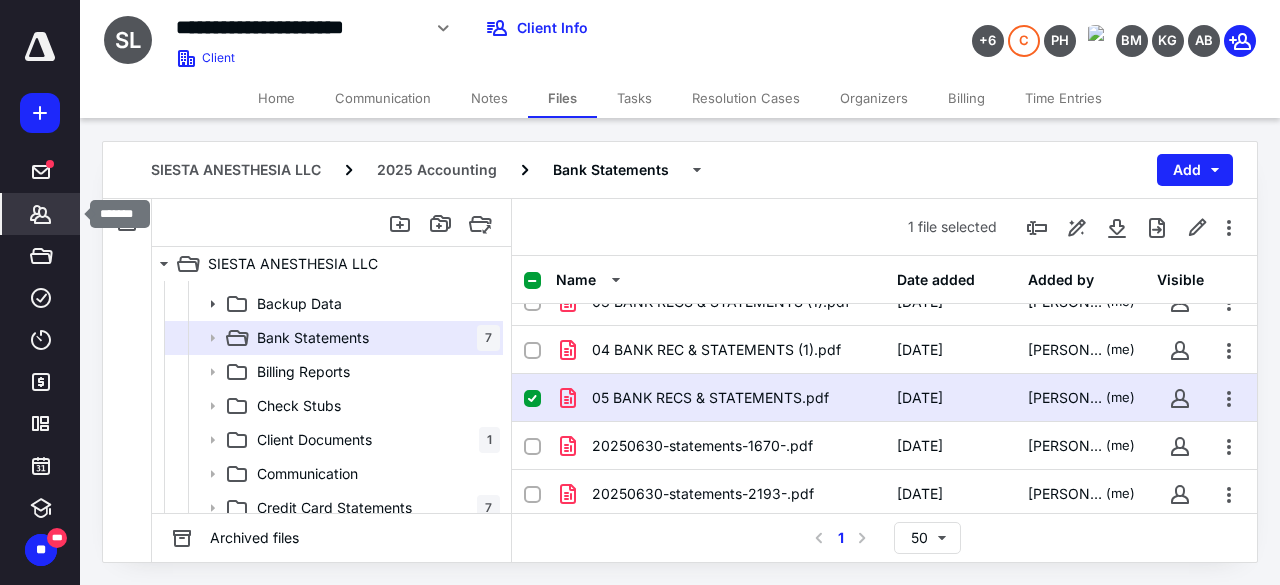click 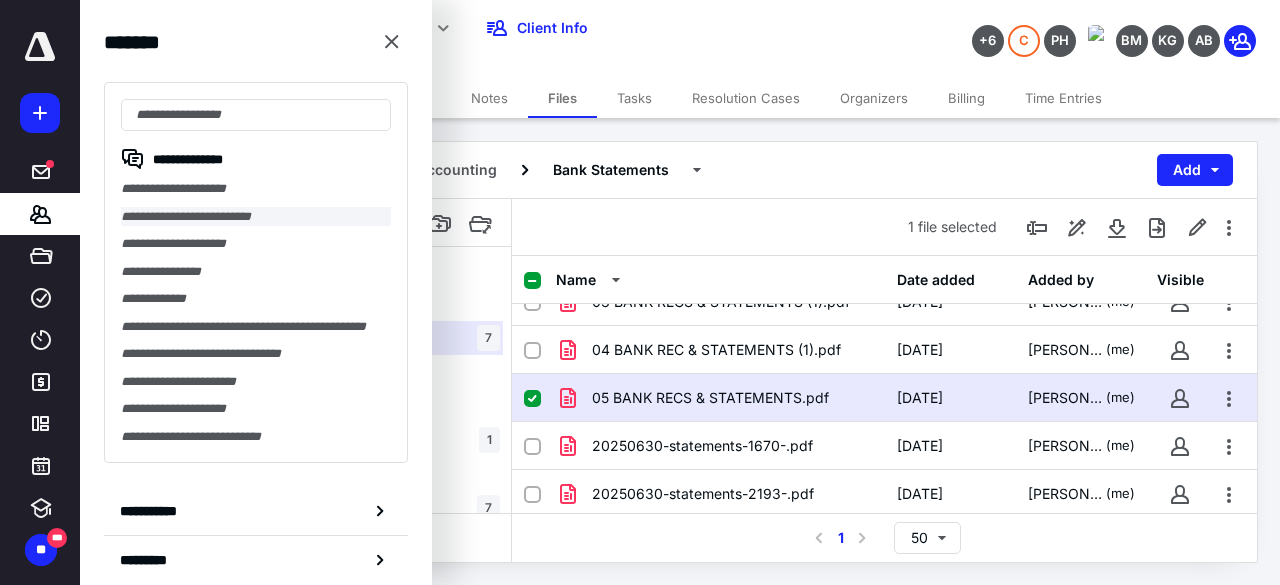 click on "**********" at bounding box center [256, 217] 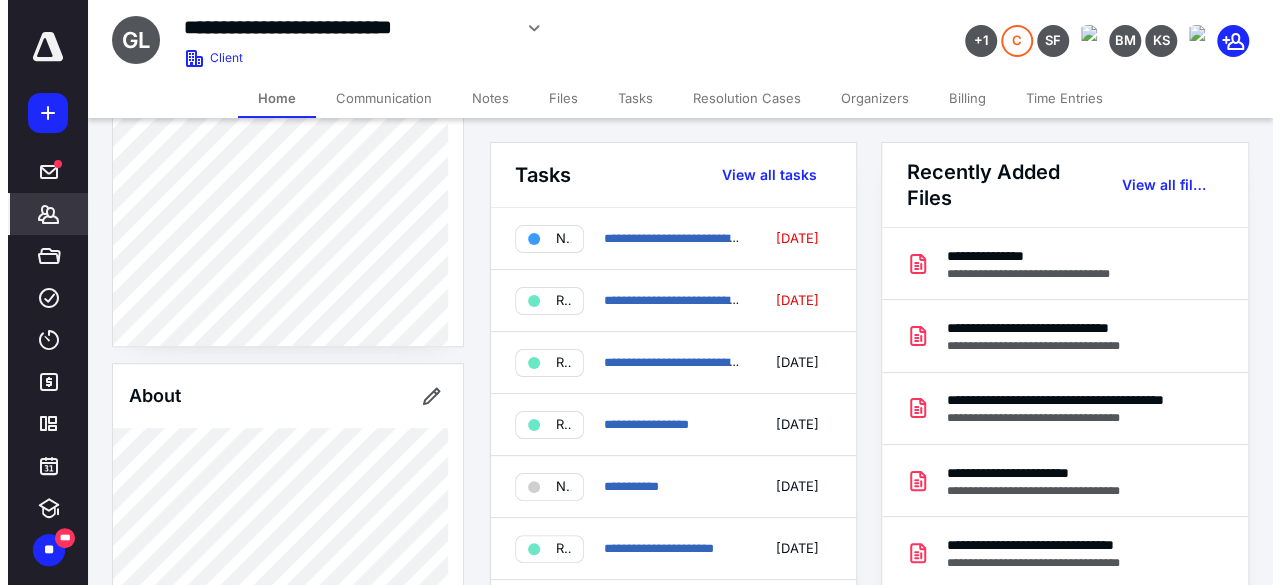 scroll, scrollTop: 0, scrollLeft: 0, axis: both 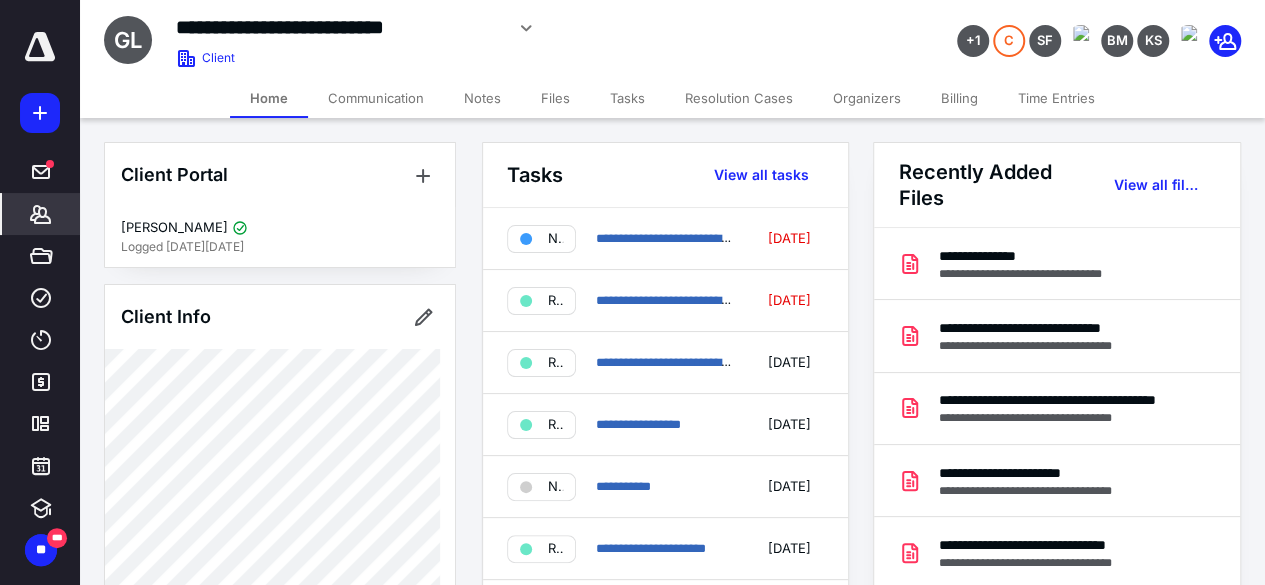 click on "Files" at bounding box center [555, 98] 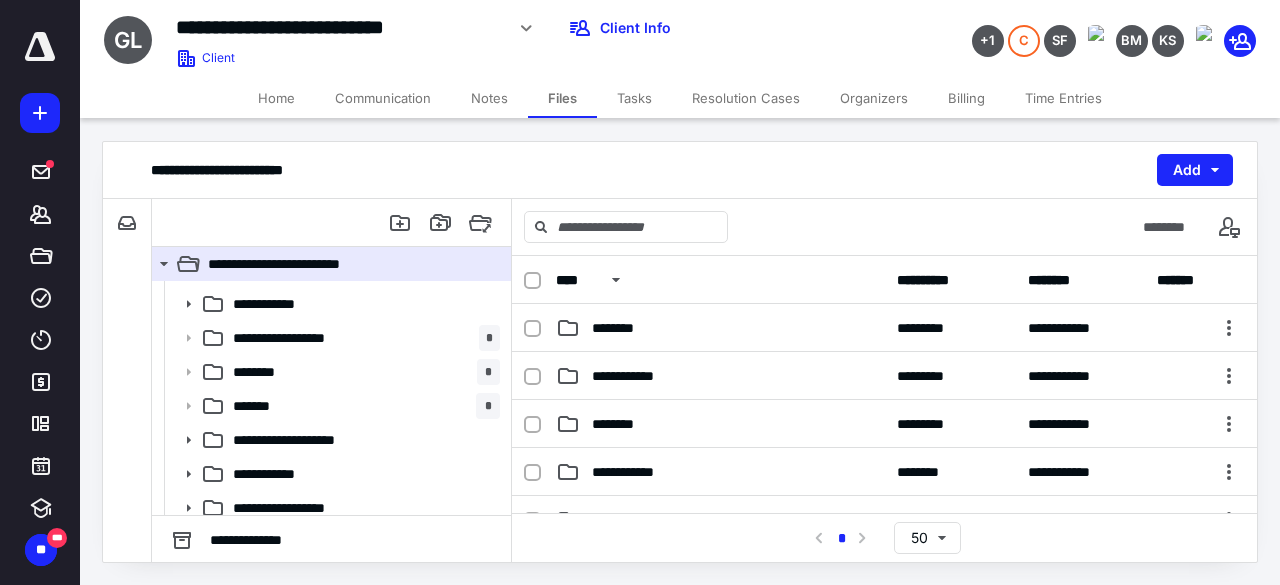 scroll, scrollTop: 174, scrollLeft: 0, axis: vertical 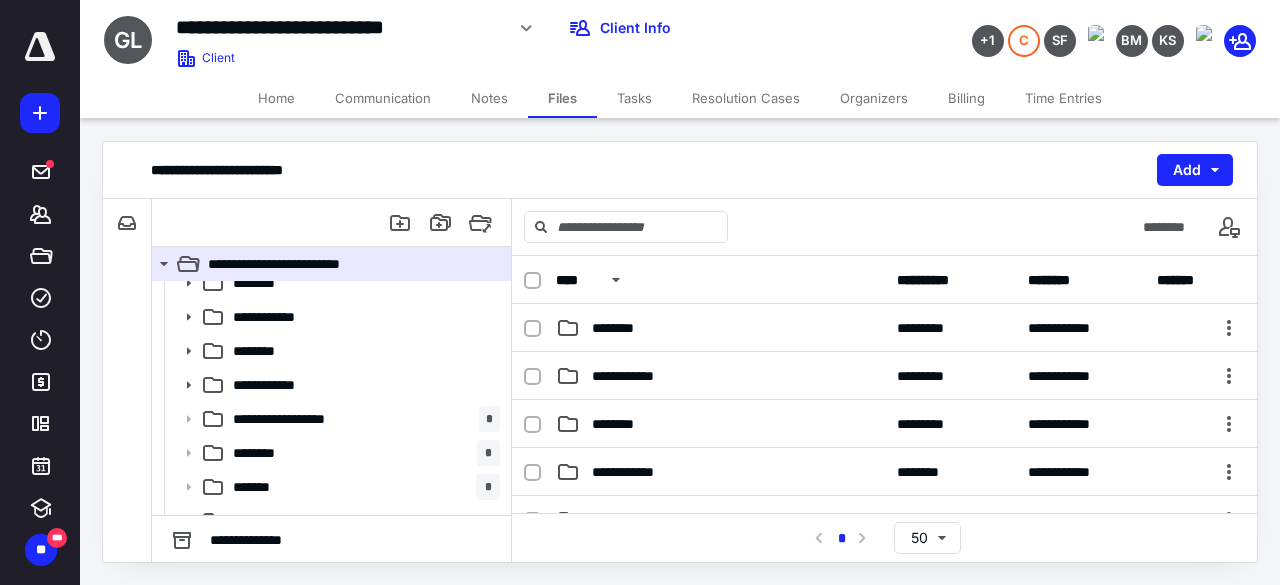 click on "Home" at bounding box center [276, 98] 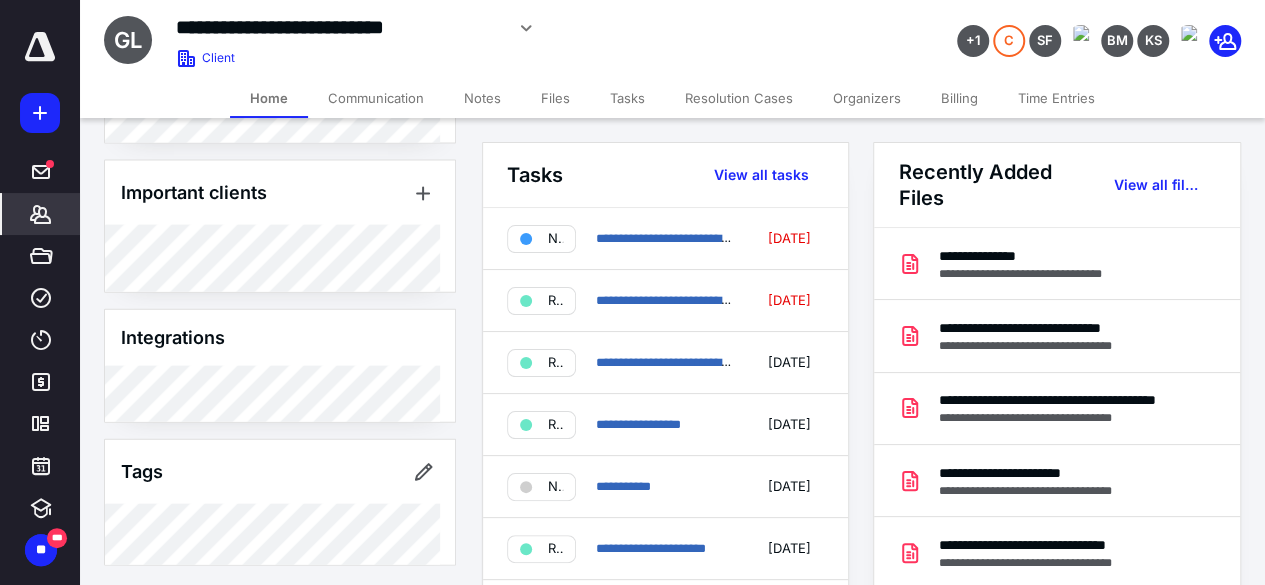 scroll, scrollTop: 1923, scrollLeft: 0, axis: vertical 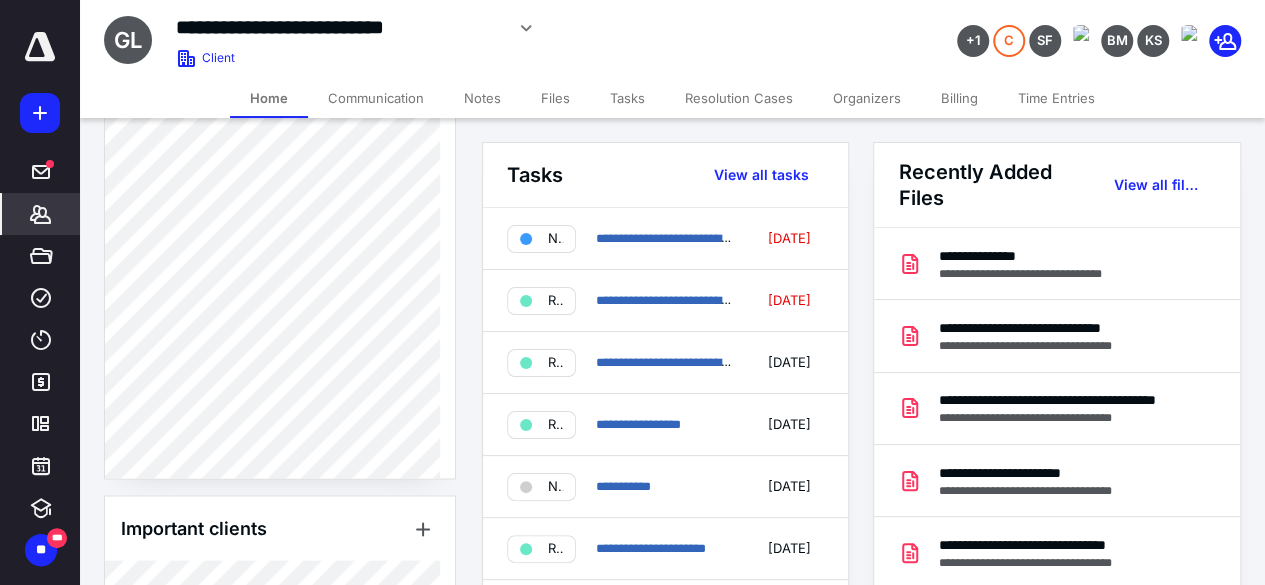 drag, startPoint x: 448, startPoint y: 481, endPoint x: 450, endPoint y: 360, distance: 121.016525 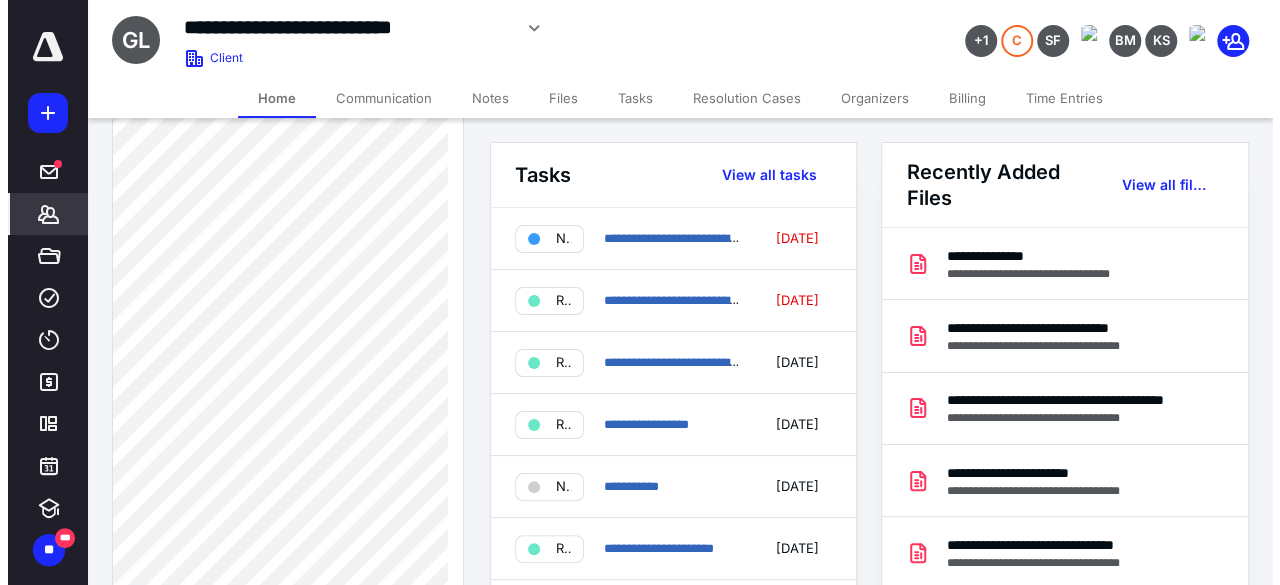 scroll, scrollTop: 0, scrollLeft: 0, axis: both 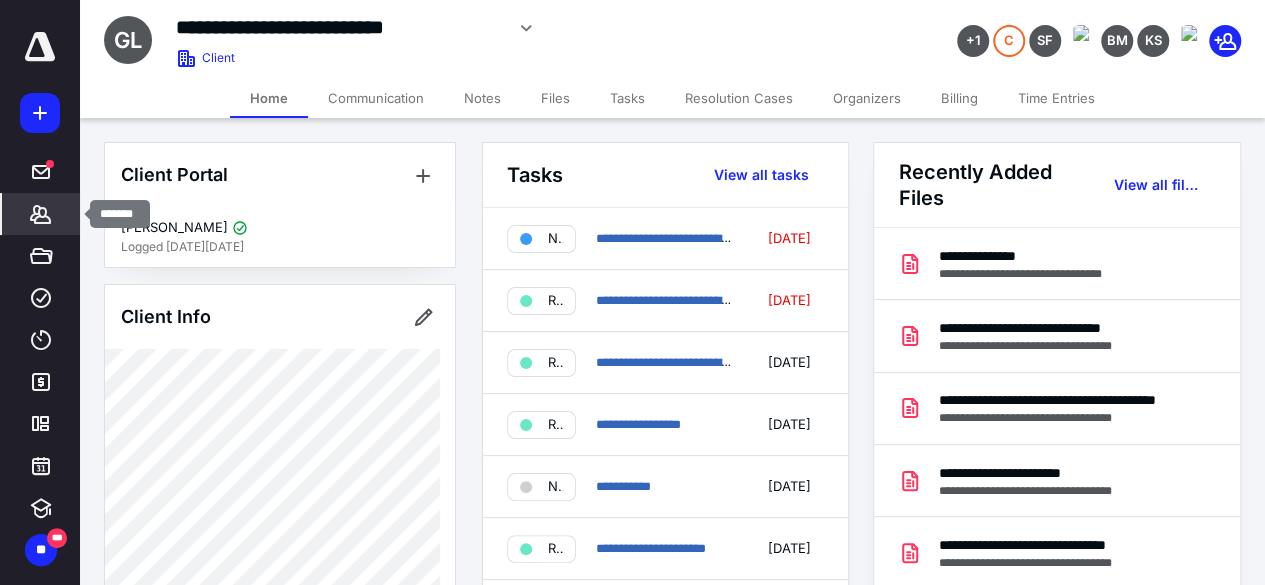 click 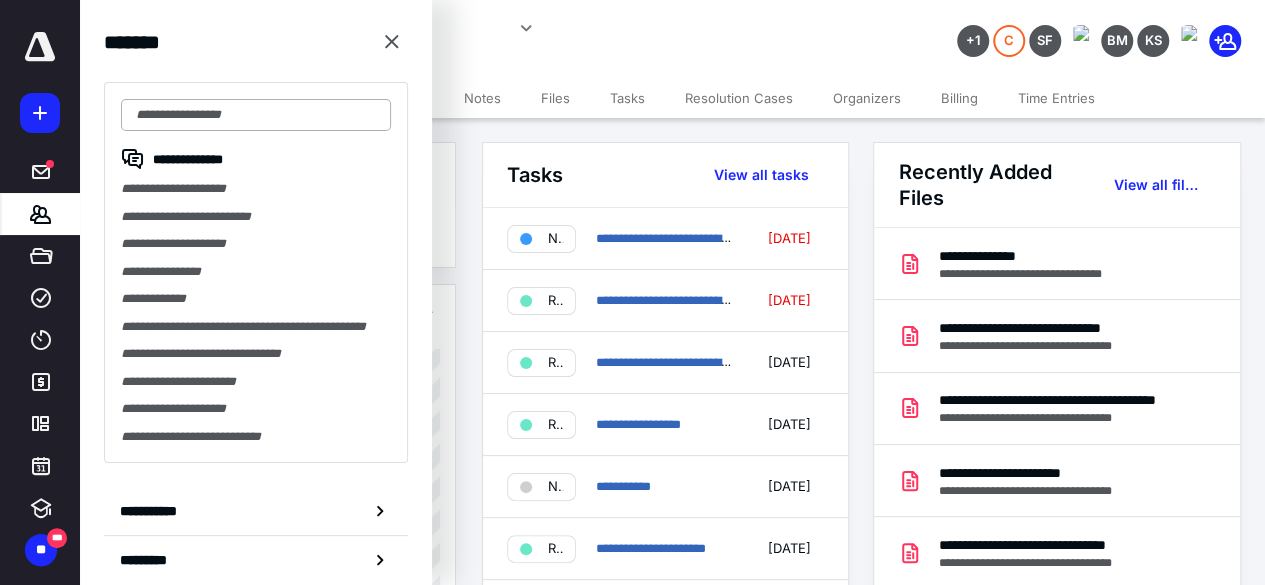 click at bounding box center [256, 115] 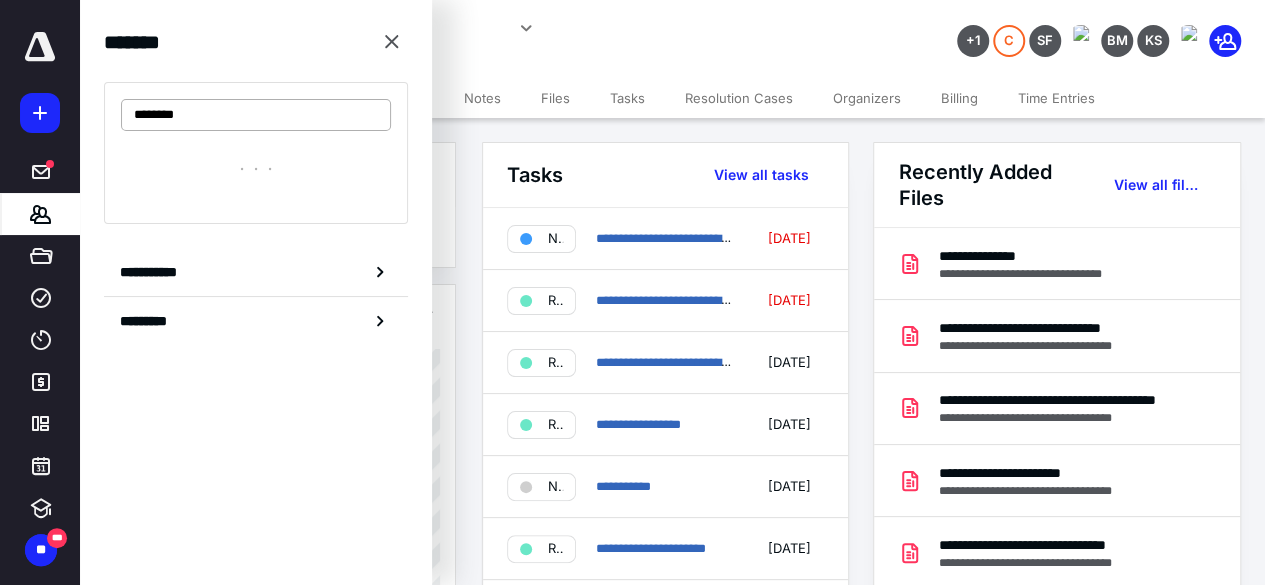 type on "********" 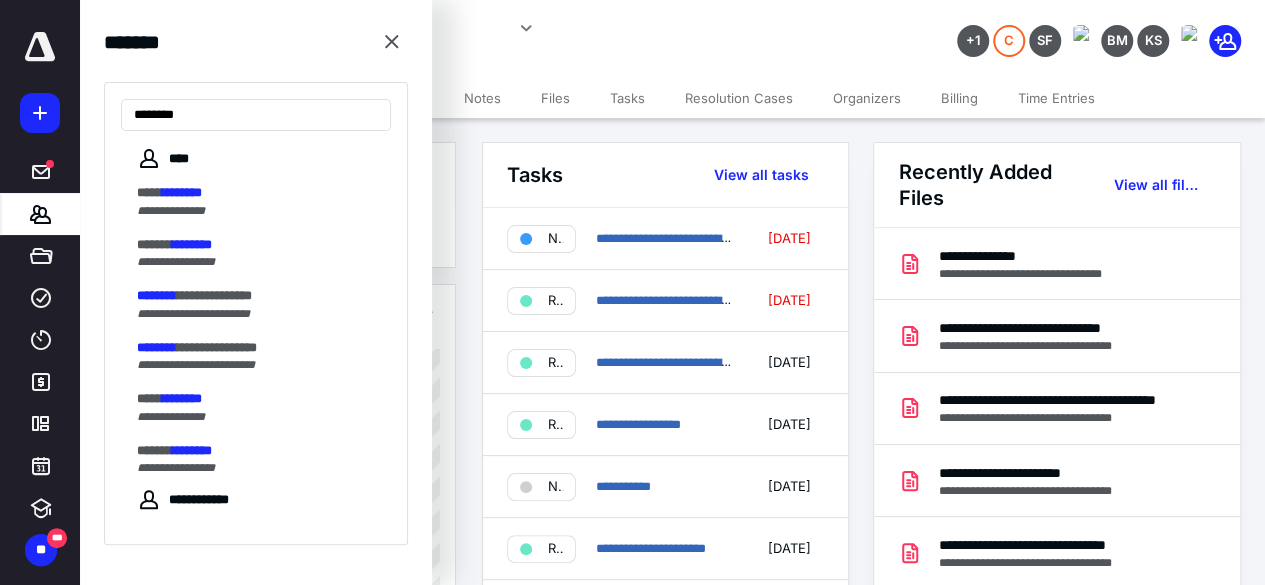 drag, startPoint x: 242, startPoint y: 113, endPoint x: 36, endPoint y: 137, distance: 207.39334 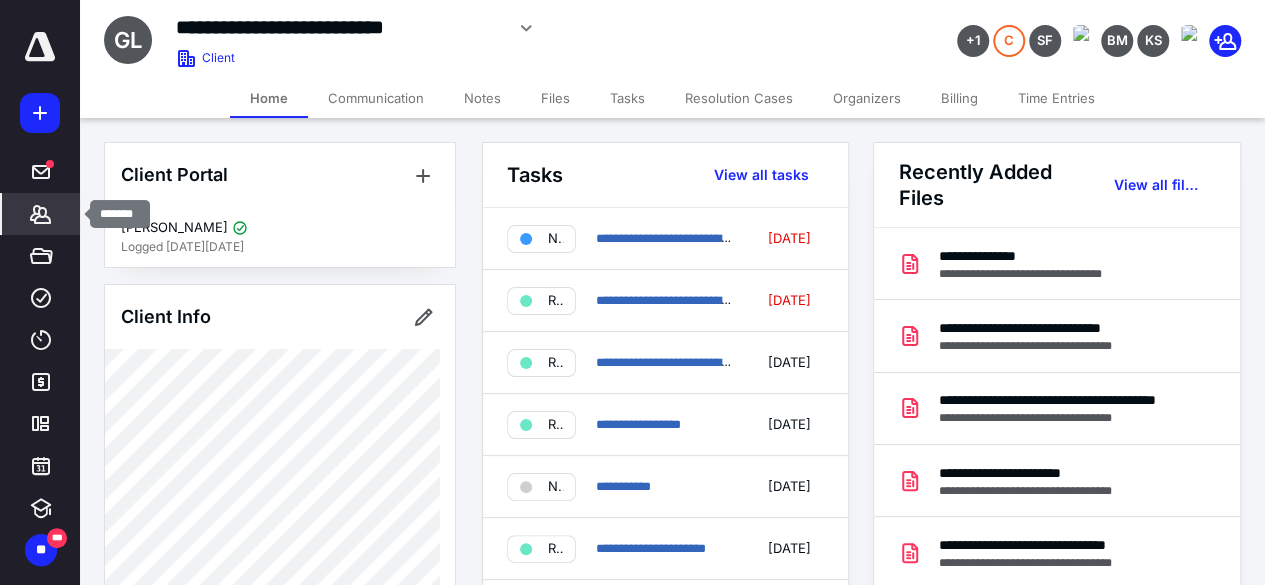 click 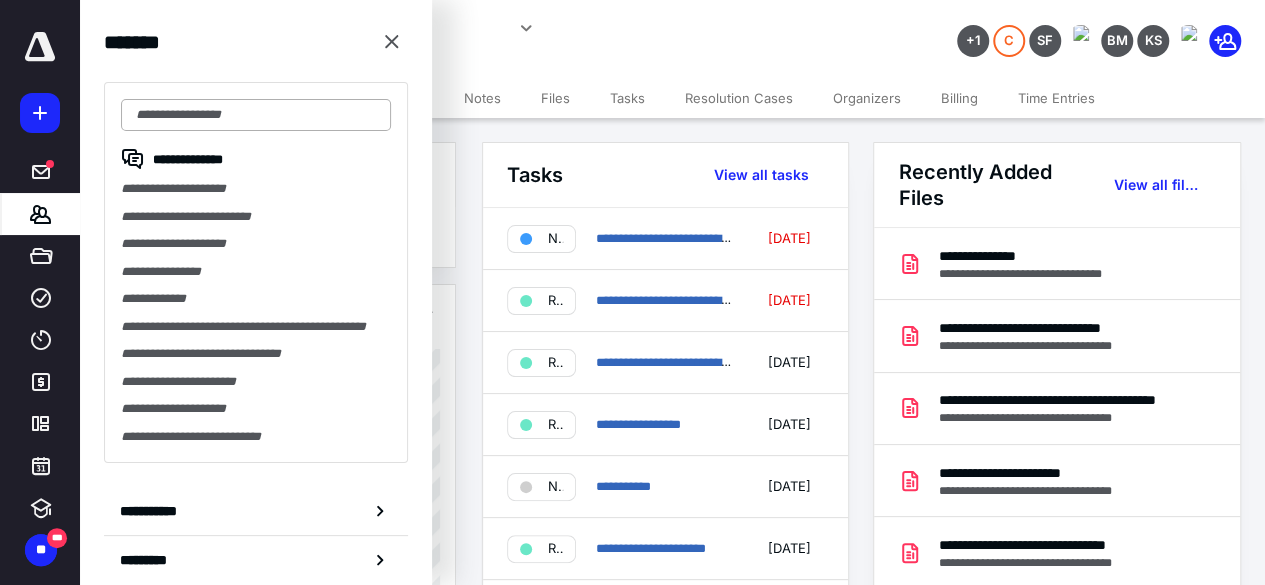 click at bounding box center (256, 115) 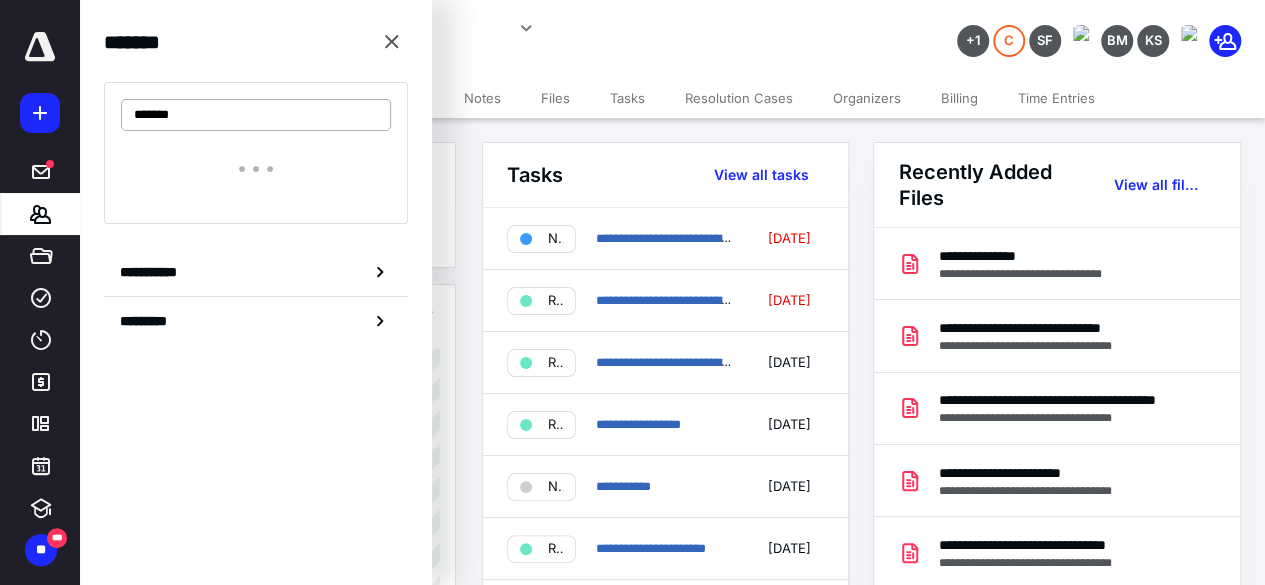 type on "*******" 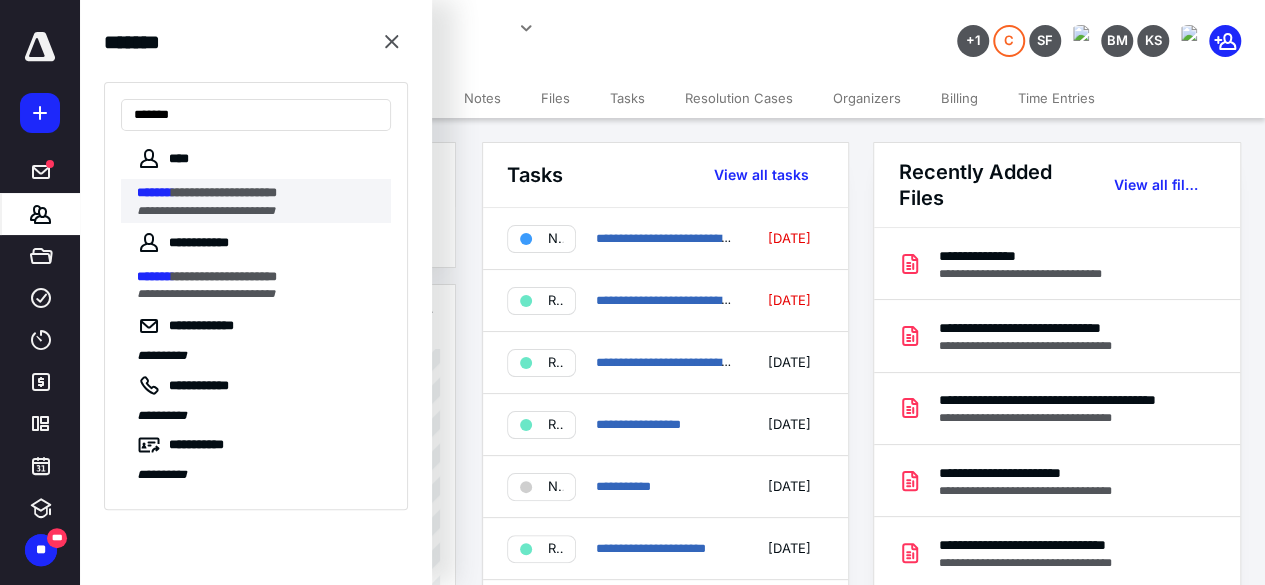 click on "**********" at bounding box center [206, 211] 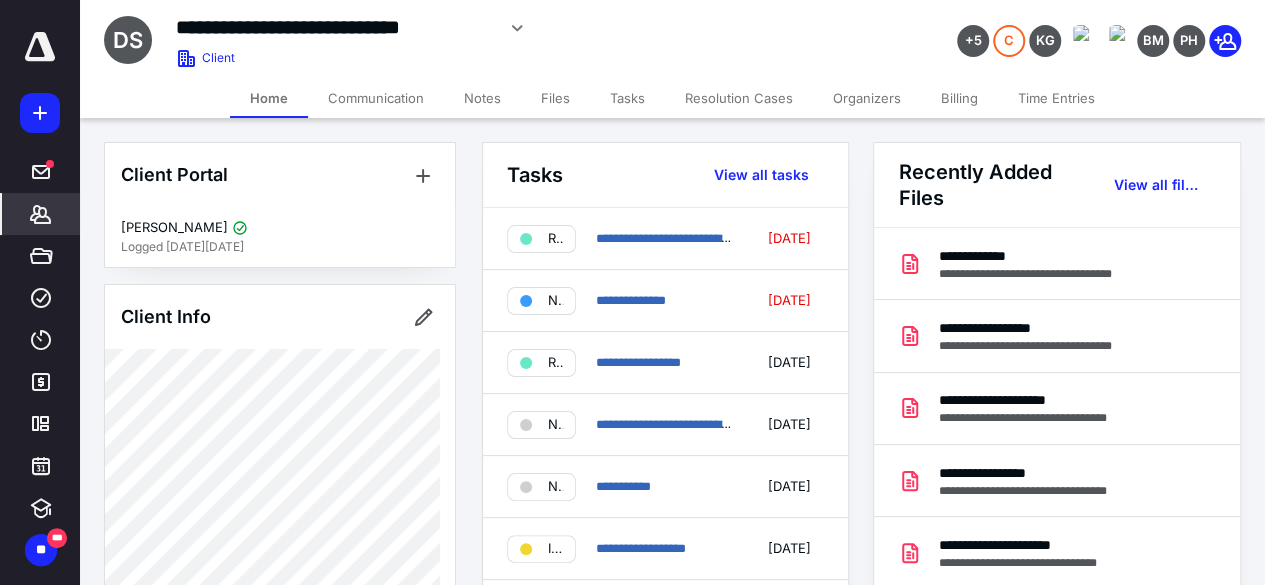 click on "Files" at bounding box center [555, 98] 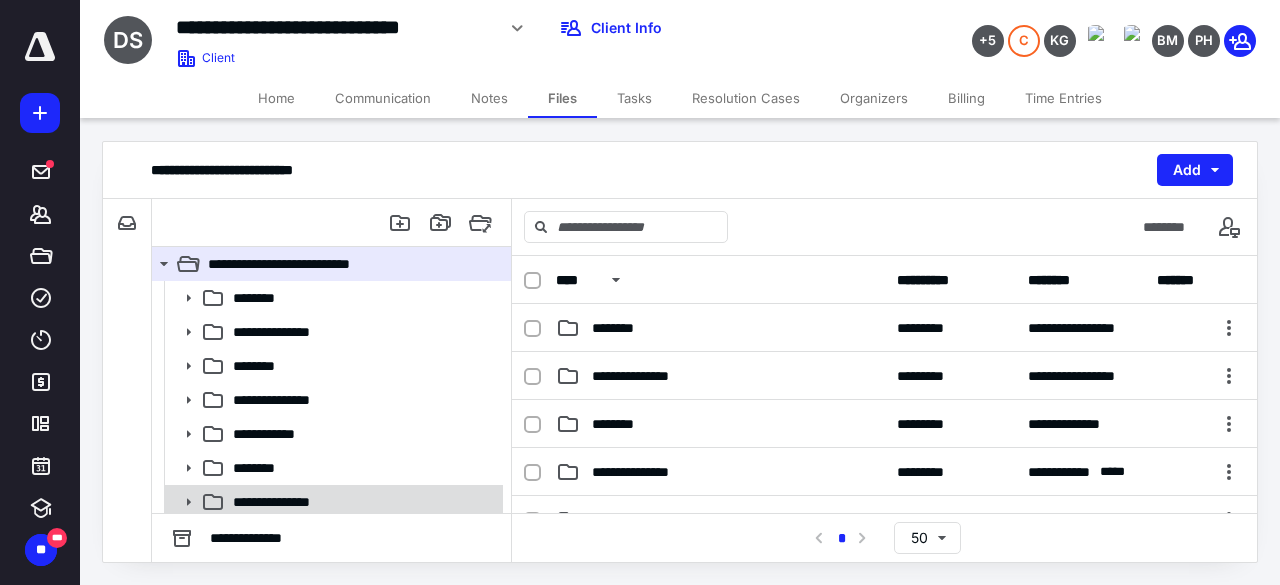 click on "**********" at bounding box center (362, 502) 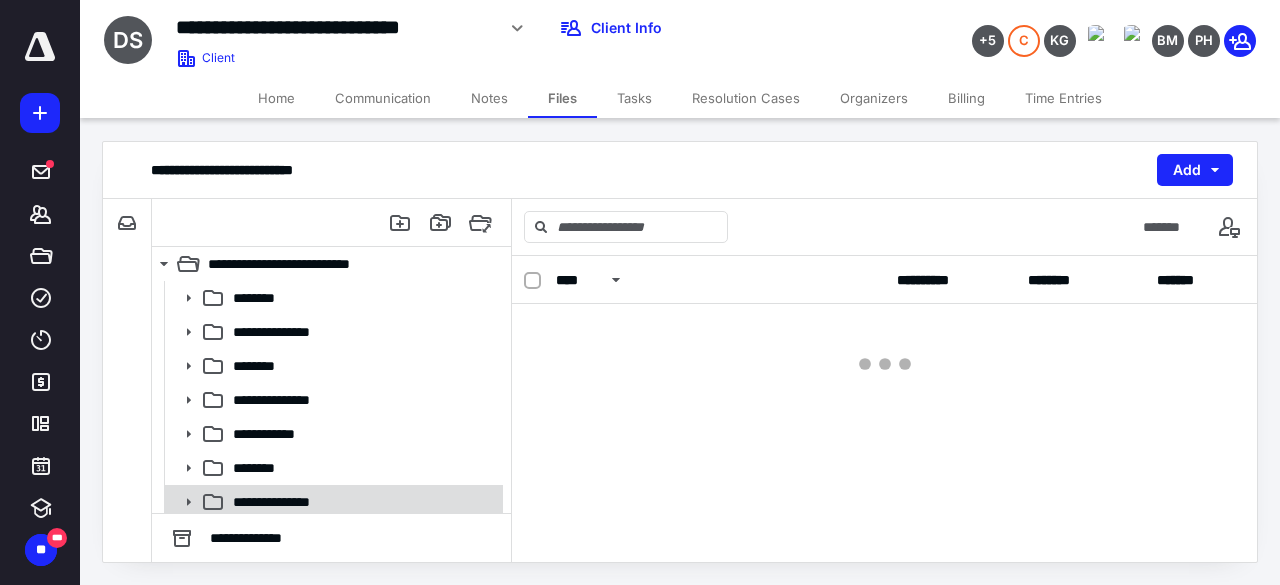 click on "**********" at bounding box center [362, 502] 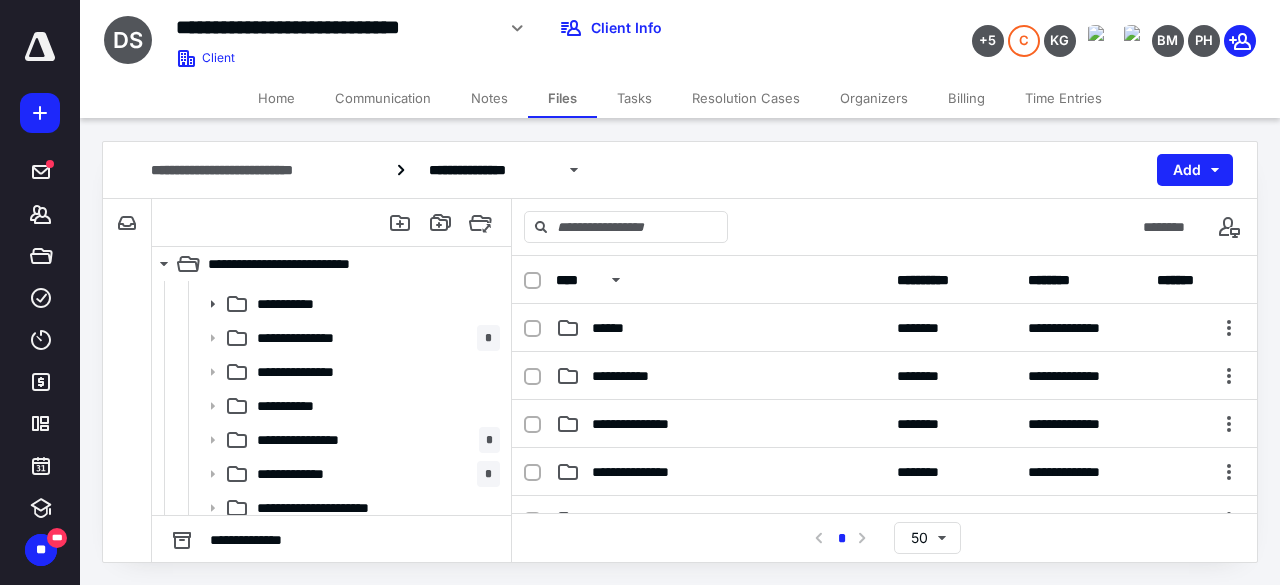scroll, scrollTop: 280, scrollLeft: 0, axis: vertical 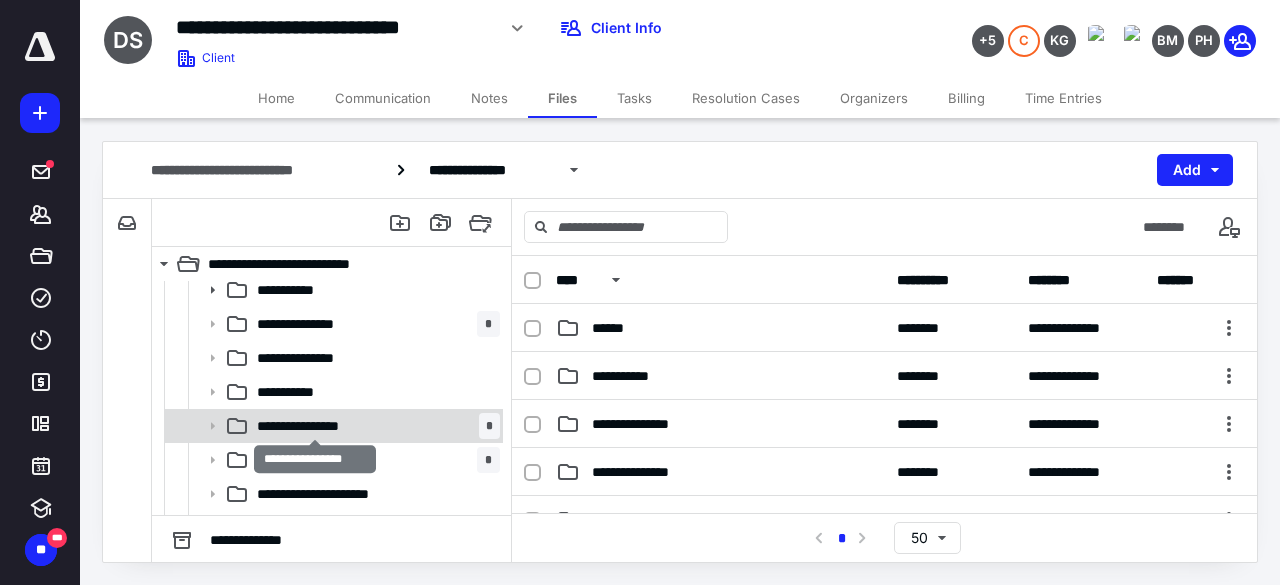 click on "**********" at bounding box center [315, 426] 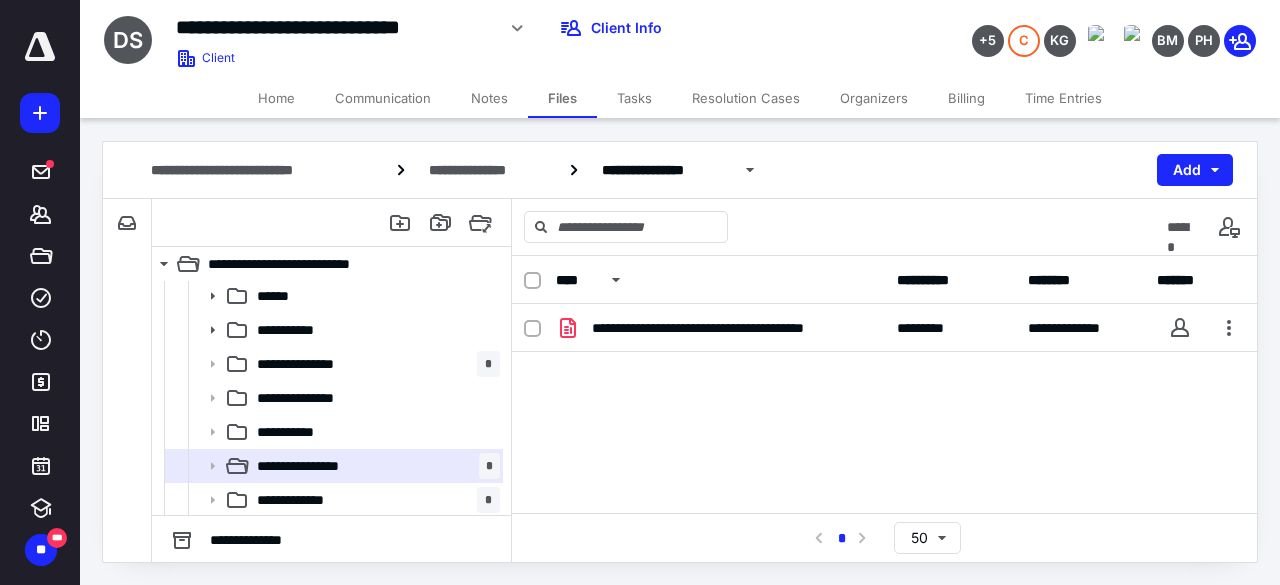 scroll, scrollTop: 200, scrollLeft: 0, axis: vertical 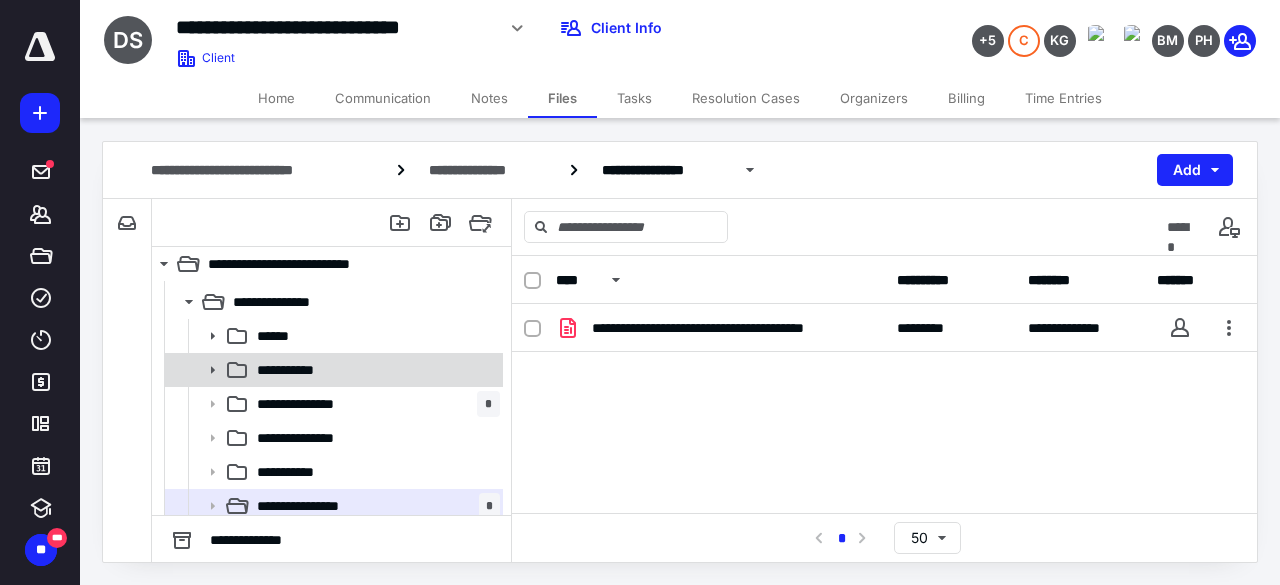 click on "**********" at bounding box center (374, 370) 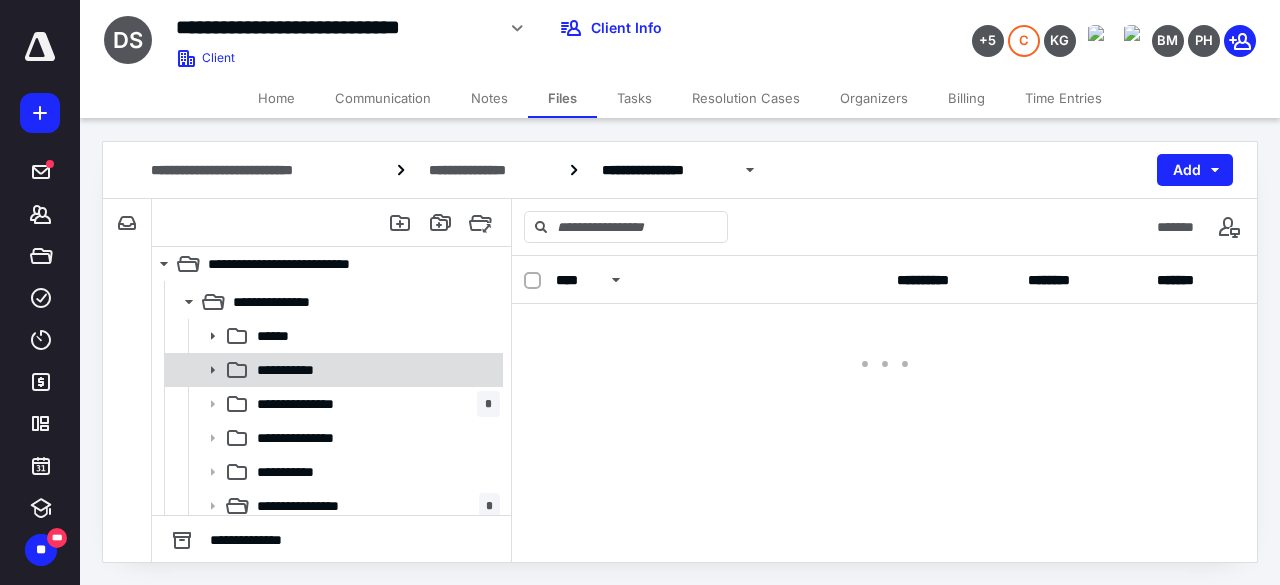 click on "**********" at bounding box center (374, 370) 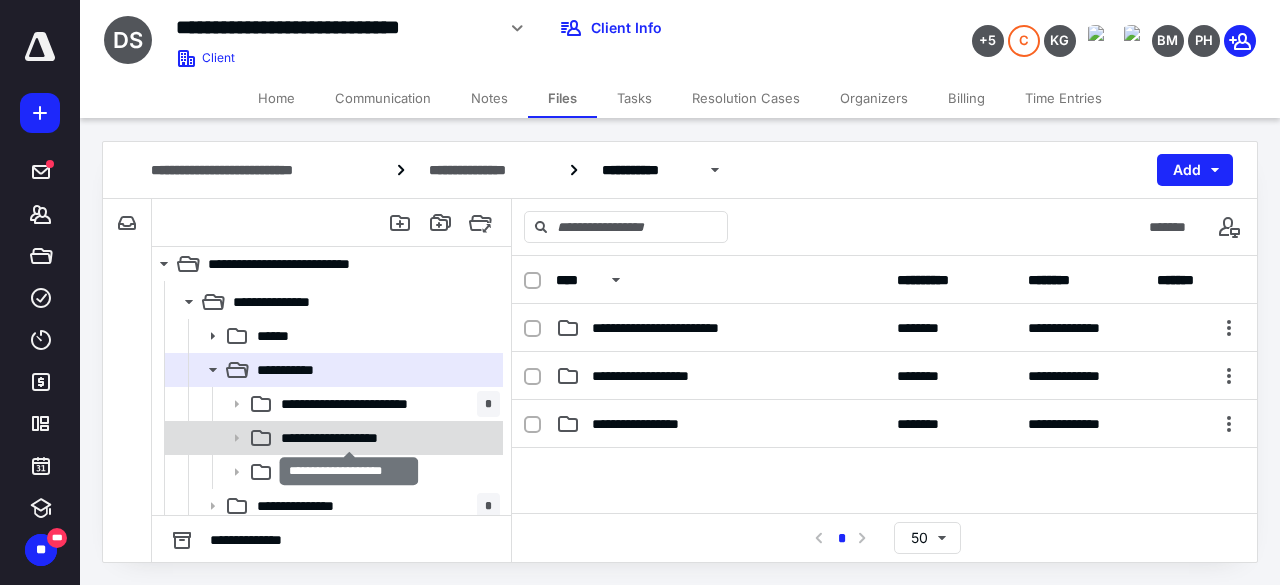 click on "**********" at bounding box center [349, 438] 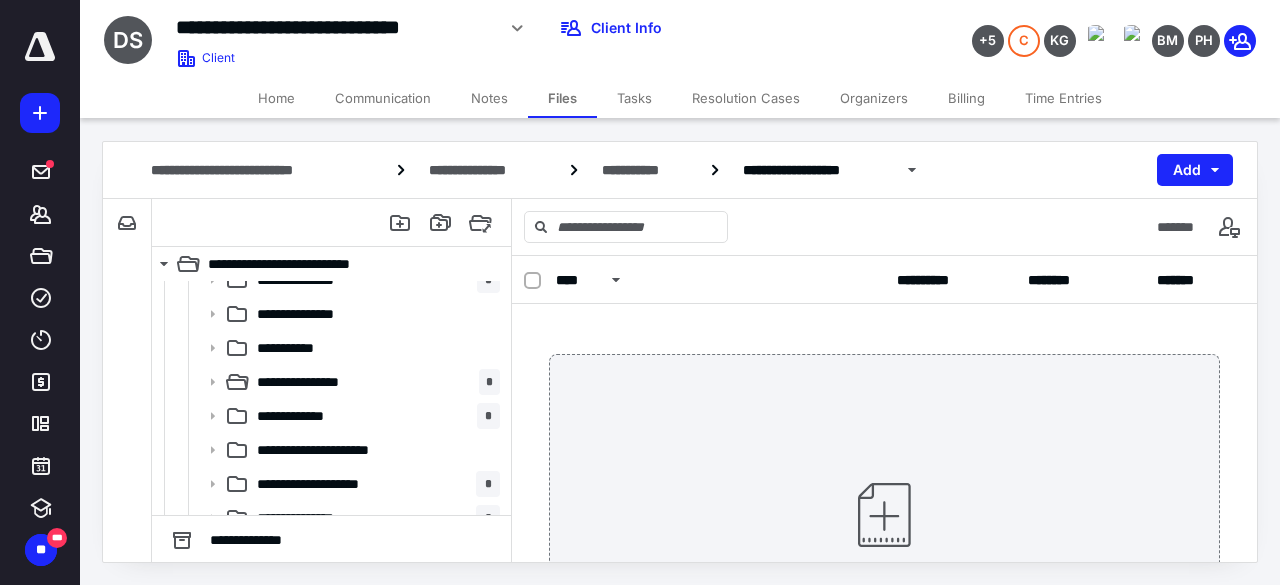 scroll, scrollTop: 440, scrollLeft: 0, axis: vertical 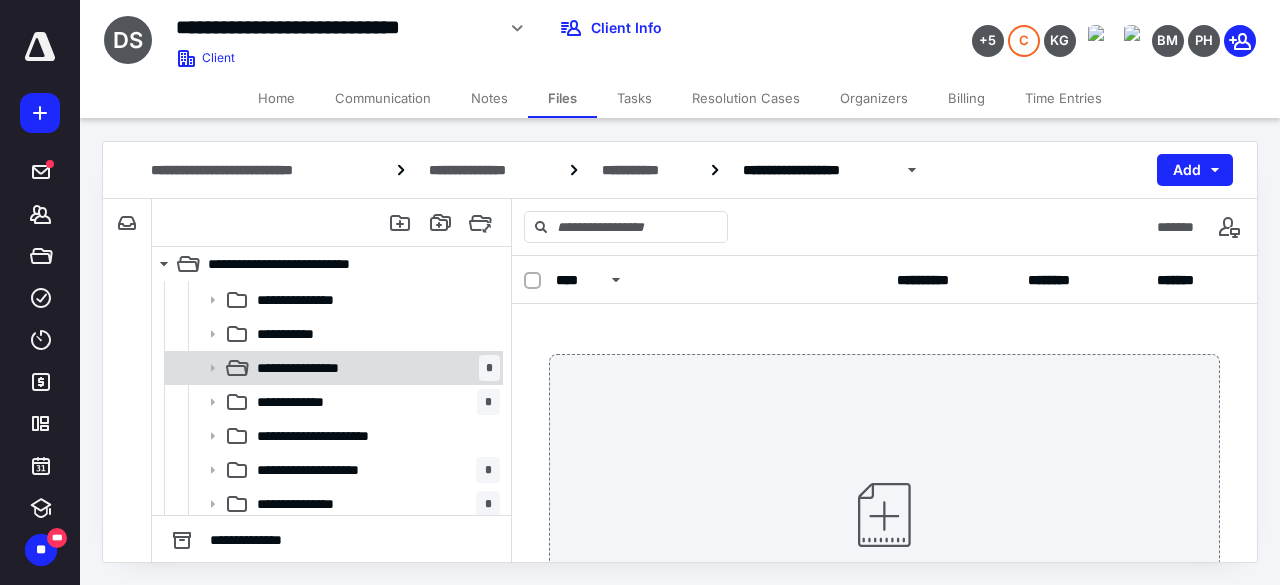 click on "**********" at bounding box center (315, 368) 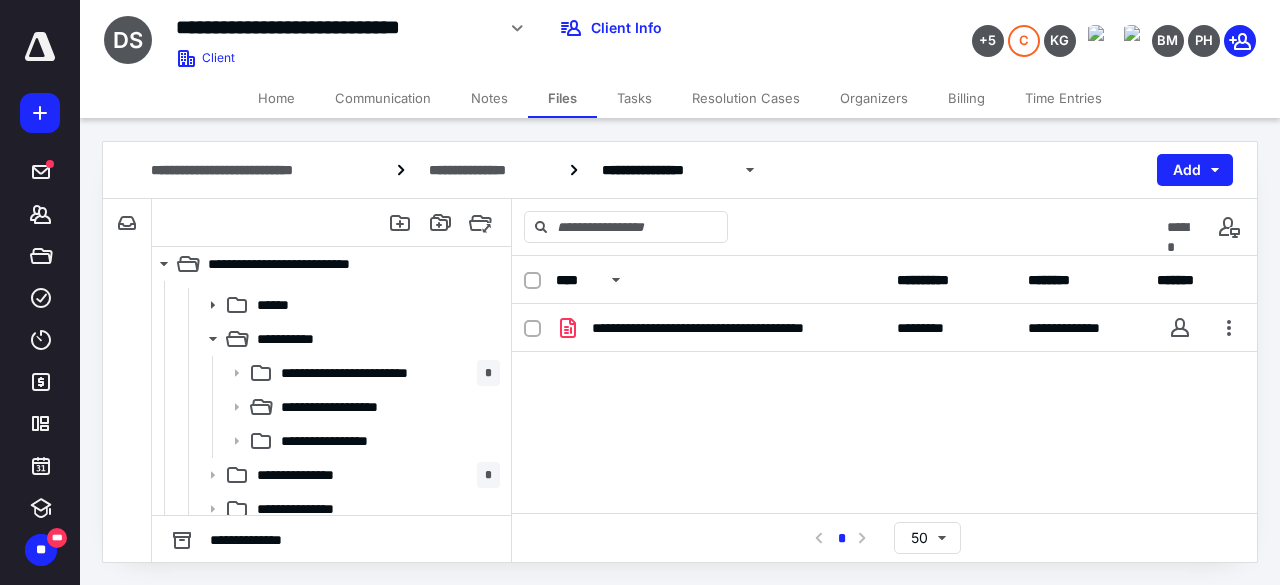 scroll, scrollTop: 206, scrollLeft: 0, axis: vertical 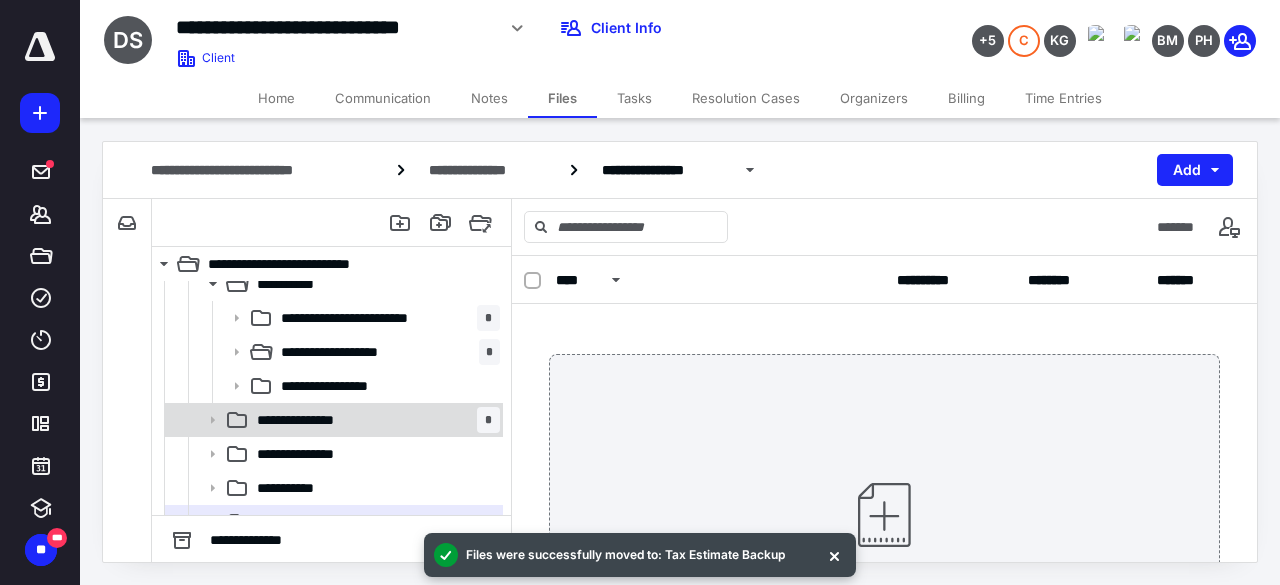 click on "**********" at bounding box center (374, 420) 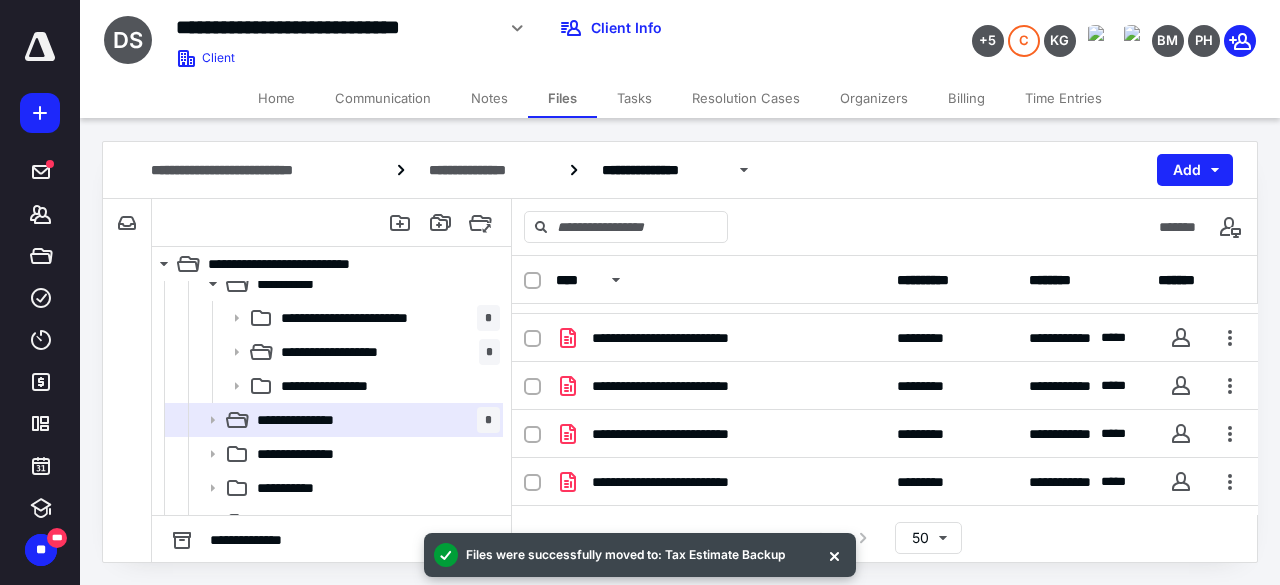 scroll, scrollTop: 122, scrollLeft: 0, axis: vertical 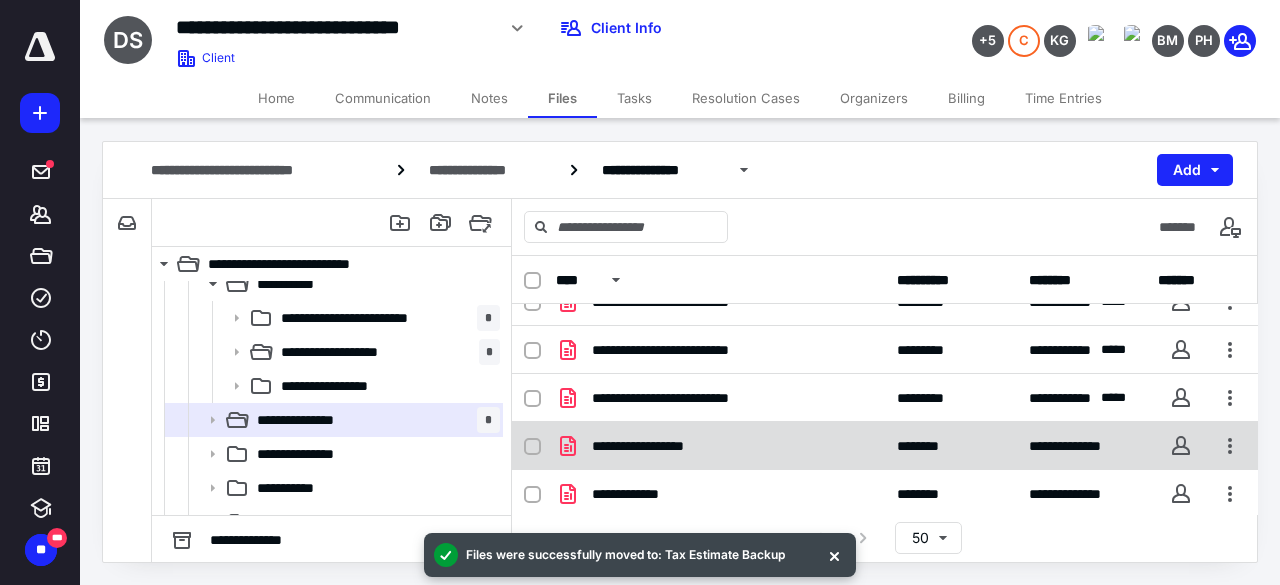 click on "**********" at bounding box center [720, 446] 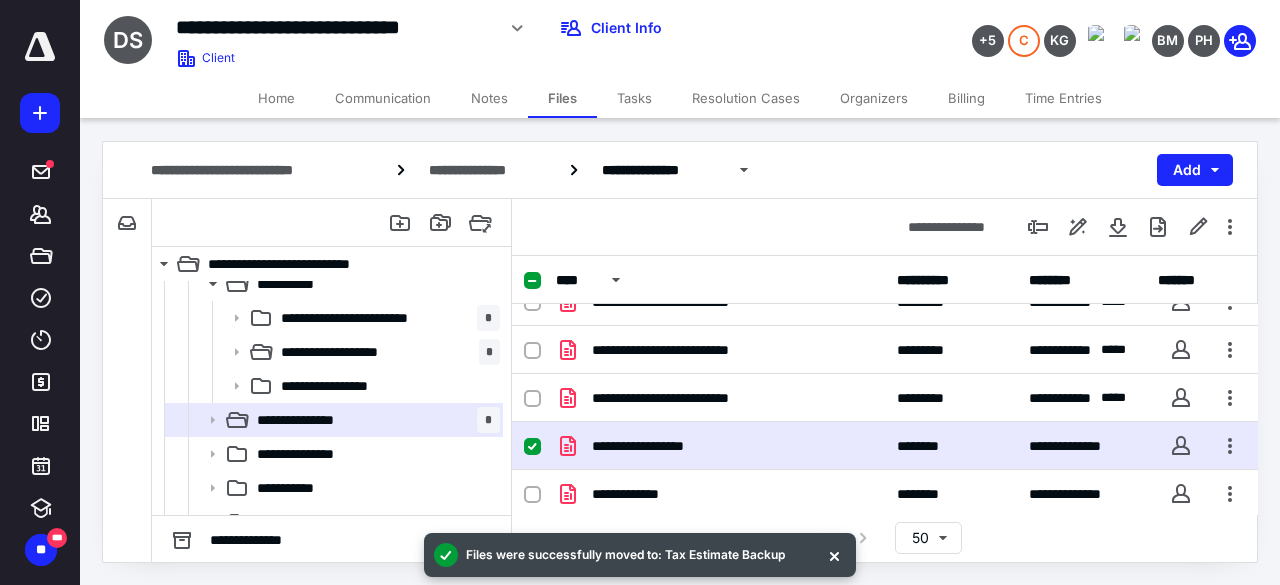 click on "**********" at bounding box center [720, 446] 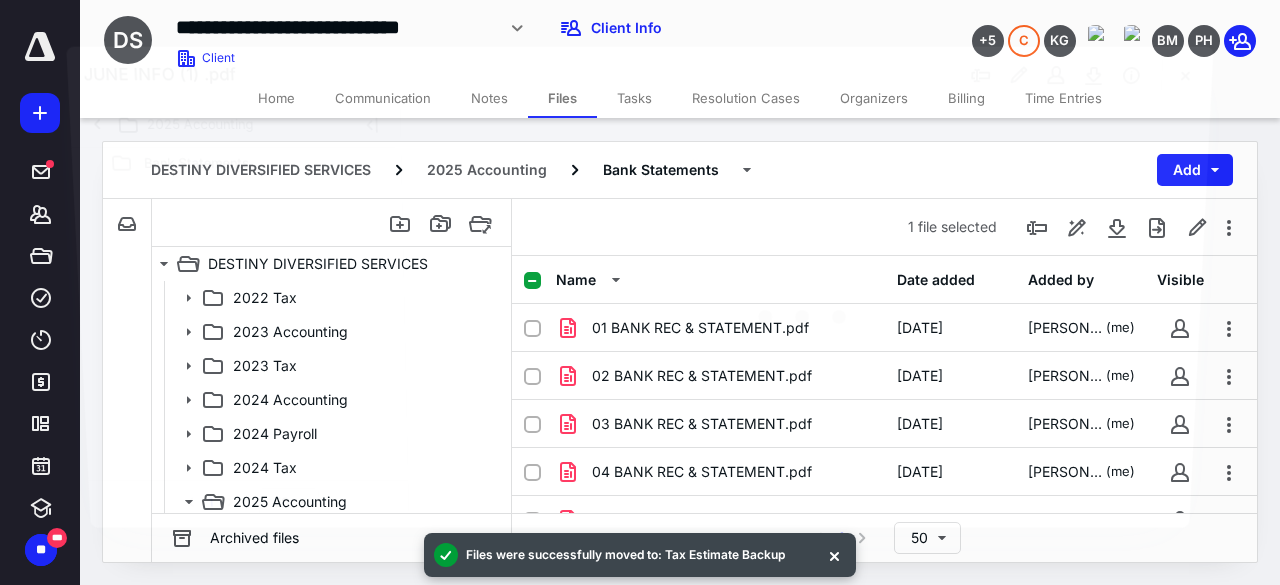 scroll, scrollTop: 286, scrollLeft: 0, axis: vertical 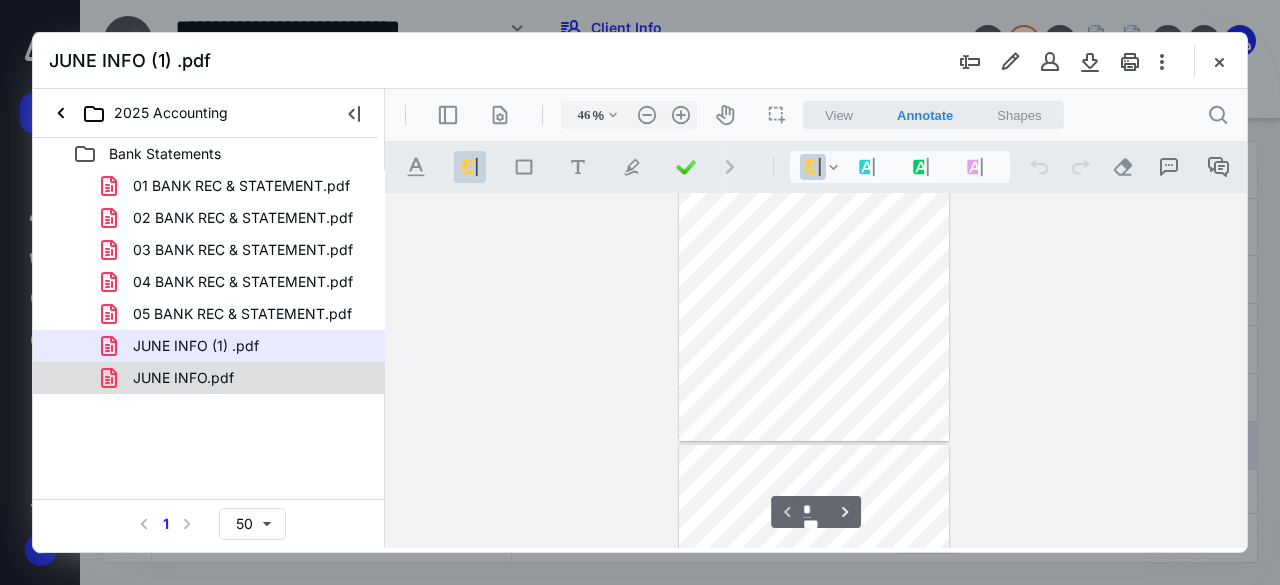 click on "JUNE INFO.pdf" at bounding box center [183, 378] 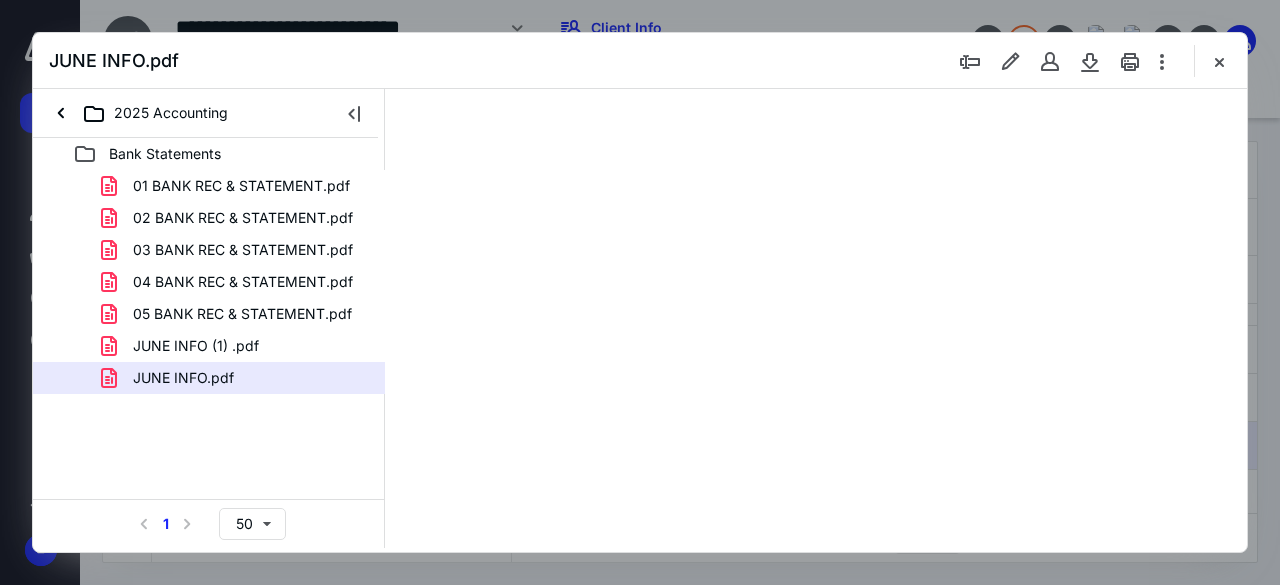 scroll, scrollTop: 106, scrollLeft: 0, axis: vertical 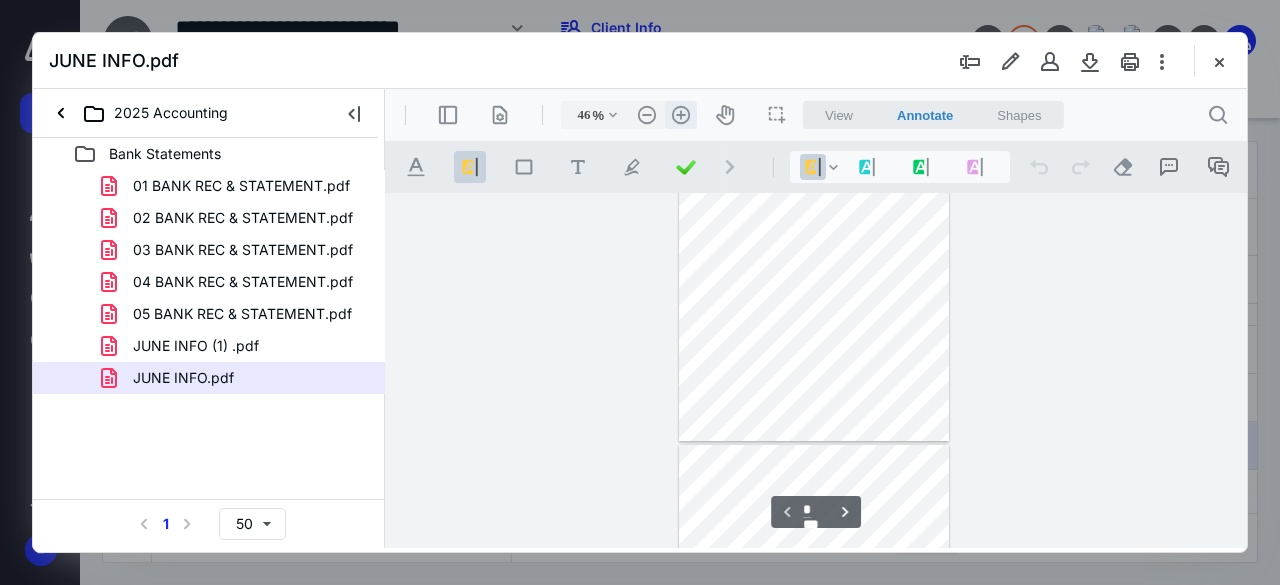 click on ".cls-1{fill:#abb0c4;} icon - header - zoom - in - line" at bounding box center (681, 115) 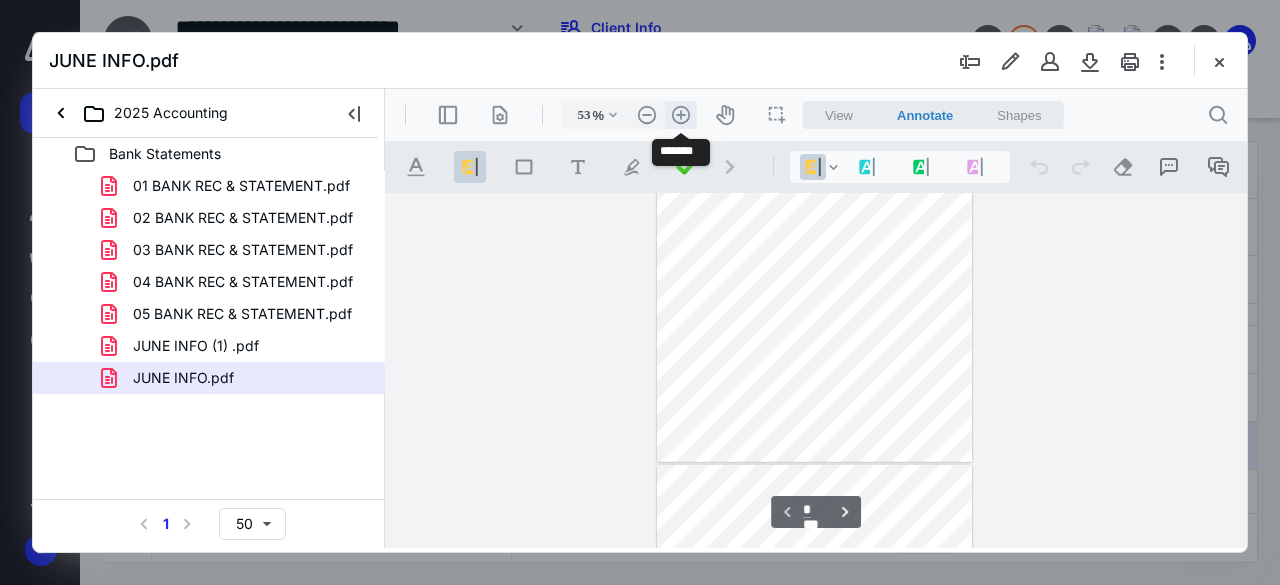 click on ".cls-1{fill:#abb0c4;} icon - header - zoom - in - line" at bounding box center (681, 115) 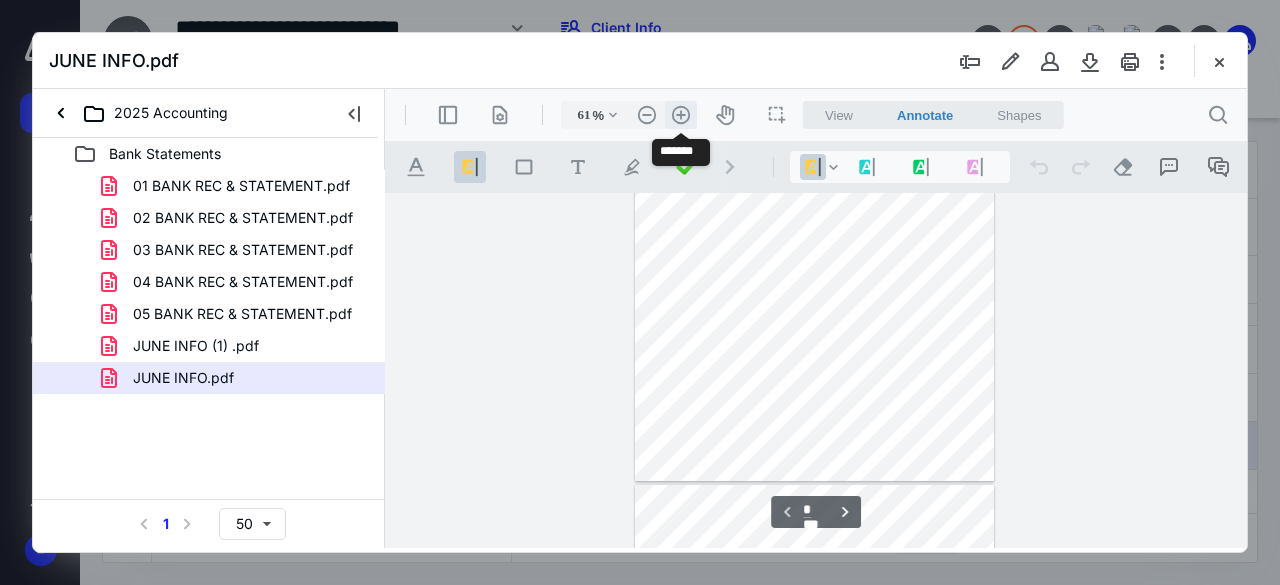 click on ".cls-1{fill:#abb0c4;} icon - header - zoom - in - line" at bounding box center [681, 115] 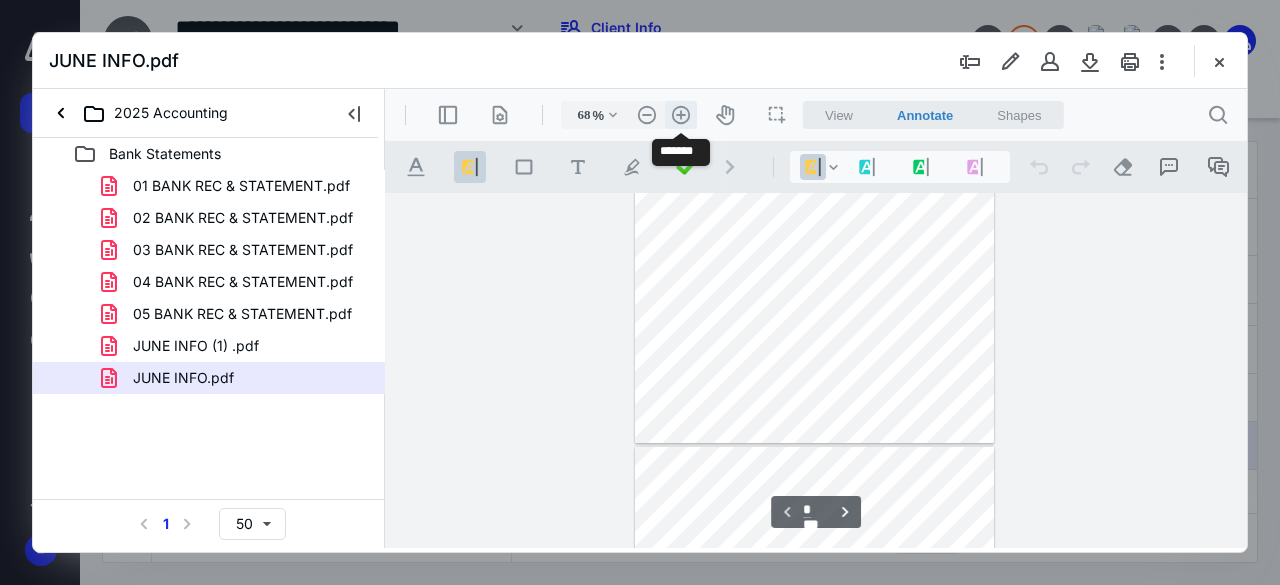 click on ".cls-1{fill:#abb0c4;} icon - header - zoom - in - line" at bounding box center (681, 115) 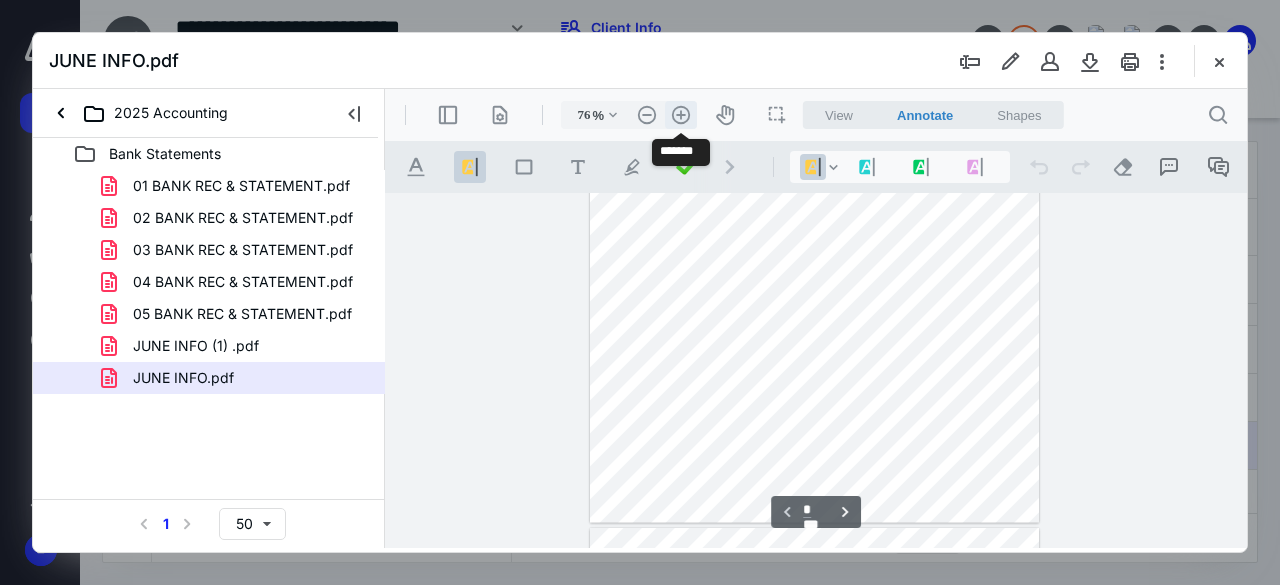 click on ".cls-1{fill:#abb0c4;} icon - header - zoom - in - line" at bounding box center [681, 115] 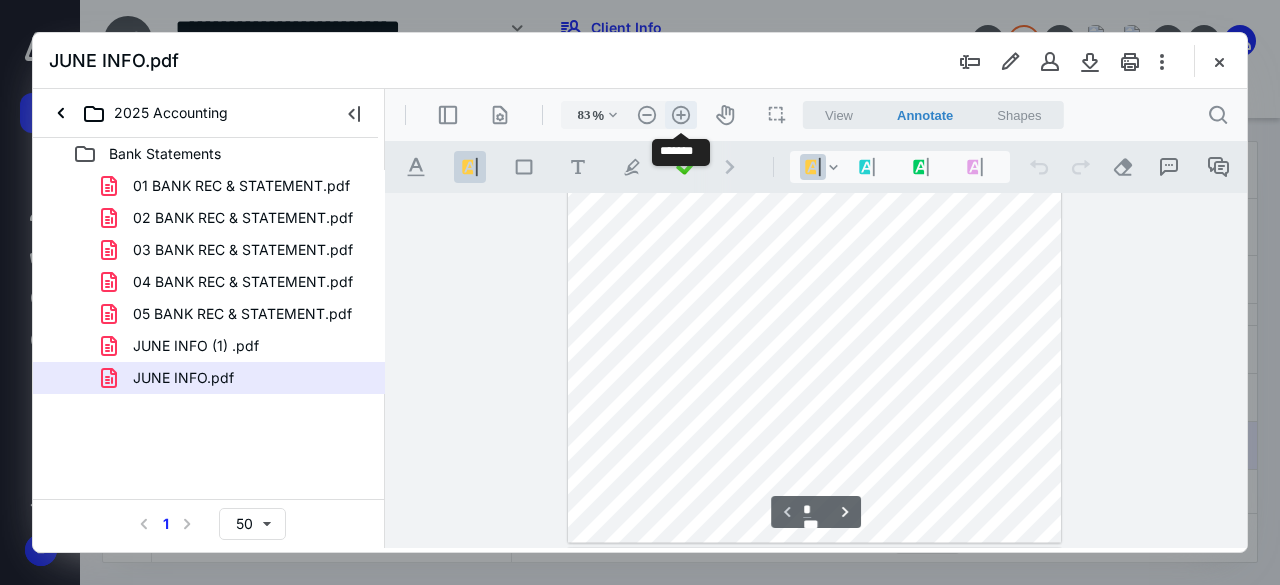 click on ".cls-1{fill:#abb0c4;} icon - header - zoom - in - line" at bounding box center [681, 115] 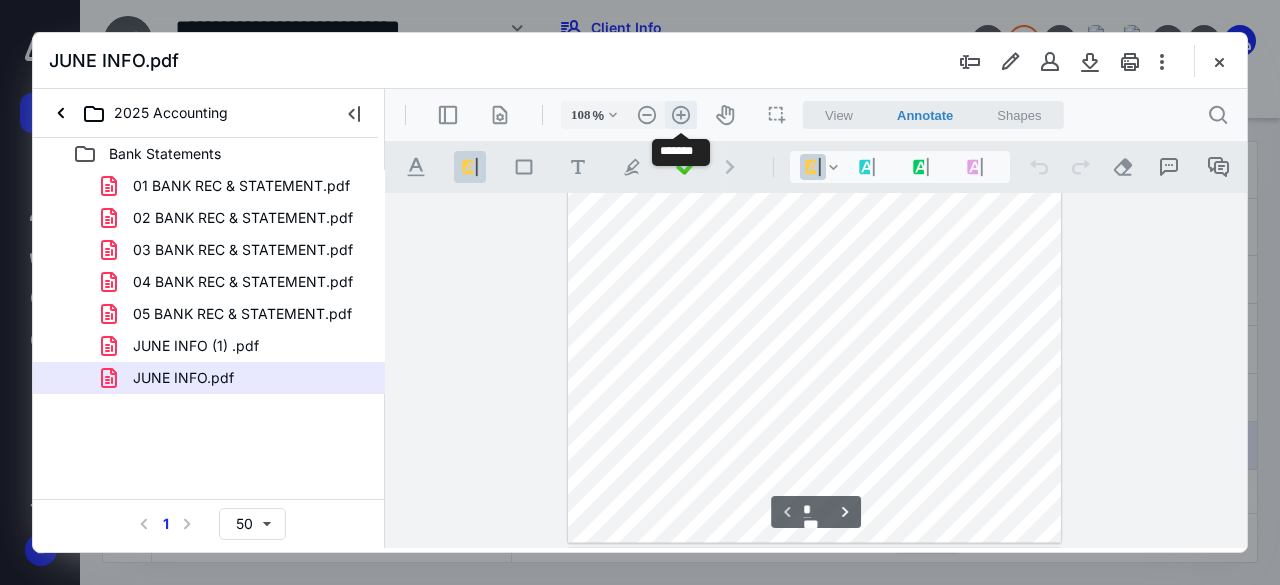 scroll, scrollTop: 423, scrollLeft: 0, axis: vertical 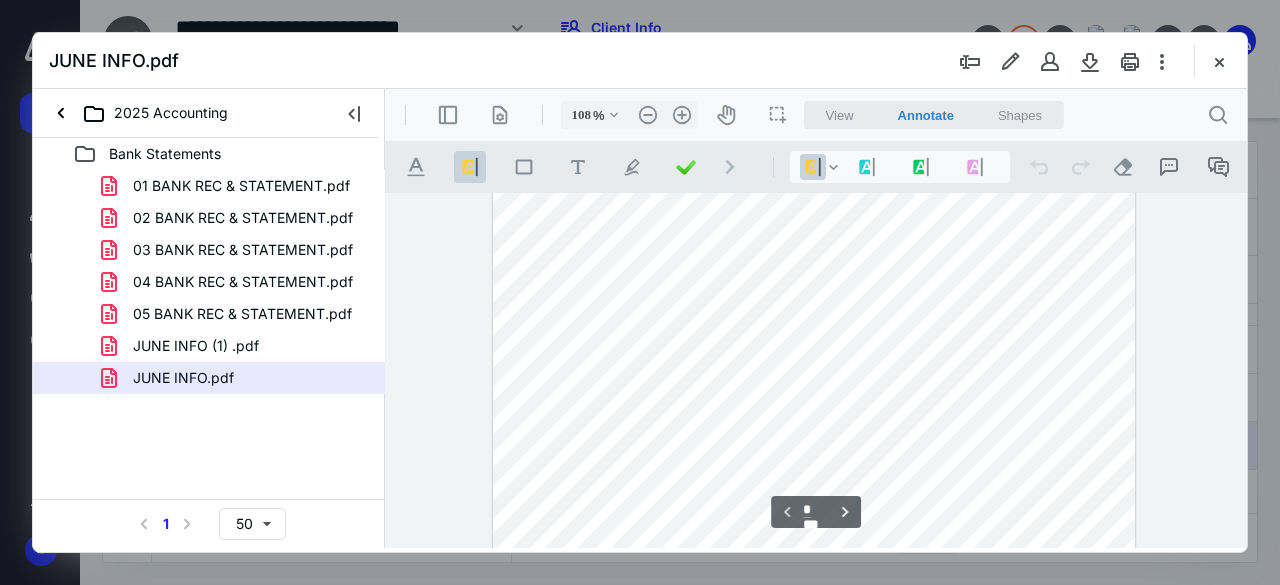 click on "**********" at bounding box center (816, 371) 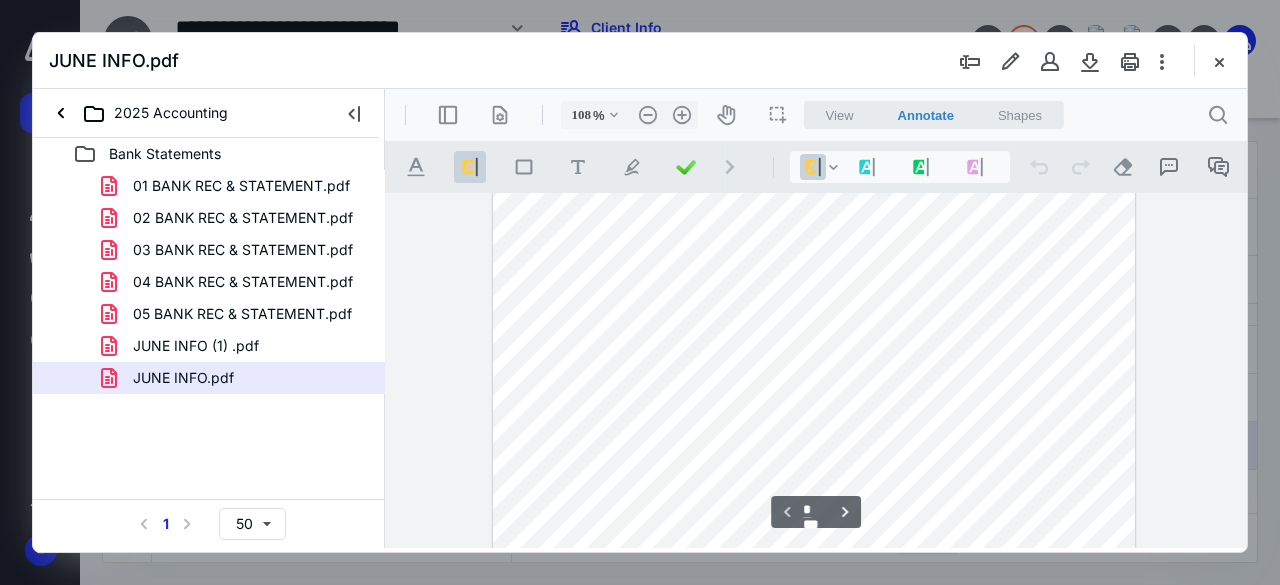 scroll, scrollTop: 0, scrollLeft: 0, axis: both 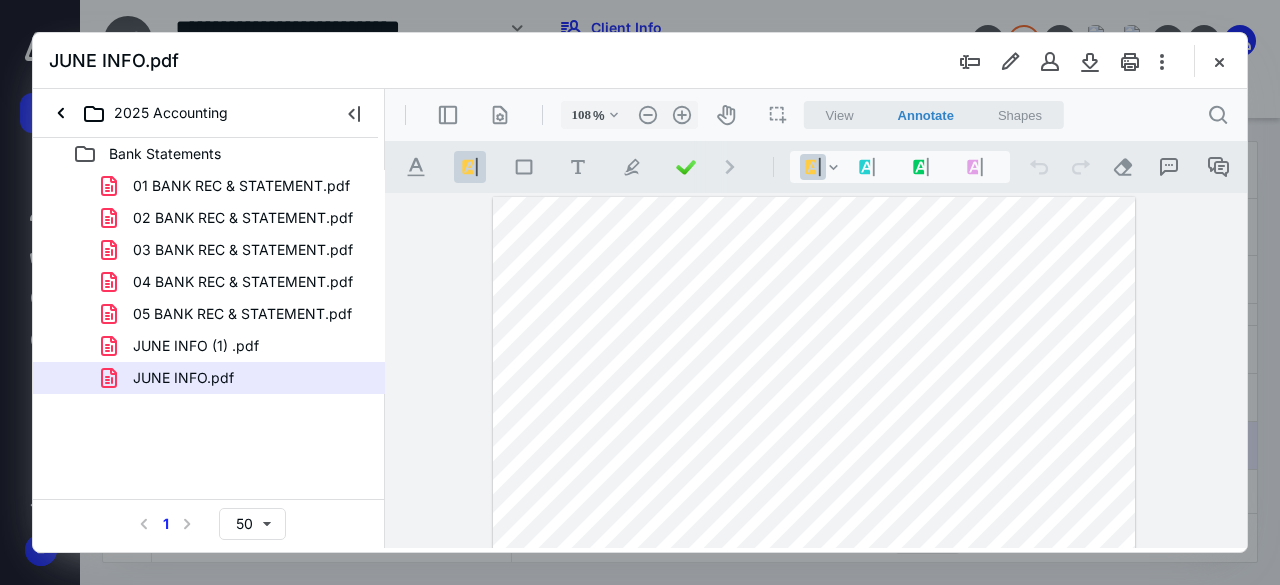 click on "**********" at bounding box center (816, 371) 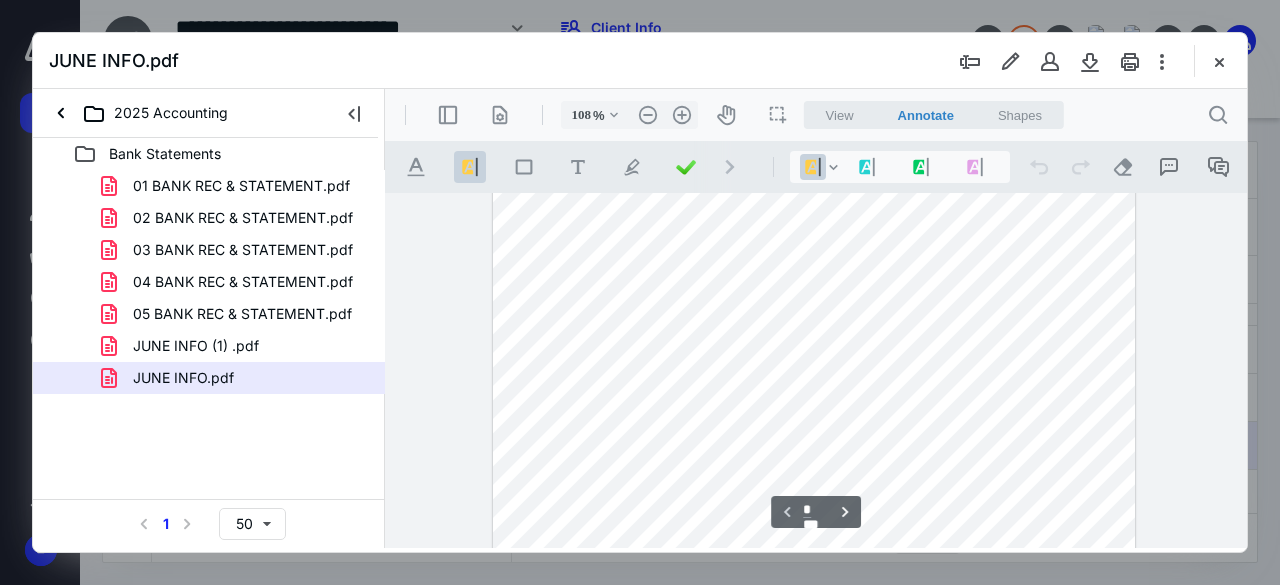 scroll, scrollTop: 200, scrollLeft: 0, axis: vertical 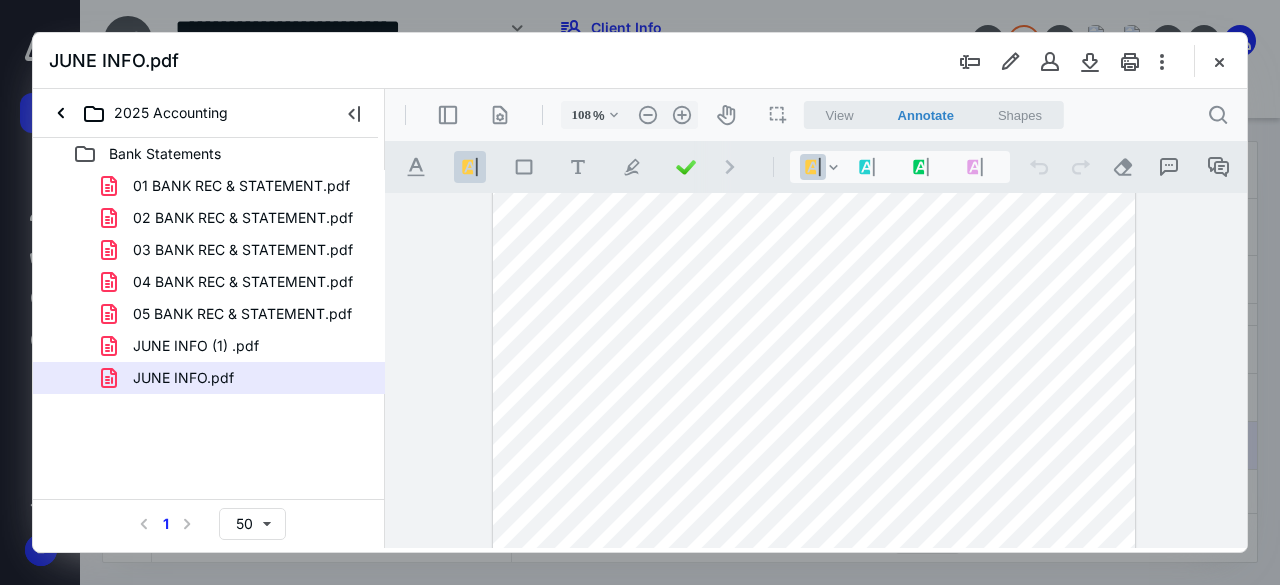 click at bounding box center (814, 415) 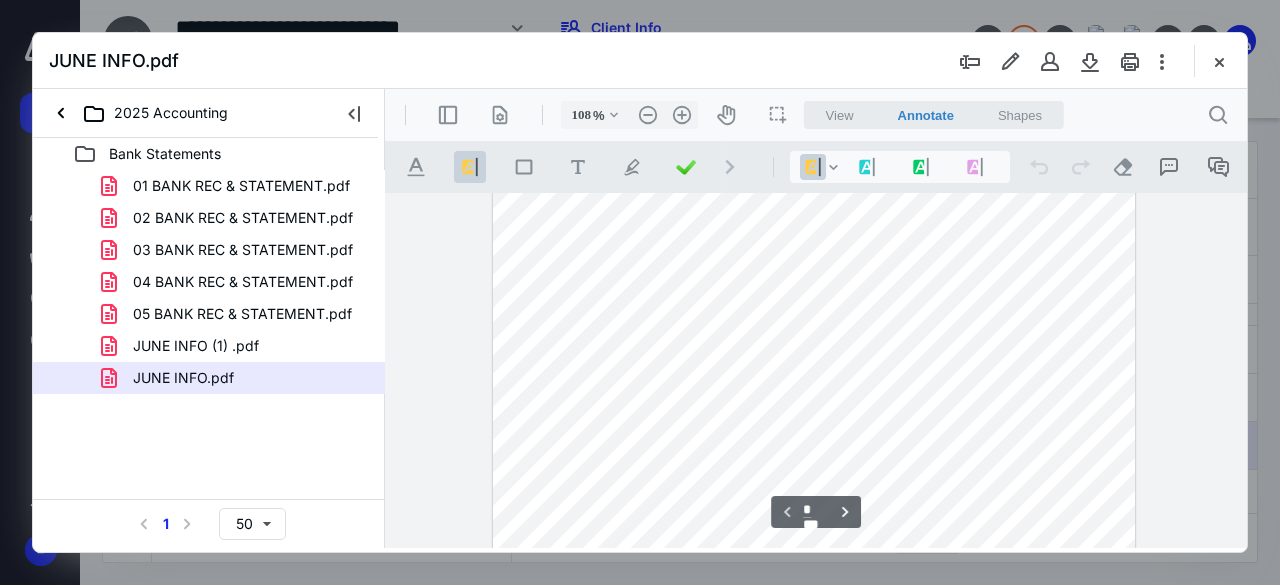 scroll, scrollTop: 440, scrollLeft: 0, axis: vertical 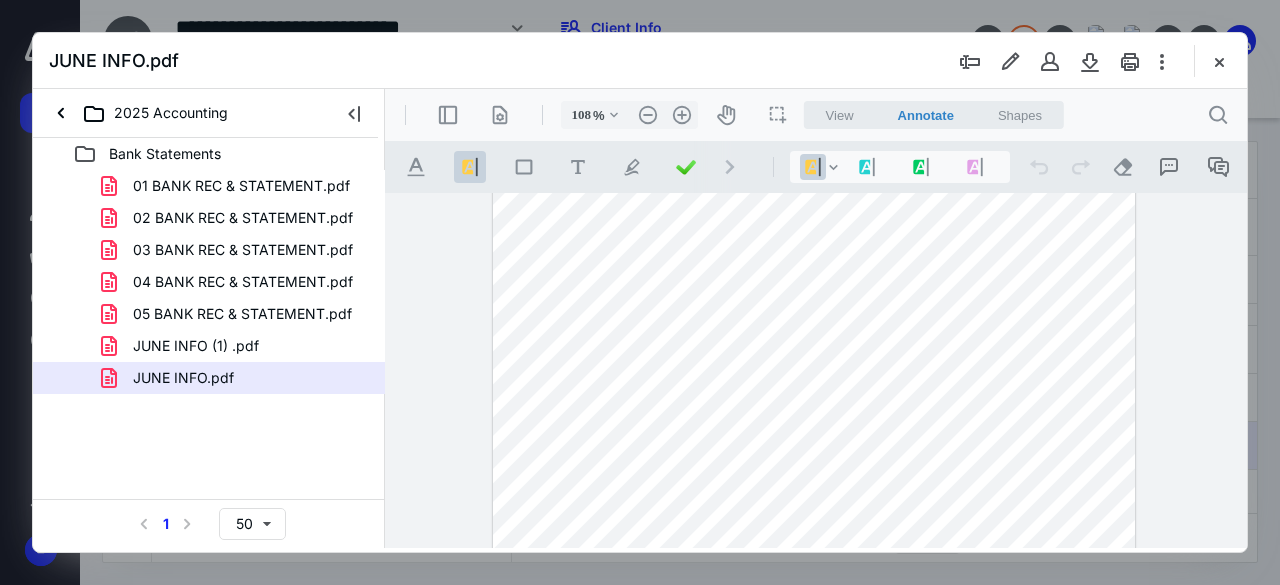 click on "**********" at bounding box center [816, 371] 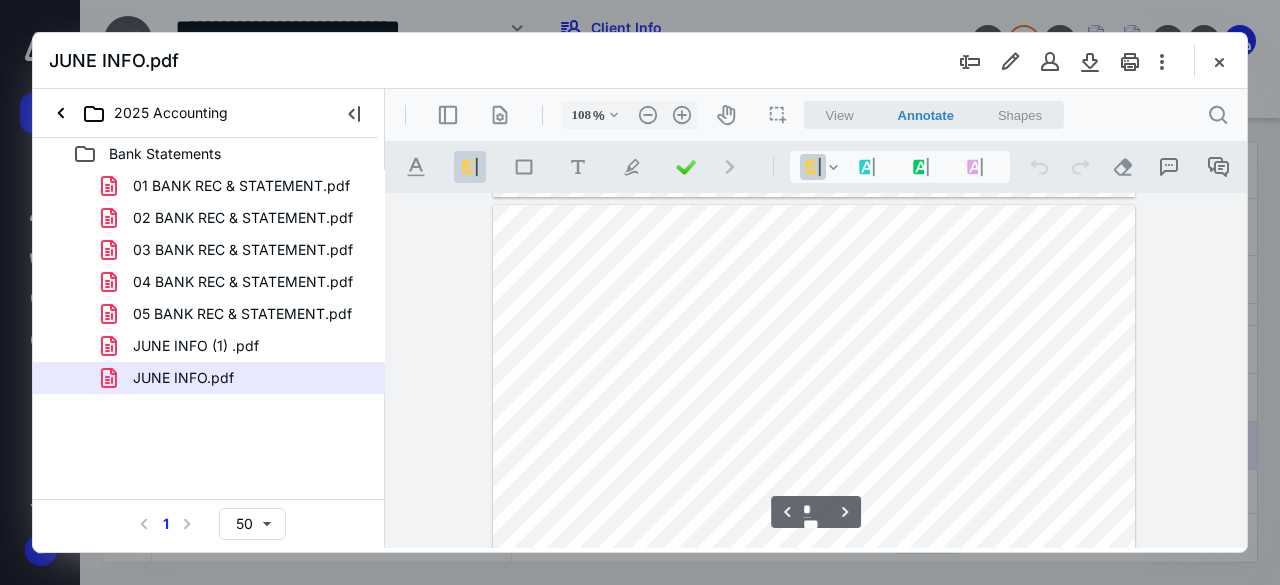 scroll, scrollTop: 840, scrollLeft: 0, axis: vertical 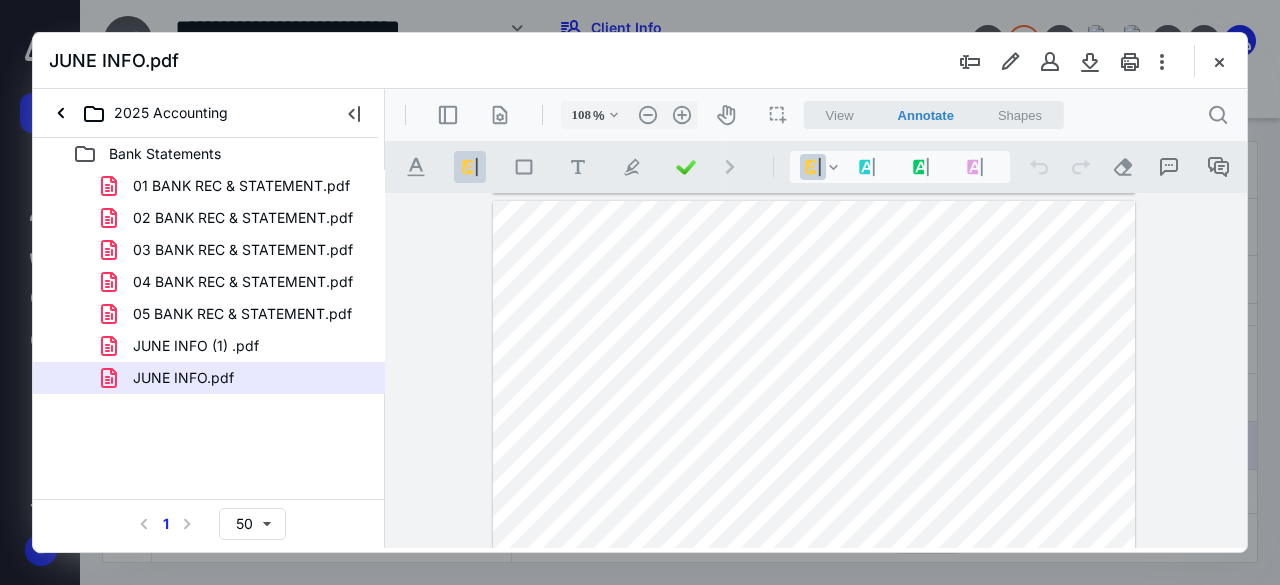 click on "**********" at bounding box center (816, 371) 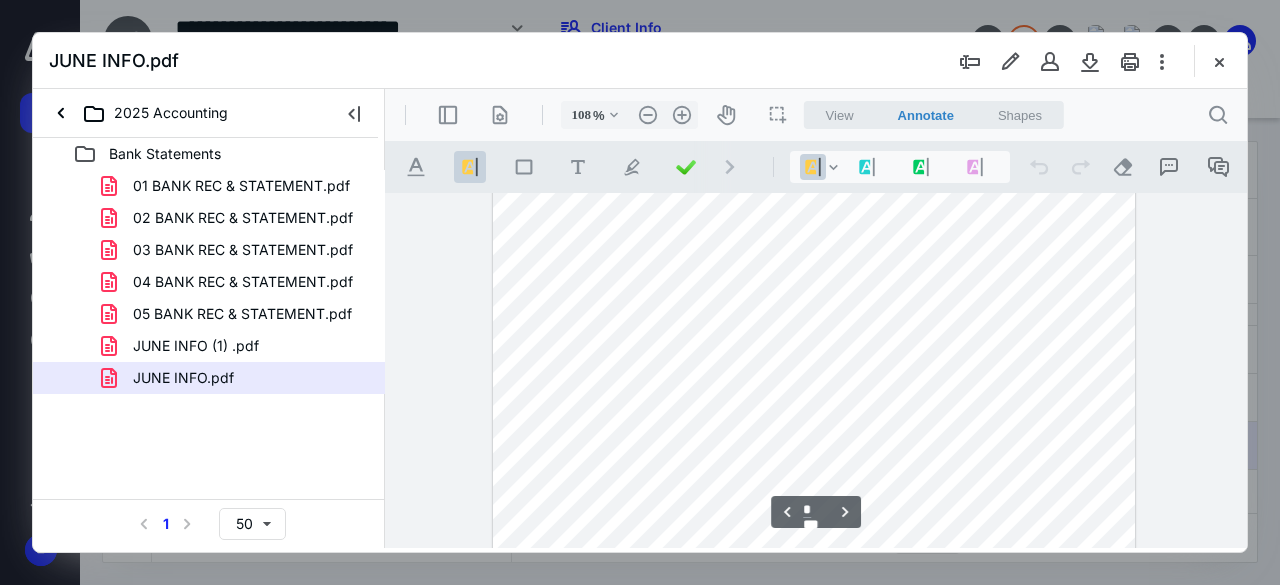 scroll, scrollTop: 1120, scrollLeft: 0, axis: vertical 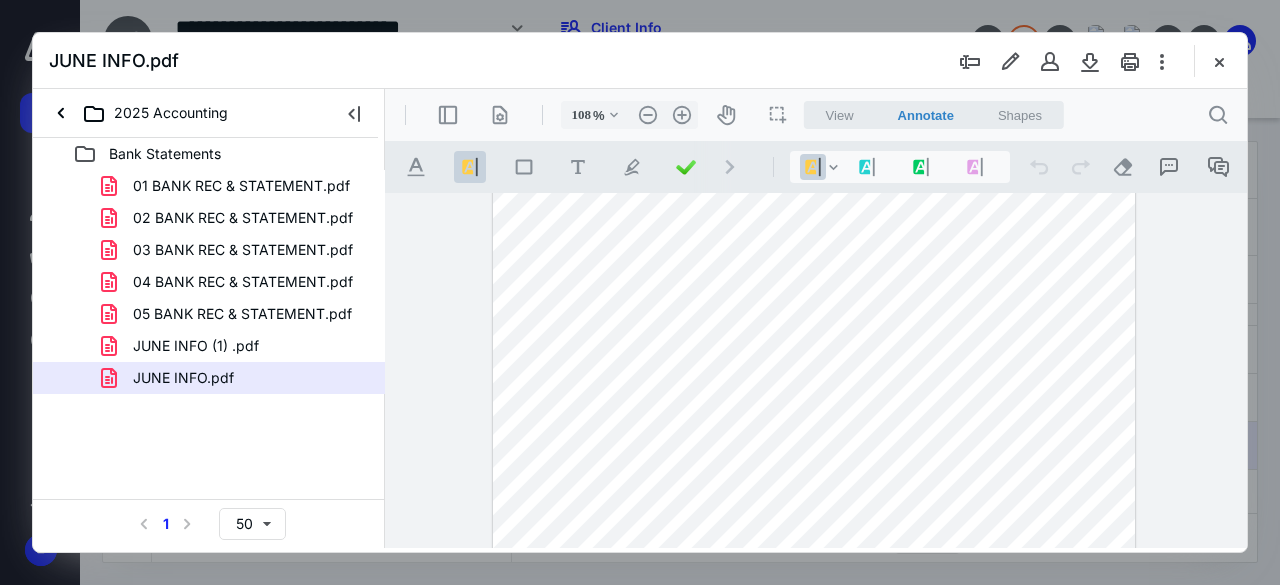 click on "**********" at bounding box center [816, 371] 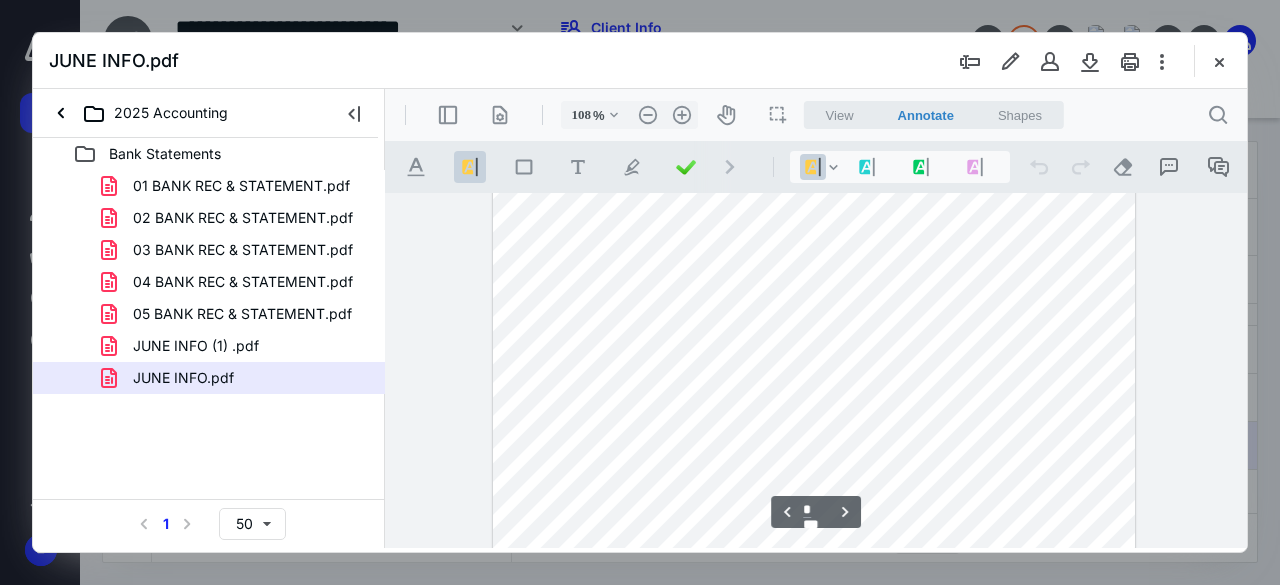 scroll, scrollTop: 1240, scrollLeft: 0, axis: vertical 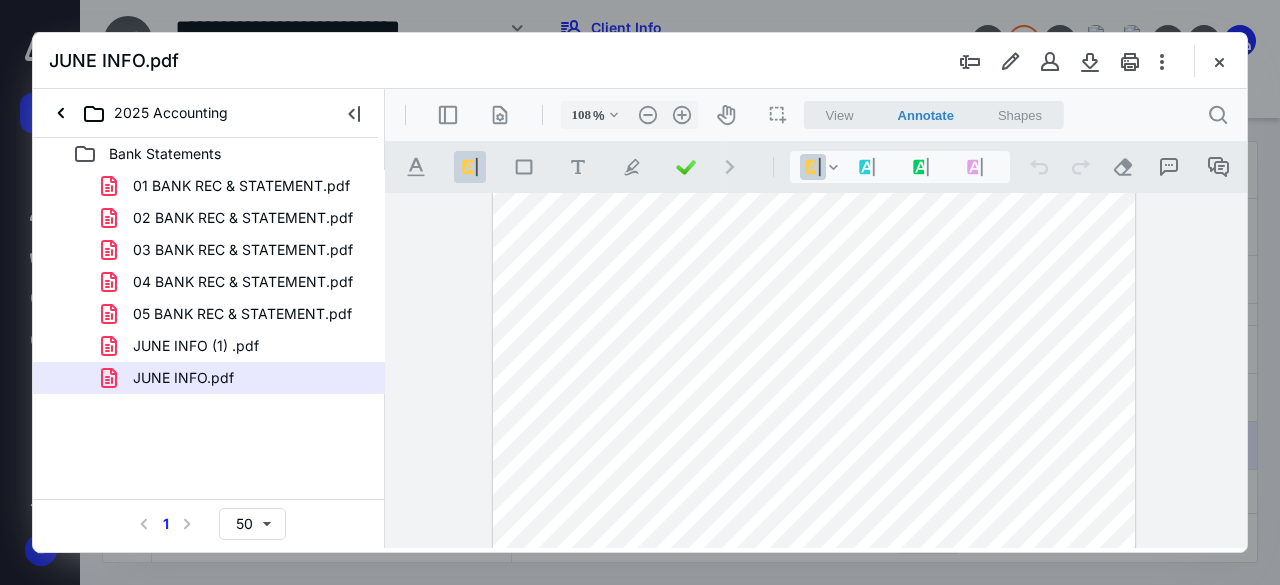 click on "**********" at bounding box center [816, 371] 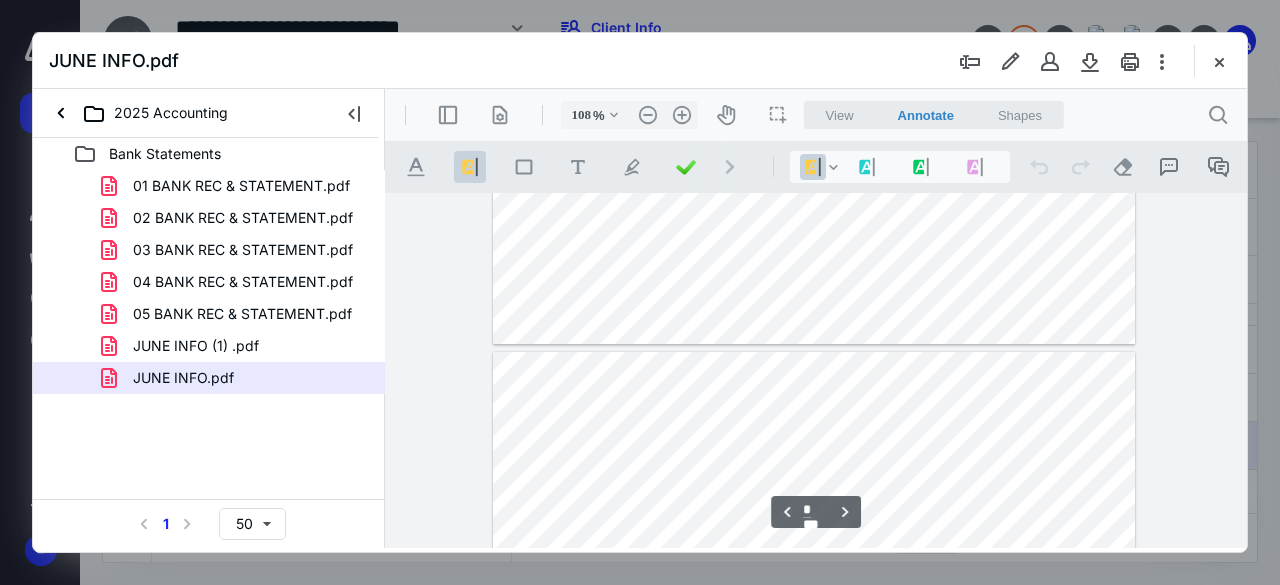 type on "*" 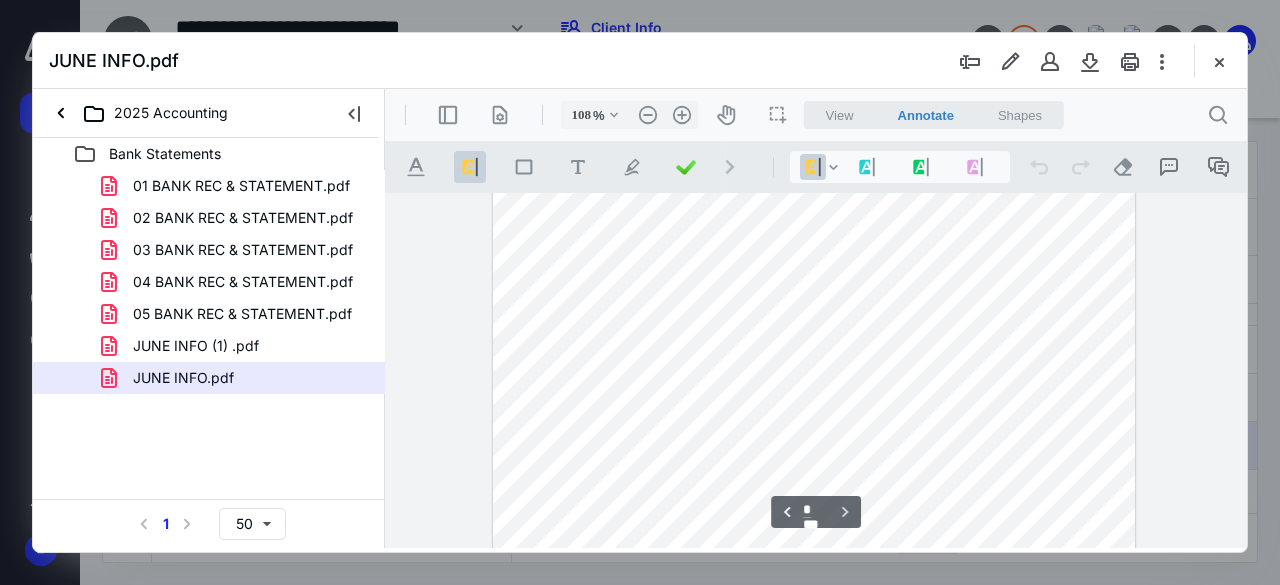 scroll, scrollTop: 1680, scrollLeft: 0, axis: vertical 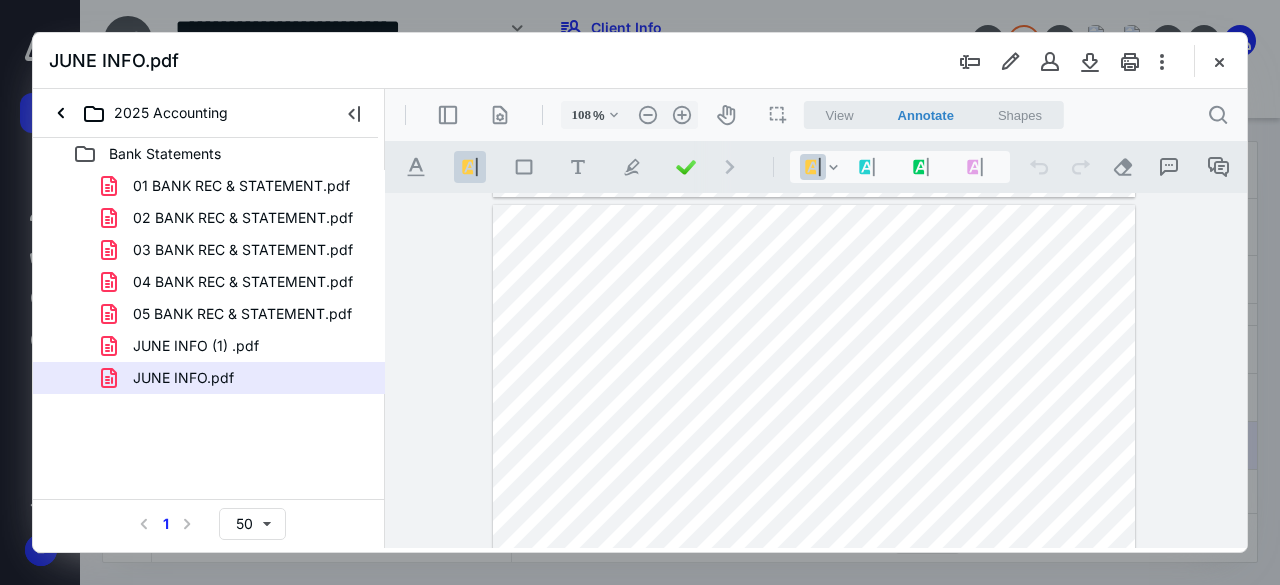 click on "**********" at bounding box center (816, 371) 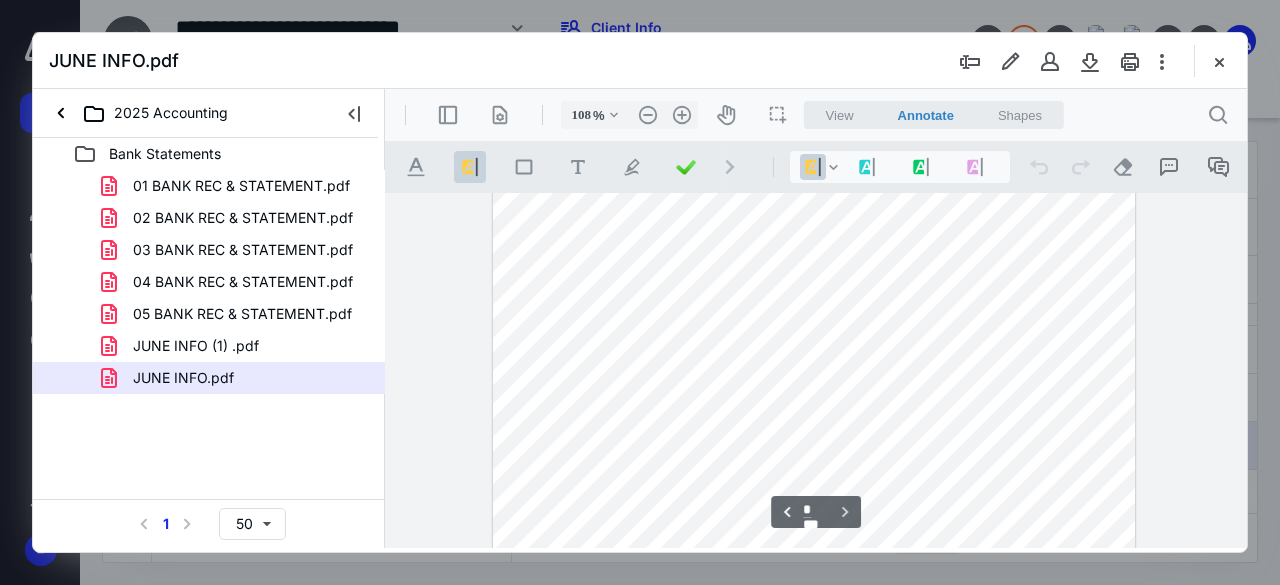 scroll, scrollTop: 2080, scrollLeft: 0, axis: vertical 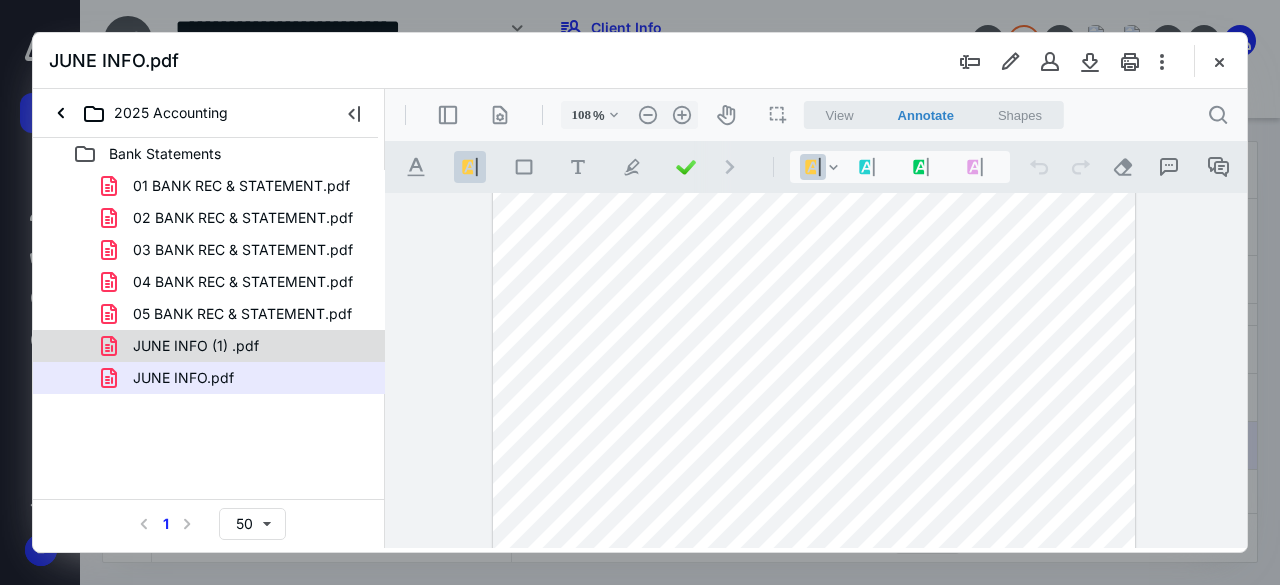 click on "JUNE INFO (1) .pdf" at bounding box center [196, 346] 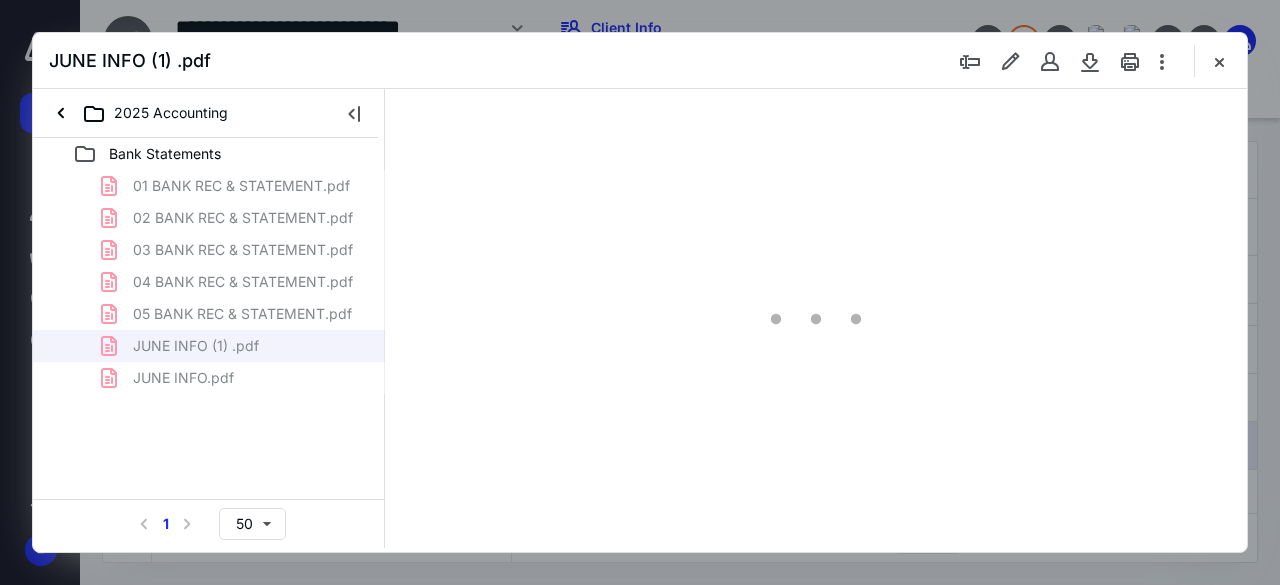 scroll, scrollTop: 106, scrollLeft: 0, axis: vertical 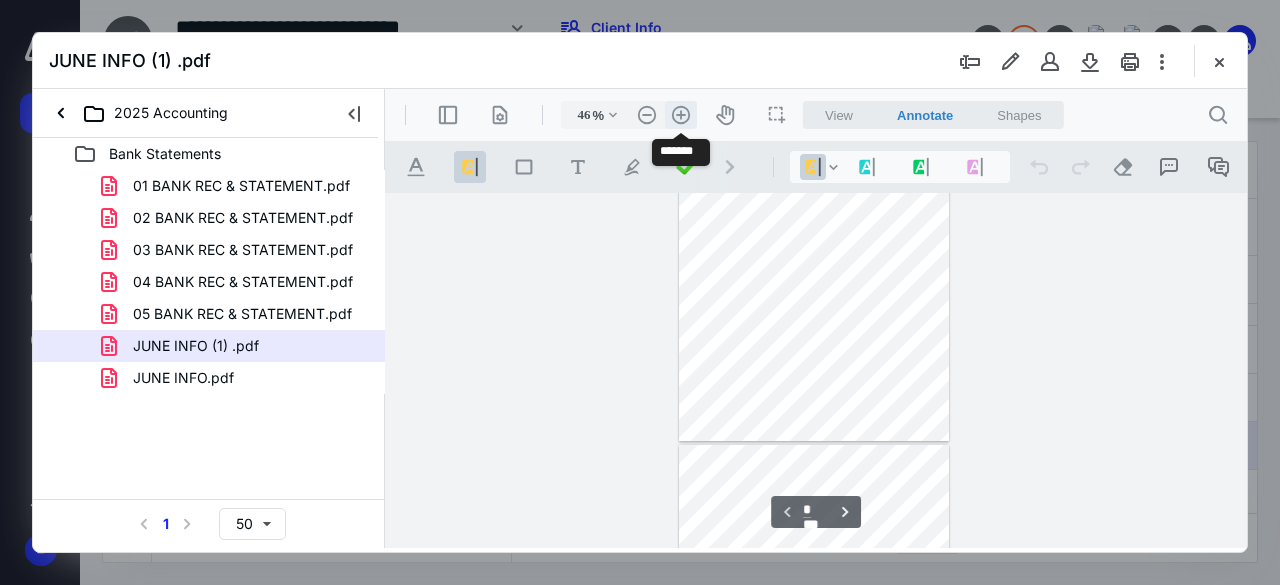 click on ".cls-1{fill:#abb0c4;} icon - header - zoom - in - line" at bounding box center [681, 115] 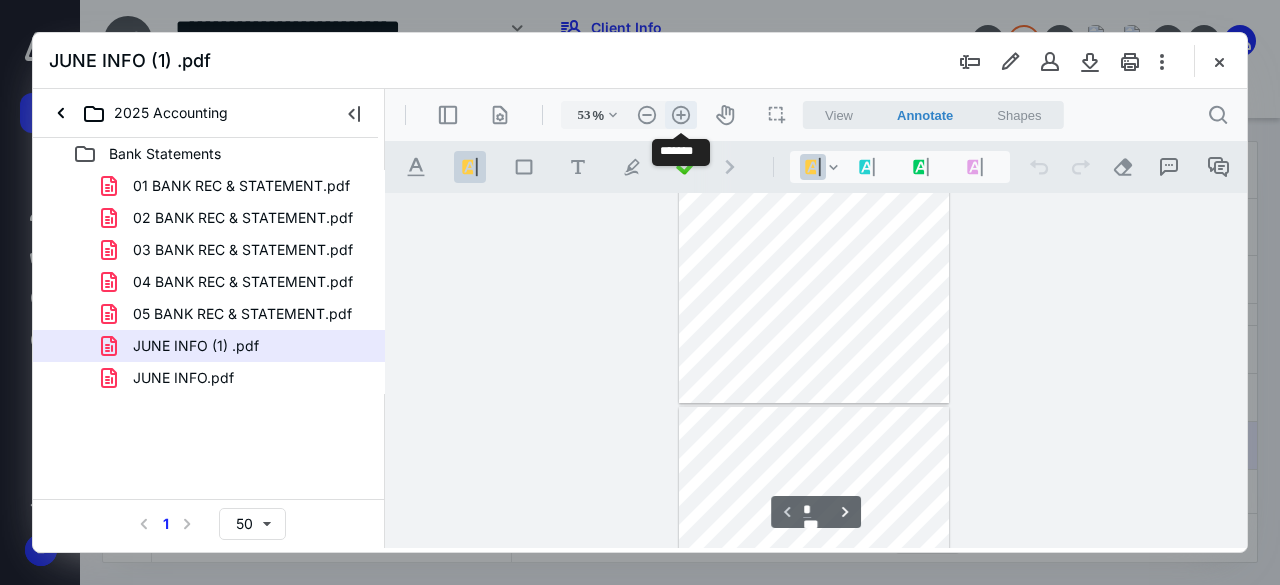 click on ".cls-1{fill:#abb0c4;} icon - header - zoom - in - line" at bounding box center (681, 115) 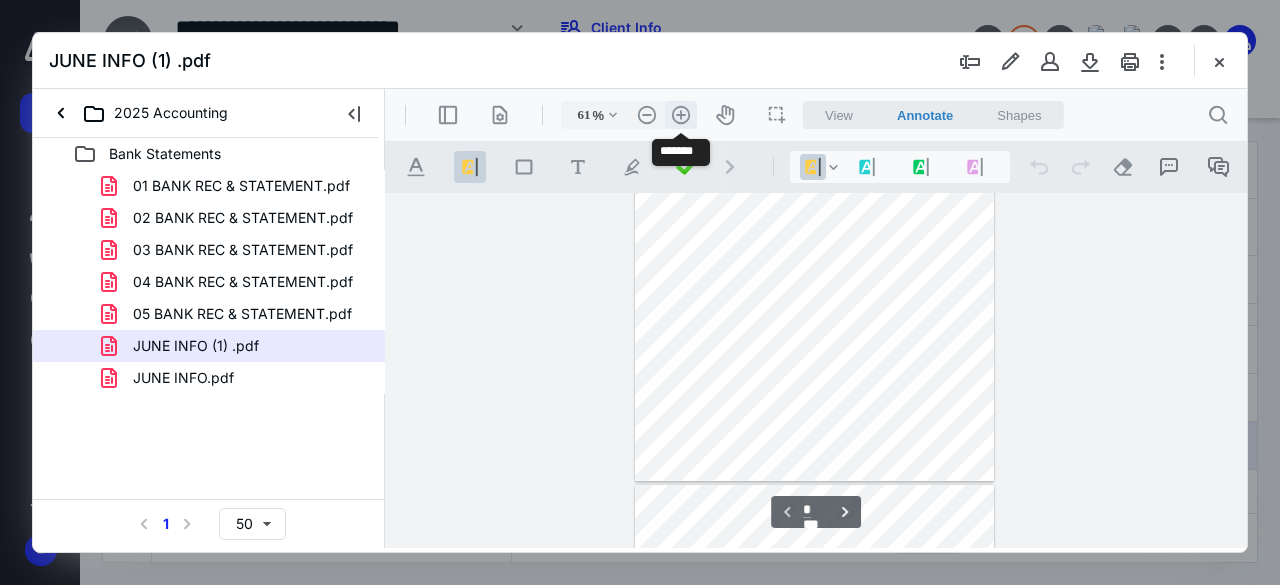 click on ".cls-1{fill:#abb0c4;} icon - header - zoom - in - line" at bounding box center (681, 115) 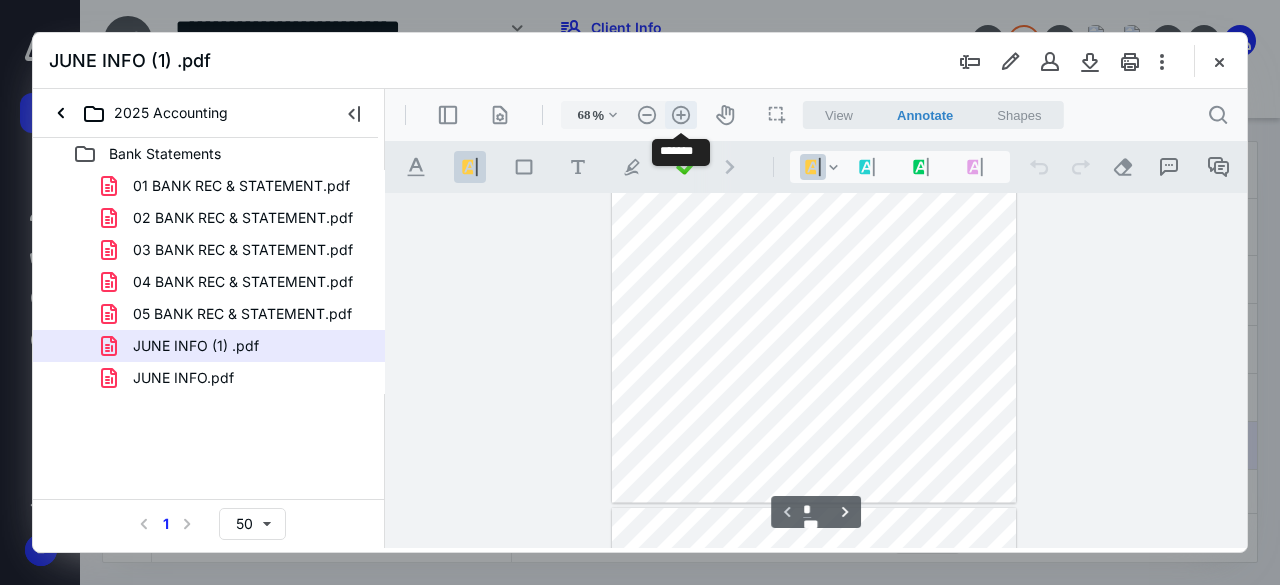 click on ".cls-1{fill:#abb0c4;} icon - header - zoom - in - line" at bounding box center [681, 115] 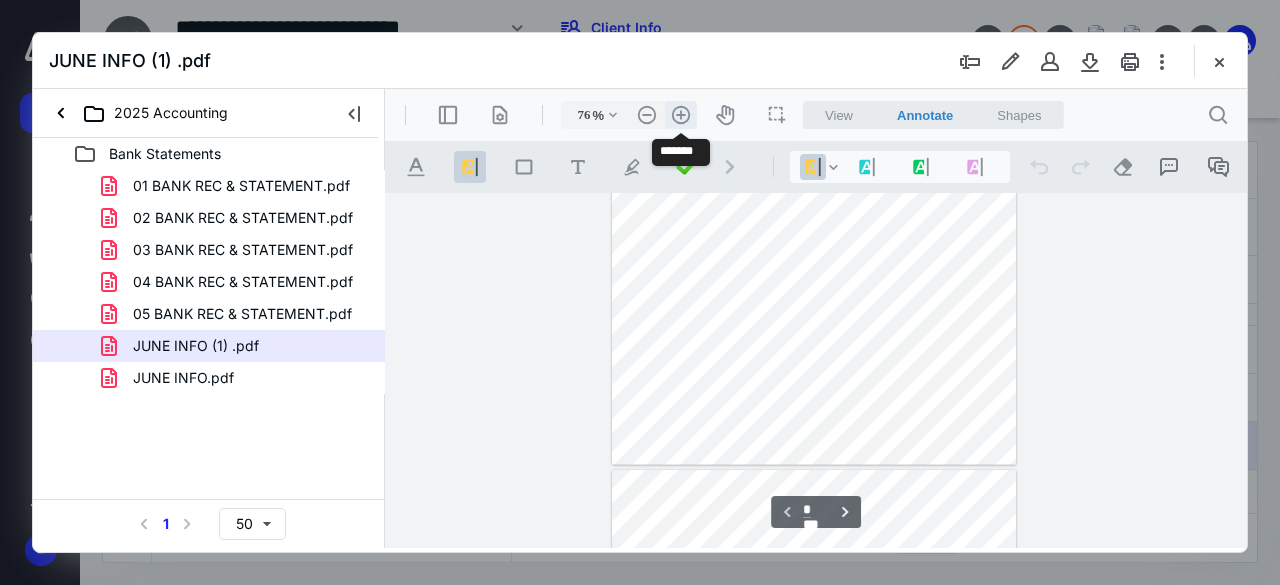 click on ".cls-1{fill:#abb0c4;} icon - header - zoom - in - line" at bounding box center (681, 115) 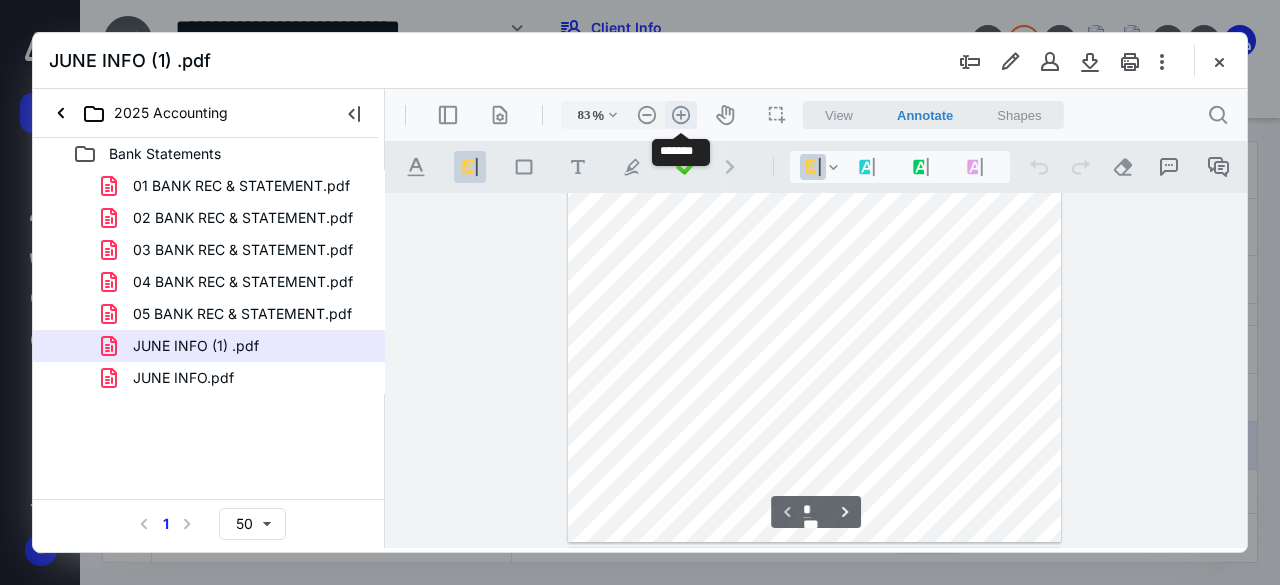 click on ".cls-1{fill:#abb0c4;} icon - header - zoom - in - line" at bounding box center [681, 115] 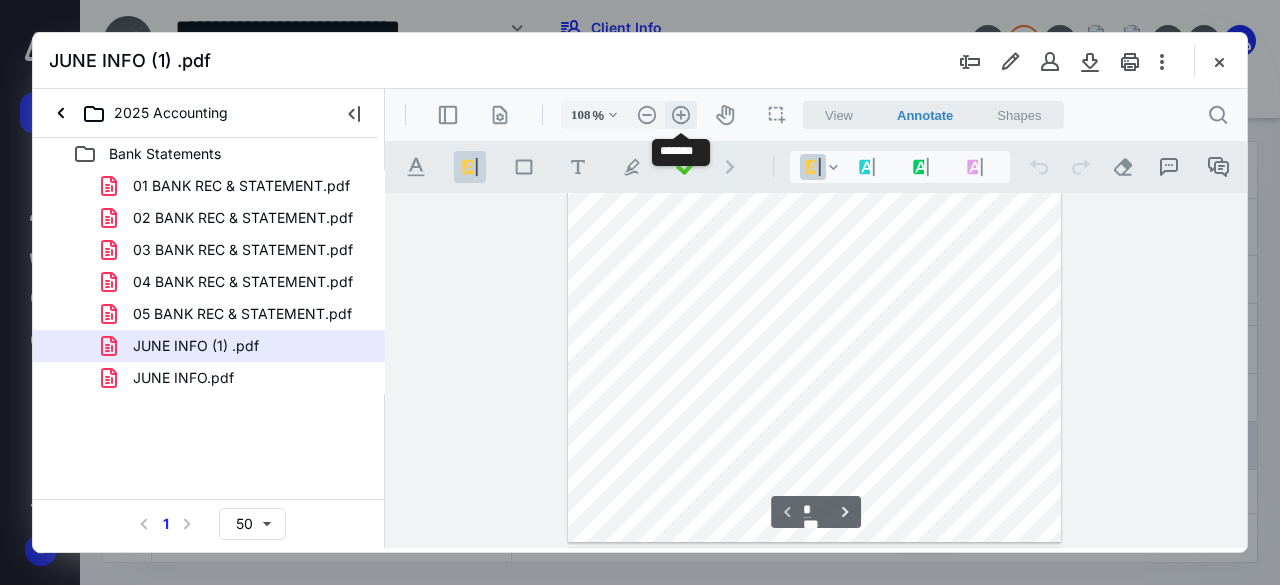 scroll, scrollTop: 423, scrollLeft: 0, axis: vertical 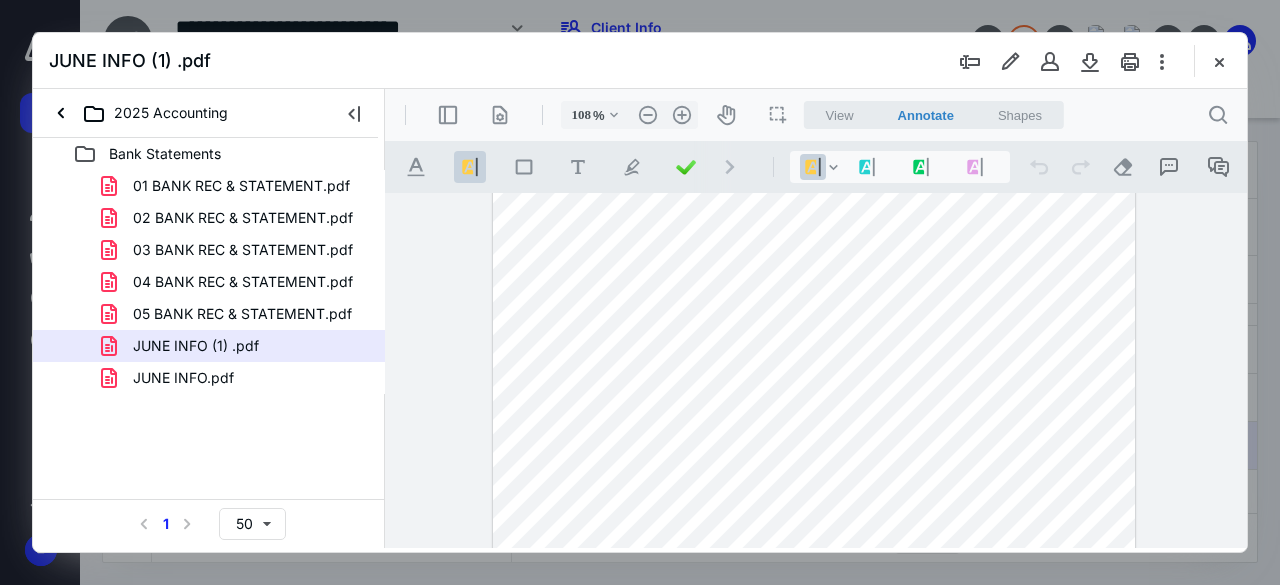 click on "**********" at bounding box center [816, 371] 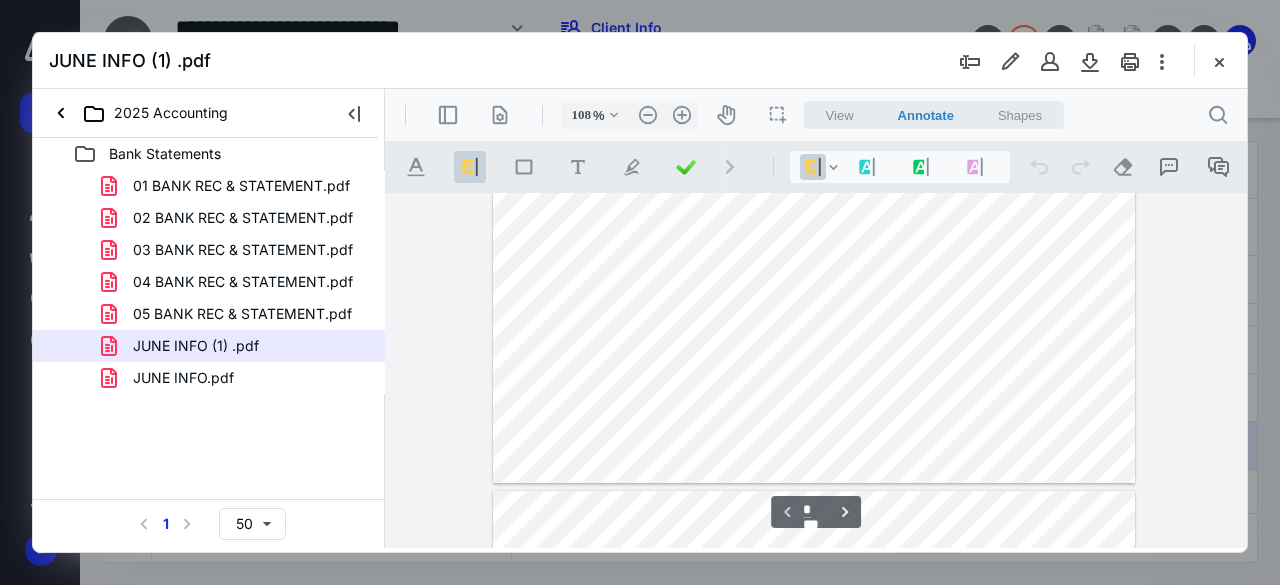 scroll, scrollTop: 606, scrollLeft: 0, axis: vertical 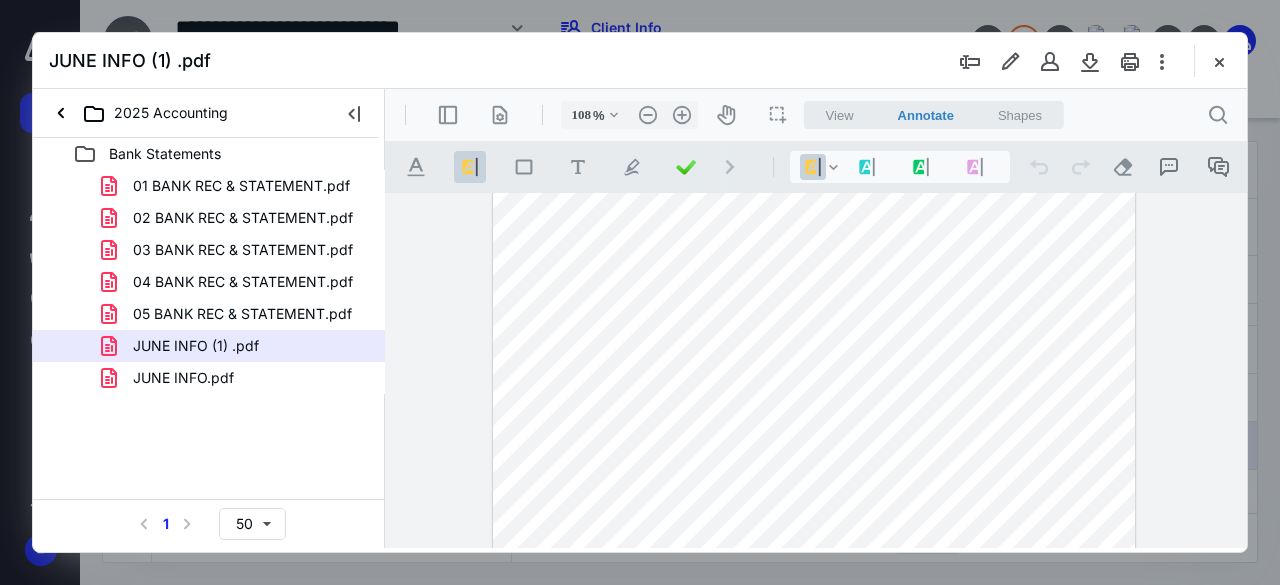 click on "**********" at bounding box center [816, 371] 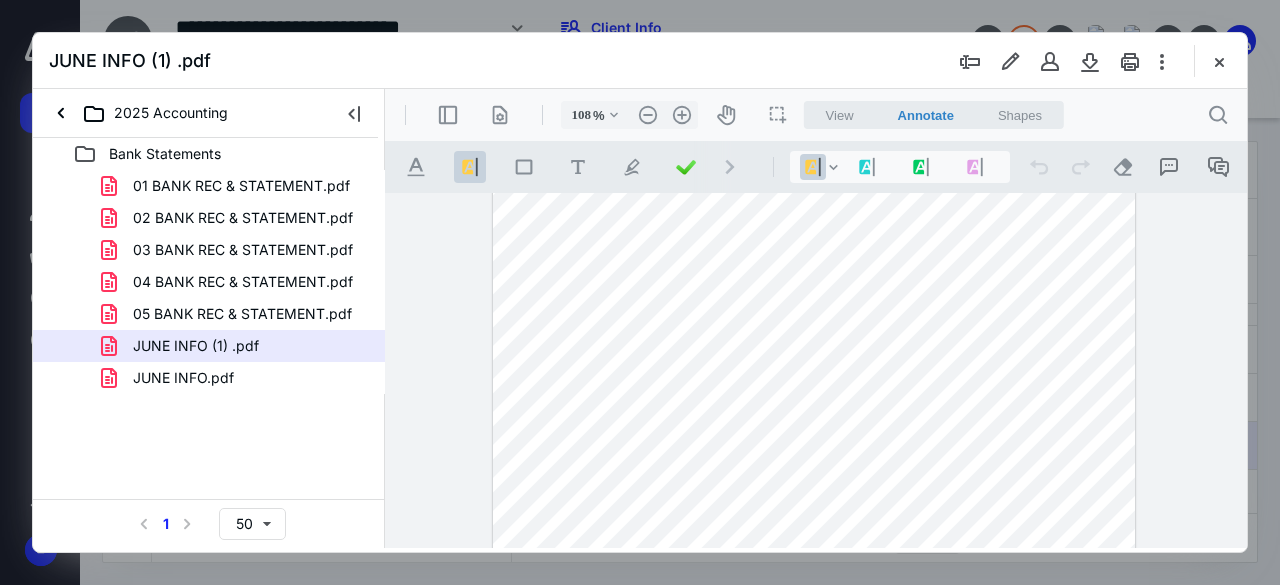 scroll, scrollTop: 372, scrollLeft: 0, axis: vertical 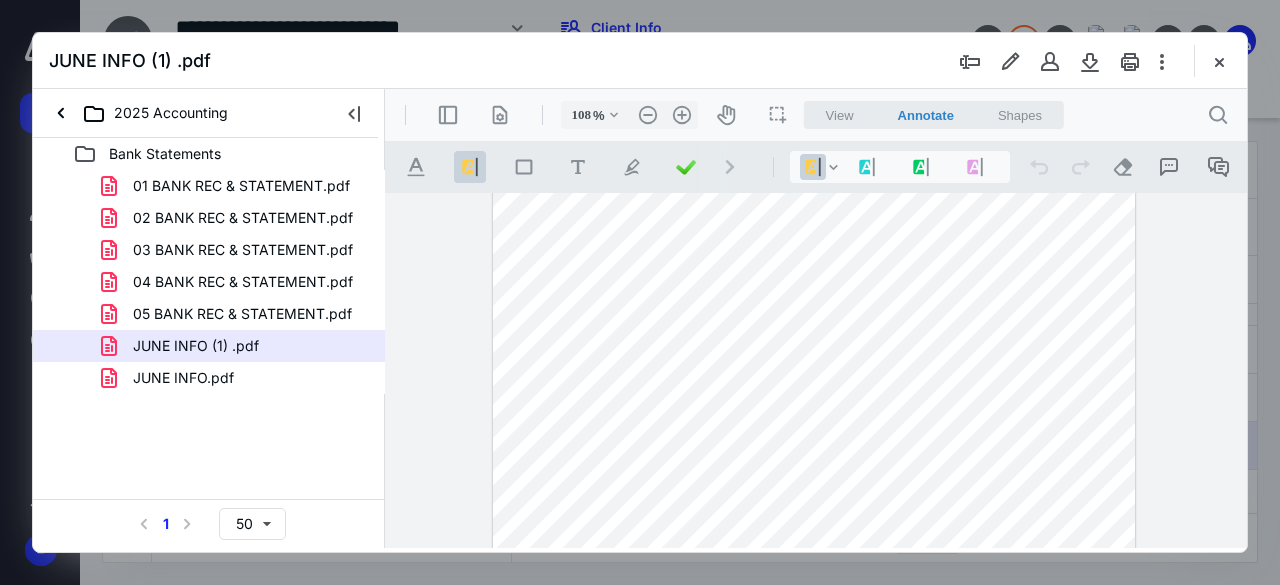 click on "**********" at bounding box center (816, 371) 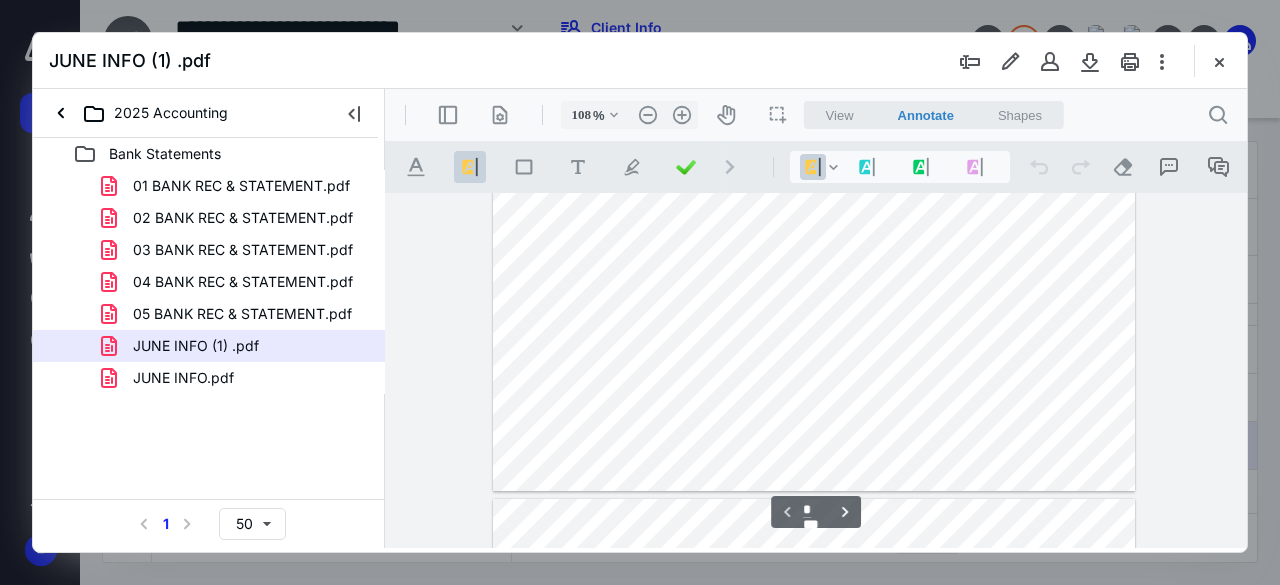 scroll, scrollTop: 532, scrollLeft: 0, axis: vertical 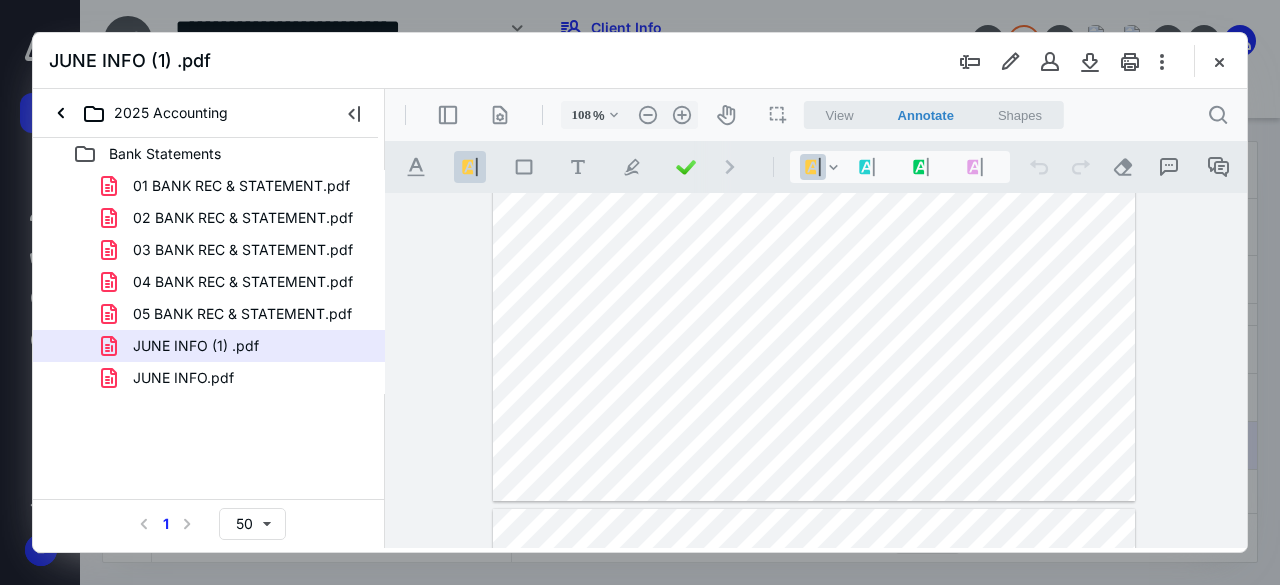 drag, startPoint x: 1237, startPoint y: 269, endPoint x: 1240, endPoint y: 331, distance: 62.072536 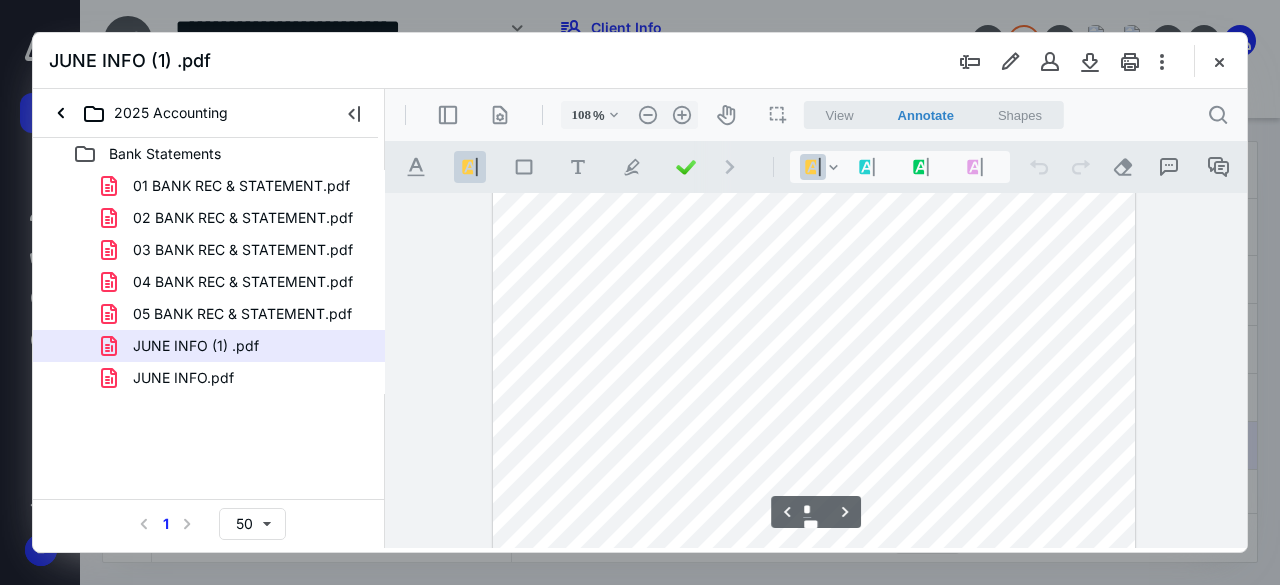 scroll, scrollTop: 1724, scrollLeft: 0, axis: vertical 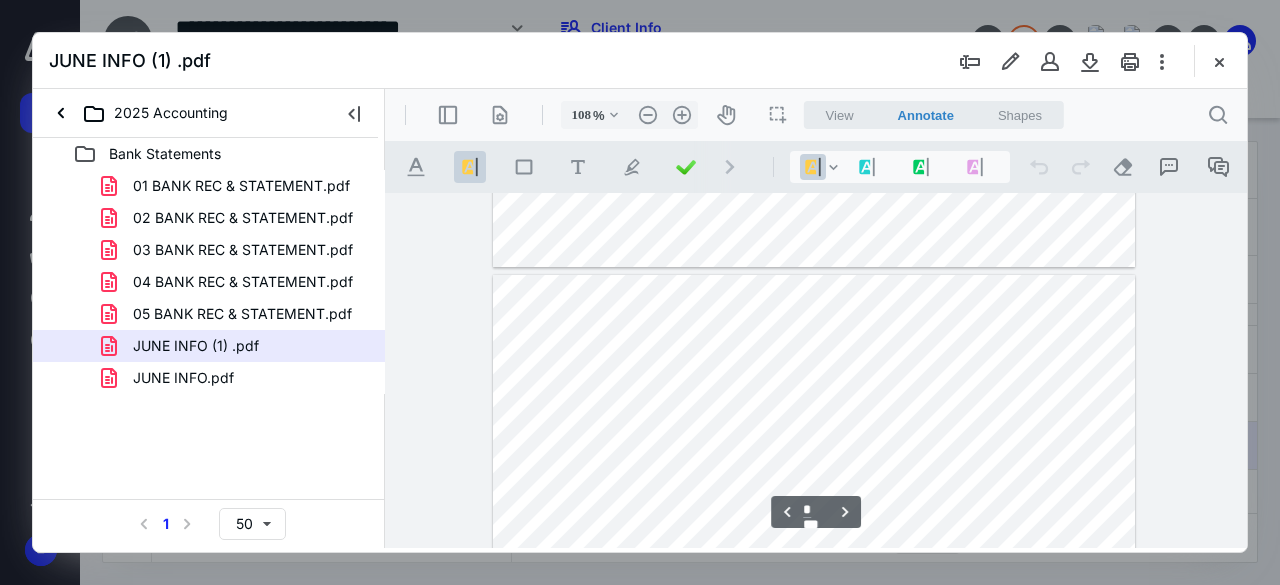 type on "*" 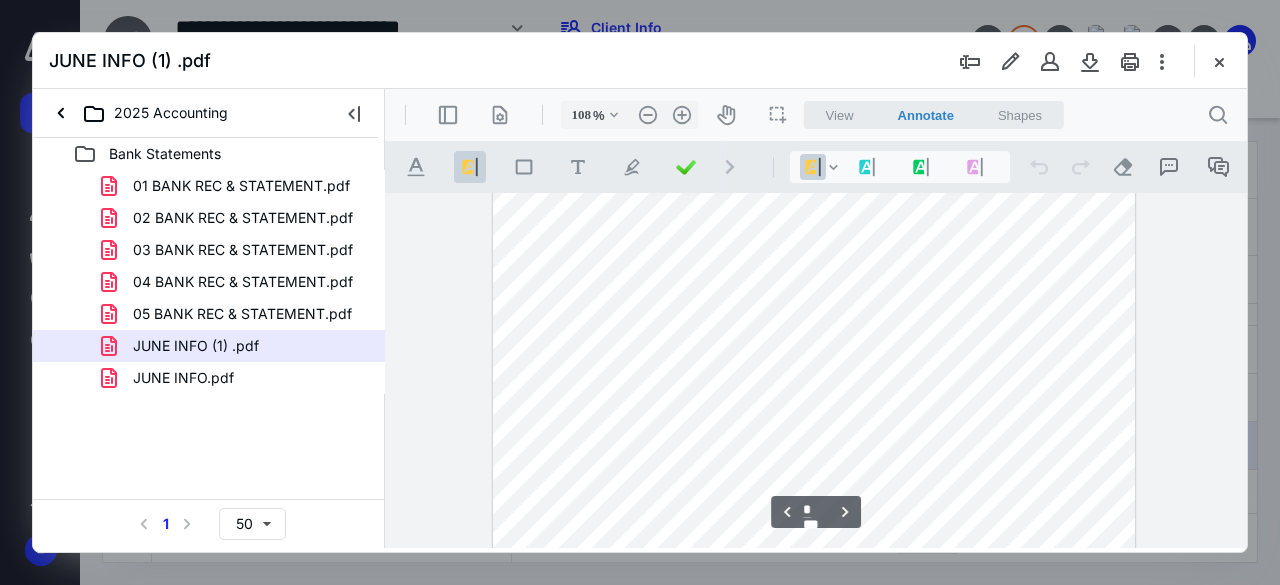 scroll, scrollTop: 846, scrollLeft: 0, axis: vertical 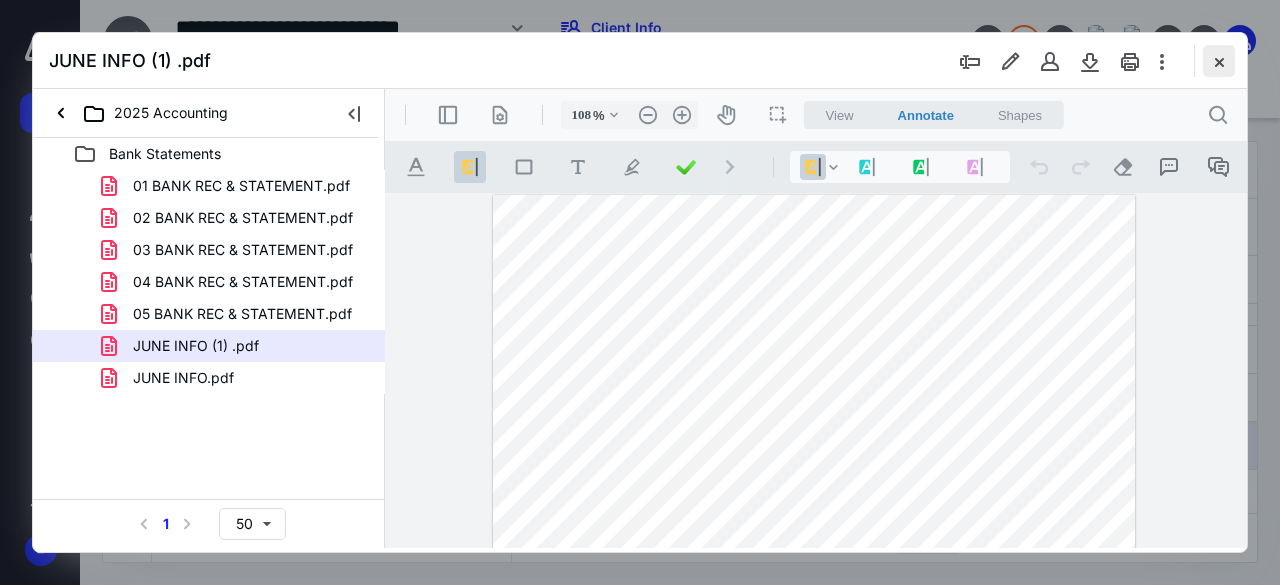 click at bounding box center (1219, 61) 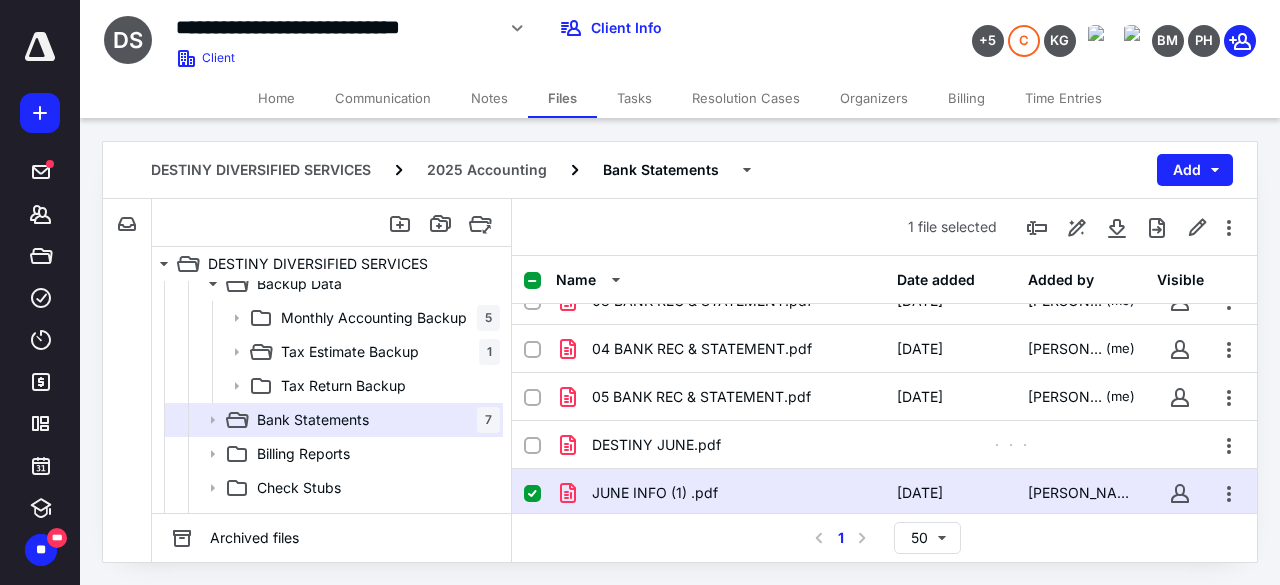 scroll, scrollTop: 122, scrollLeft: 0, axis: vertical 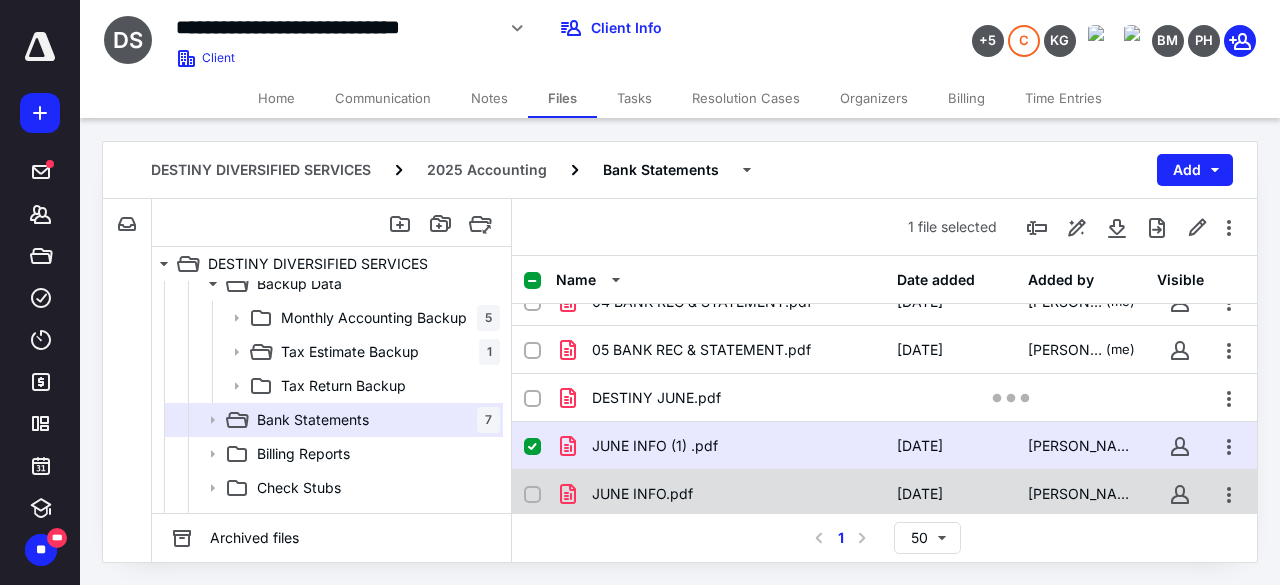 click at bounding box center [532, 495] 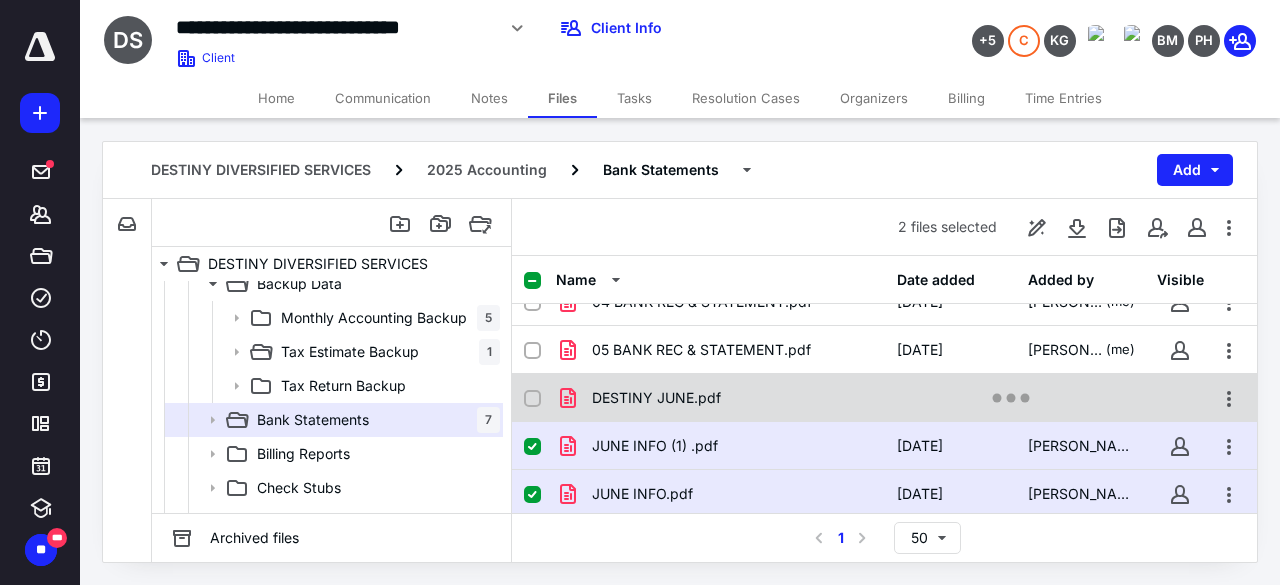 click 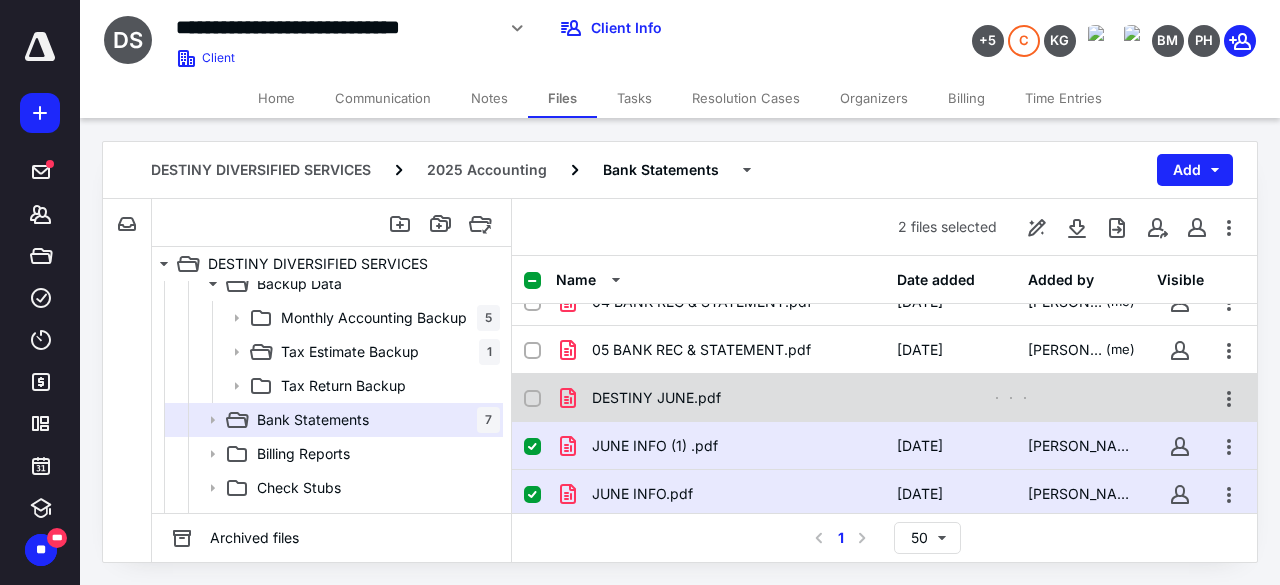checkbox on "true" 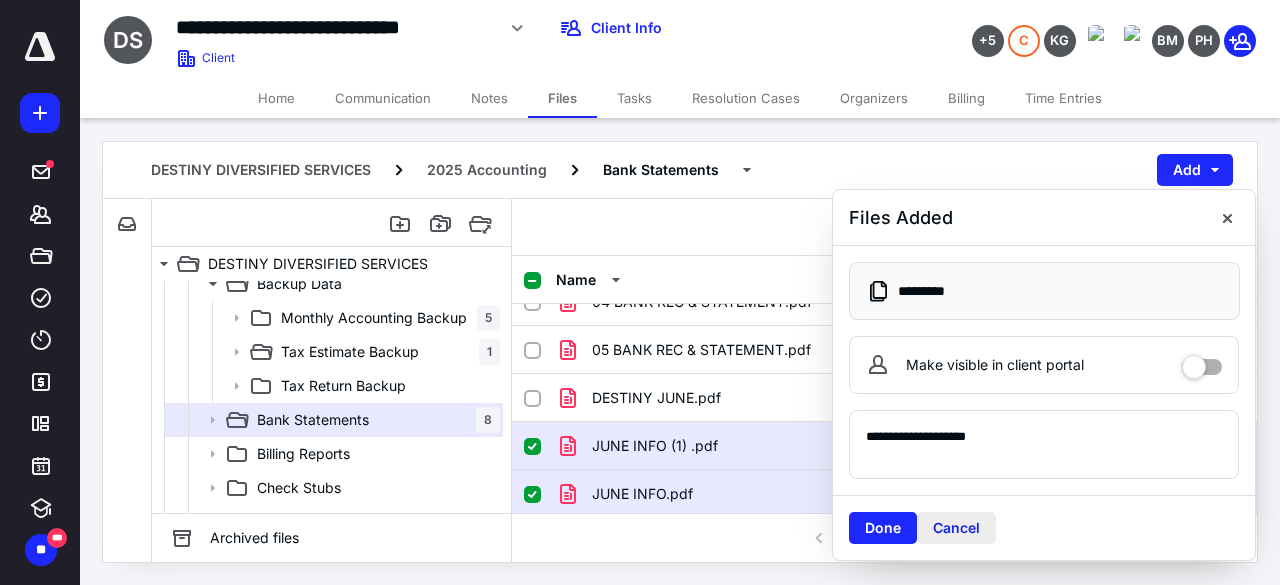 click on "Cancel" at bounding box center [956, 528] 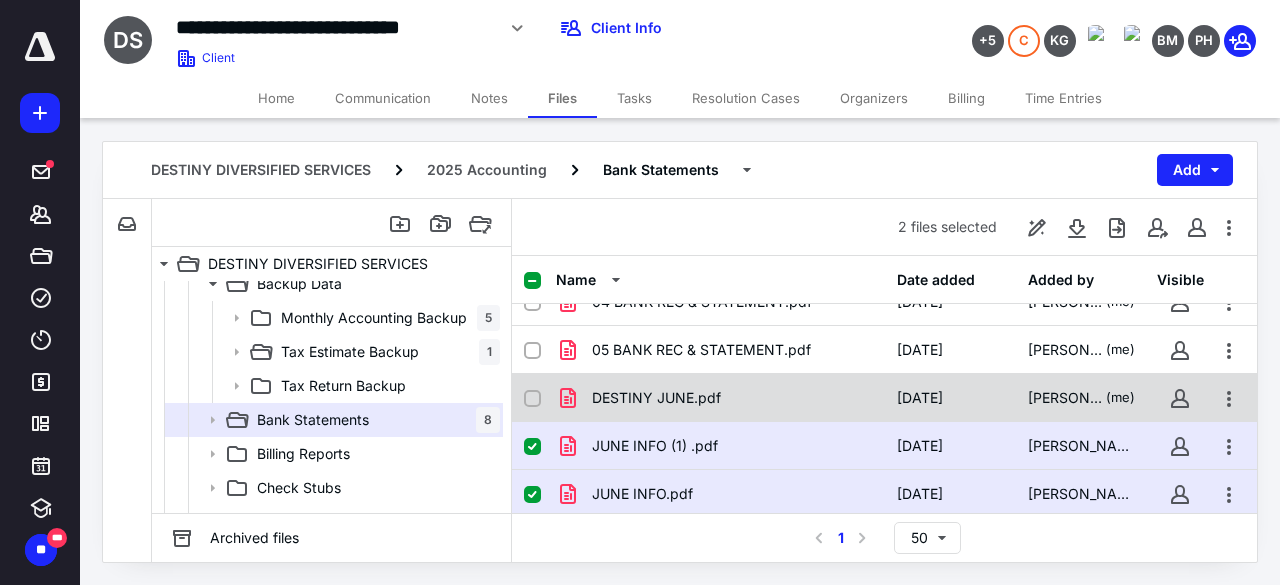click 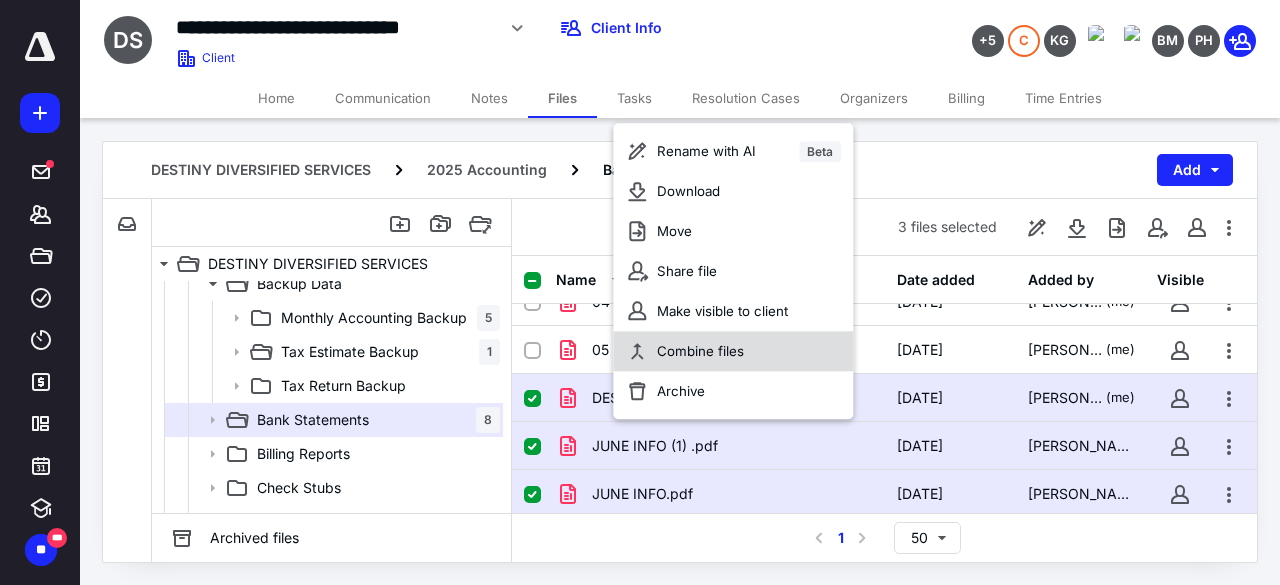 click on "Combine files" at bounding box center [733, 352] 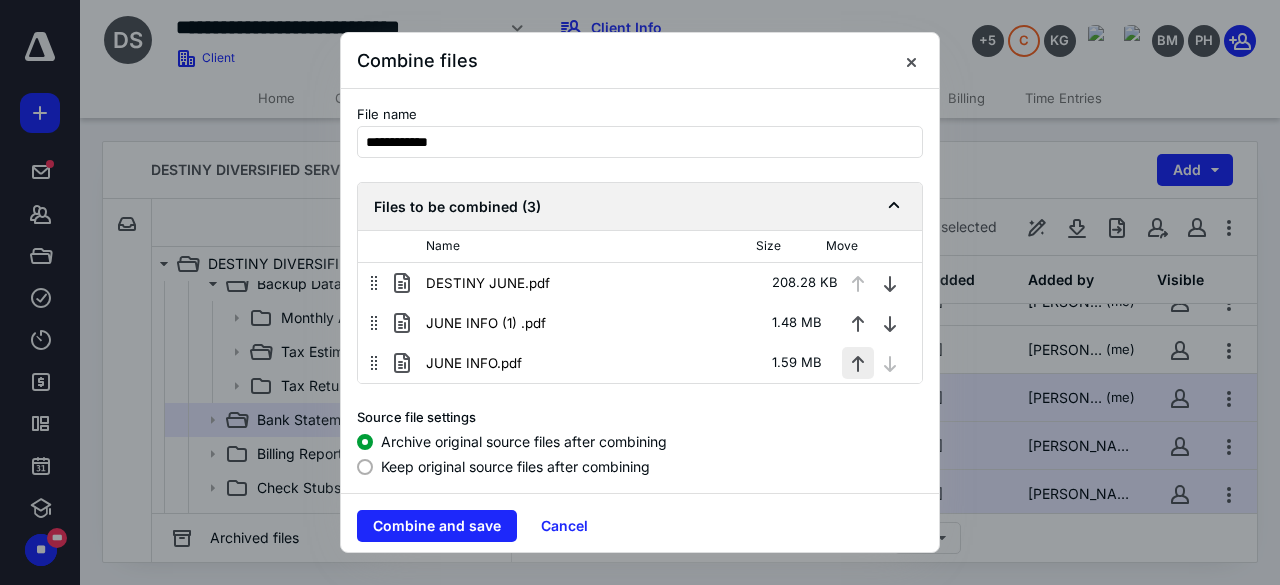 click at bounding box center (858, 363) 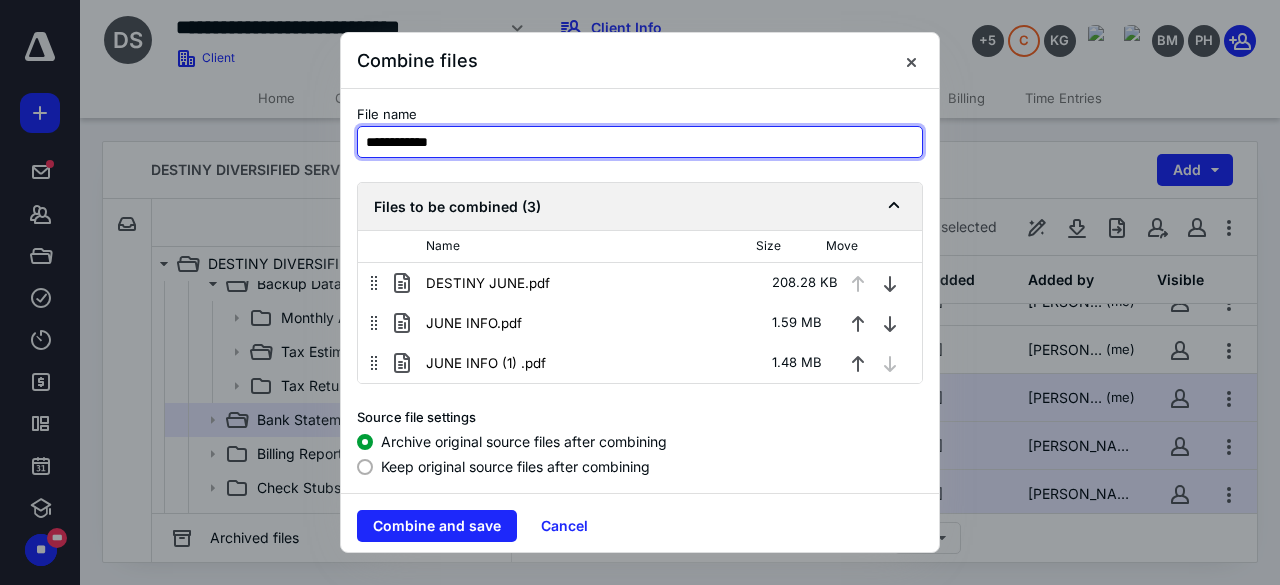 click on "**********" at bounding box center (640, 142) 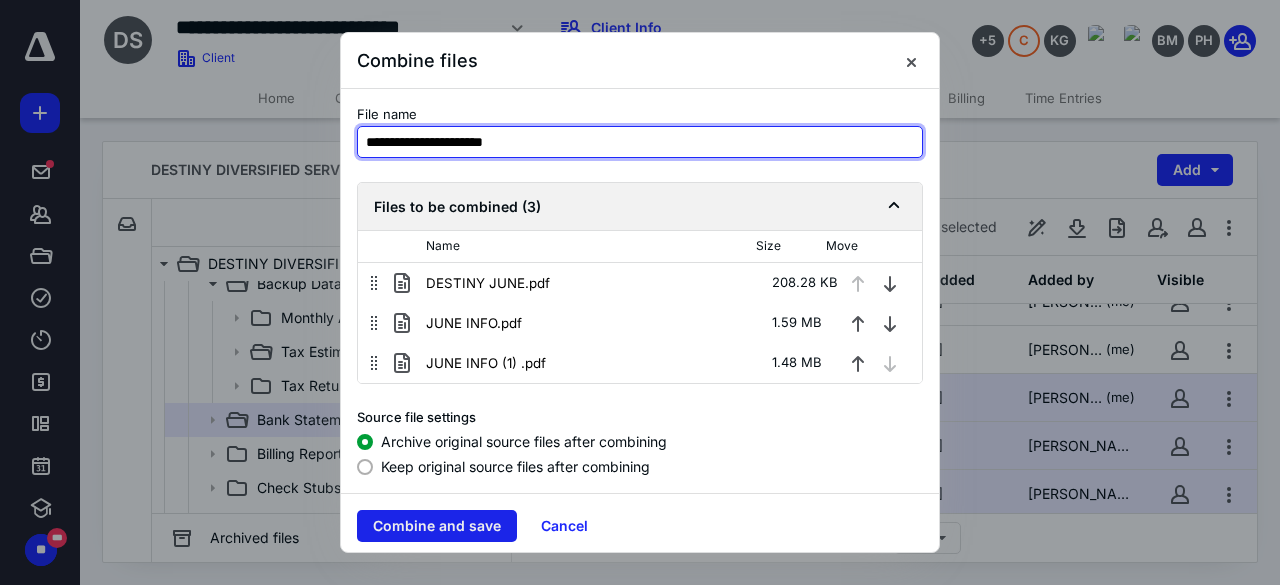 type on "**********" 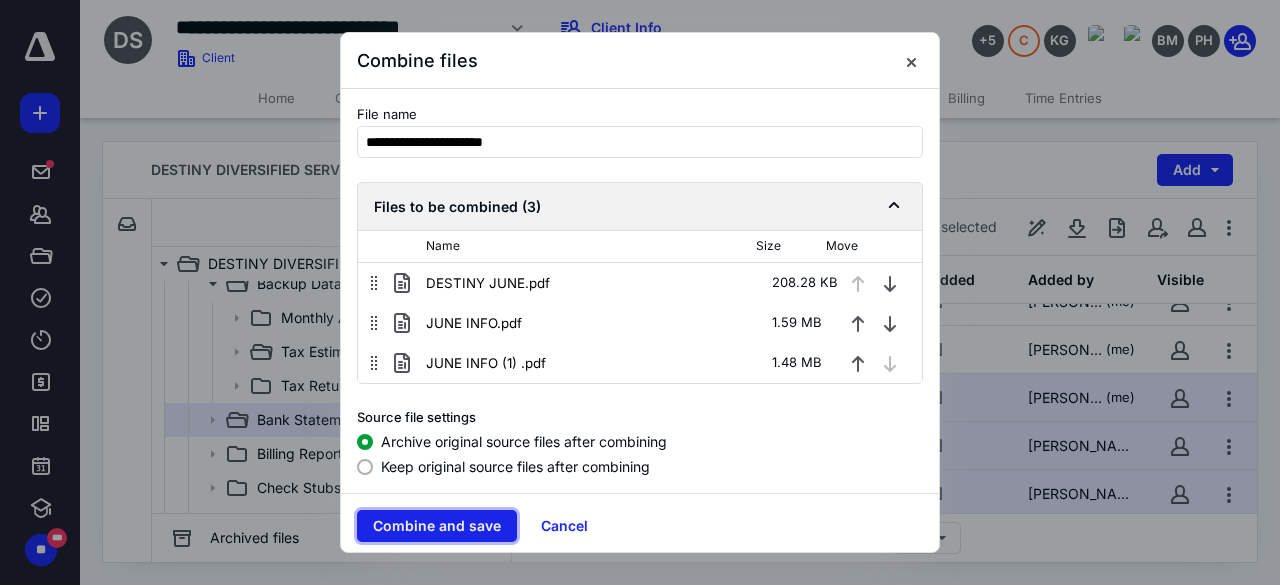 click on "Combine and save" at bounding box center (437, 526) 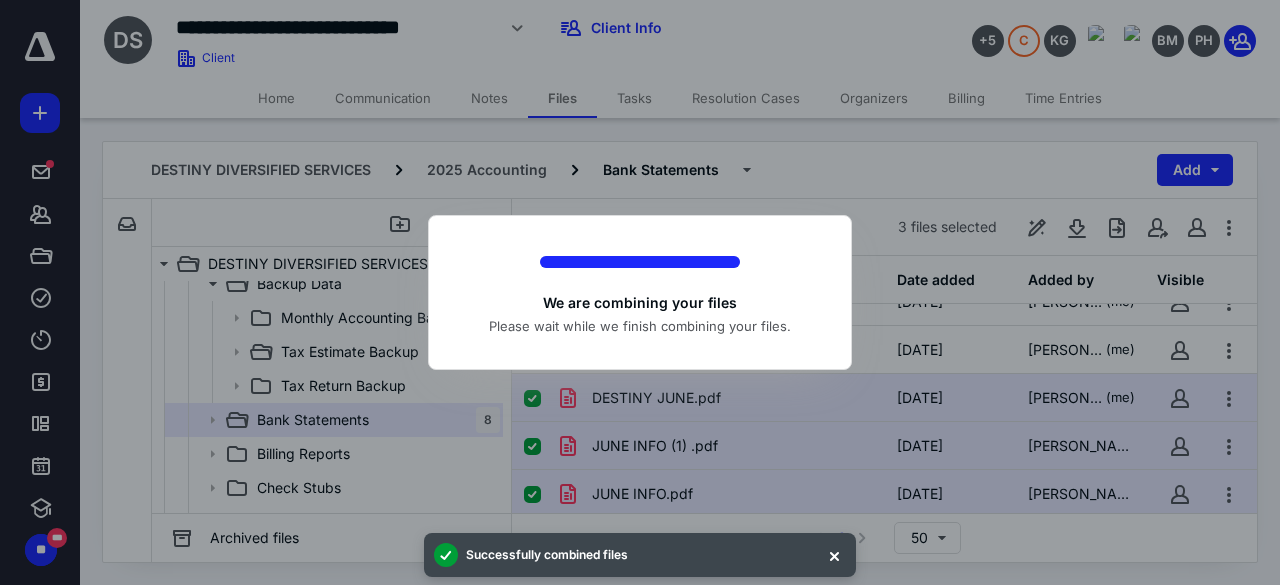checkbox on "false" 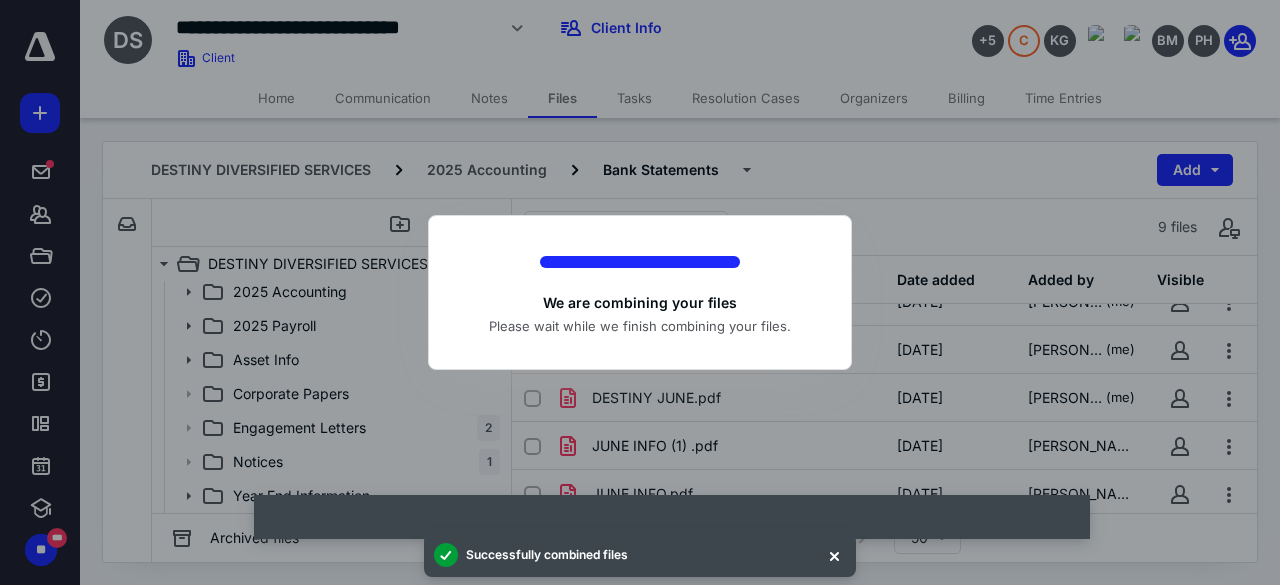scroll, scrollTop: 208, scrollLeft: 0, axis: vertical 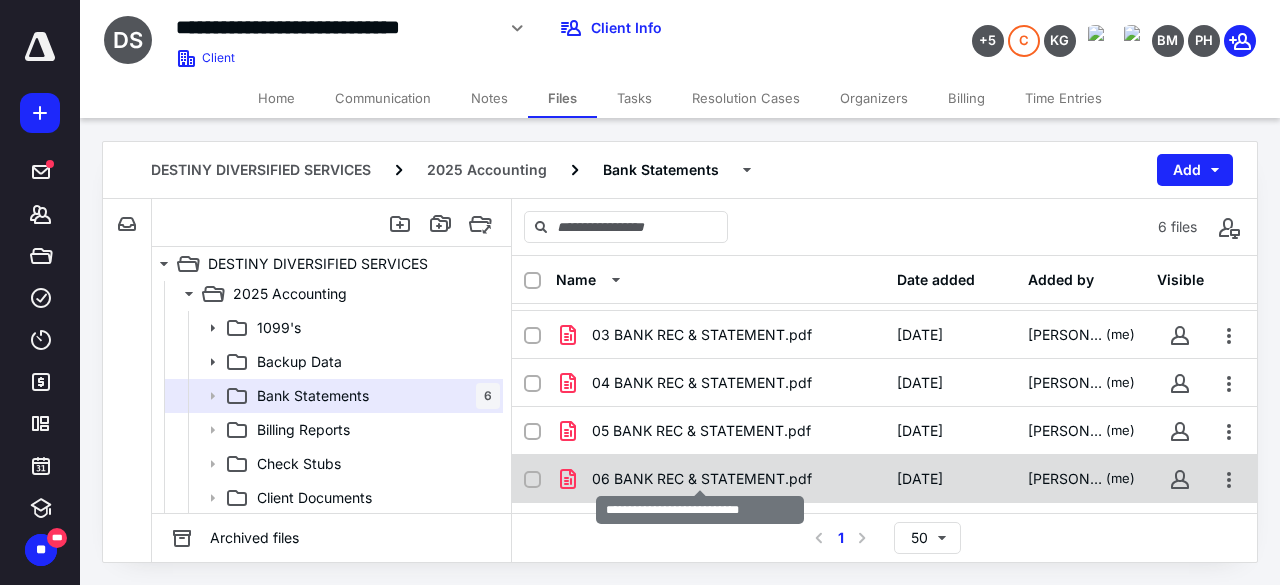 click on "06 BANK REC & STATEMENT.pdf" at bounding box center (702, 479) 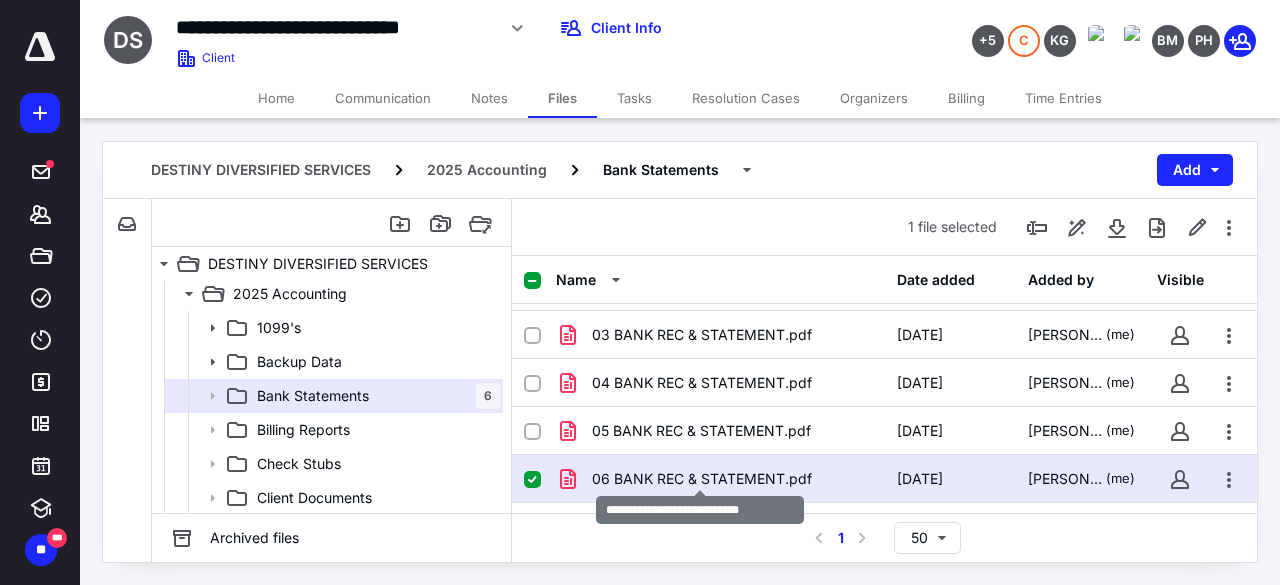click on "06 BANK REC & STATEMENT.pdf" at bounding box center [702, 479] 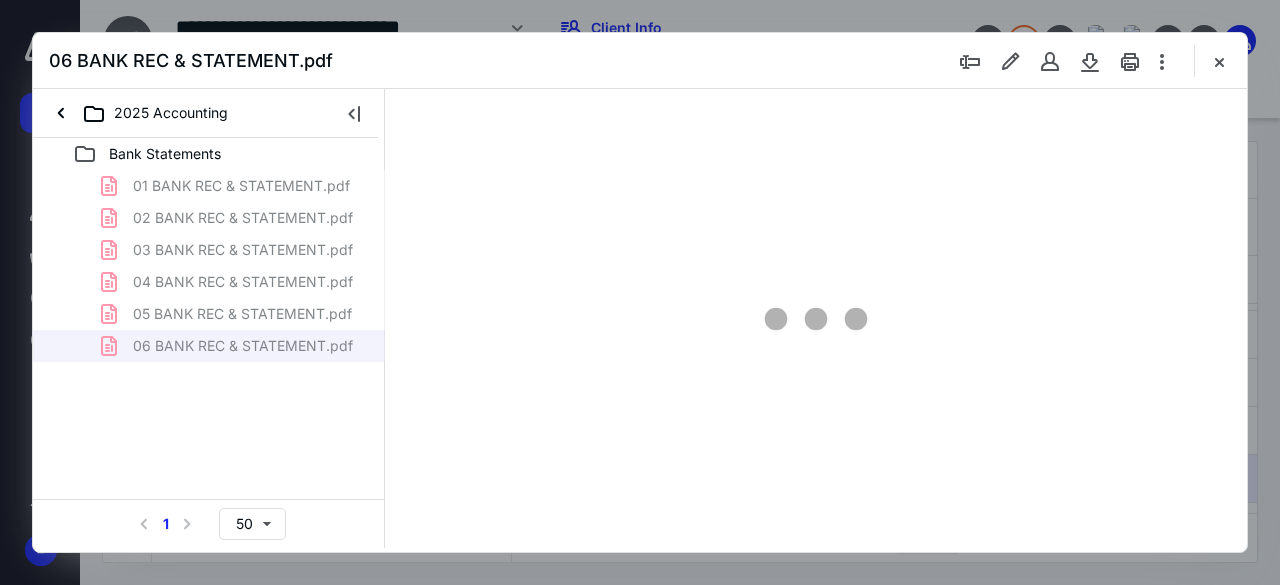 scroll, scrollTop: 0, scrollLeft: 0, axis: both 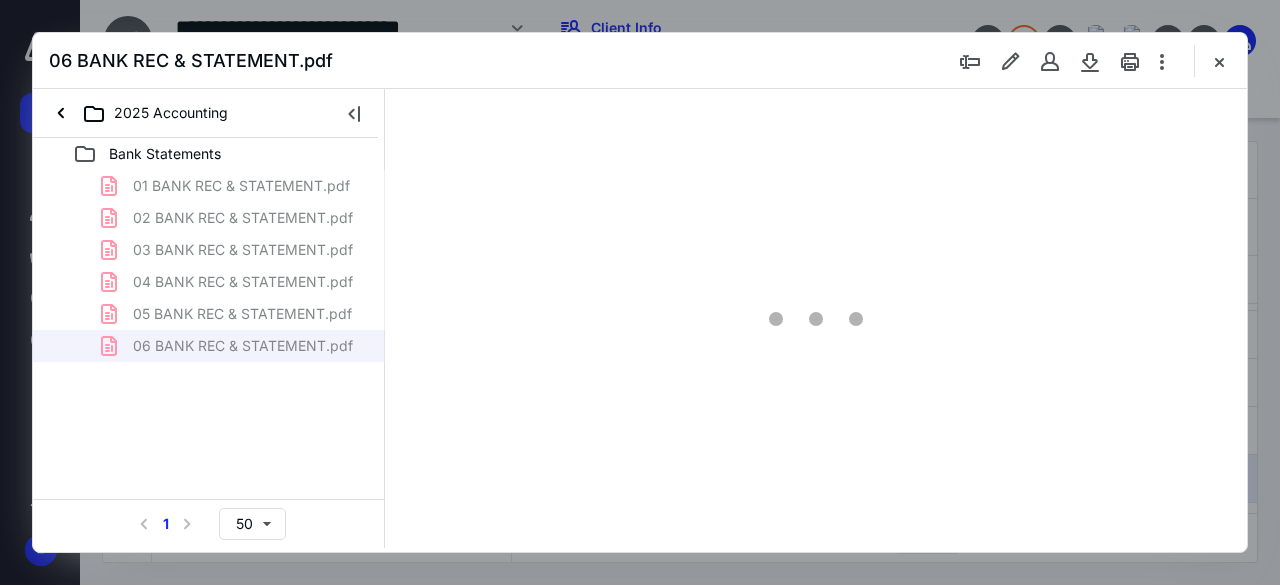 type on "58" 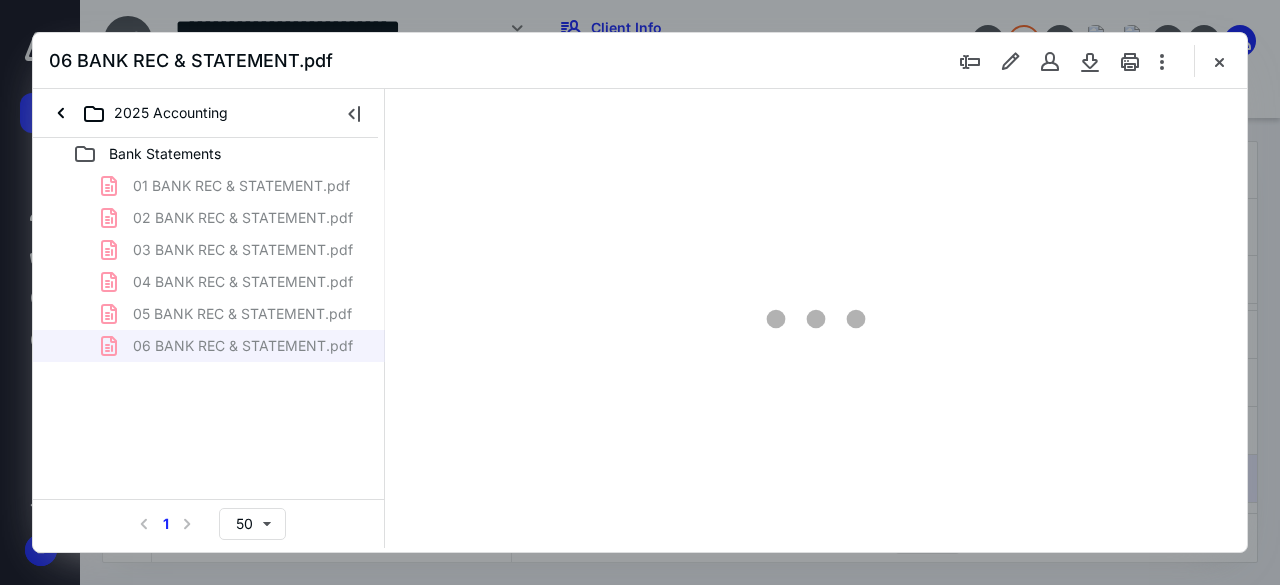 scroll, scrollTop: 106, scrollLeft: 0, axis: vertical 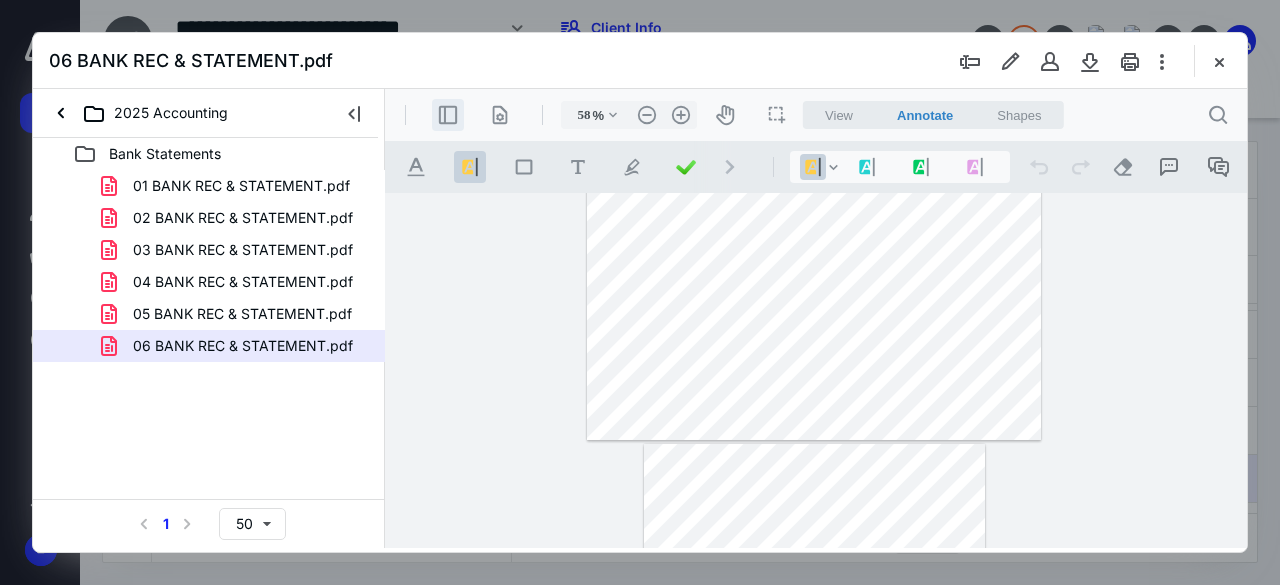 click on ".cls-1{fill:#abb0c4;} icon - header - sidebar - line" at bounding box center [448, 115] 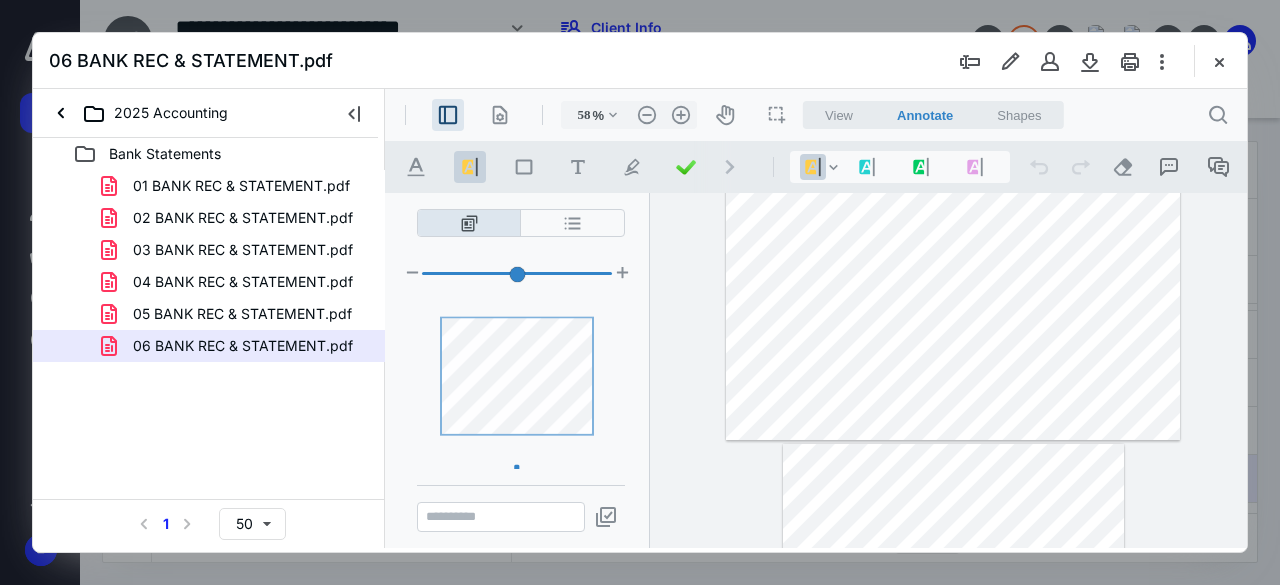 scroll, scrollTop: 52, scrollLeft: 0, axis: vertical 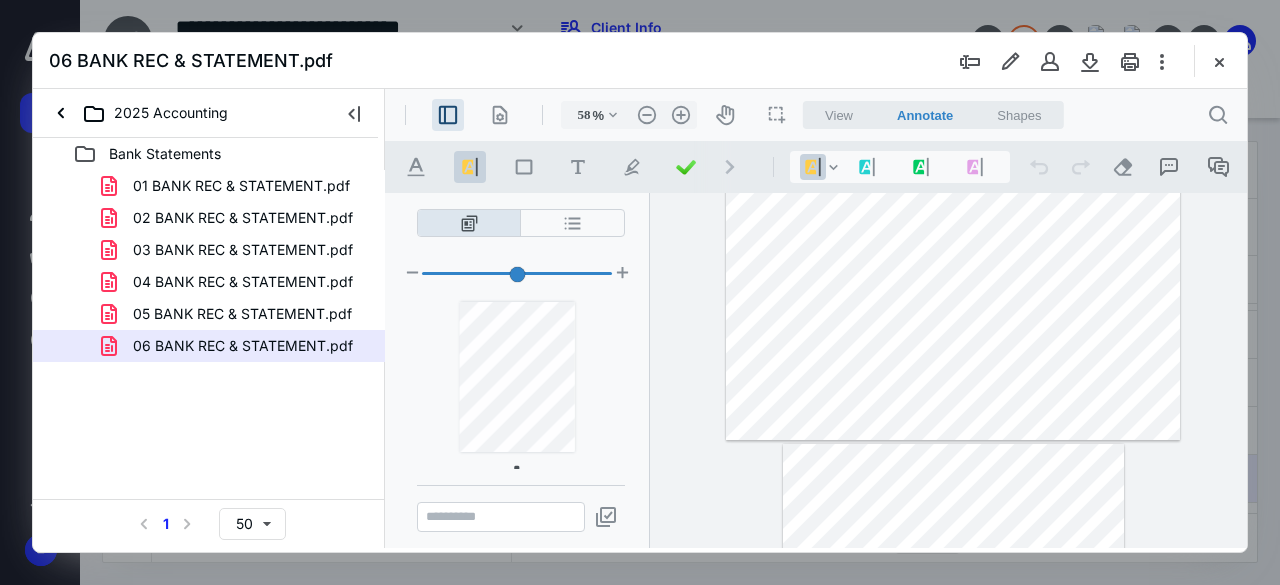 type on "*" 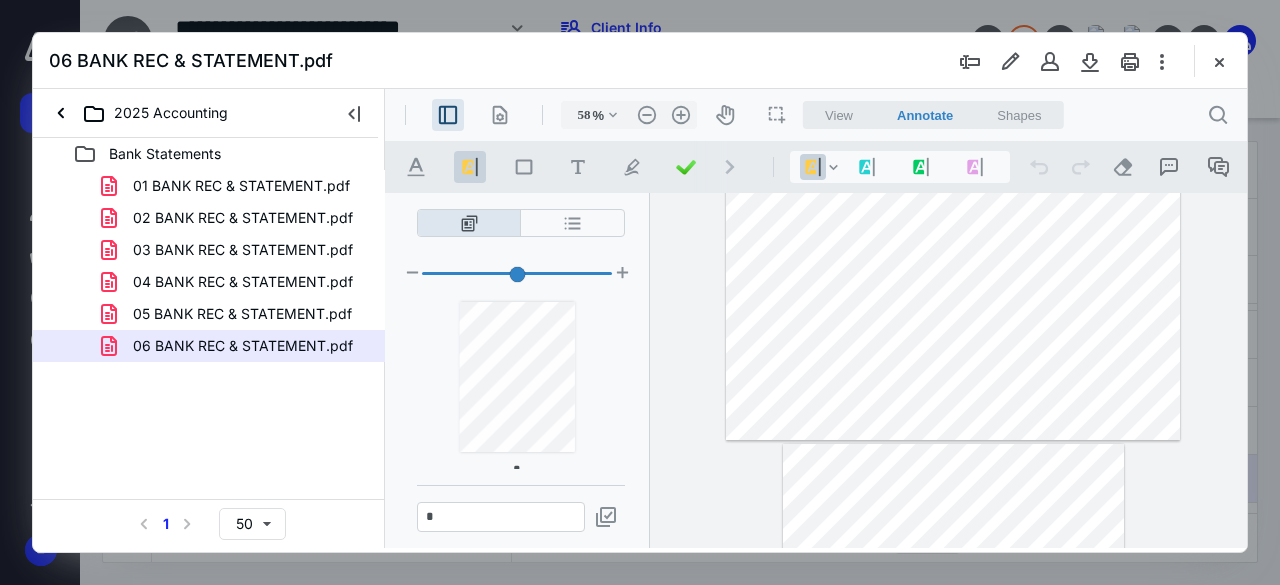 scroll, scrollTop: 282, scrollLeft: 0, axis: vertical 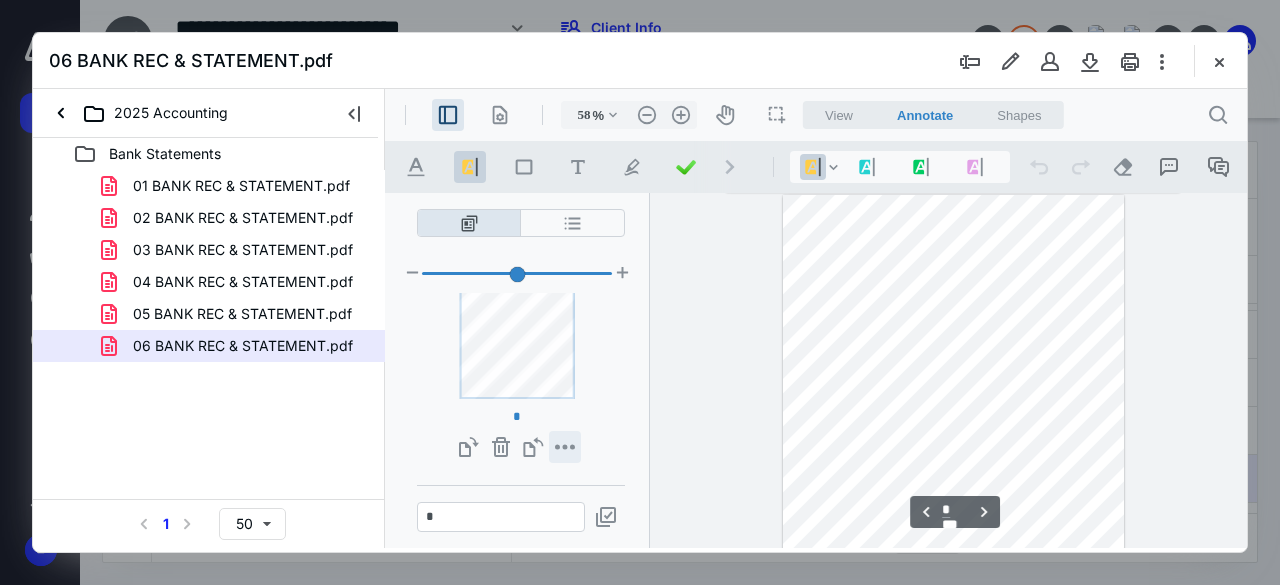 click on "**********" at bounding box center [565, 447] 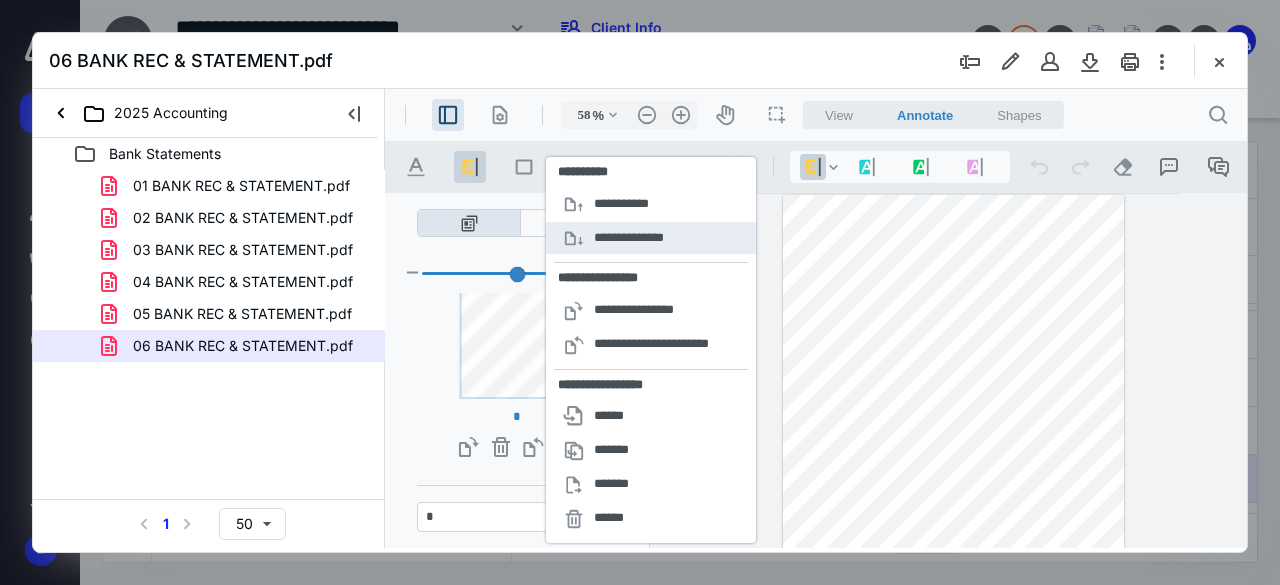 click on "**********" at bounding box center [651, 238] 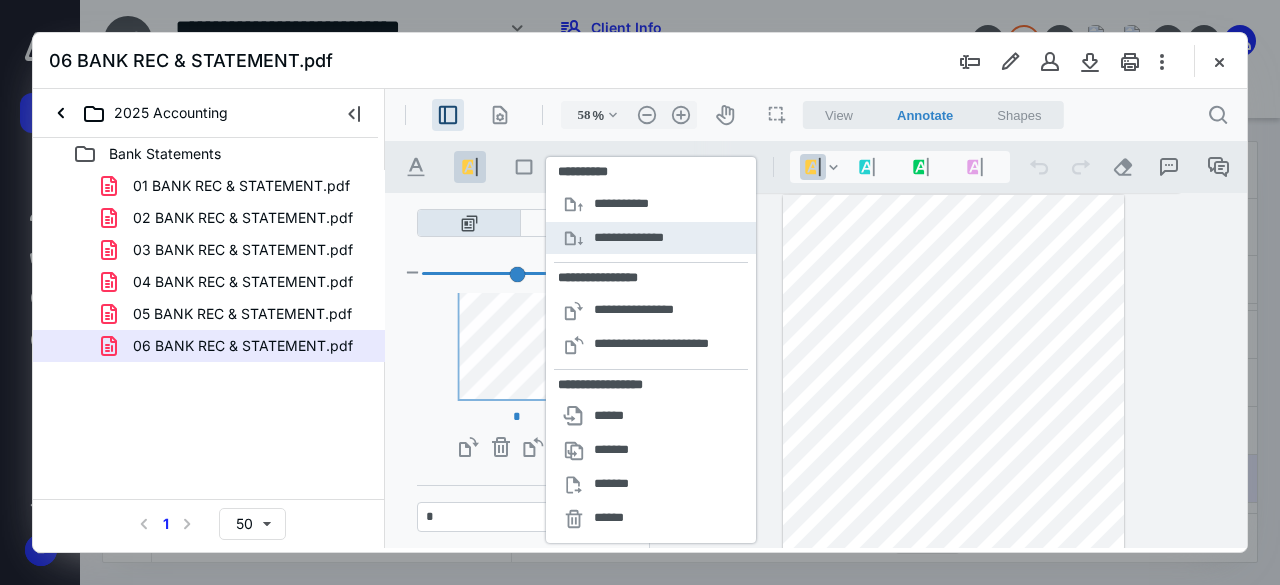 click on "**********" at bounding box center [651, 238] 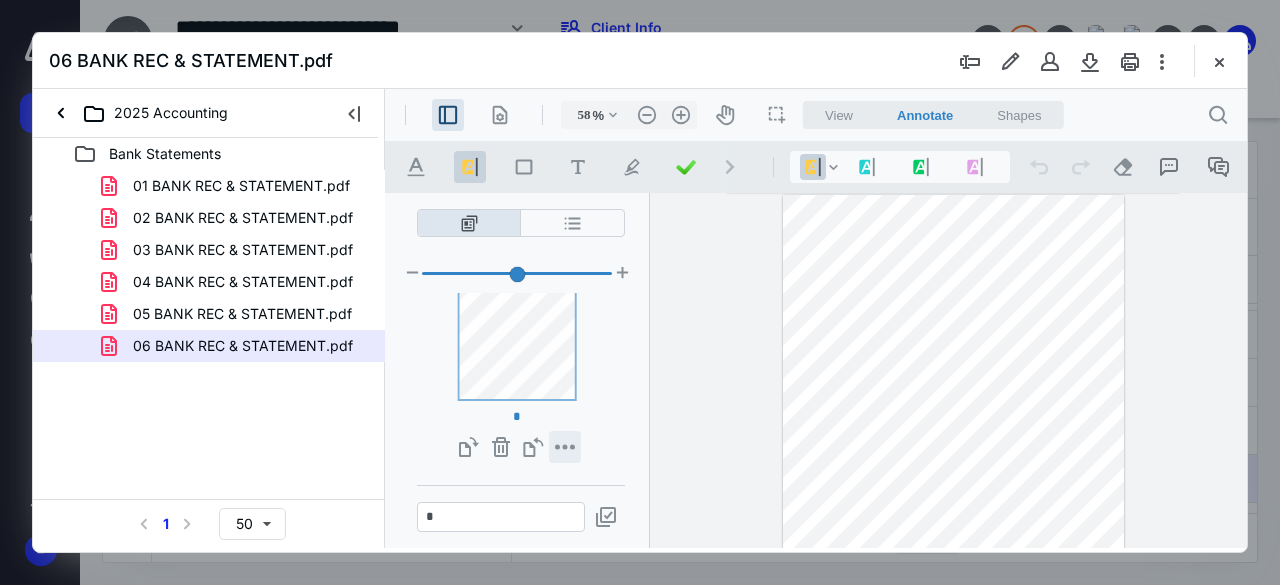 click on "**********" at bounding box center (565, 447) 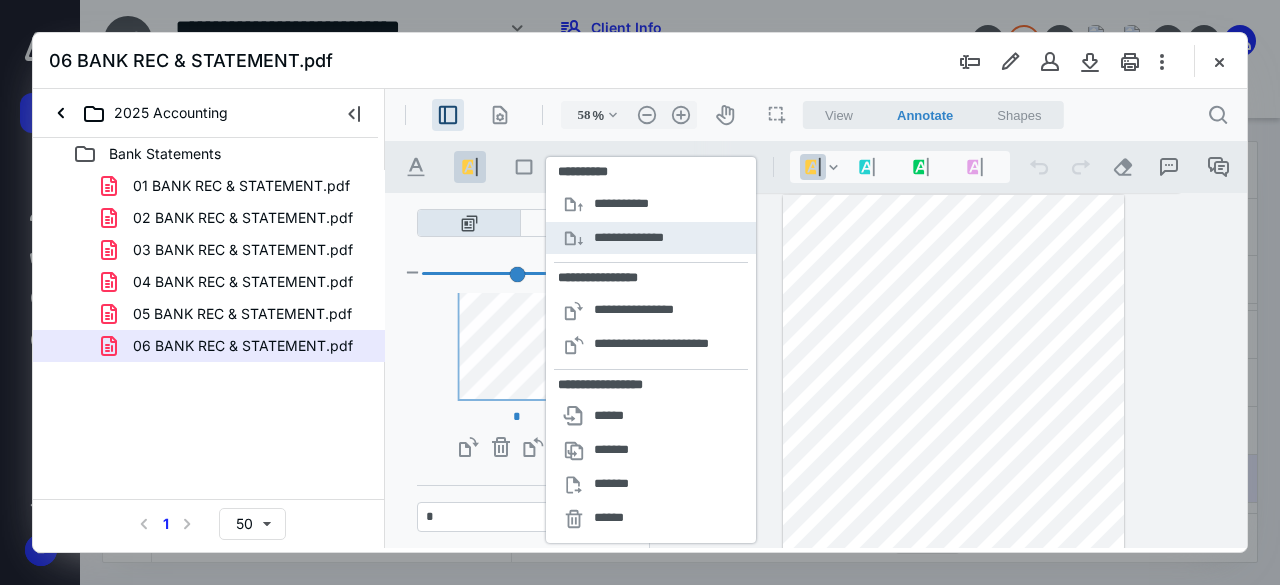 click on "**********" at bounding box center [640, 238] 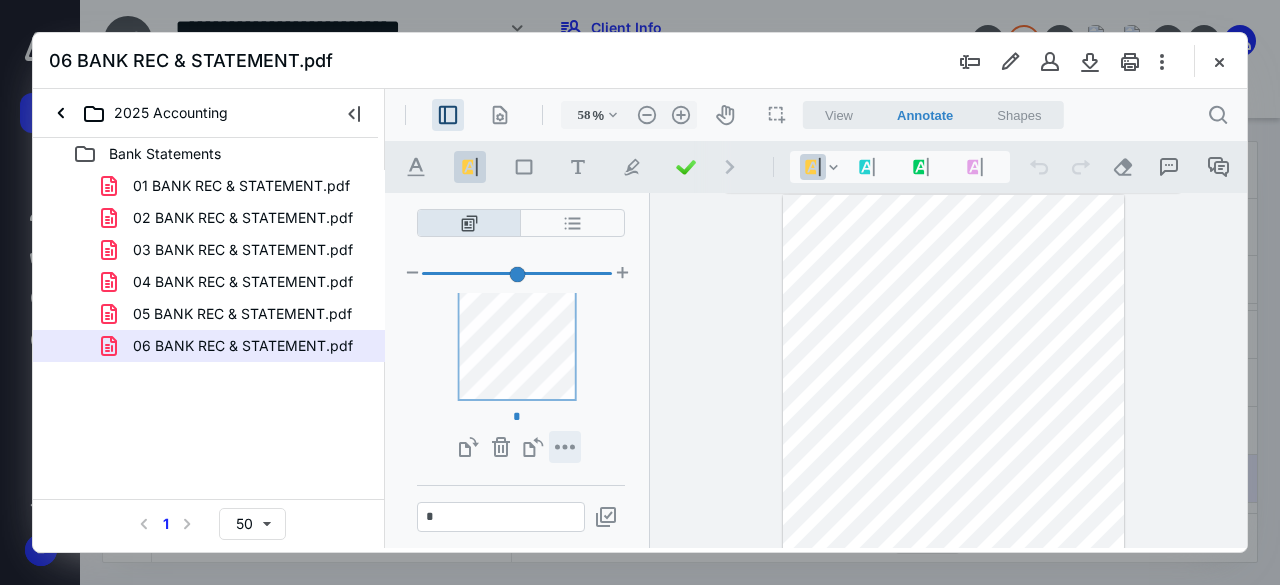 click on "**********" at bounding box center (565, 447) 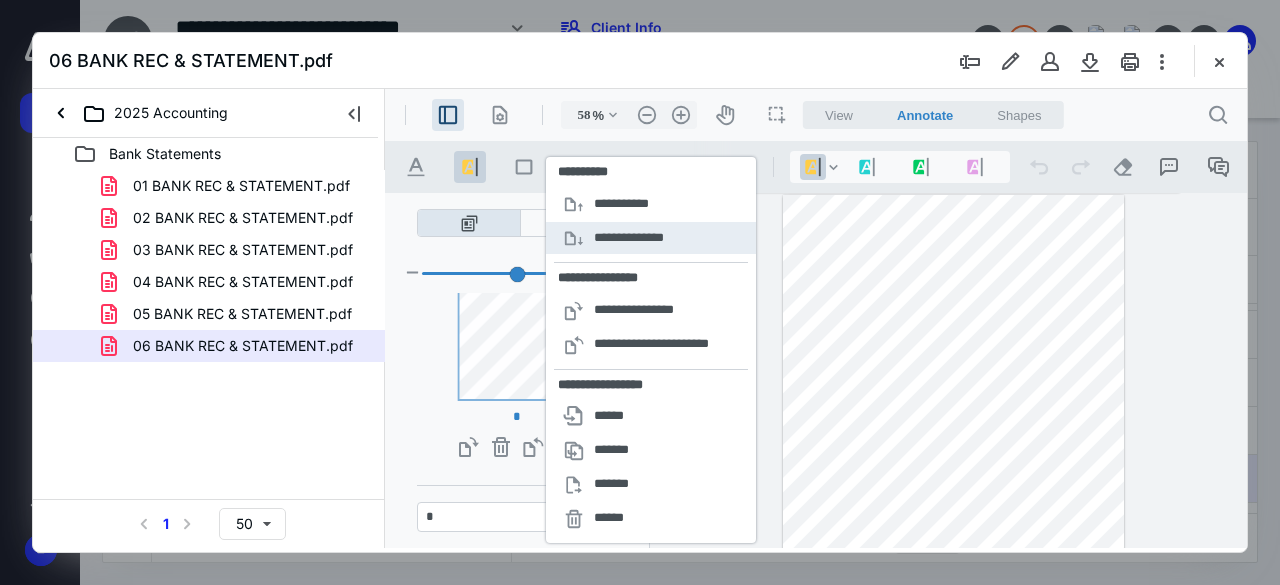 click on "**********" at bounding box center [640, 238] 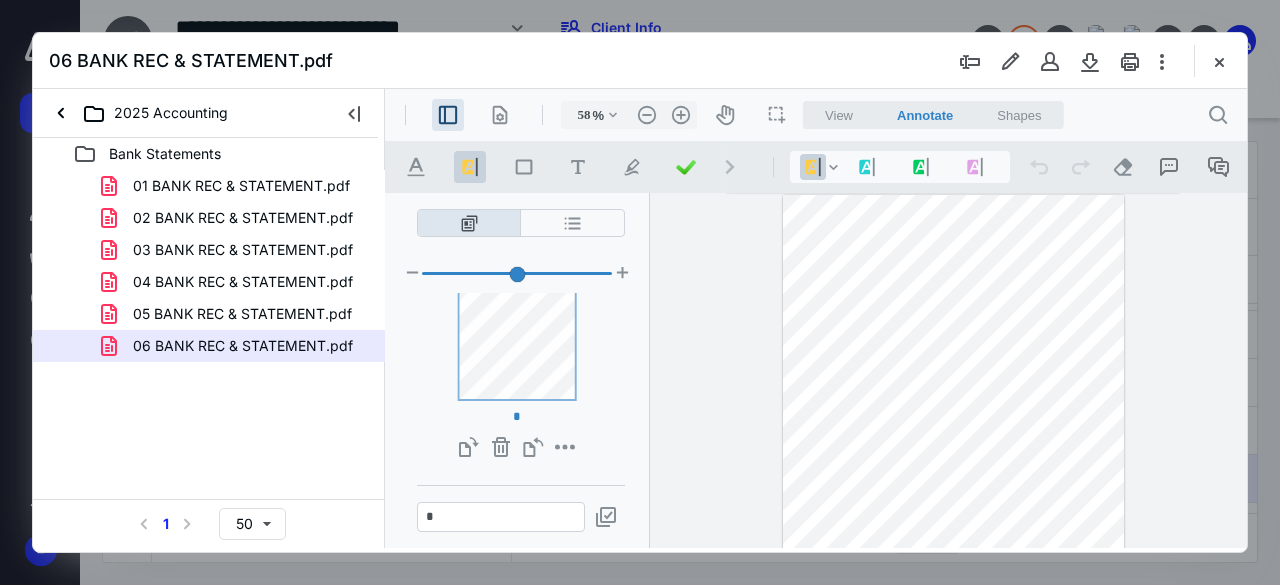 click on "**********" at bounding box center (517, 356) 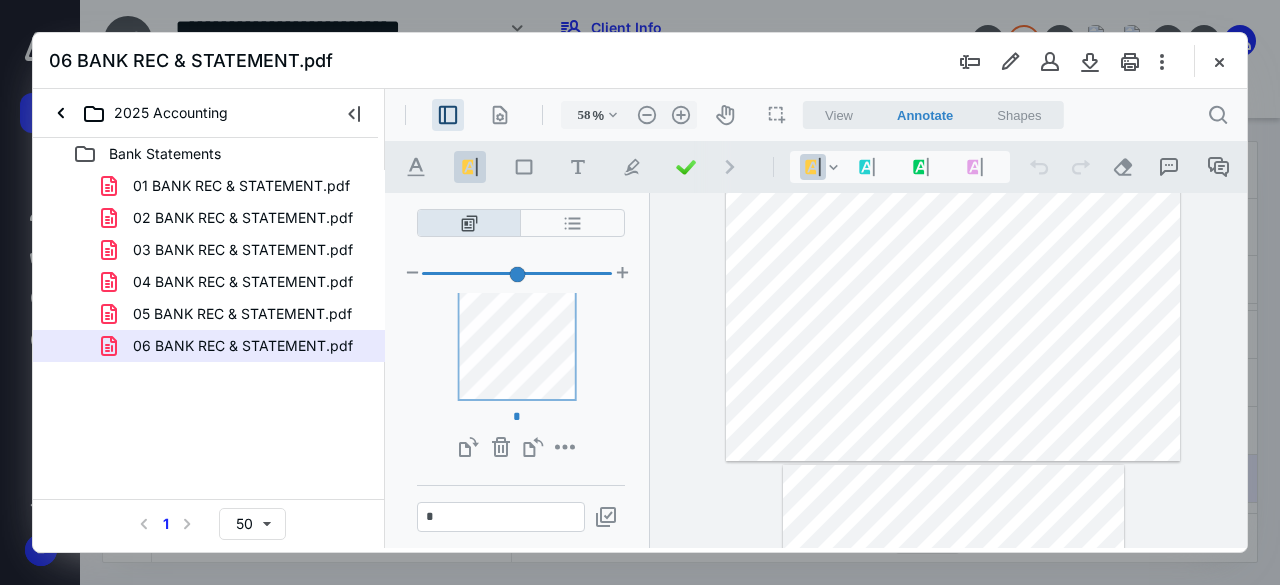 scroll, scrollTop: 52, scrollLeft: 0, axis: vertical 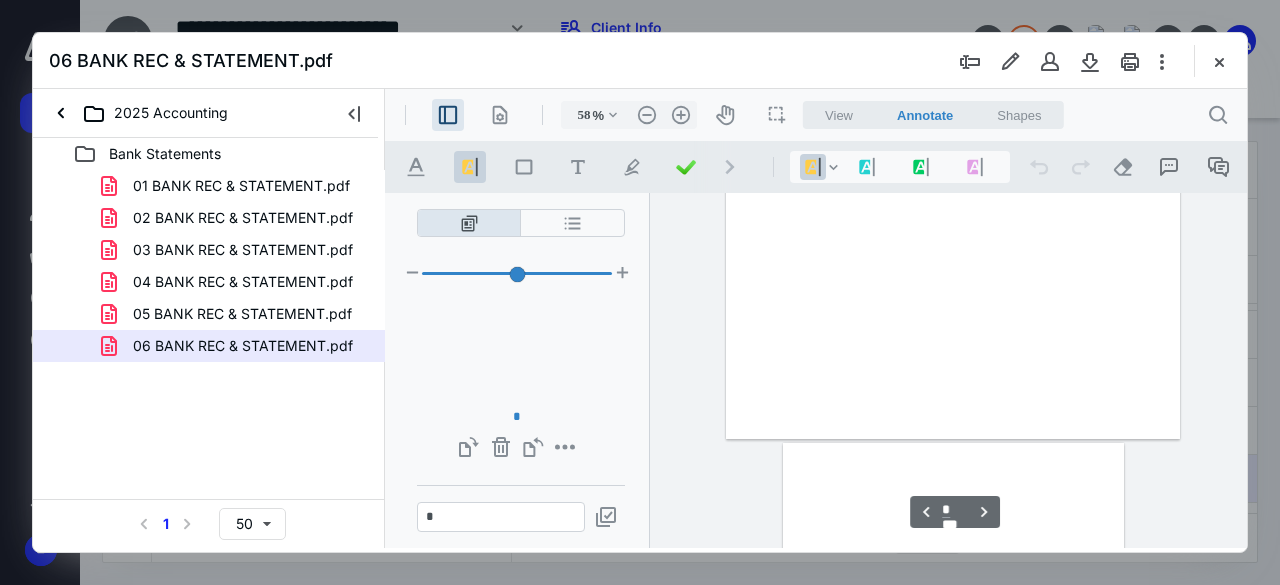 type on "*" 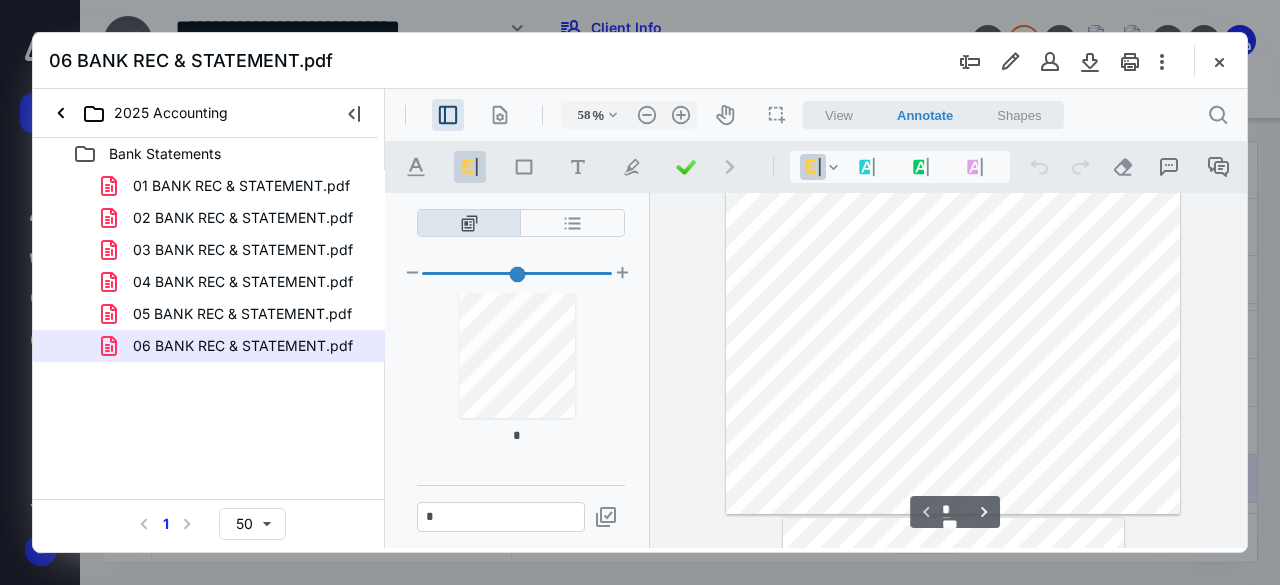 scroll, scrollTop: 52, scrollLeft: 0, axis: vertical 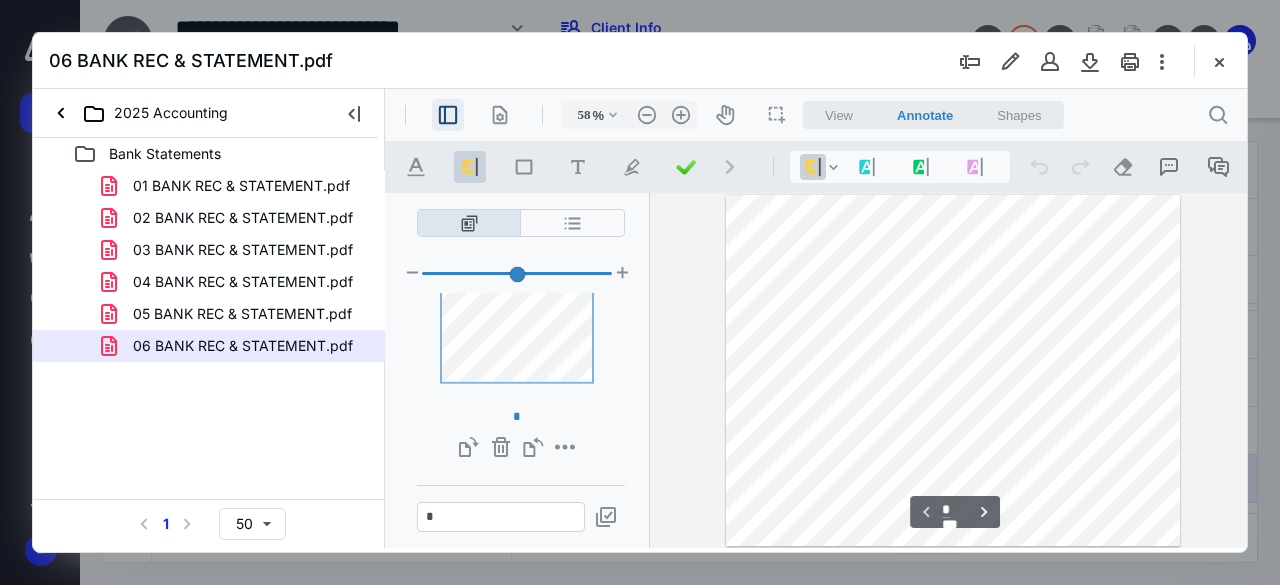 click on ".cls-1{fill:#abb0c4;} icon - header - sidebar - line" at bounding box center (448, 115) 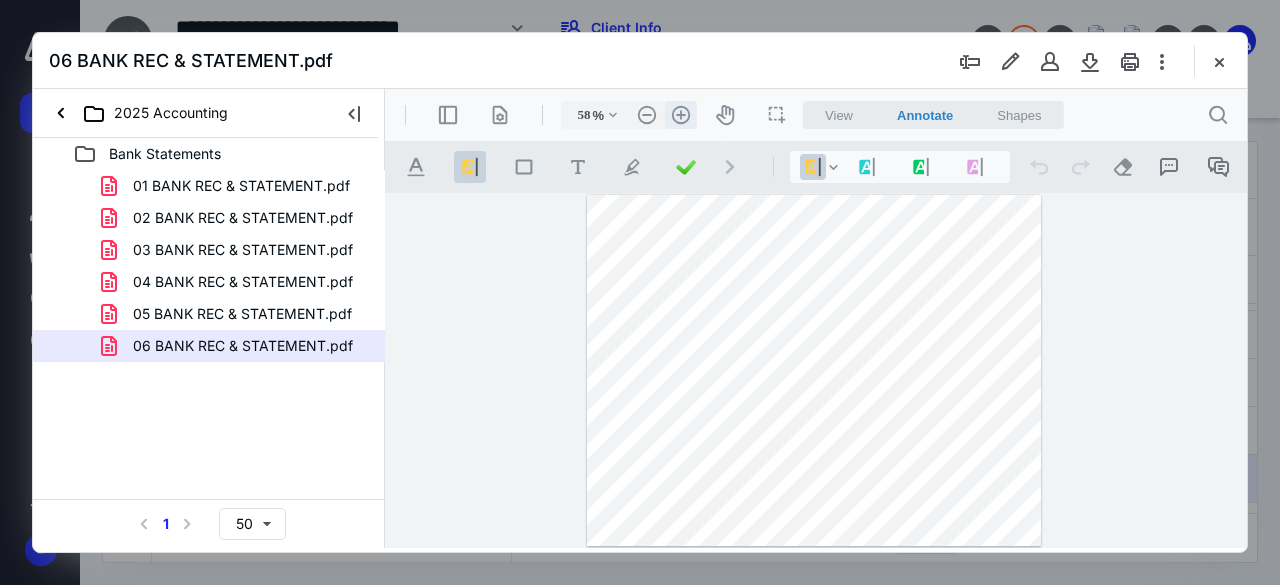 click on ".cls-1{fill:#abb0c4;} icon - header - zoom - in - line" at bounding box center [681, 115] 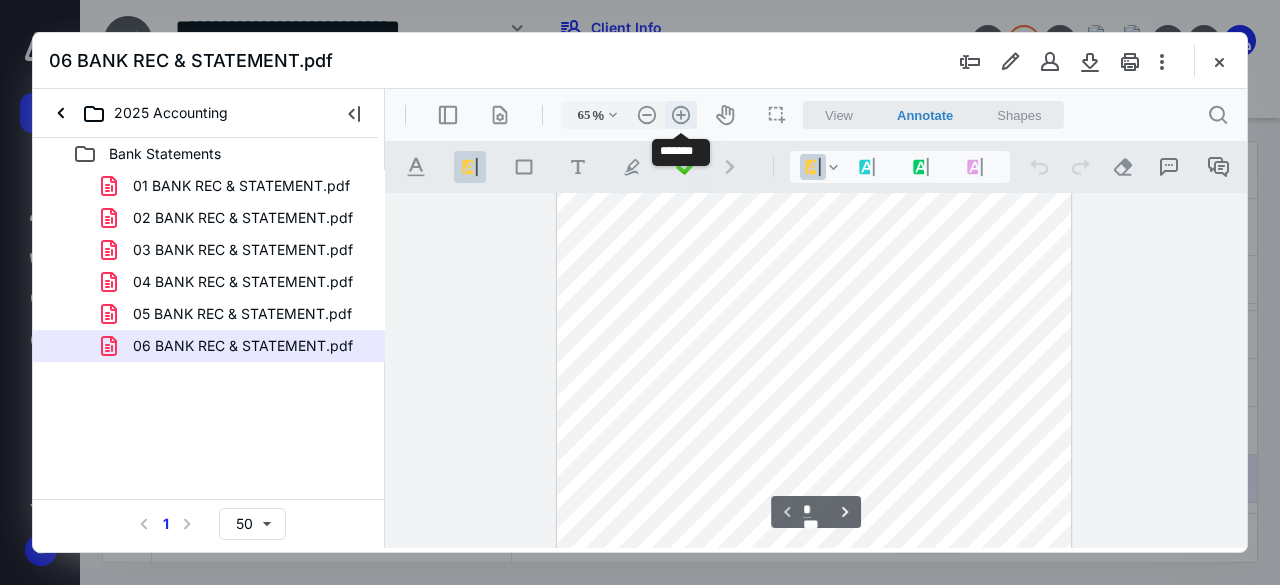 click on ".cls-1{fill:#abb0c4;} icon - header - zoom - in - line" at bounding box center (681, 115) 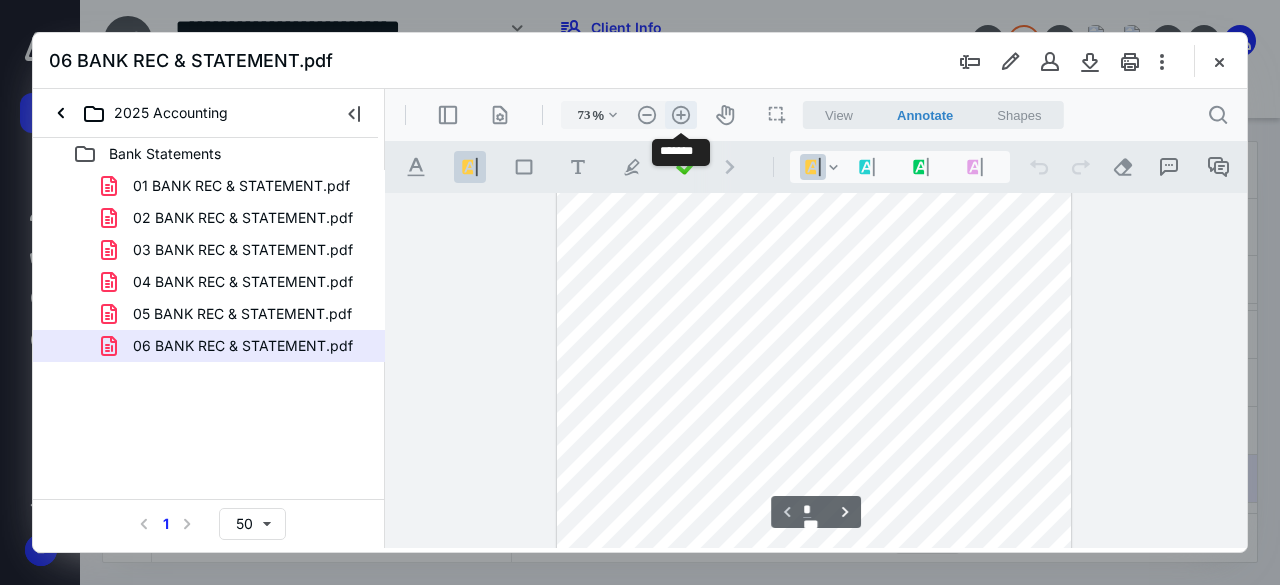 click on ".cls-1{fill:#abb0c4;} icon - header - zoom - in - line" at bounding box center [681, 115] 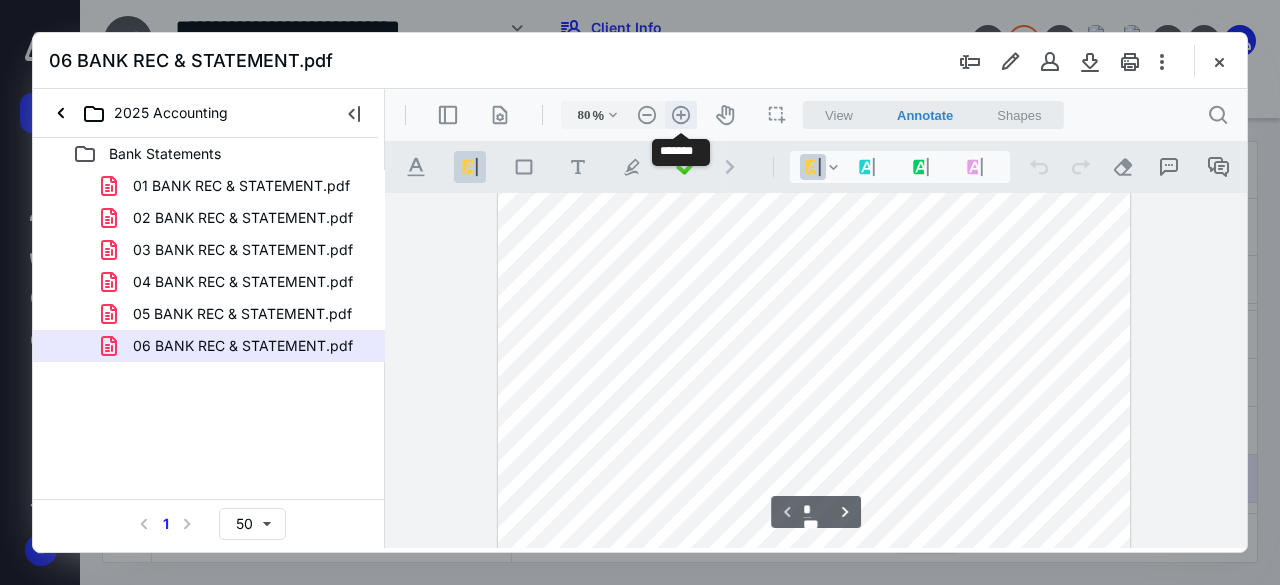click on ".cls-1{fill:#abb0c4;} icon - header - zoom - in - line" at bounding box center [681, 115] 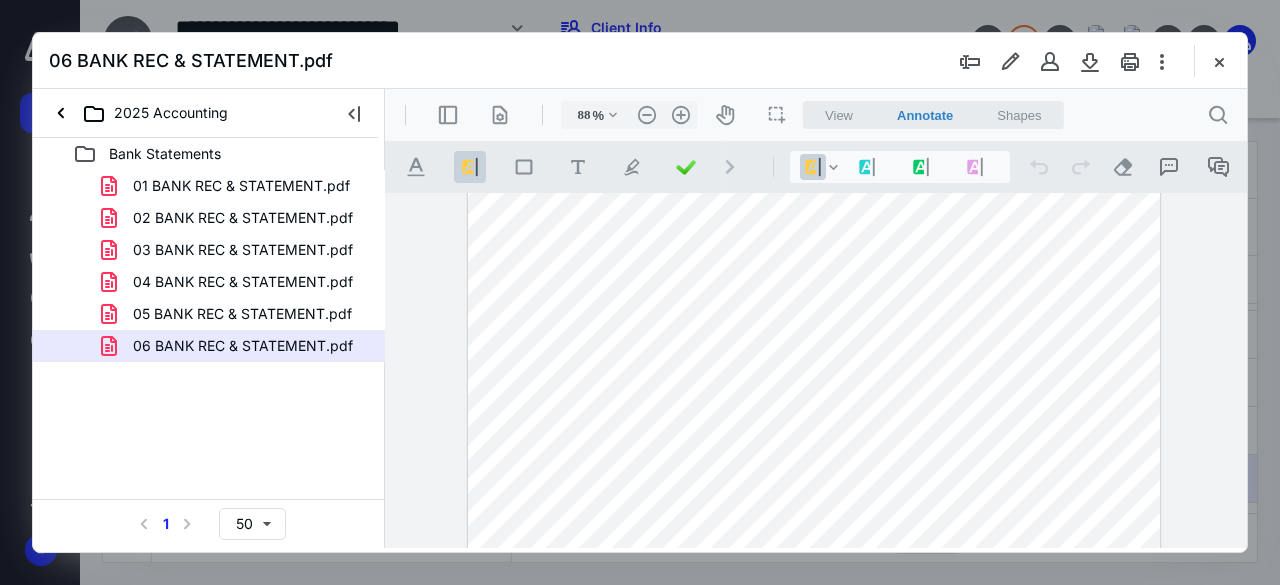 drag, startPoint x: 601, startPoint y: 314, endPoint x: 503, endPoint y: 312, distance: 98.02041 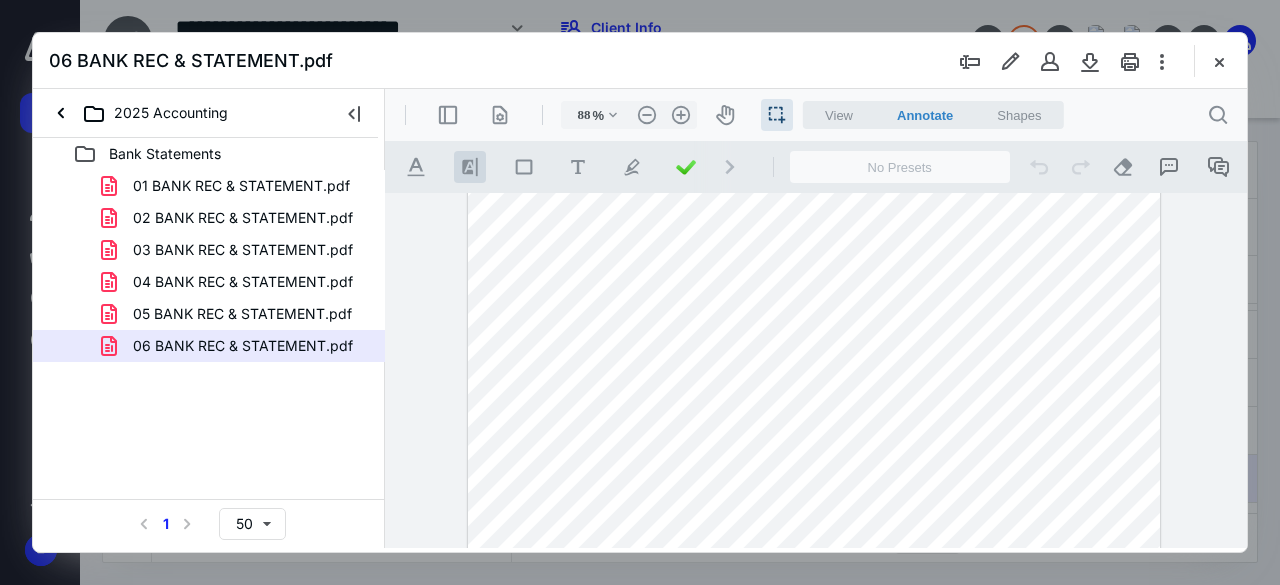click on ".cls-1{fill:#8c8c8c;} icon - line - tool - highlight" at bounding box center [470, 167] 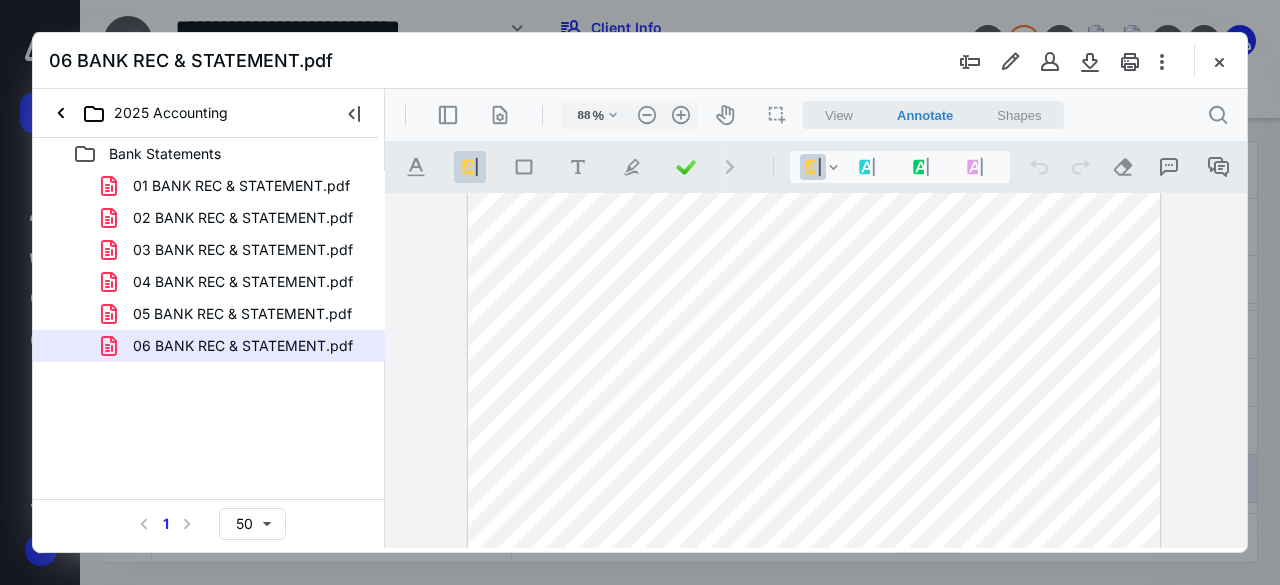 drag, startPoint x: 596, startPoint y: 315, endPoint x: 489, endPoint y: 312, distance: 107.042046 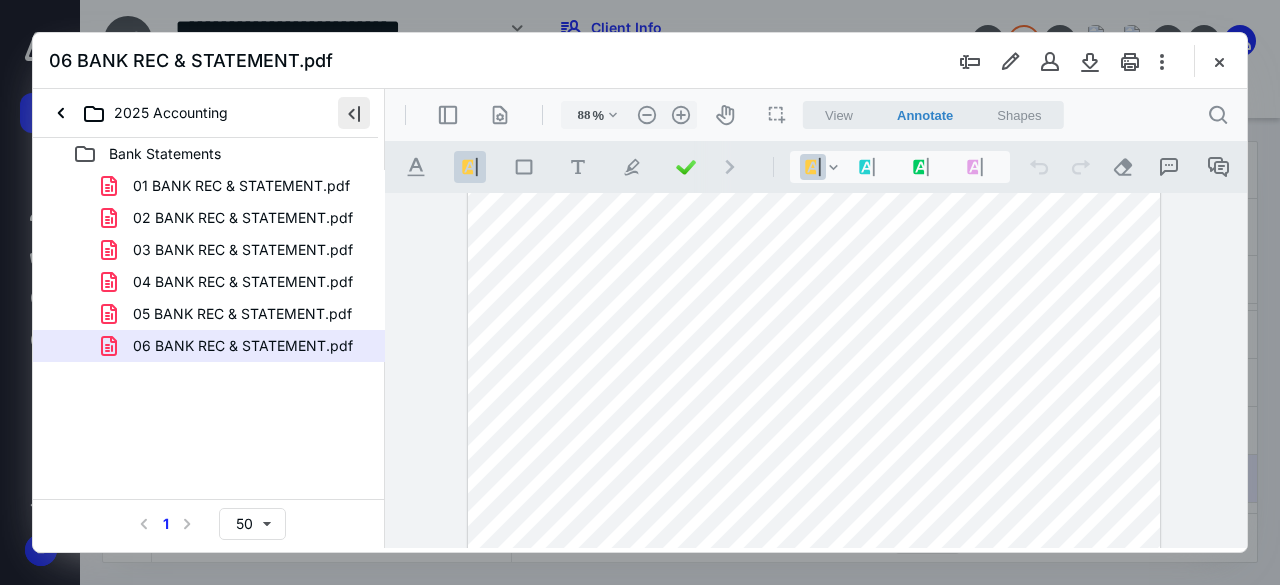 click at bounding box center (354, 113) 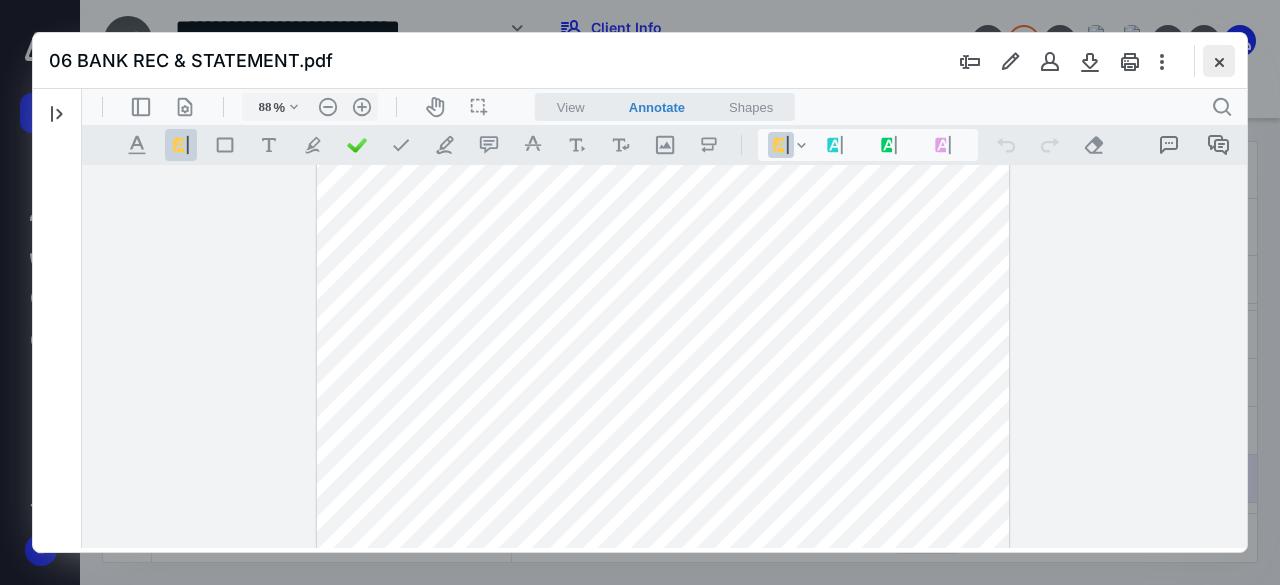 click at bounding box center [1219, 61] 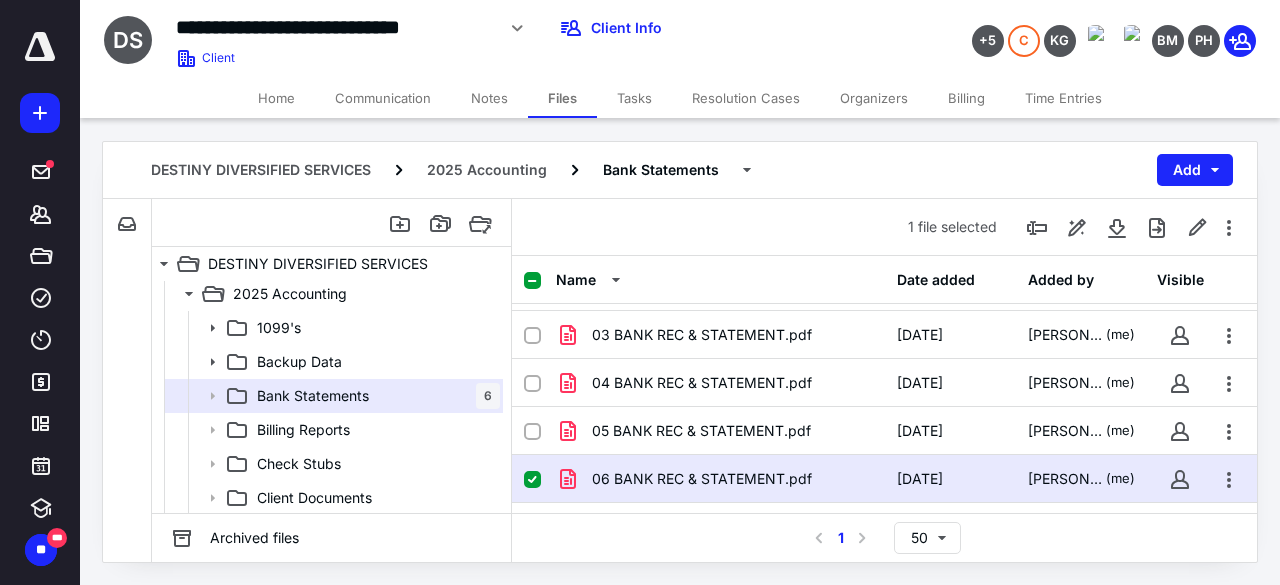 click on "06 BANK REC & STATEMENT.pdf" at bounding box center [702, 479] 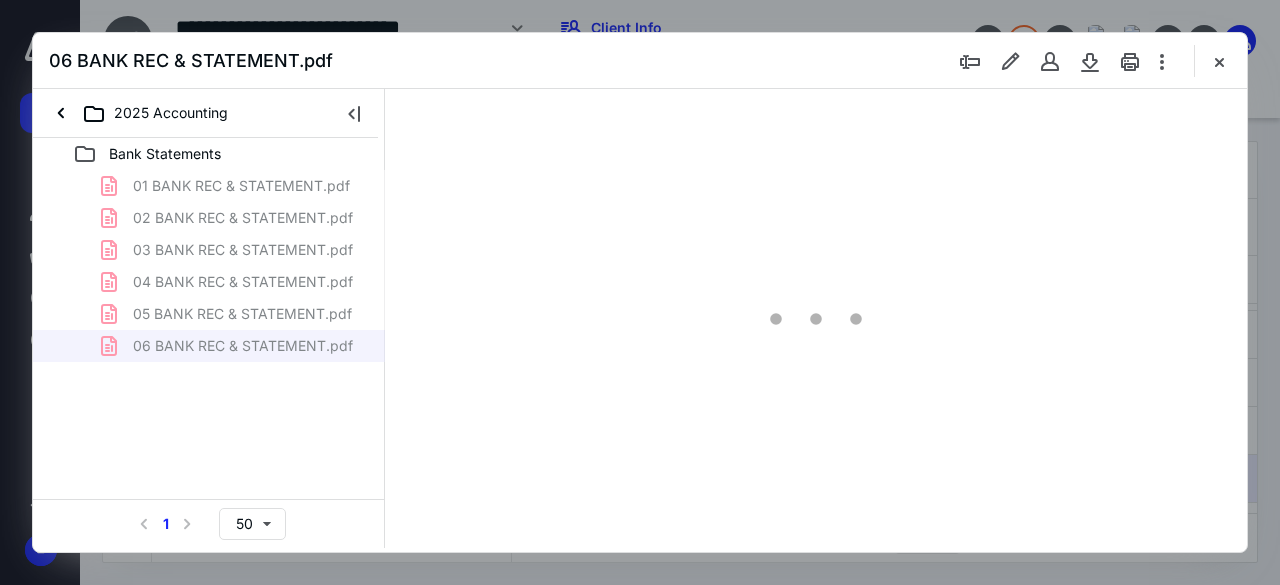scroll, scrollTop: 0, scrollLeft: 0, axis: both 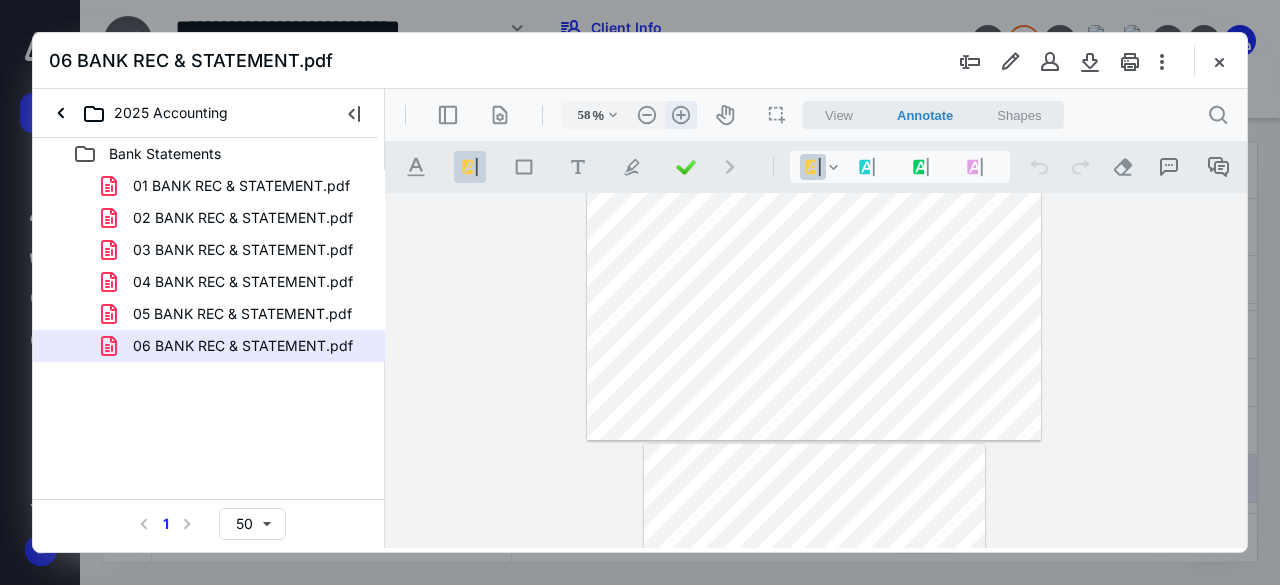 click on ".cls-1{fill:#abb0c4;} icon - header - zoom - in - line" at bounding box center (681, 115) 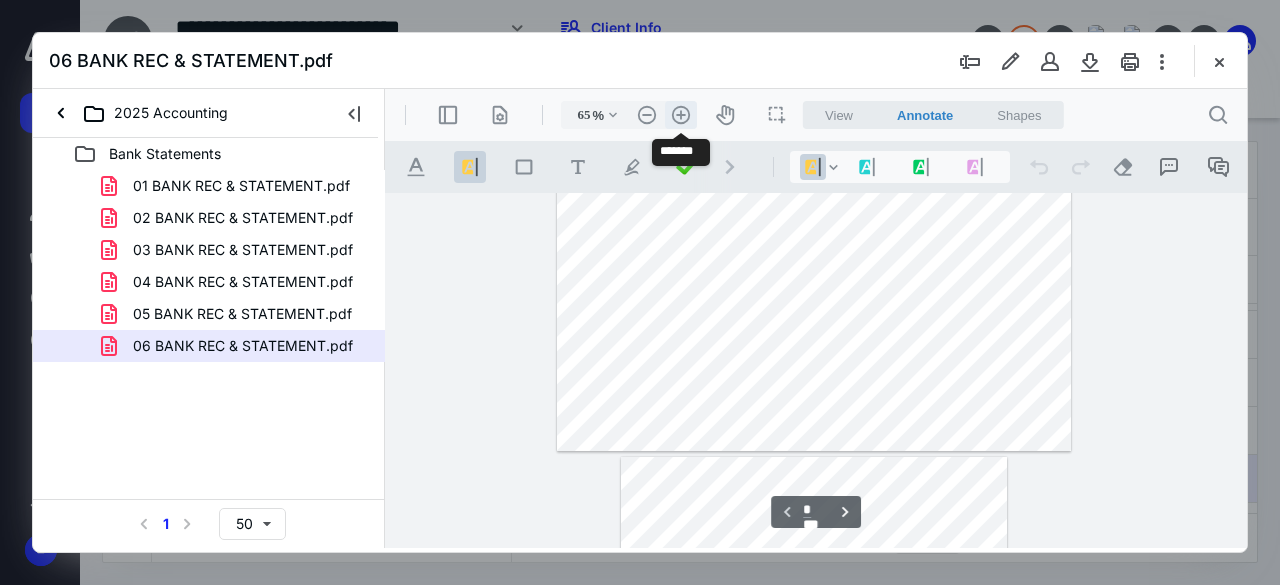 click on ".cls-1{fill:#abb0c4;} icon - header - zoom - in - line" at bounding box center [681, 115] 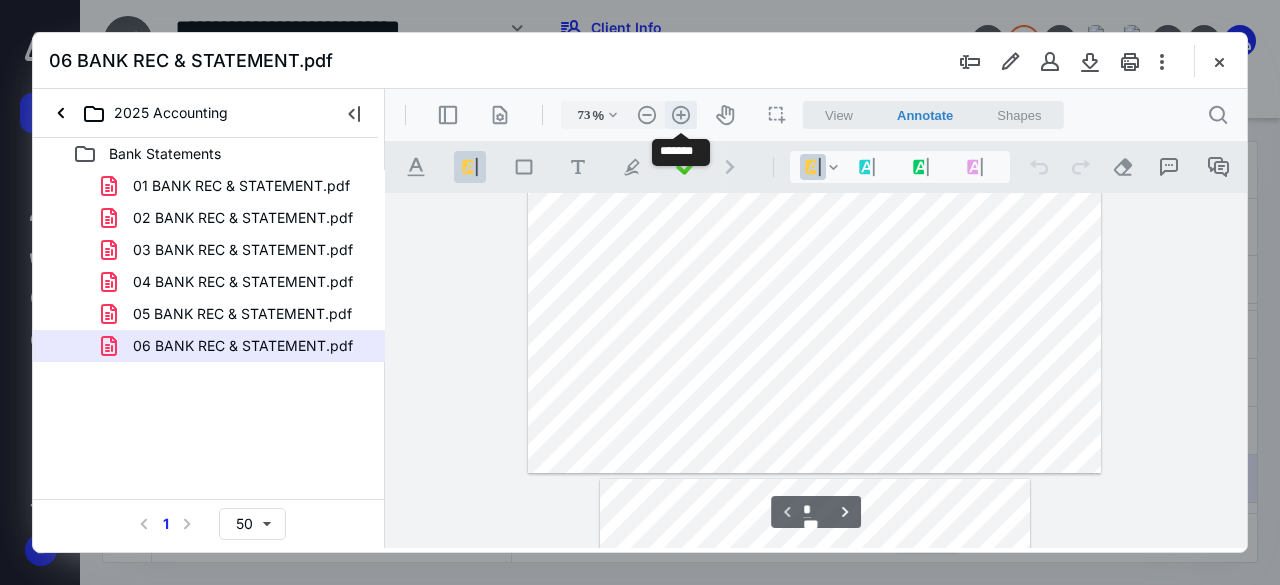 click on ".cls-1{fill:#abb0c4;} icon - header - zoom - in - line" at bounding box center [681, 115] 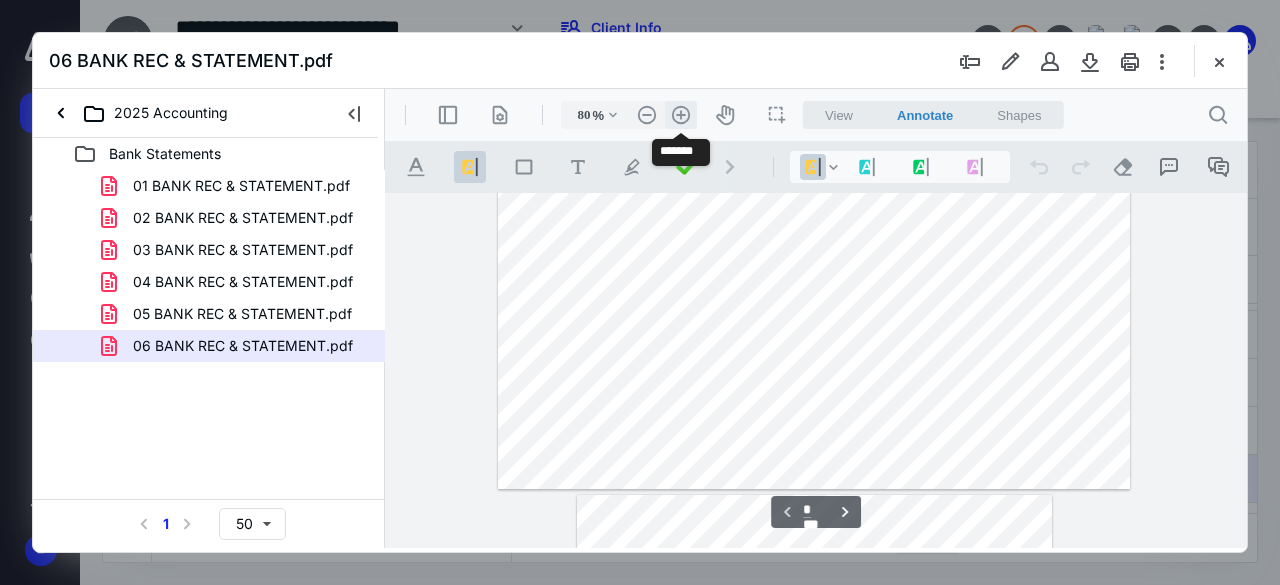 click on ".cls-1{fill:#abb0c4;} icon - header - zoom - in - line" at bounding box center [681, 115] 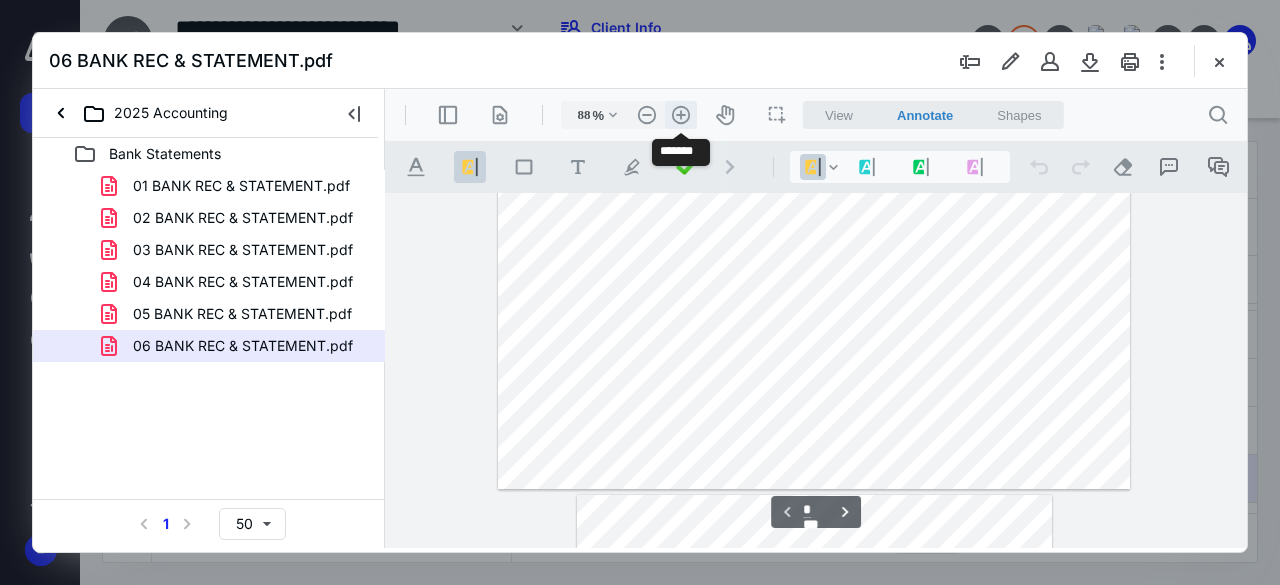 scroll, scrollTop: 226, scrollLeft: 0, axis: vertical 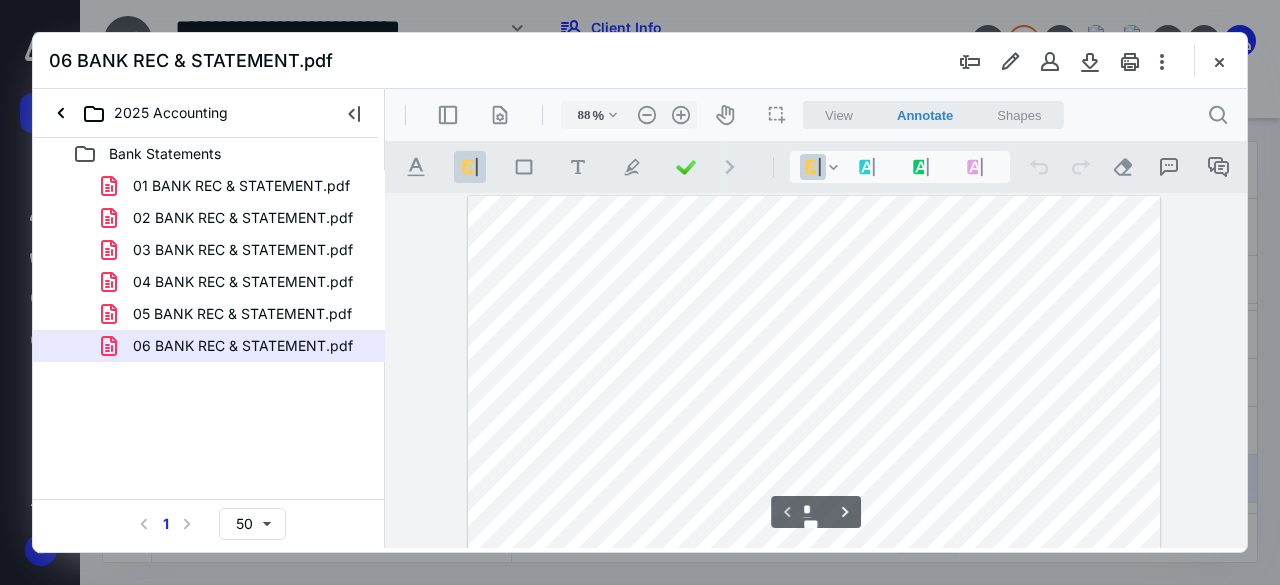 drag, startPoint x: 604, startPoint y: 381, endPoint x: 537, endPoint y: 381, distance: 67 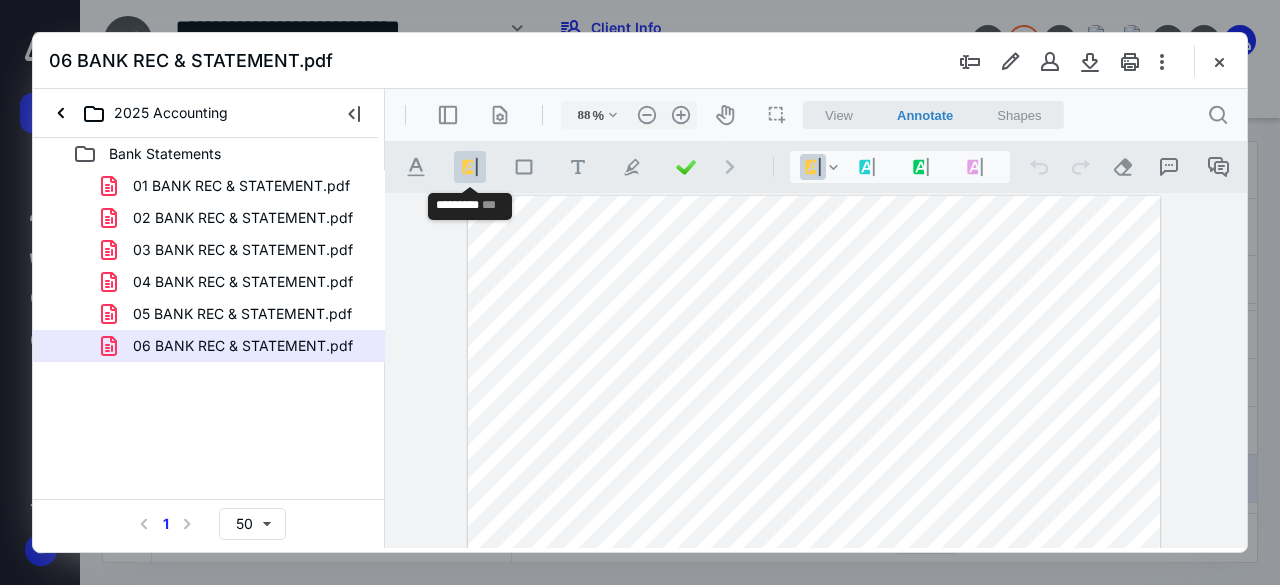 click on ".cls-1{fill:#8c8c8c;} icon - line - tool - highlight" at bounding box center (470, 167) 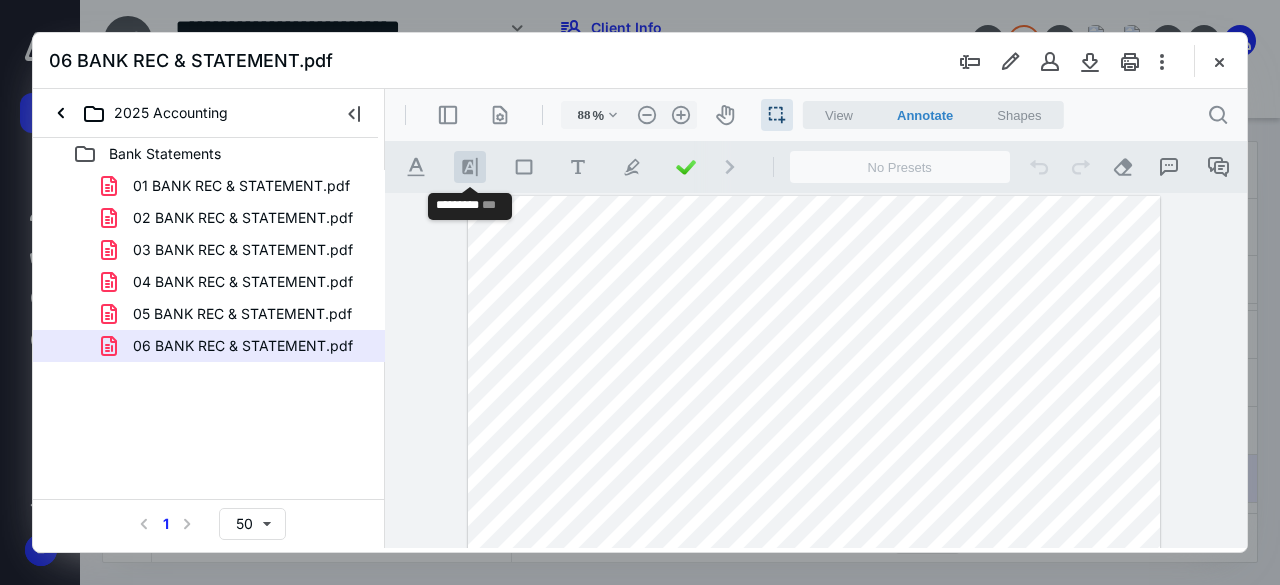 click on ".cls-1{fill:#8c8c8c;} icon - line - tool - highlight" at bounding box center (470, 167) 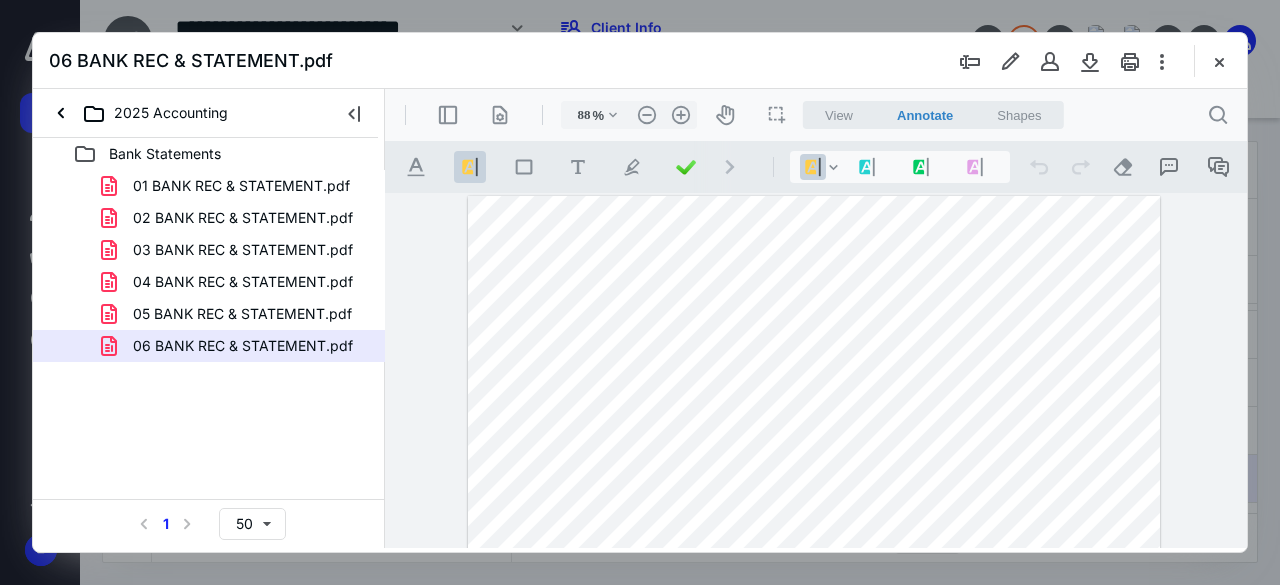 drag, startPoint x: 1096, startPoint y: 380, endPoint x: 1126, endPoint y: 385, distance: 30.413813 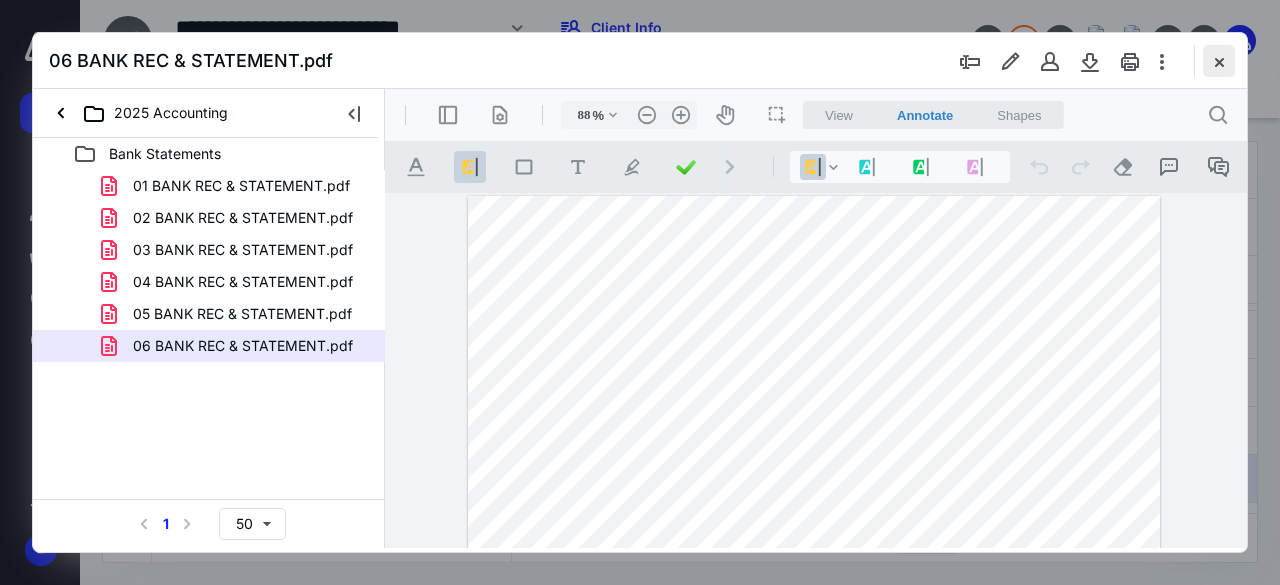click at bounding box center [1219, 61] 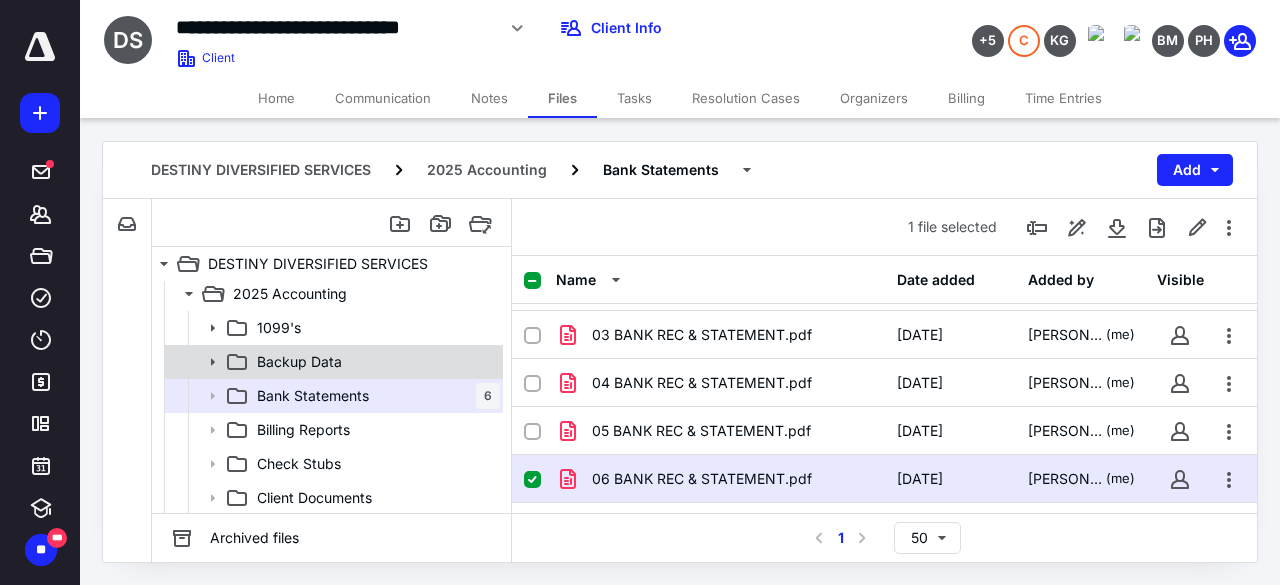 click on "Backup Data" at bounding box center (374, 362) 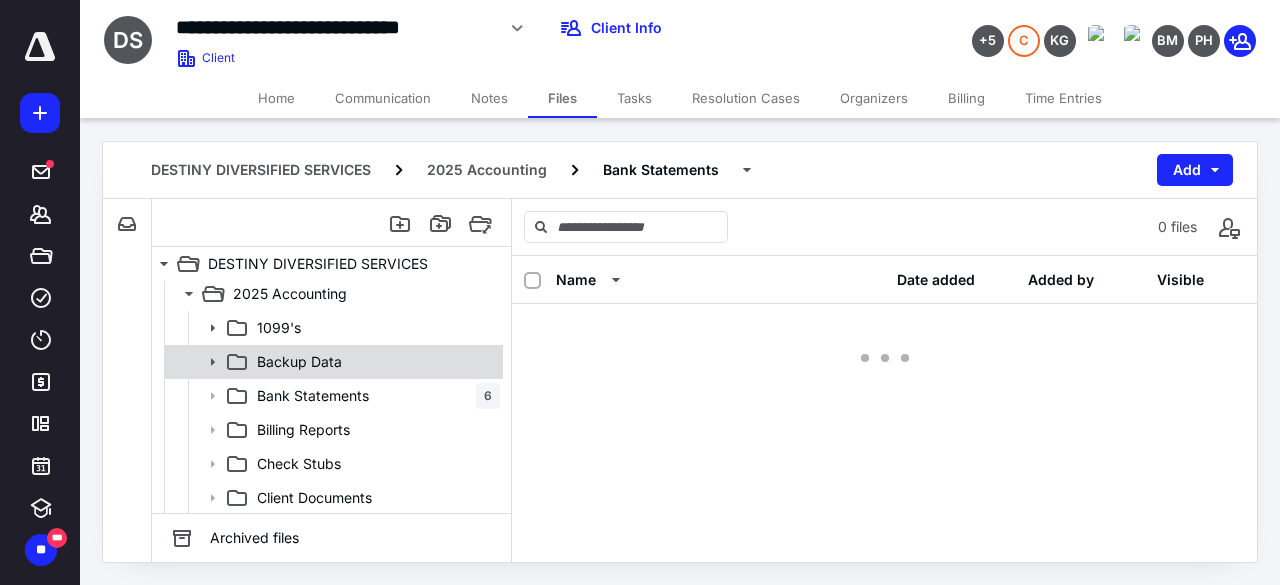 scroll, scrollTop: 0, scrollLeft: 0, axis: both 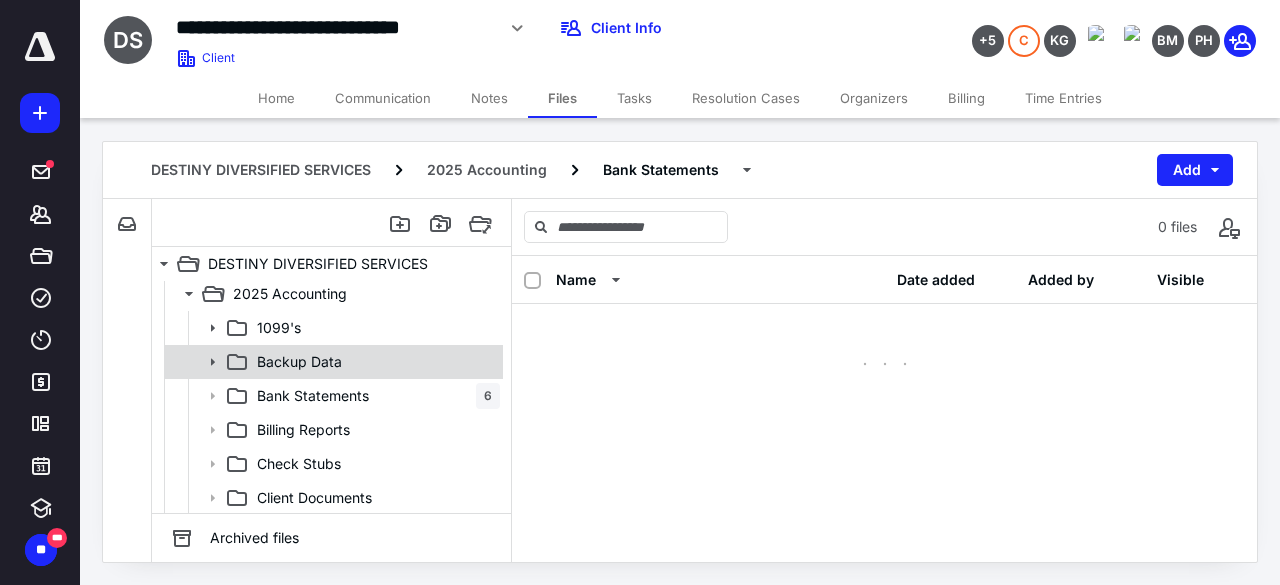 click on "Backup Data" at bounding box center [374, 362] 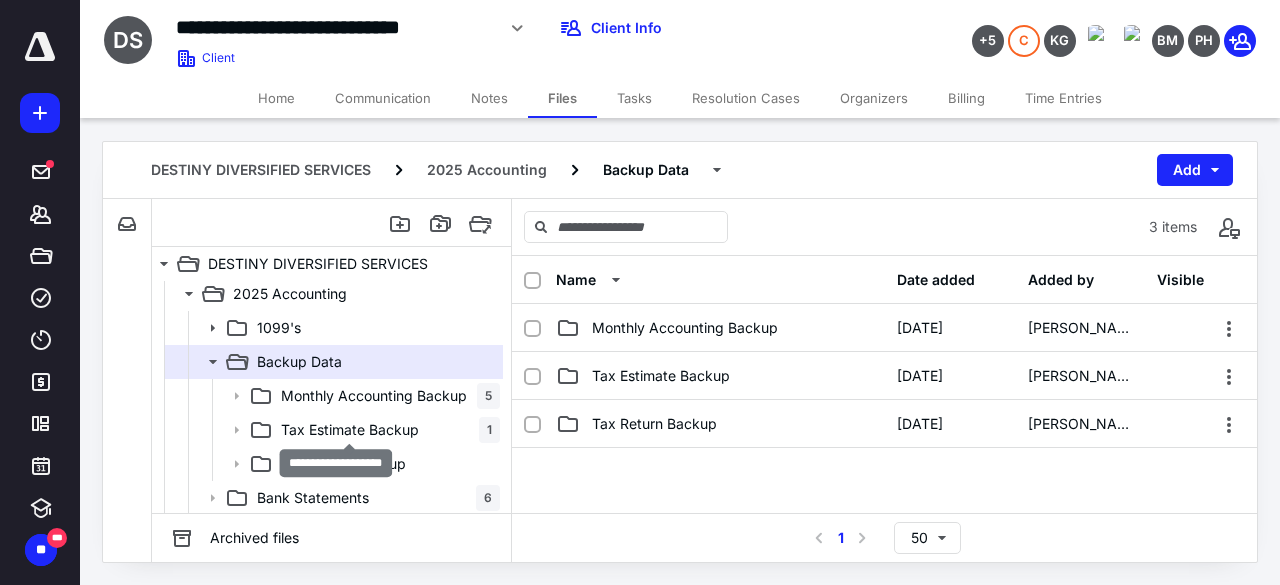 click on "Tax Estimate Backup" at bounding box center (350, 430) 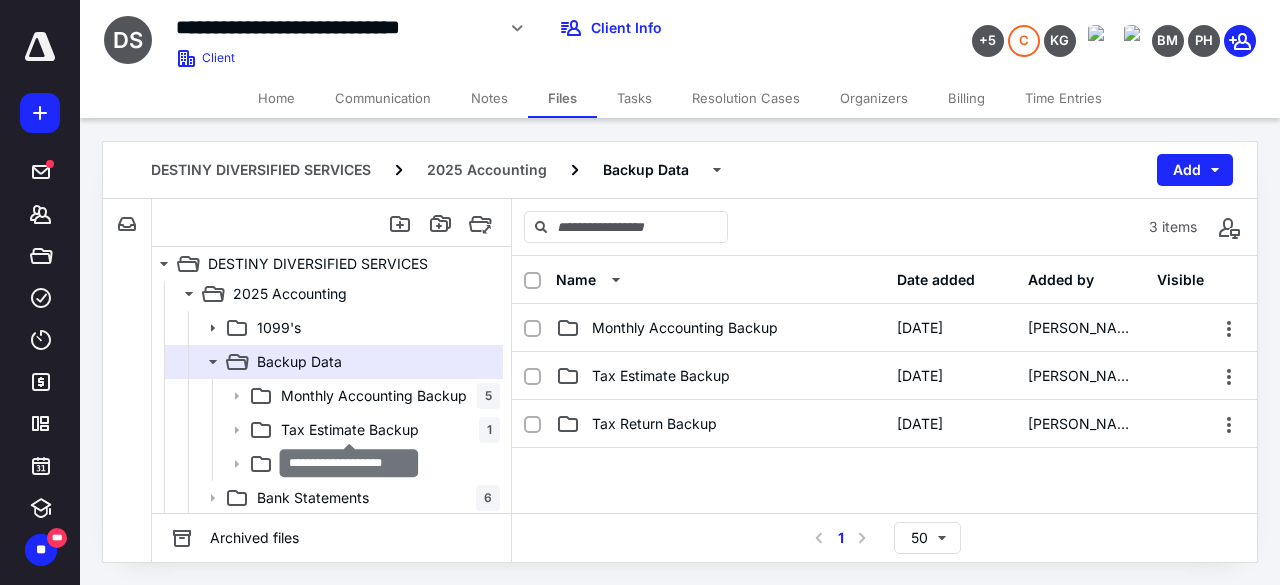 click on "Tax Estimate Backup" at bounding box center (350, 430) 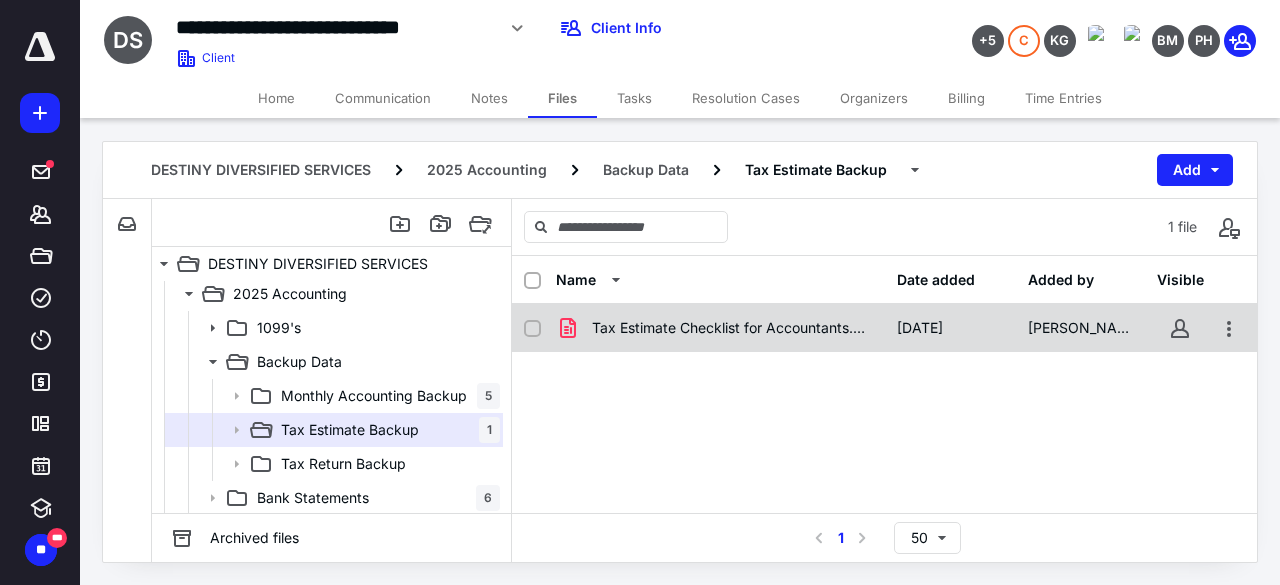 click on "Tax Estimate Checklist for Accountants.pdf" at bounding box center (720, 328) 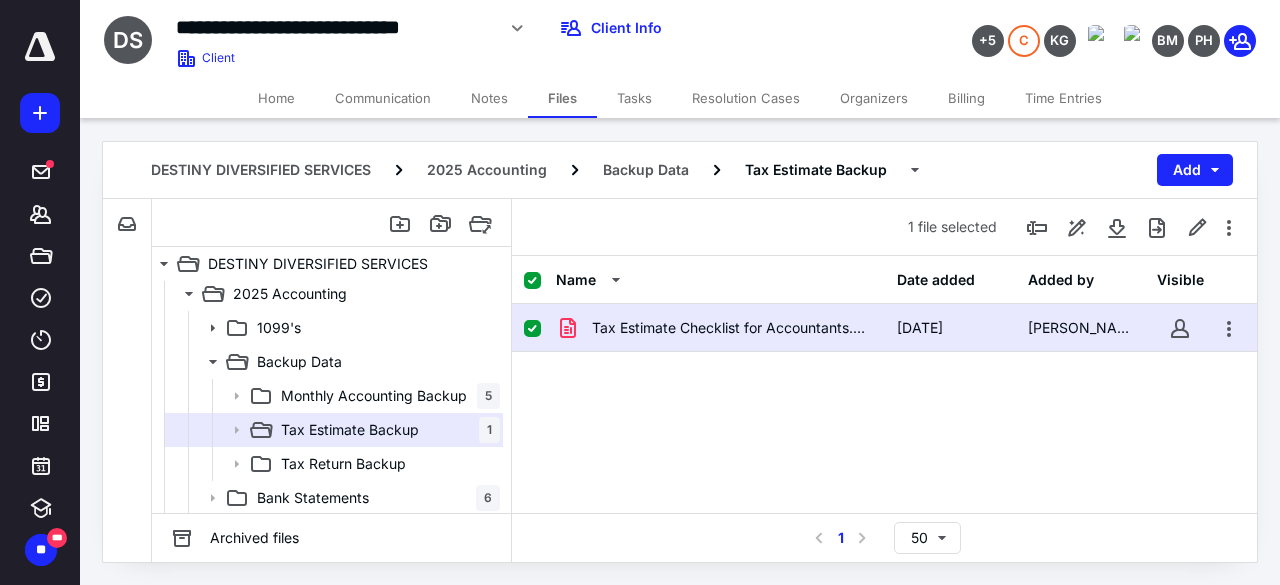click on "Tax Estimate Checklist for Accountants.pdf" at bounding box center (720, 328) 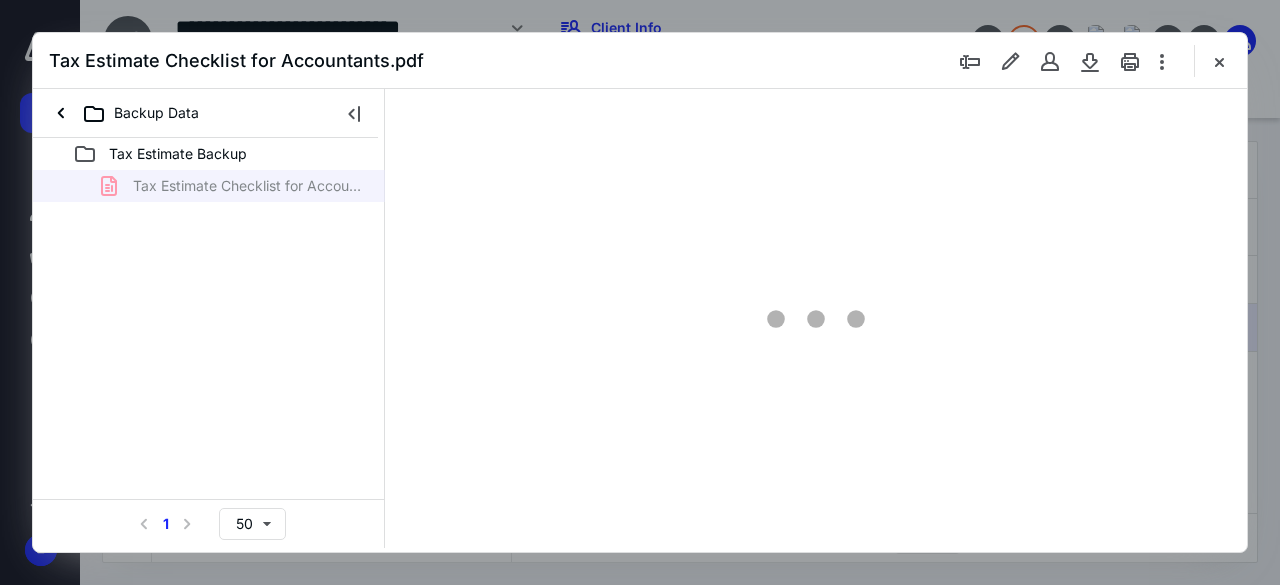 scroll, scrollTop: 0, scrollLeft: 0, axis: both 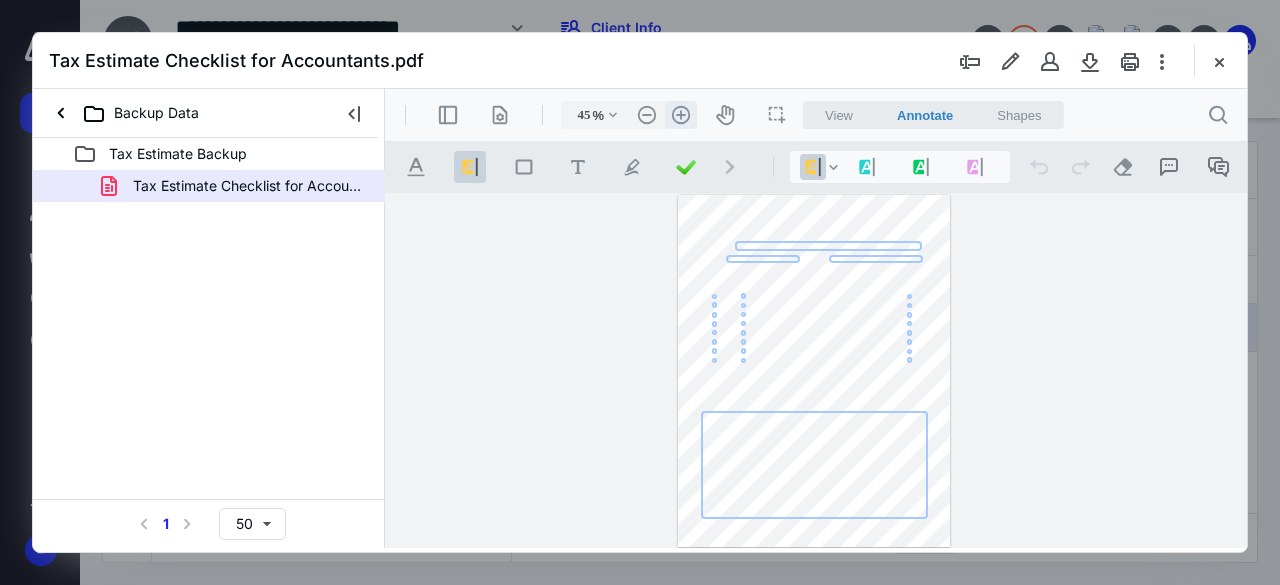 click on ".cls-1{fill:#abb0c4;} icon - header - zoom - in - line" at bounding box center (681, 115) 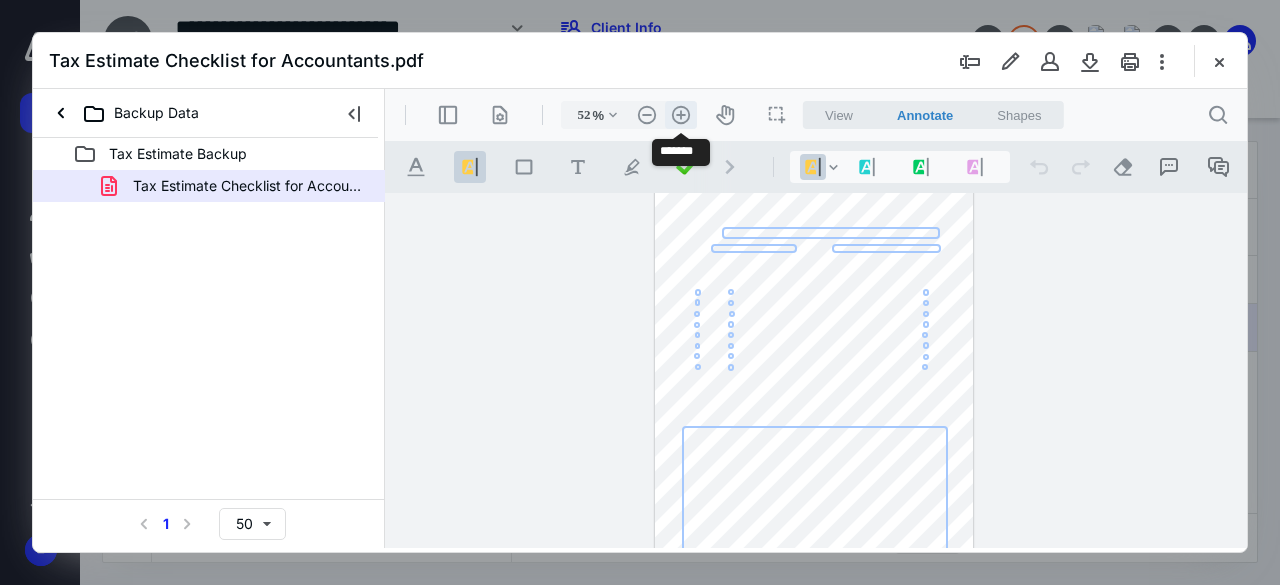 click on ".cls-1{fill:#abb0c4;} icon - header - zoom - in - line" at bounding box center (681, 115) 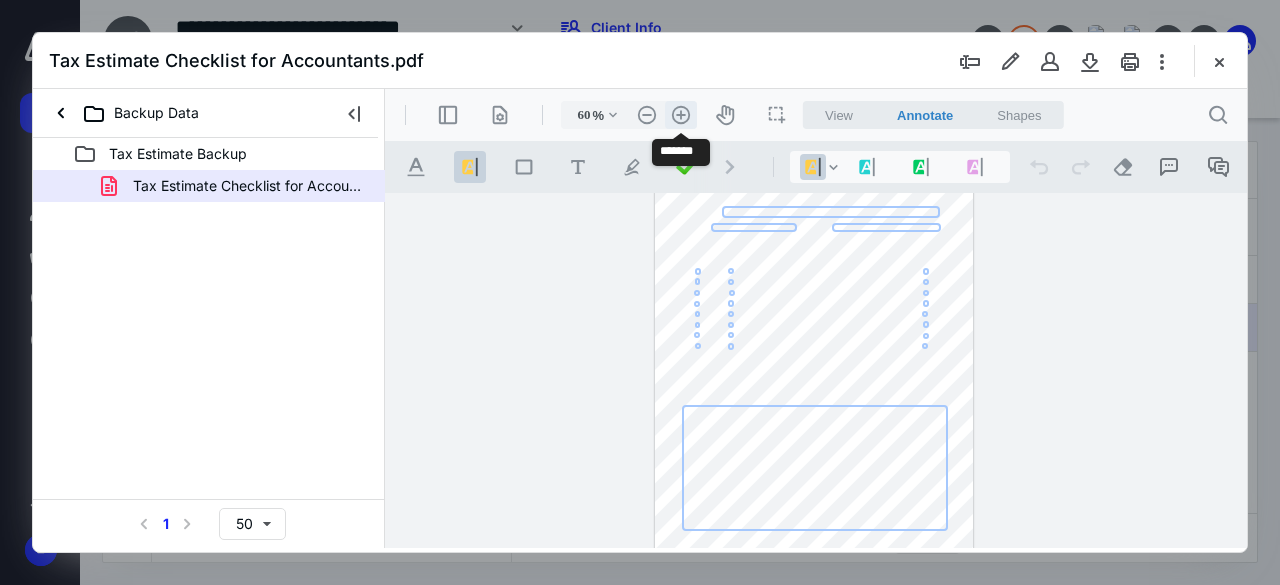 click on ".cls-1{fill:#abb0c4;} icon - header - zoom - in - line" at bounding box center (681, 115) 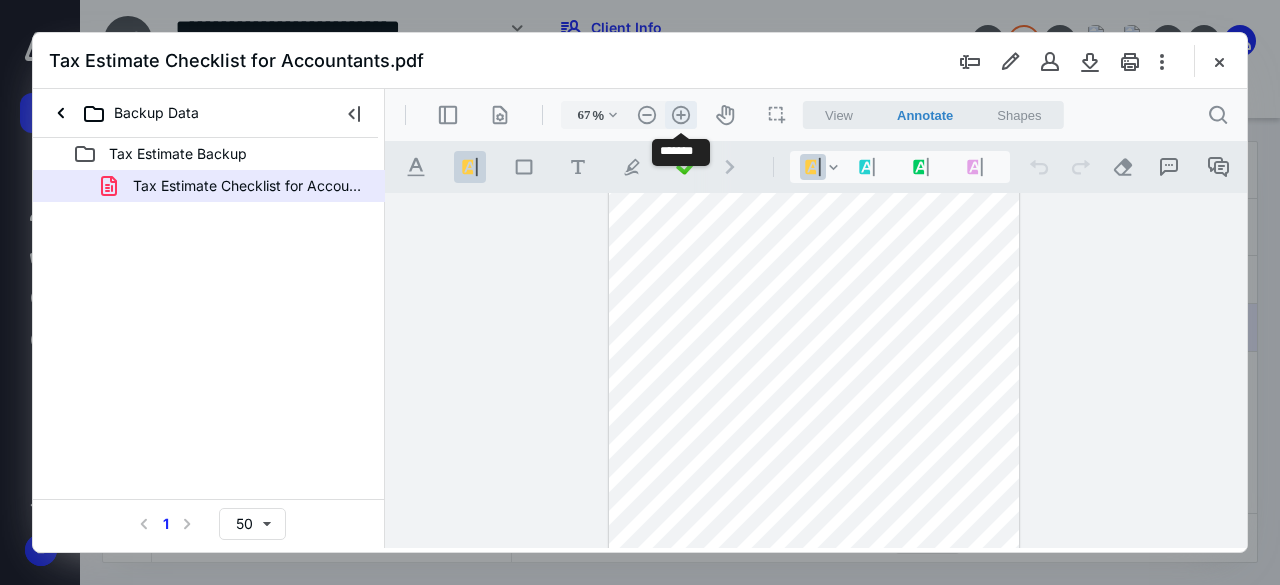 click on ".cls-1{fill:#abb0c4;} icon - header - zoom - in - line" at bounding box center [681, 115] 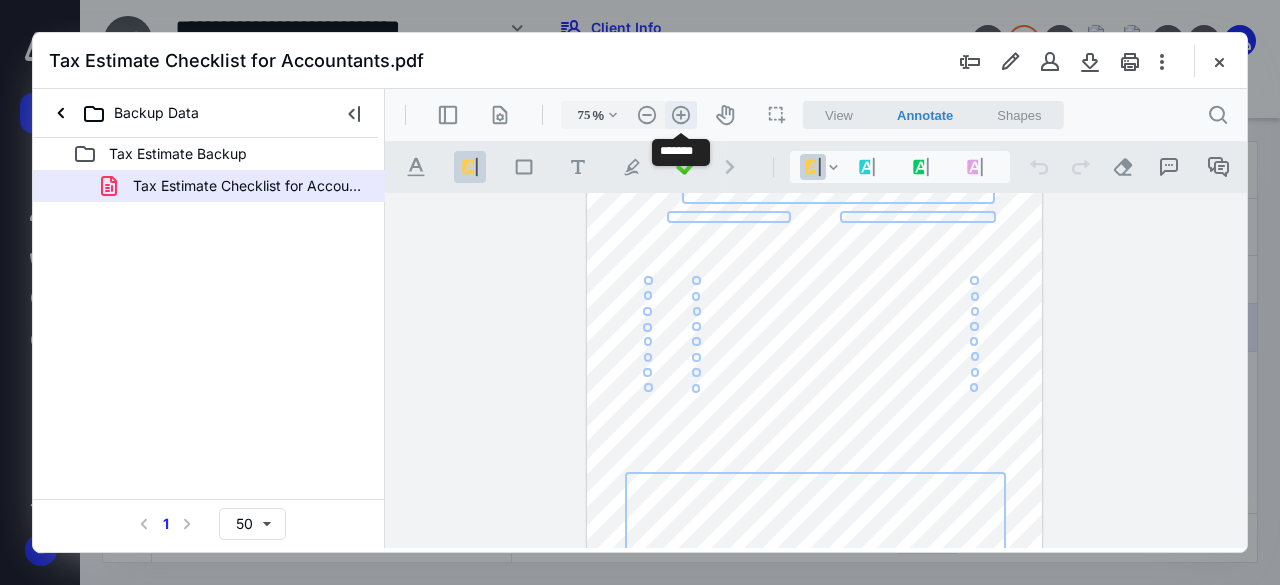 click on ".cls-1{fill:#abb0c4;} icon - header - zoom - in - line" at bounding box center [681, 115] 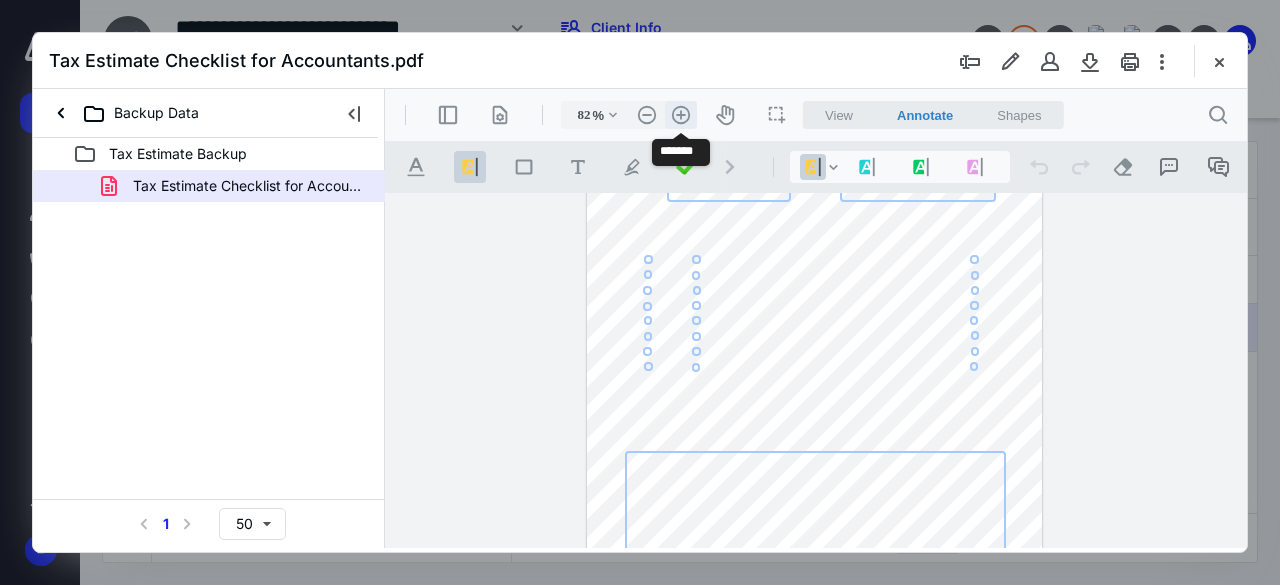 click on ".cls-1{fill:#abb0c4;} icon - header - zoom - in - line" at bounding box center [681, 115] 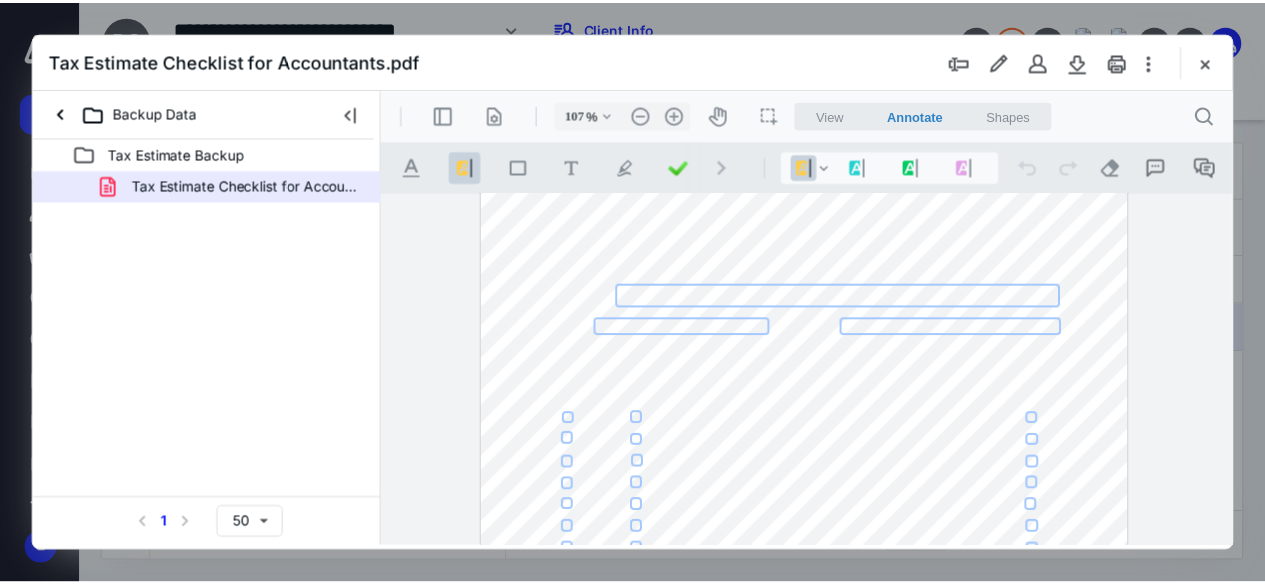 scroll, scrollTop: 0, scrollLeft: 0, axis: both 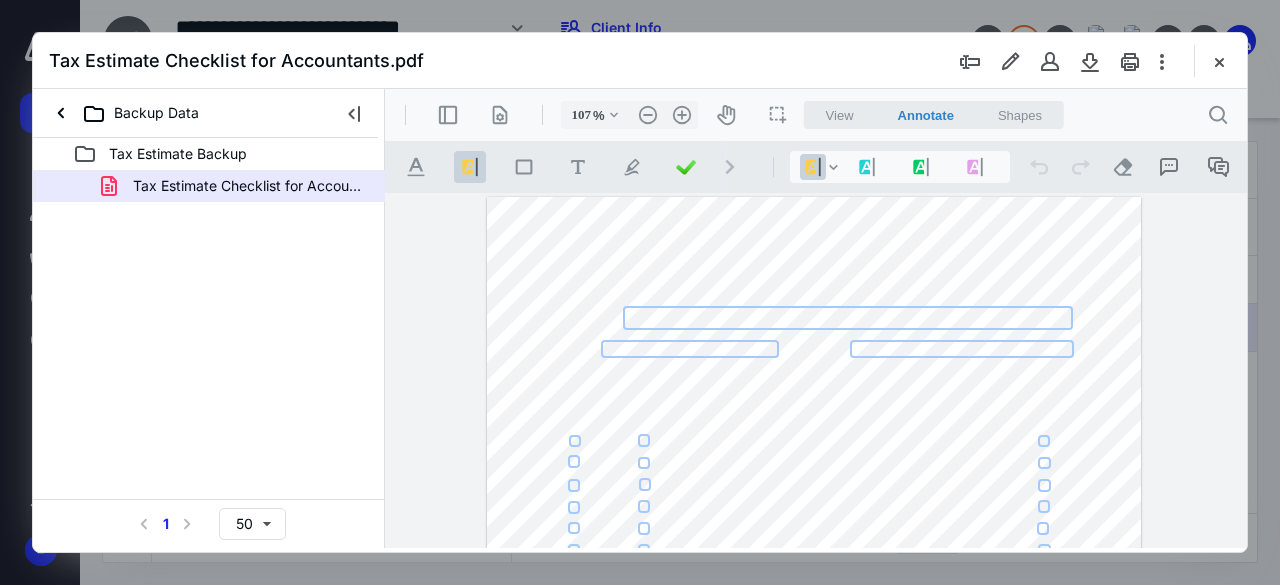 click at bounding box center (848, 318) 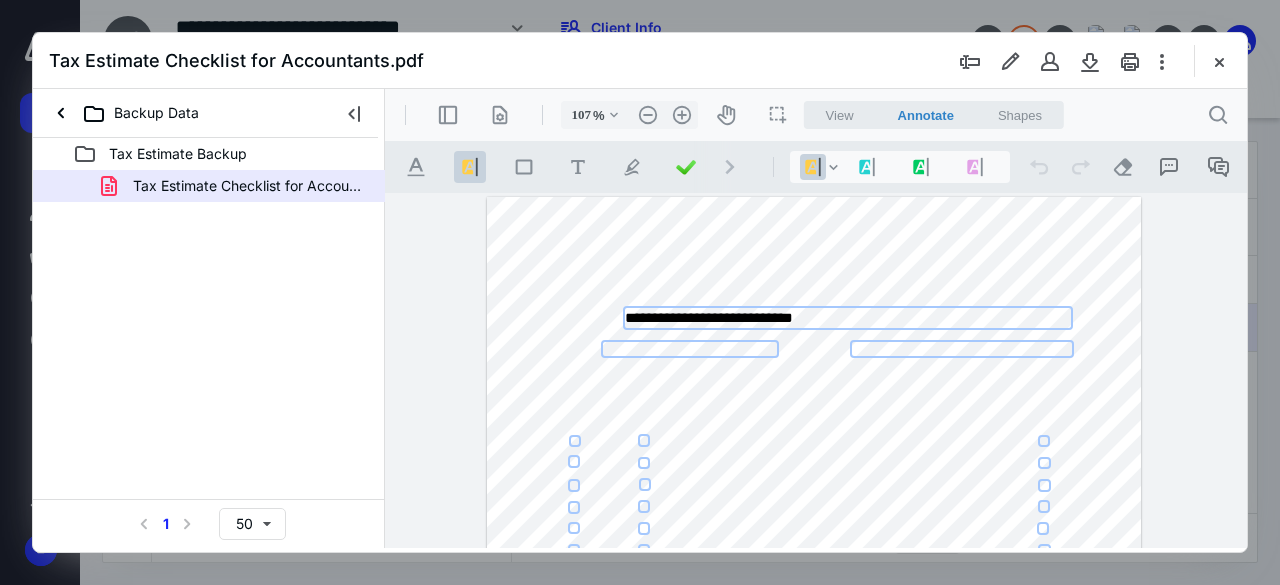 type on "**********" 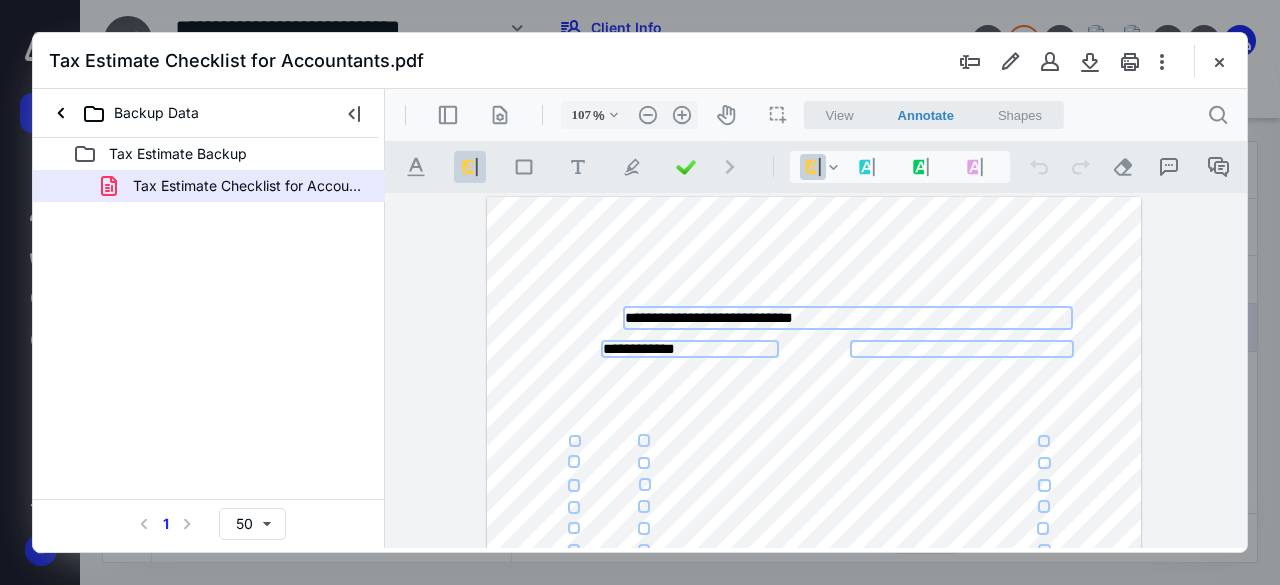 type on "**********" 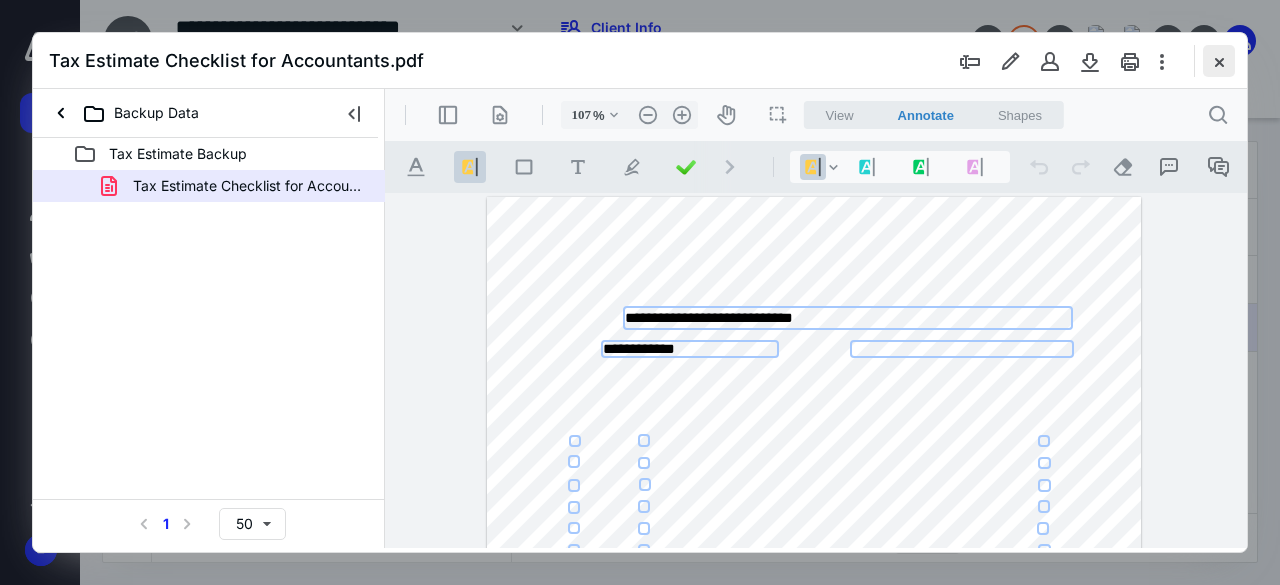 click at bounding box center [1219, 61] 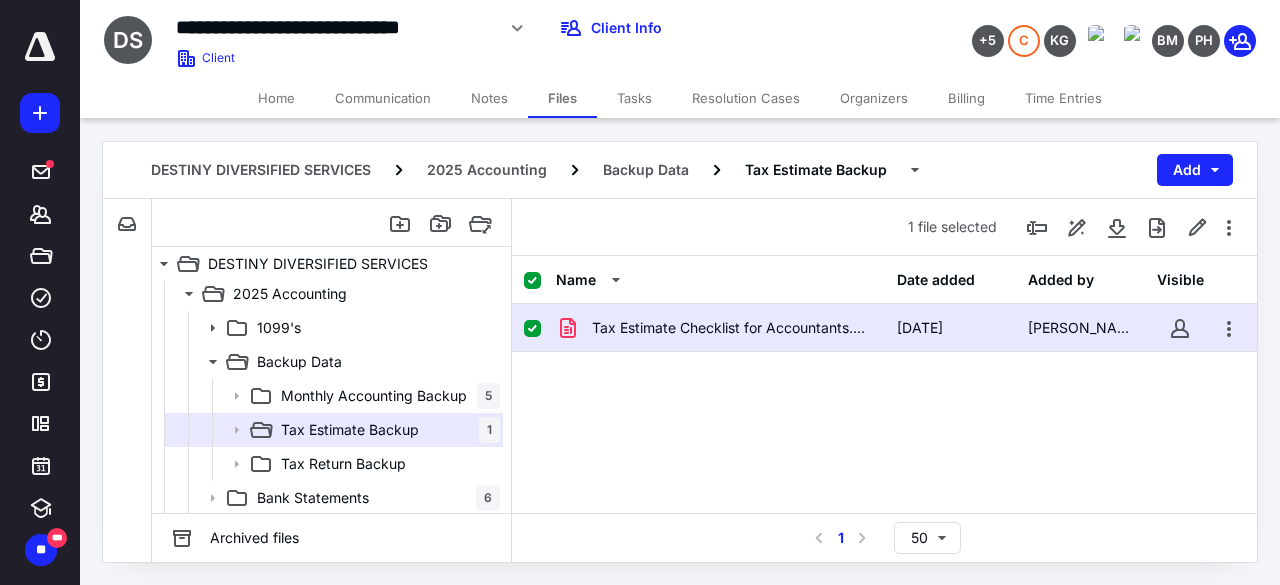 click on "Tasks" at bounding box center [634, 98] 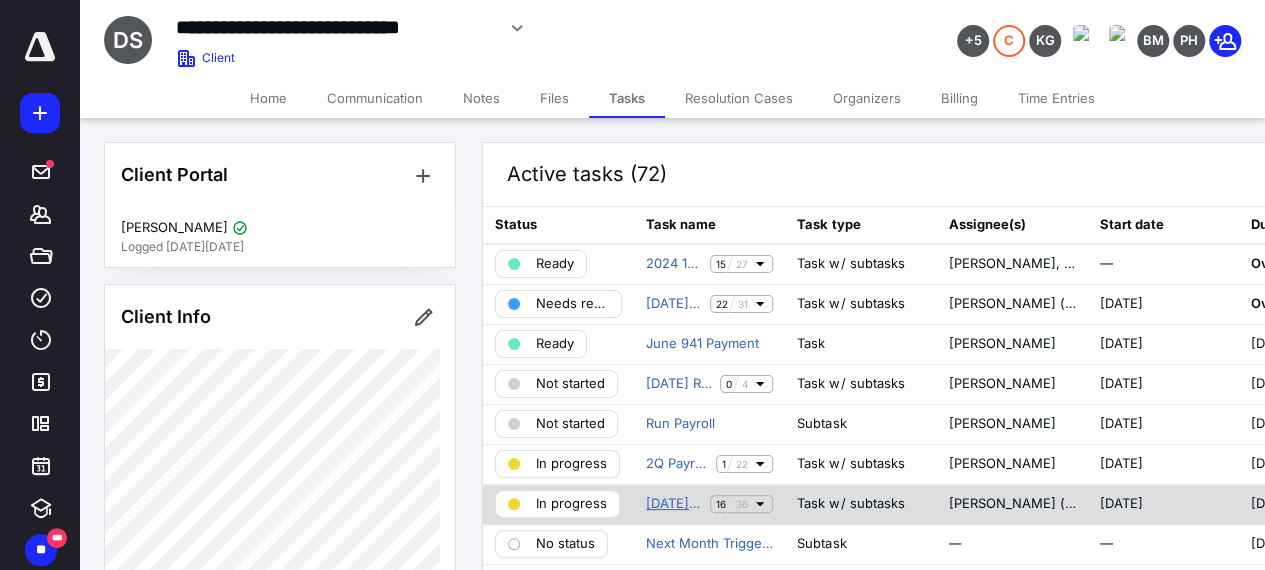 click on "[DATE] Acctg" at bounding box center (674, 504) 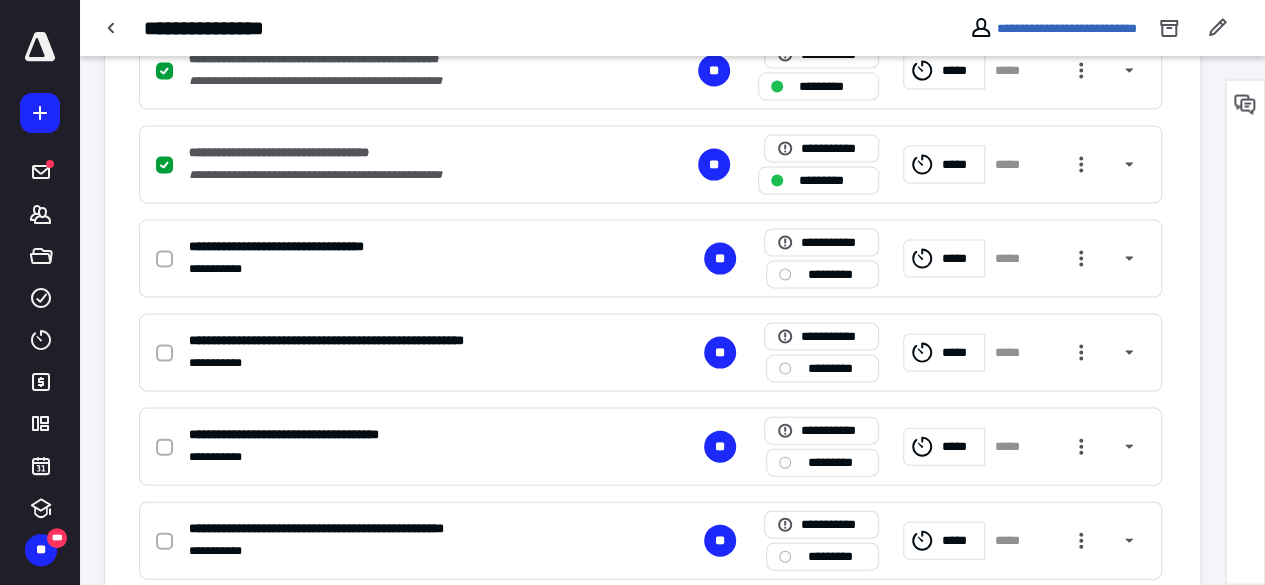 scroll, scrollTop: 1966, scrollLeft: 0, axis: vertical 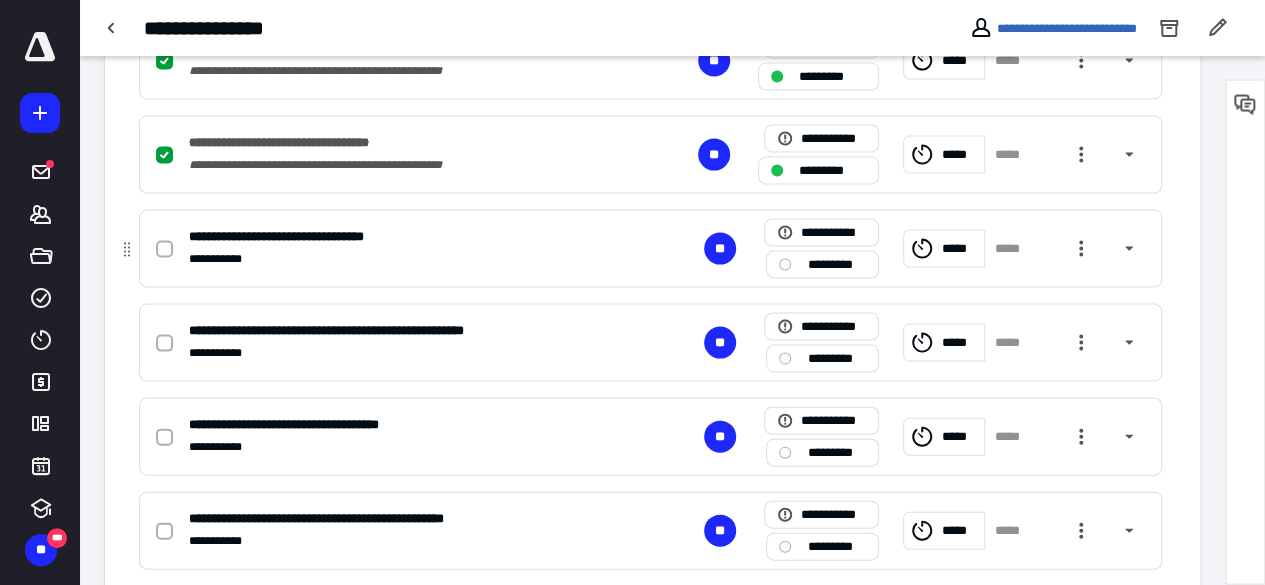 click on "**********" at bounding box center (388, 237) 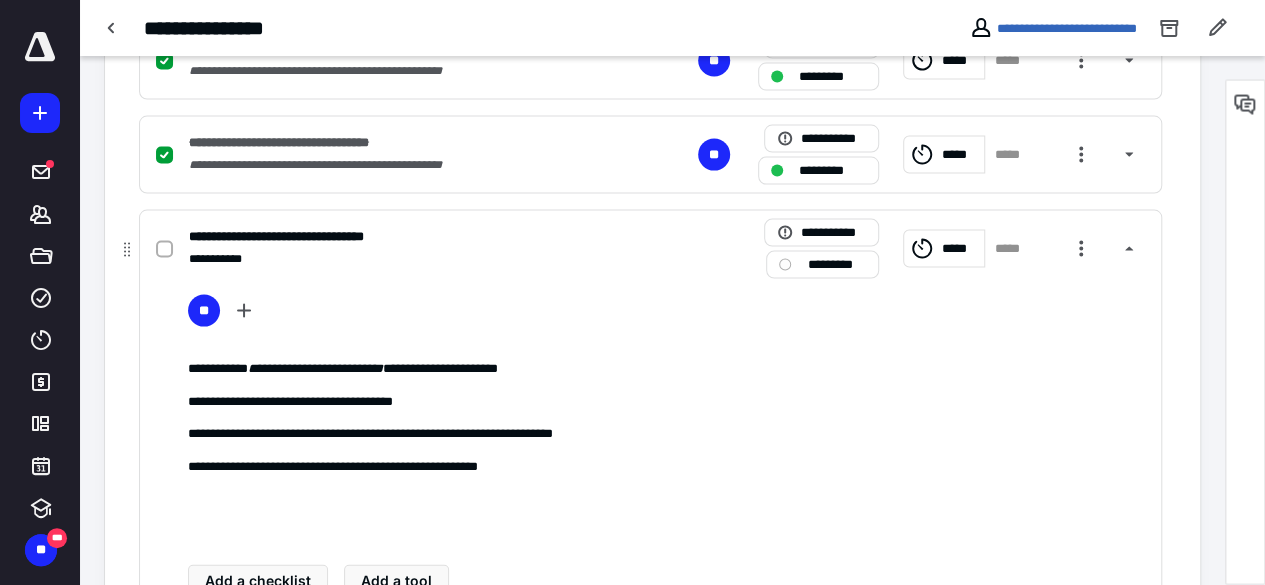 click 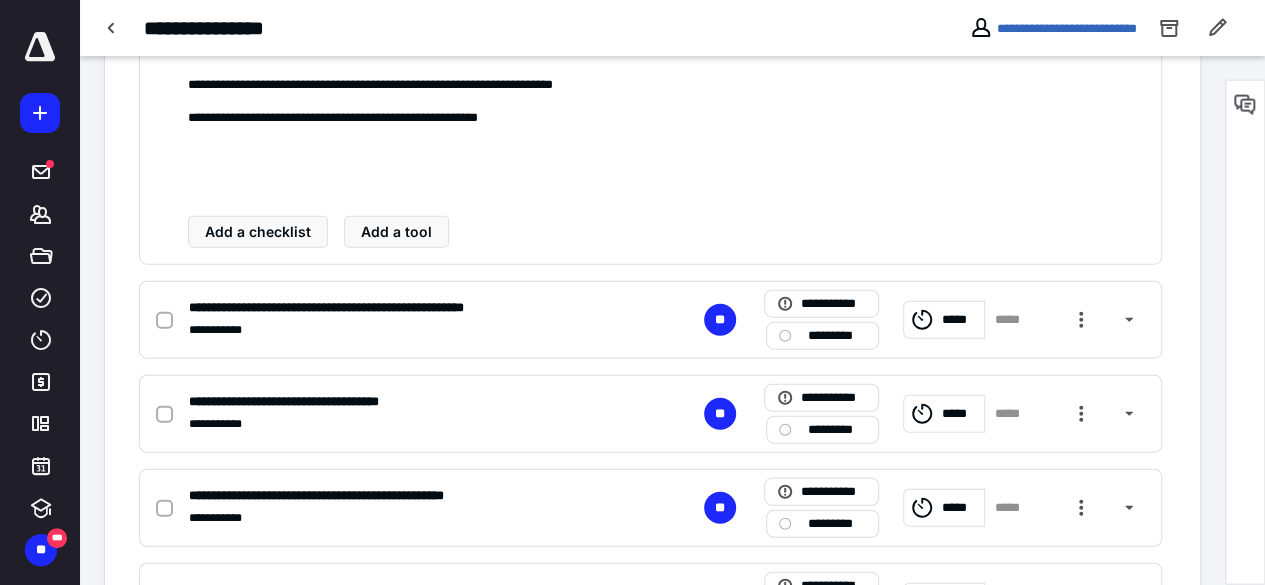 scroll, scrollTop: 2326, scrollLeft: 0, axis: vertical 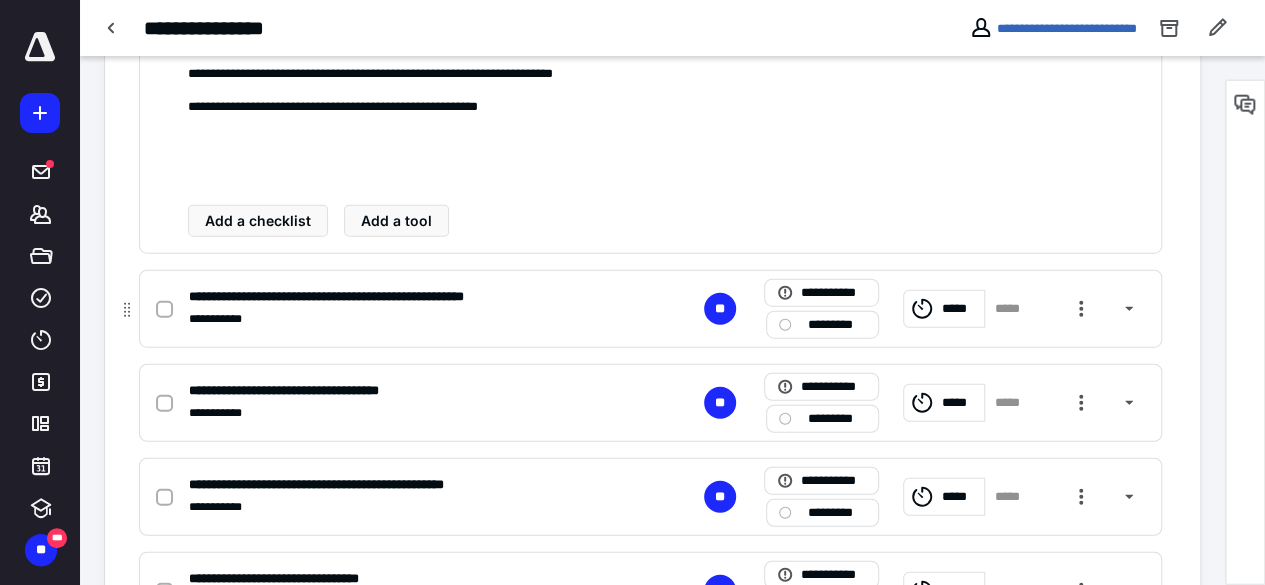 click on "**********" at bounding box center (388, 319) 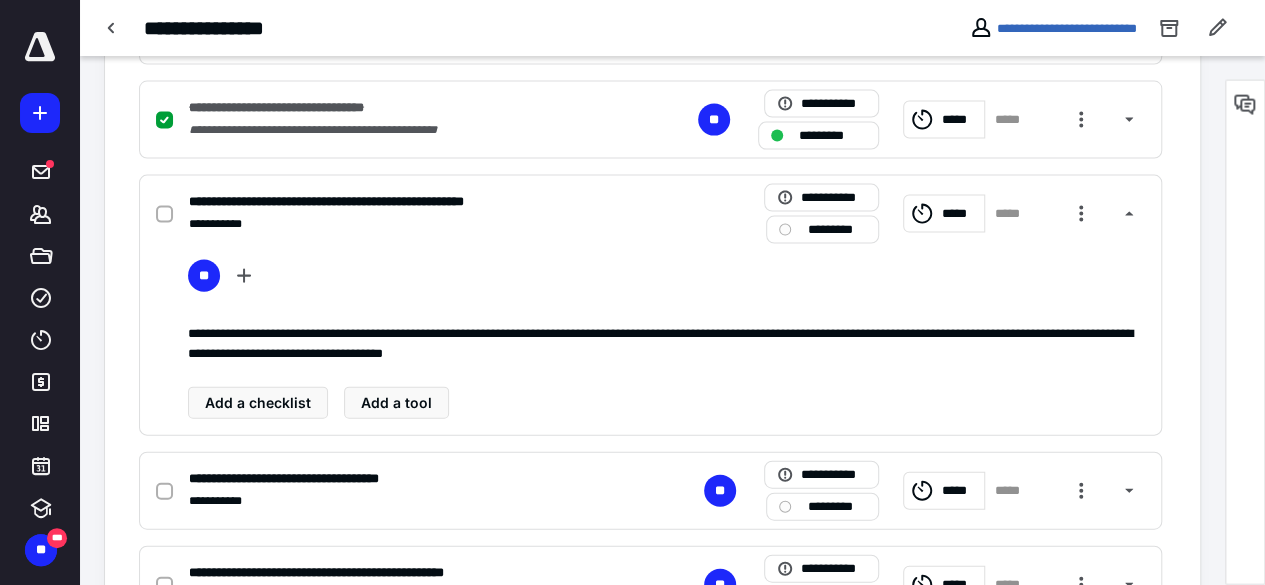 scroll, scrollTop: 2105, scrollLeft: 0, axis: vertical 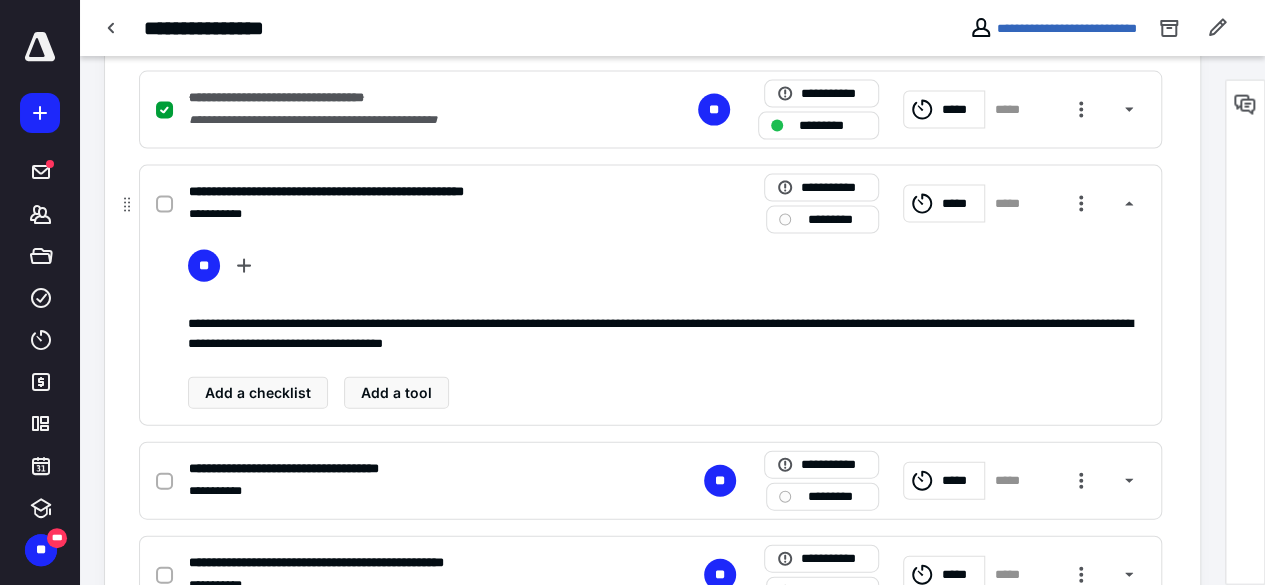 click at bounding box center (164, 205) 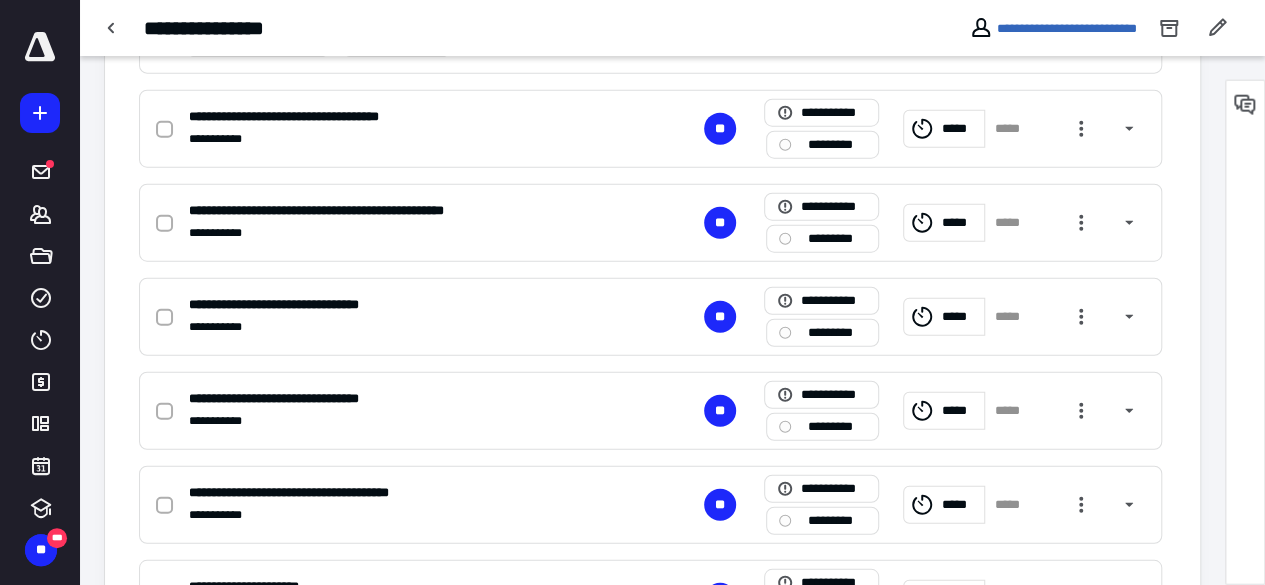 scroll, scrollTop: 2472, scrollLeft: 0, axis: vertical 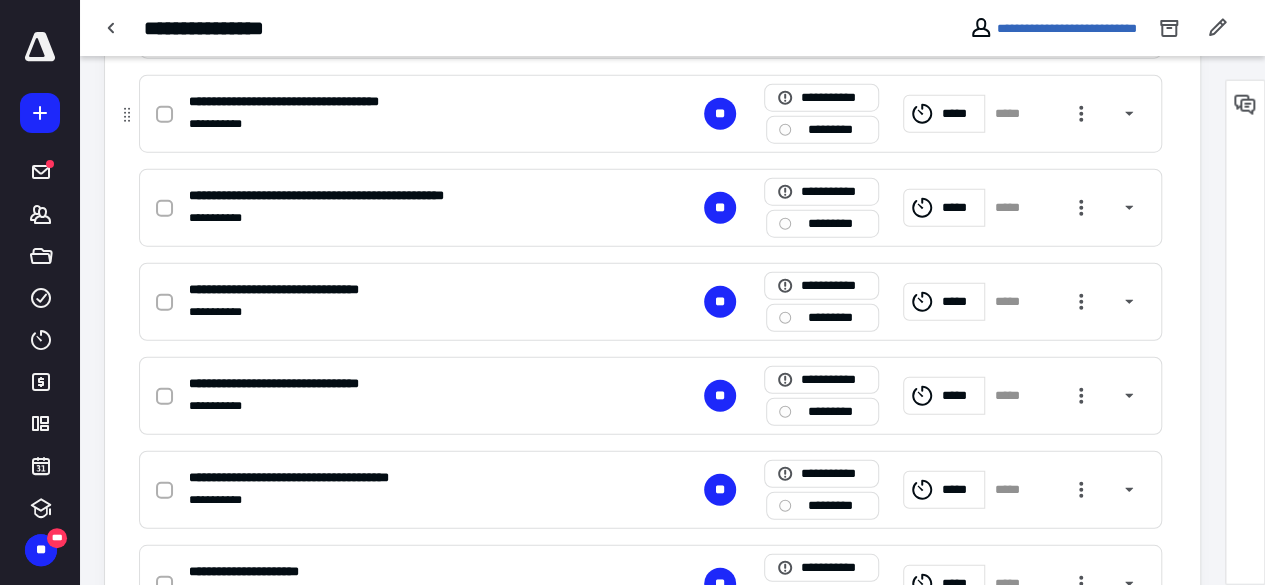 click 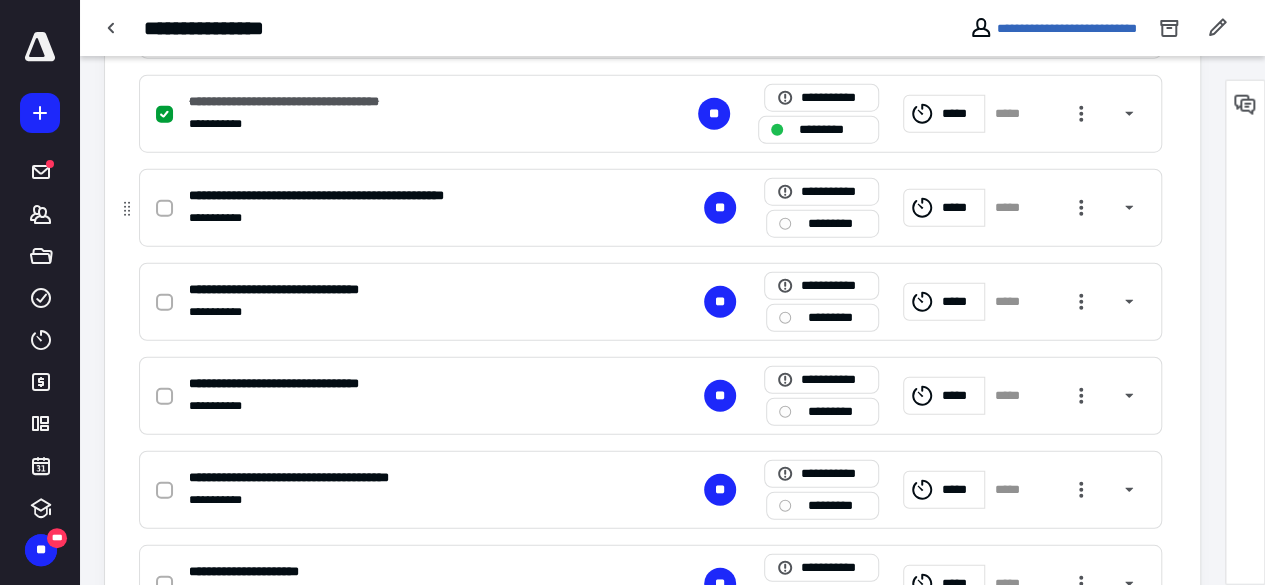 click at bounding box center (164, 209) 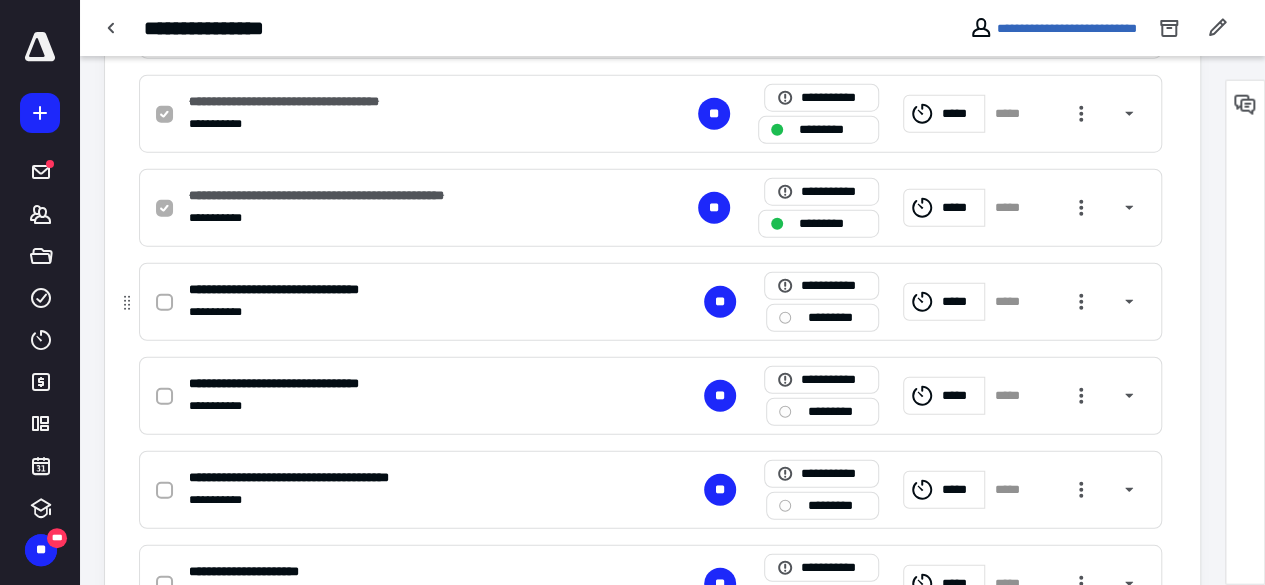 checkbox on "false" 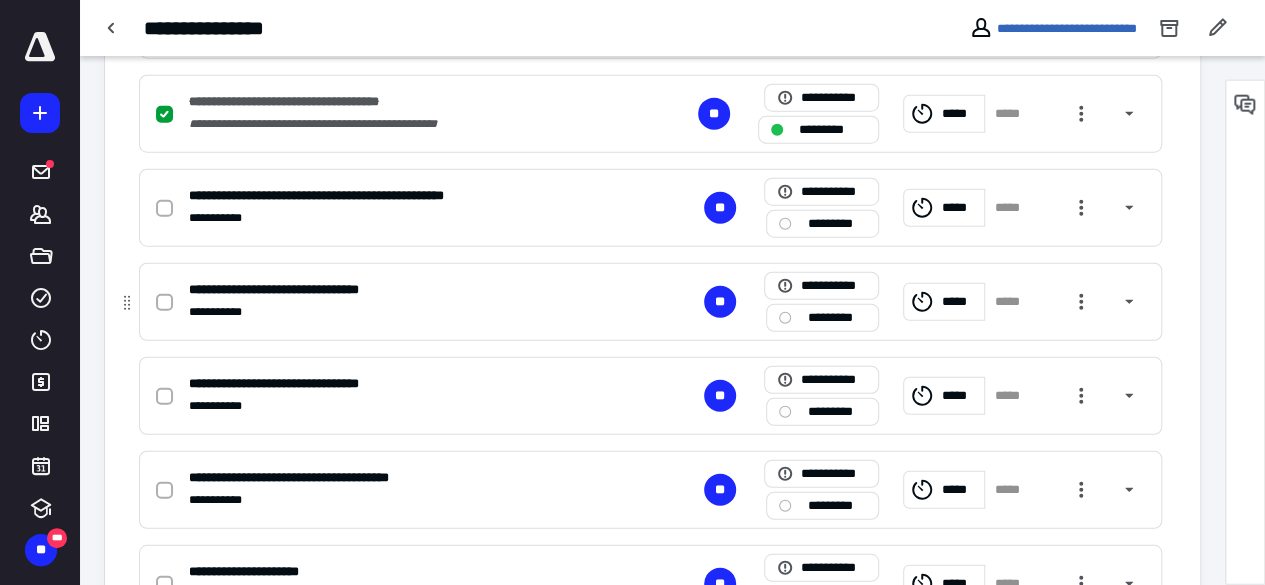 click 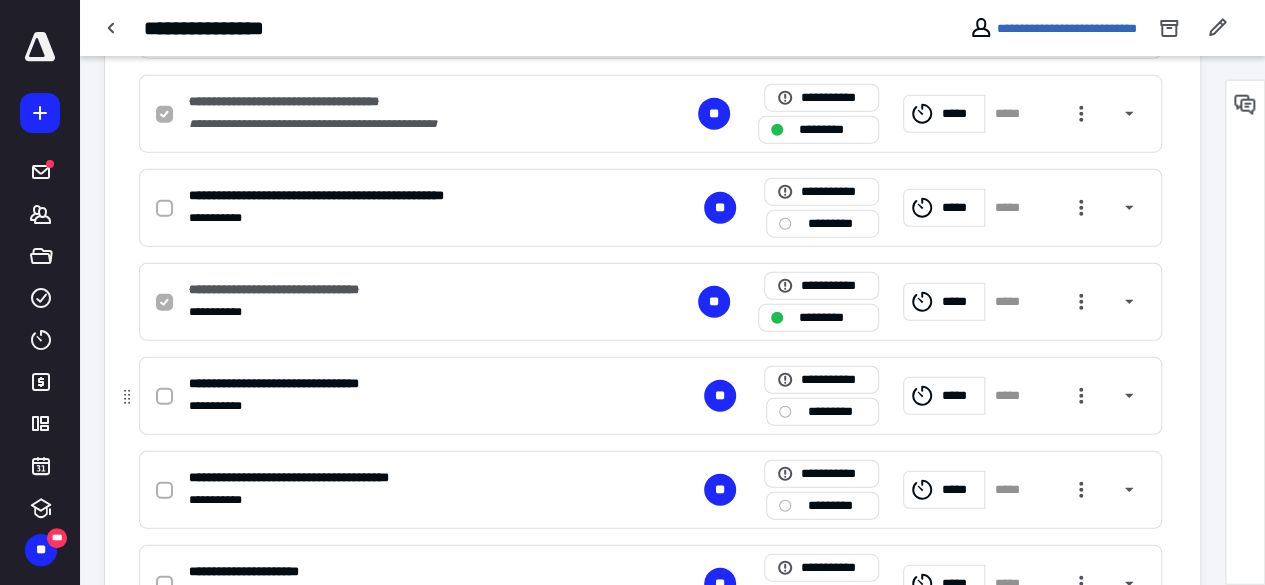 click on "**********" at bounding box center [388, 406] 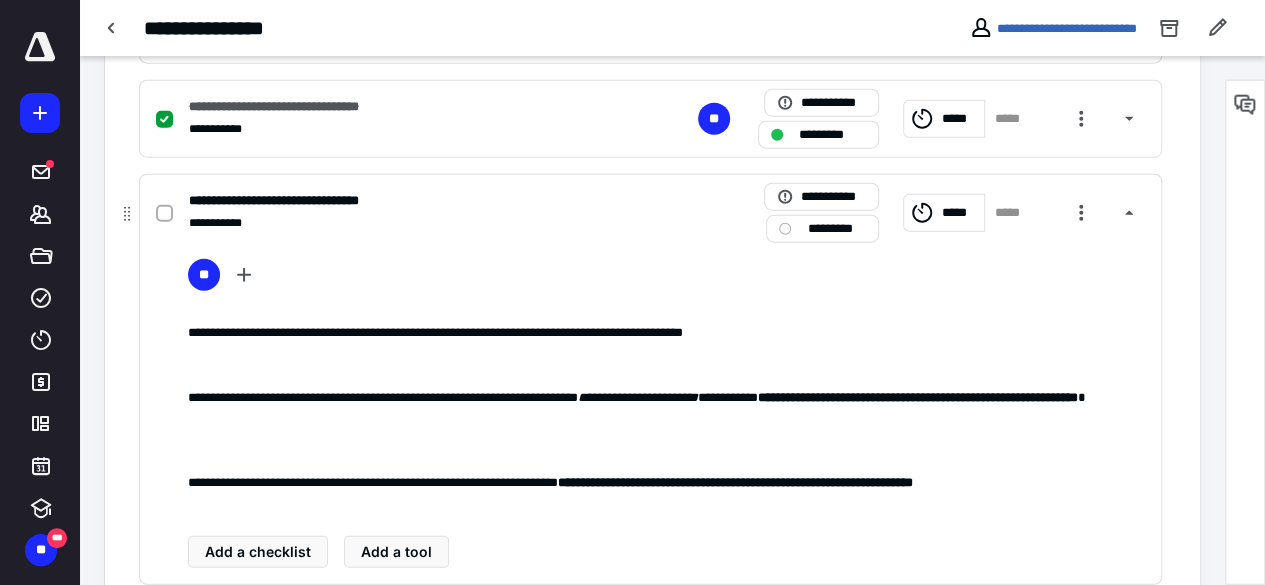 checkbox on "true" 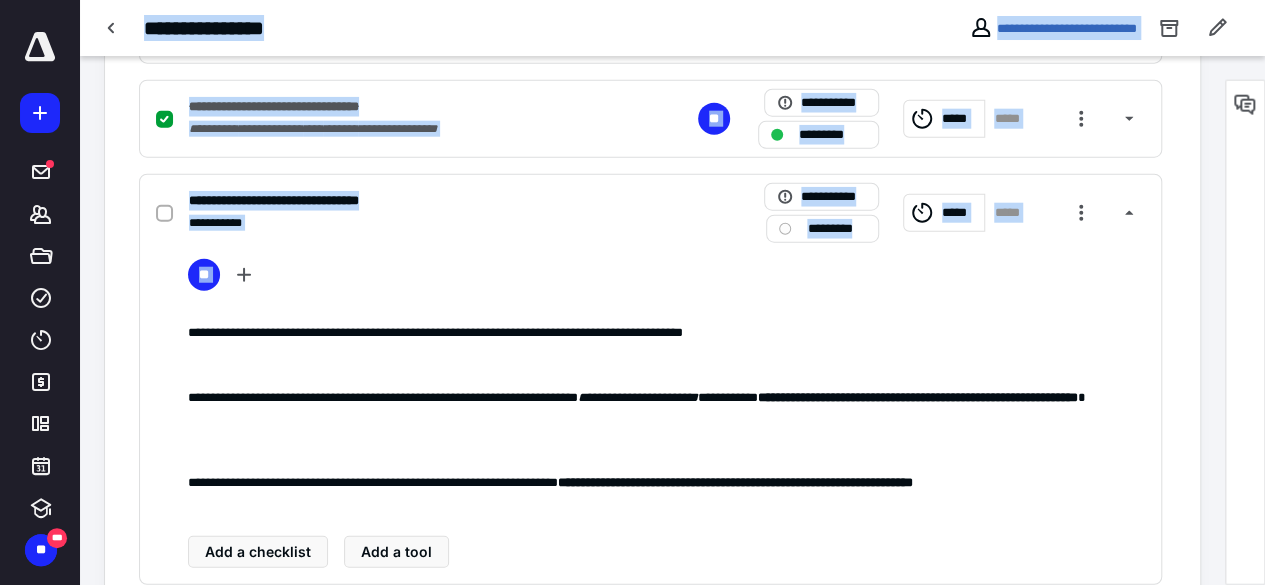 drag, startPoint x: 186, startPoint y: 321, endPoint x: -560, endPoint y: 343, distance: 746.32434 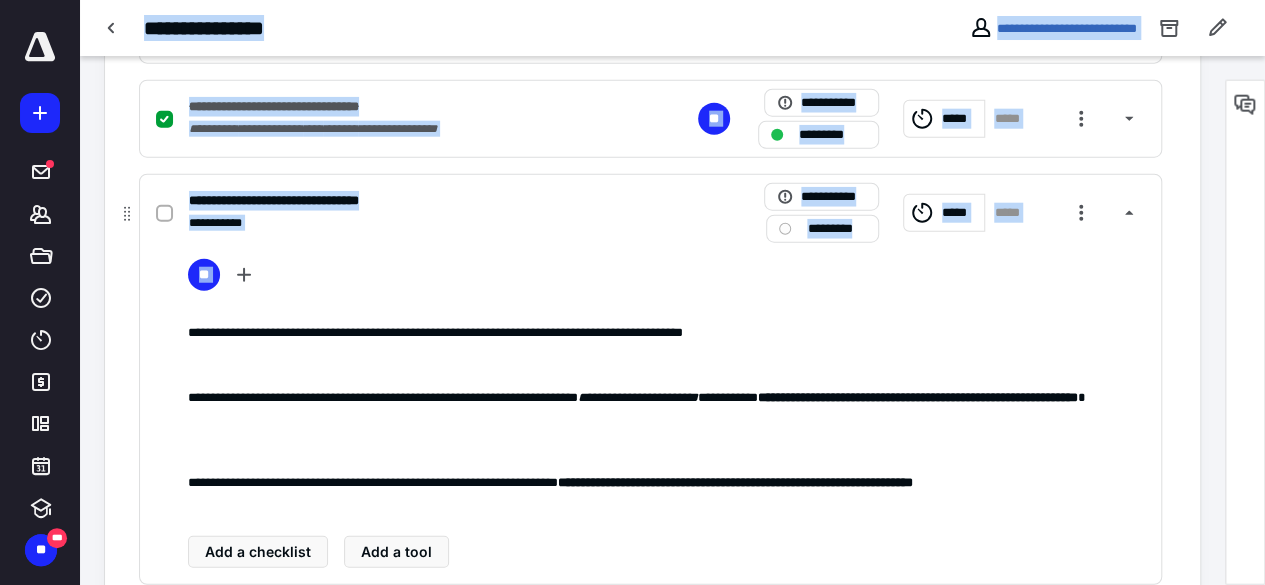 click on "**********" at bounding box center [650, 379] 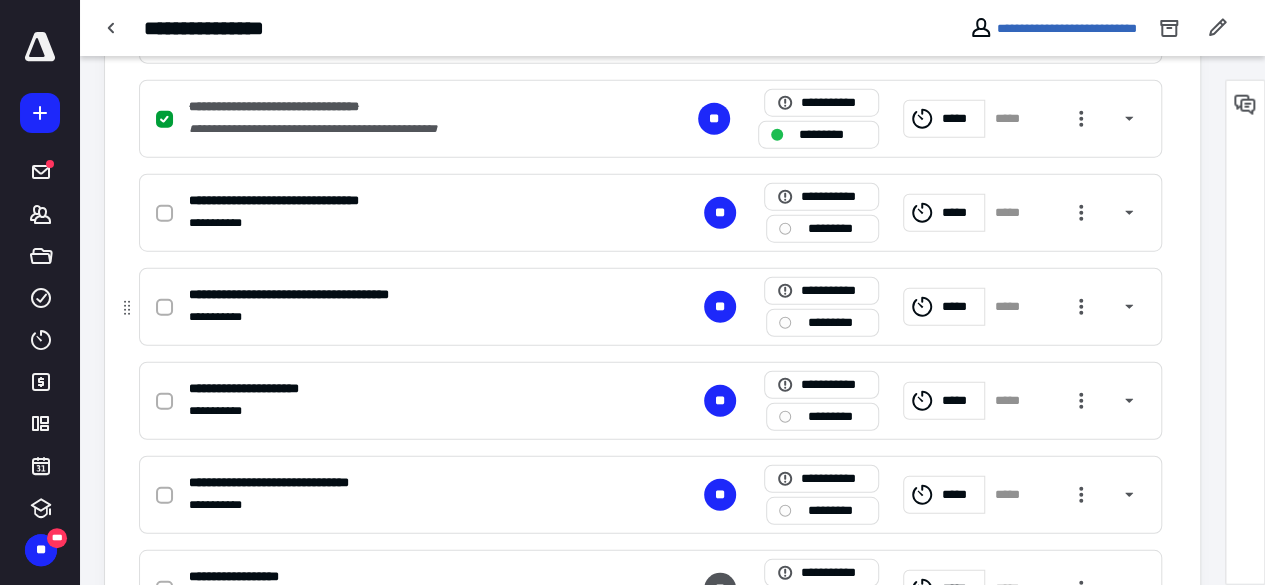 click 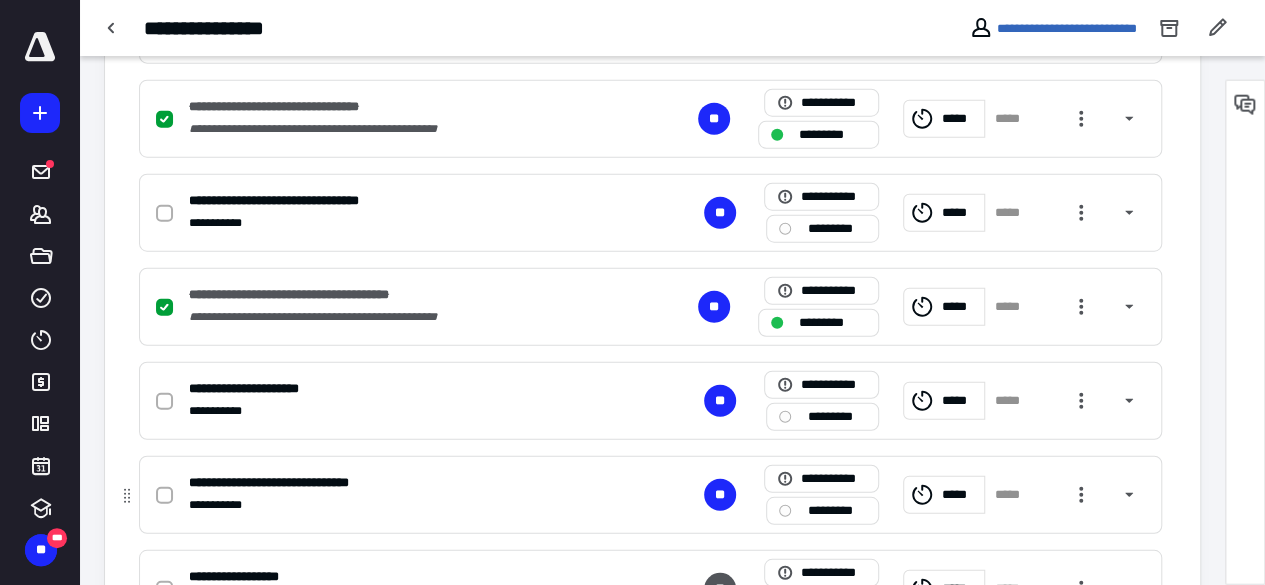 drag, startPoint x: 163, startPoint y: 403, endPoint x: 278, endPoint y: 514, distance: 159.83116 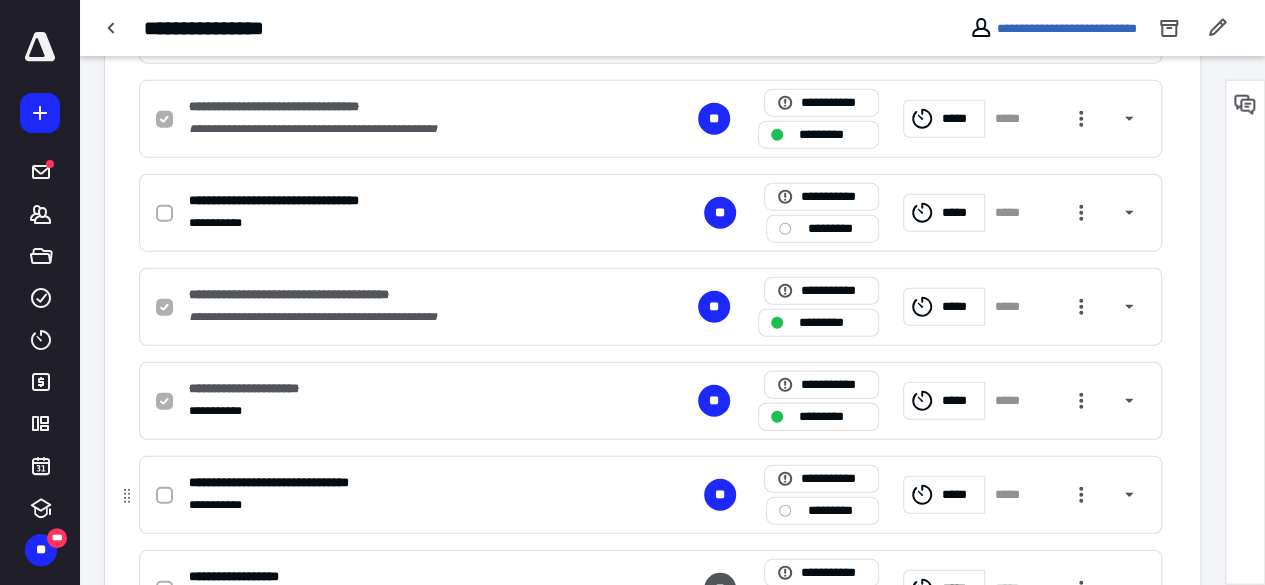 click on "**********" at bounding box center (388, 505) 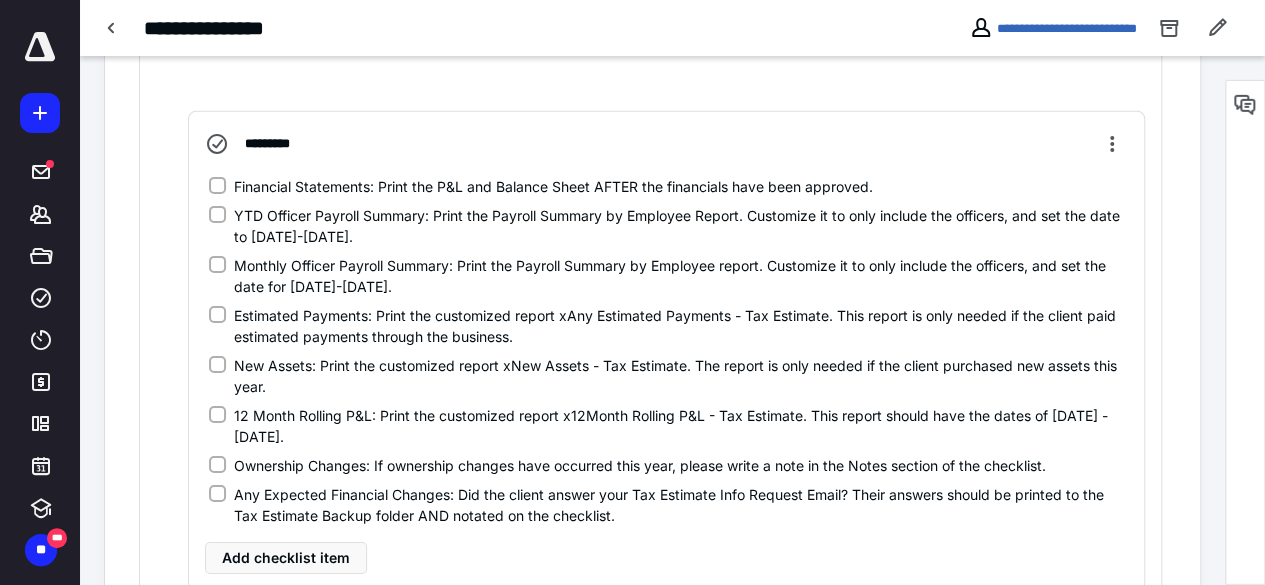 scroll, scrollTop: 3198, scrollLeft: 0, axis: vertical 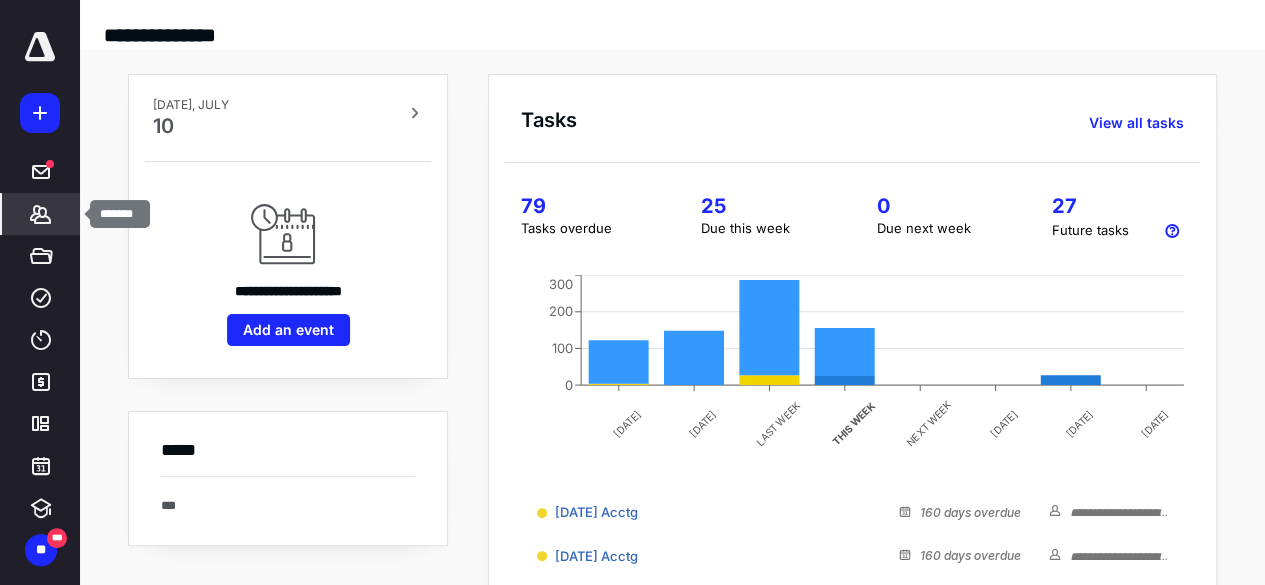 click 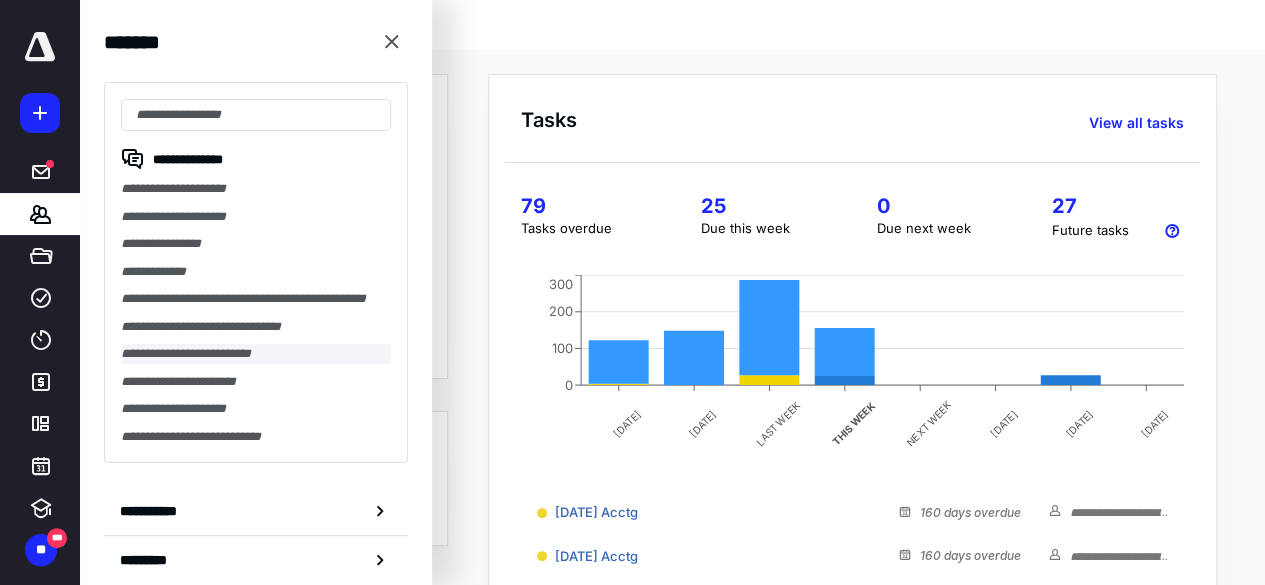 click on "**********" at bounding box center (256, 354) 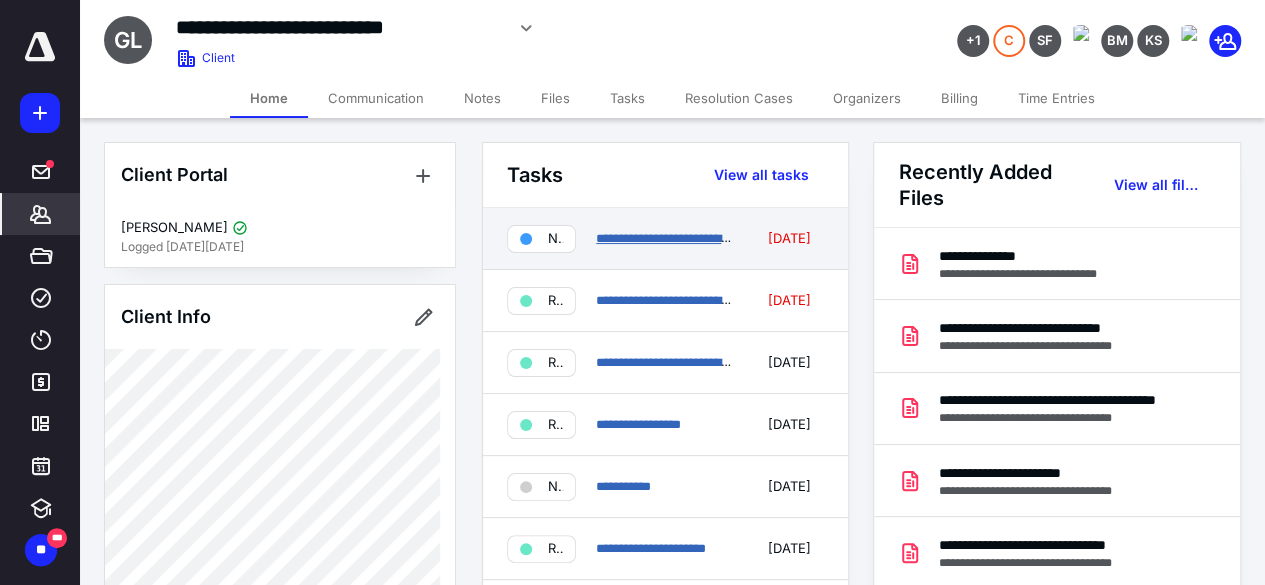 click on "**********" at bounding box center (668, 238) 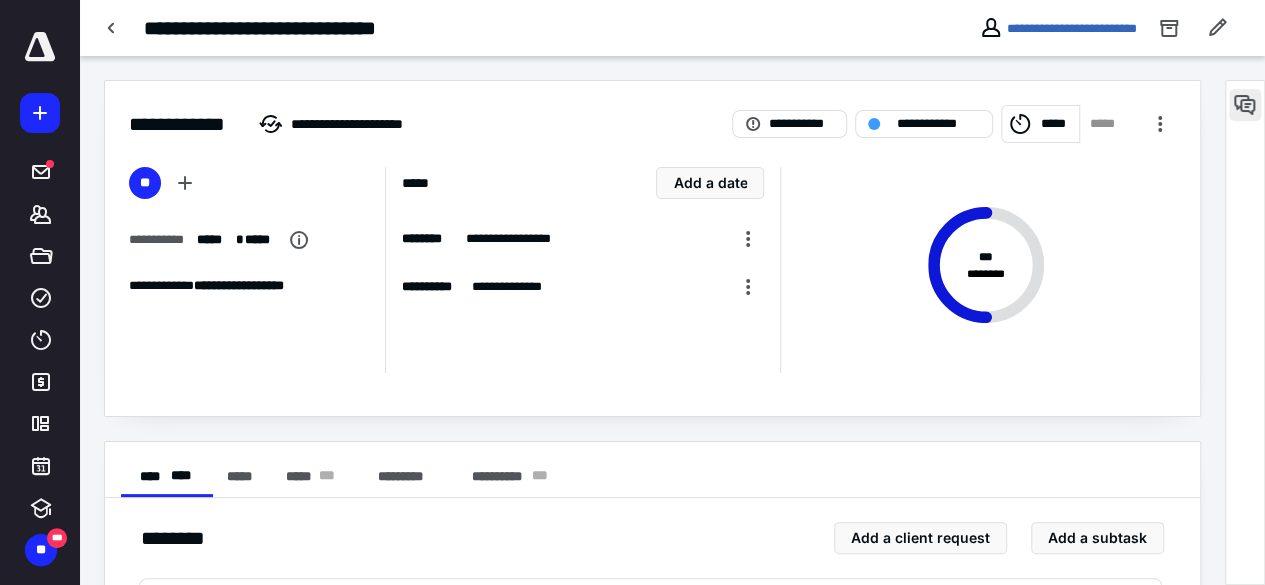 click at bounding box center [1245, 105] 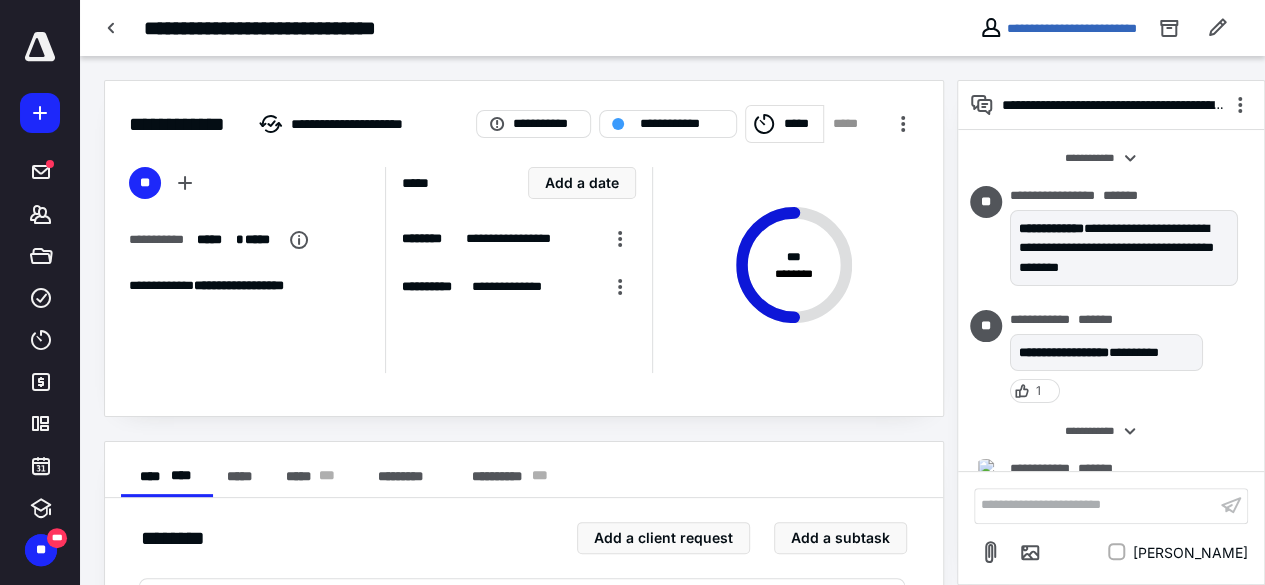 scroll, scrollTop: 340, scrollLeft: 0, axis: vertical 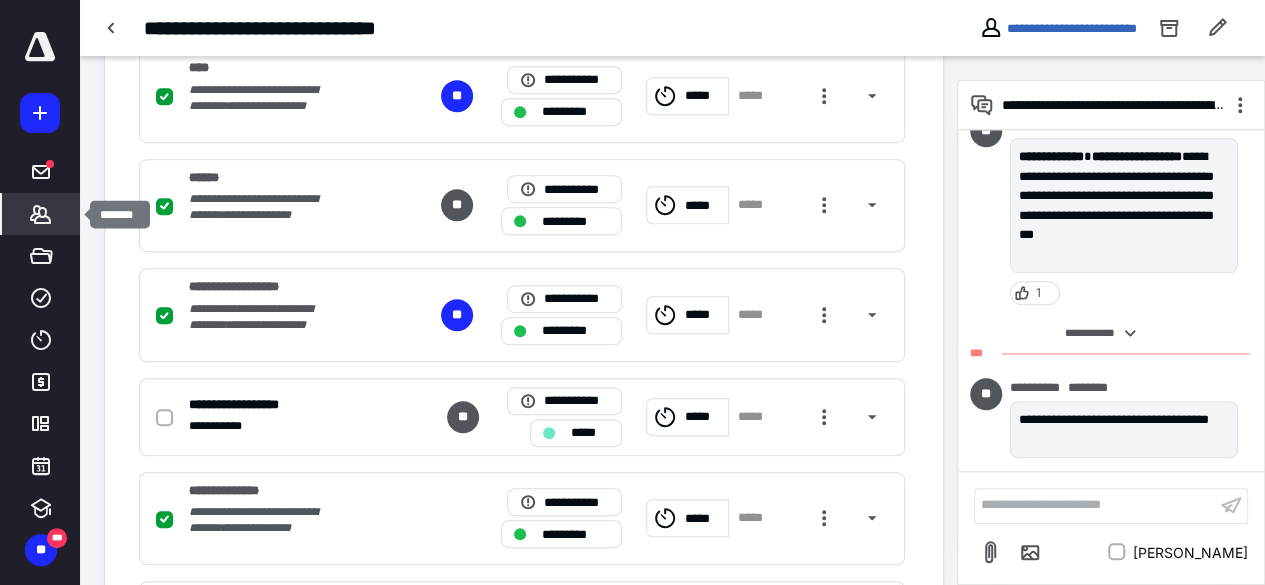 click 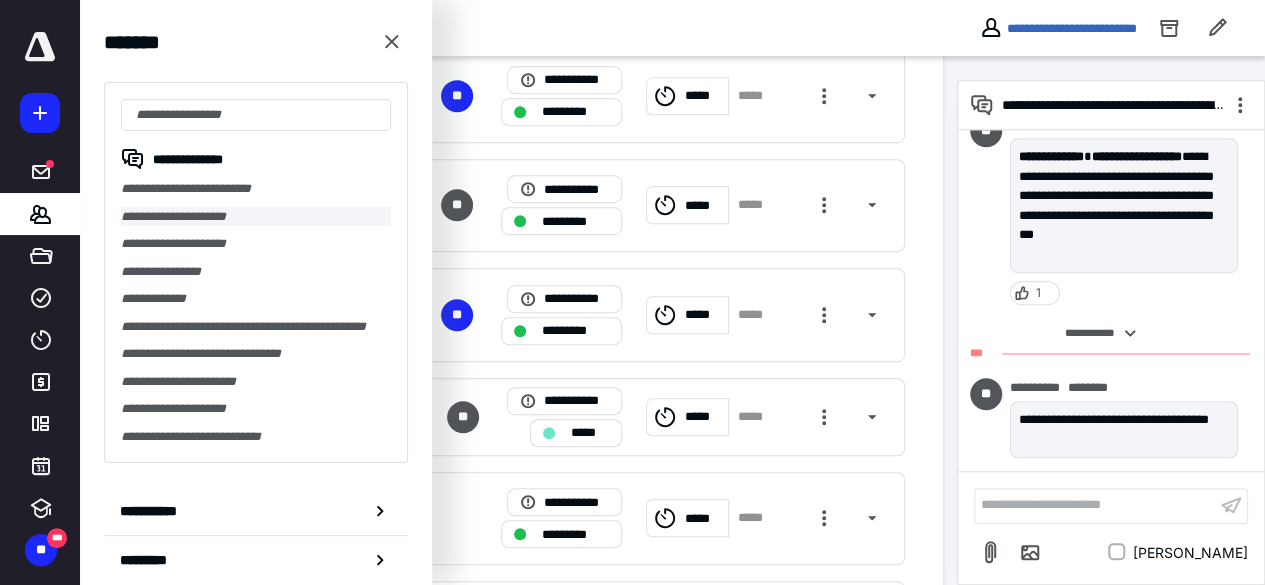 click on "**********" at bounding box center (256, 217) 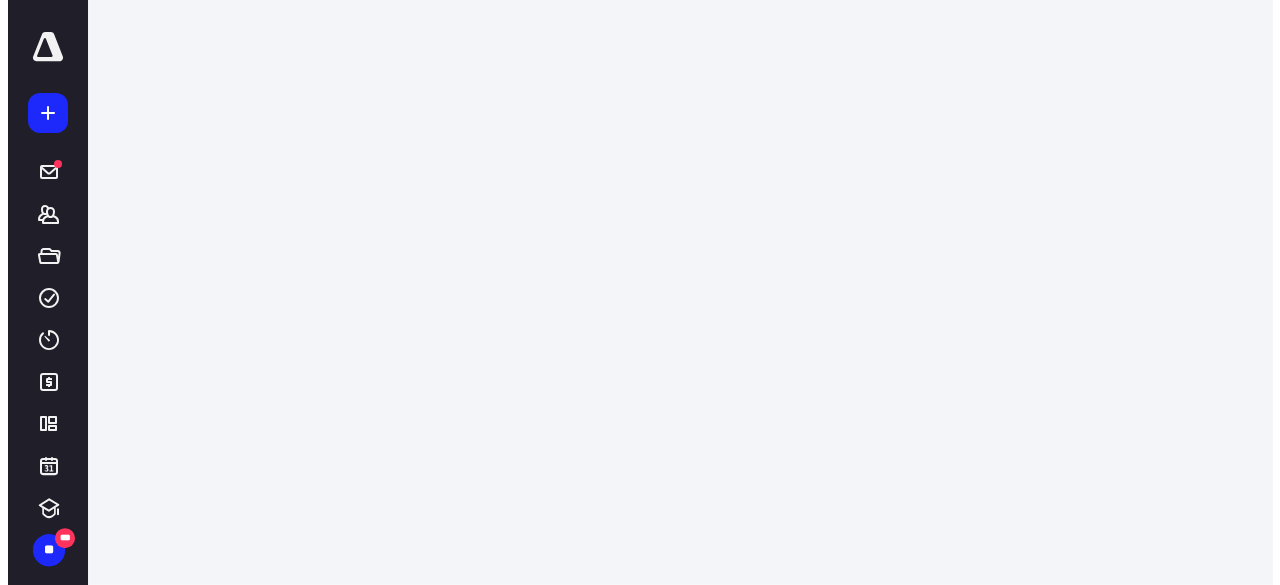 scroll, scrollTop: 0, scrollLeft: 0, axis: both 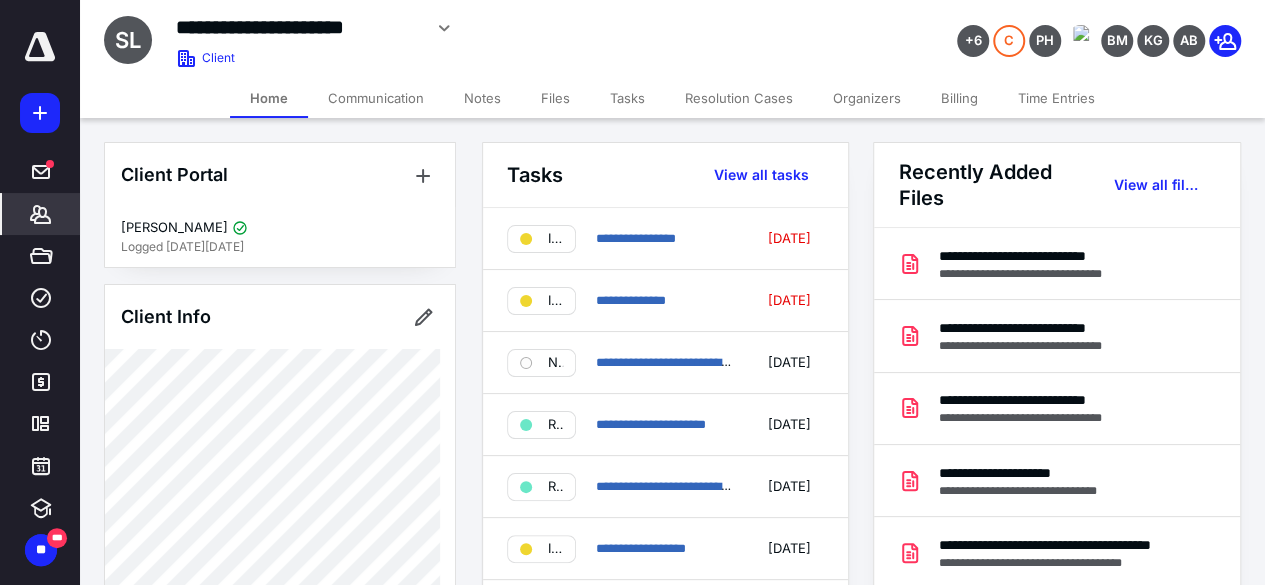 click on "Files" at bounding box center [555, 98] 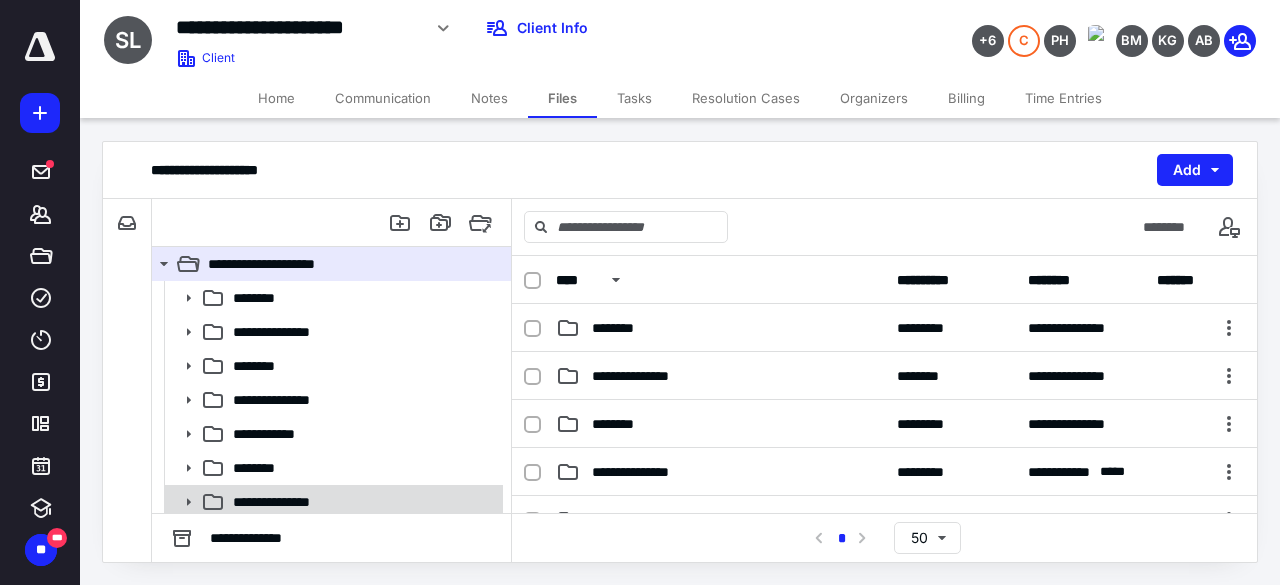 click on "**********" at bounding box center [362, 502] 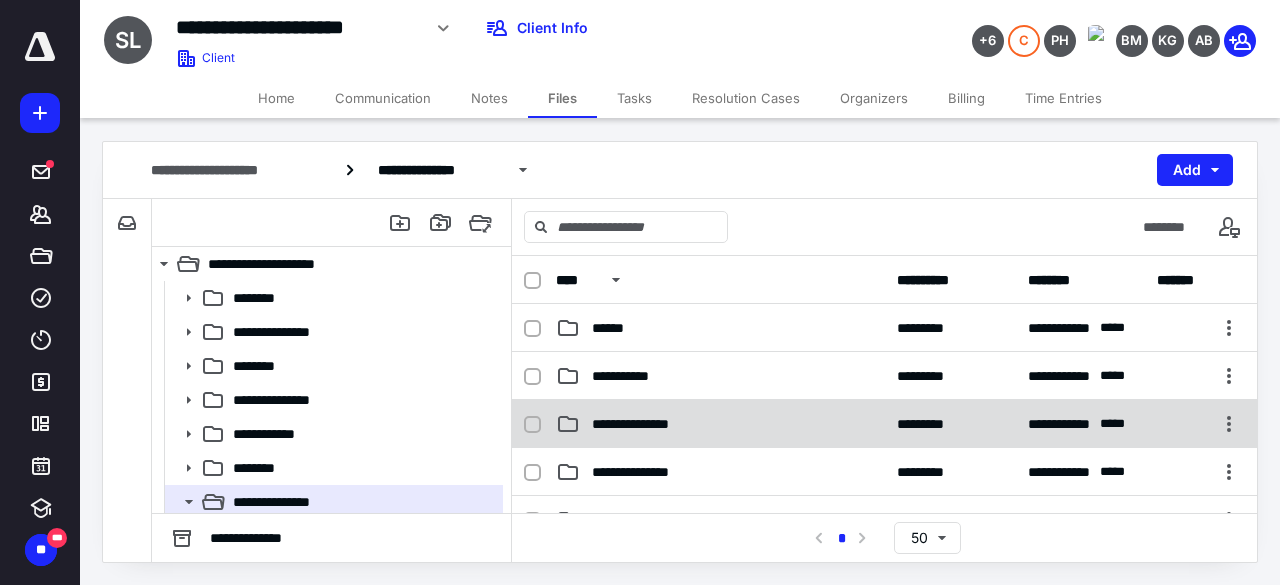 click on "**********" at bounding box center [884, 424] 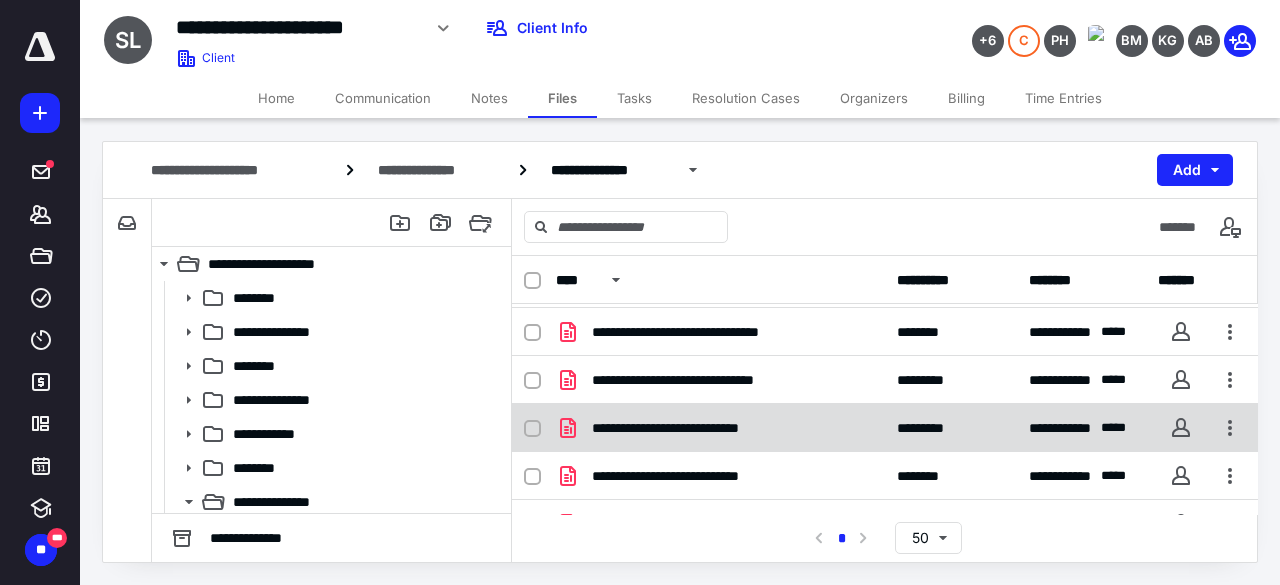 scroll, scrollTop: 106, scrollLeft: 0, axis: vertical 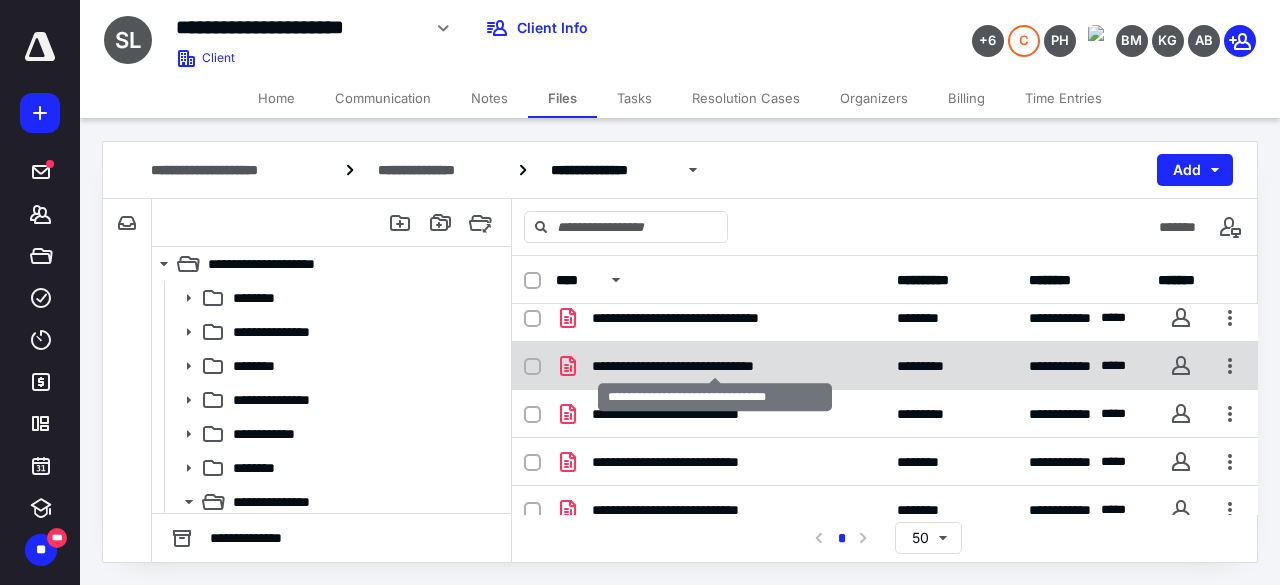 click on "**********" at bounding box center [720, 366] 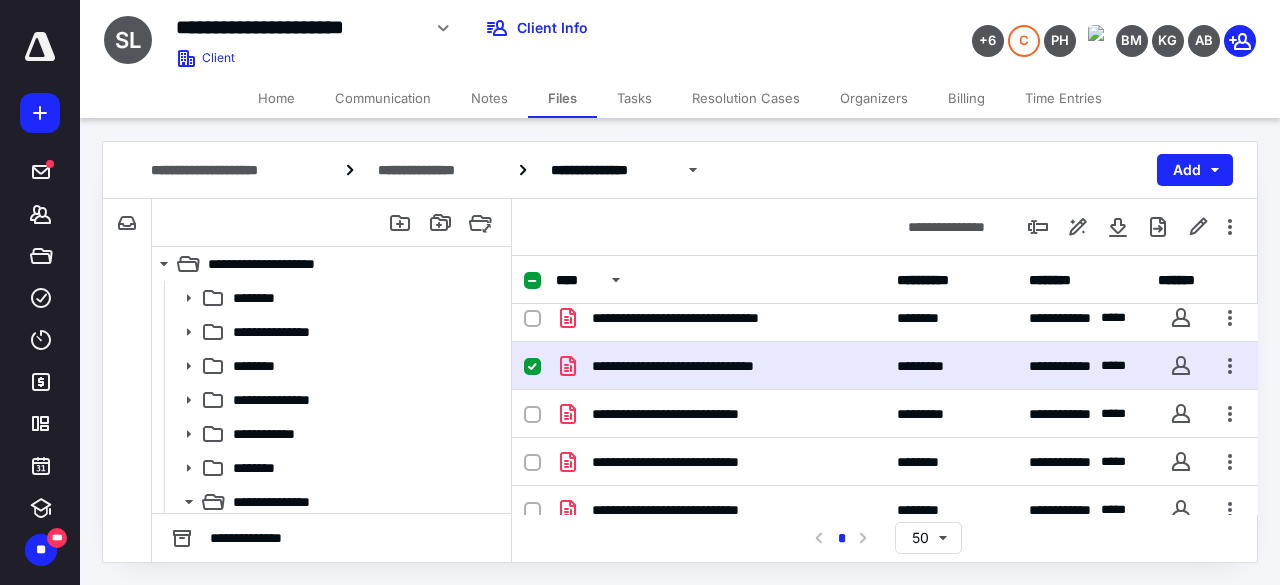 click on "**********" at bounding box center (720, 366) 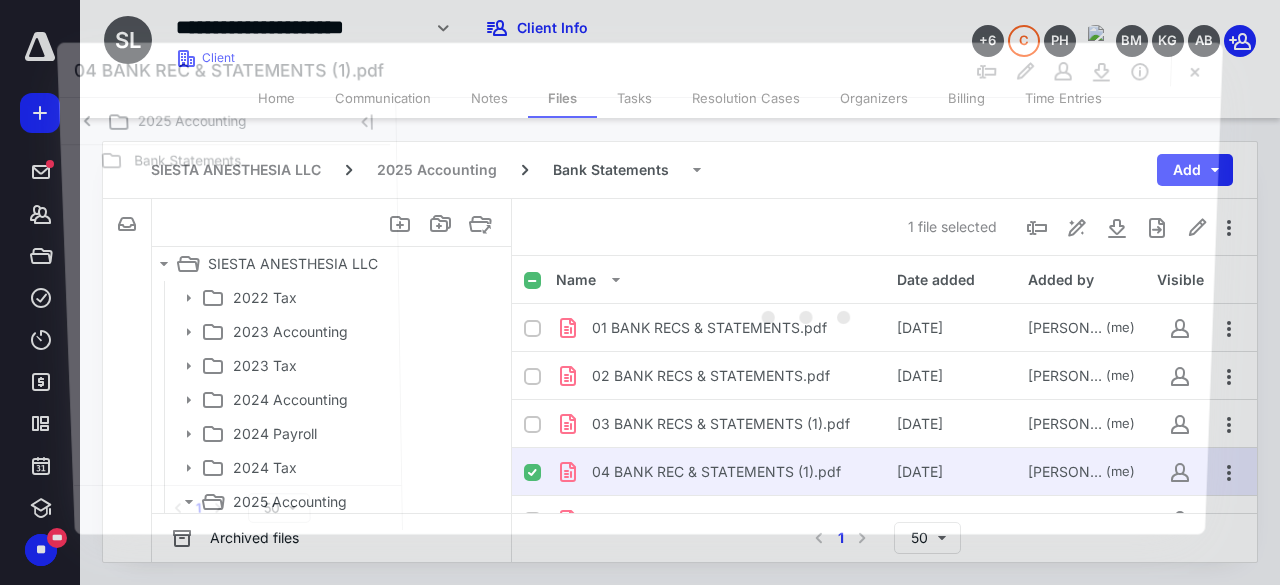 scroll, scrollTop: 106, scrollLeft: 0, axis: vertical 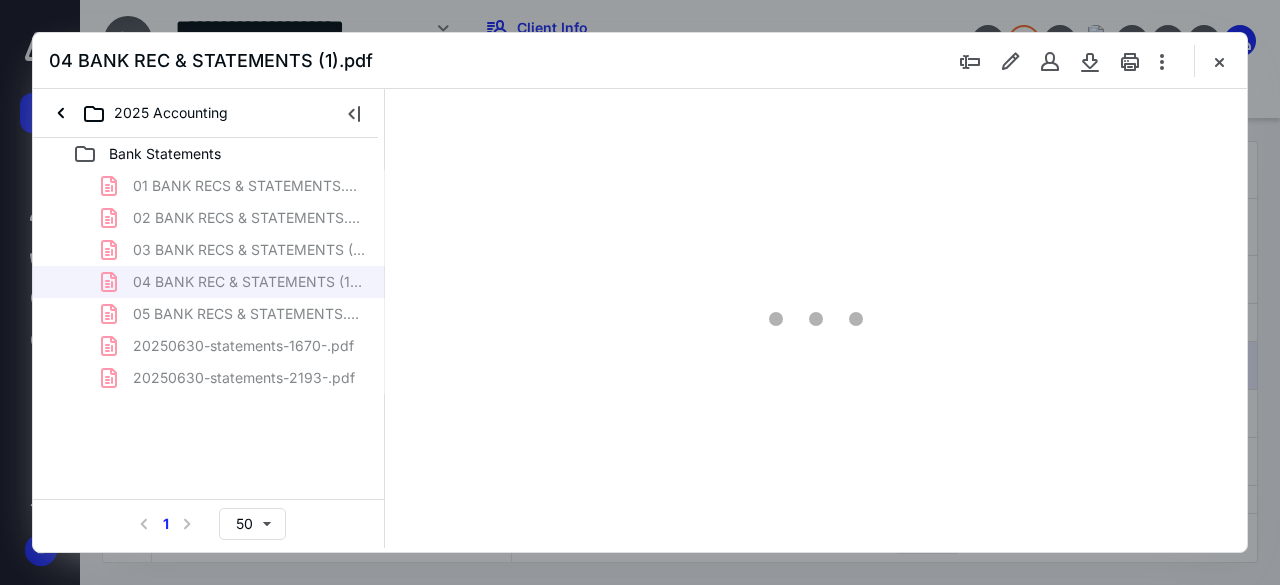 type on "58" 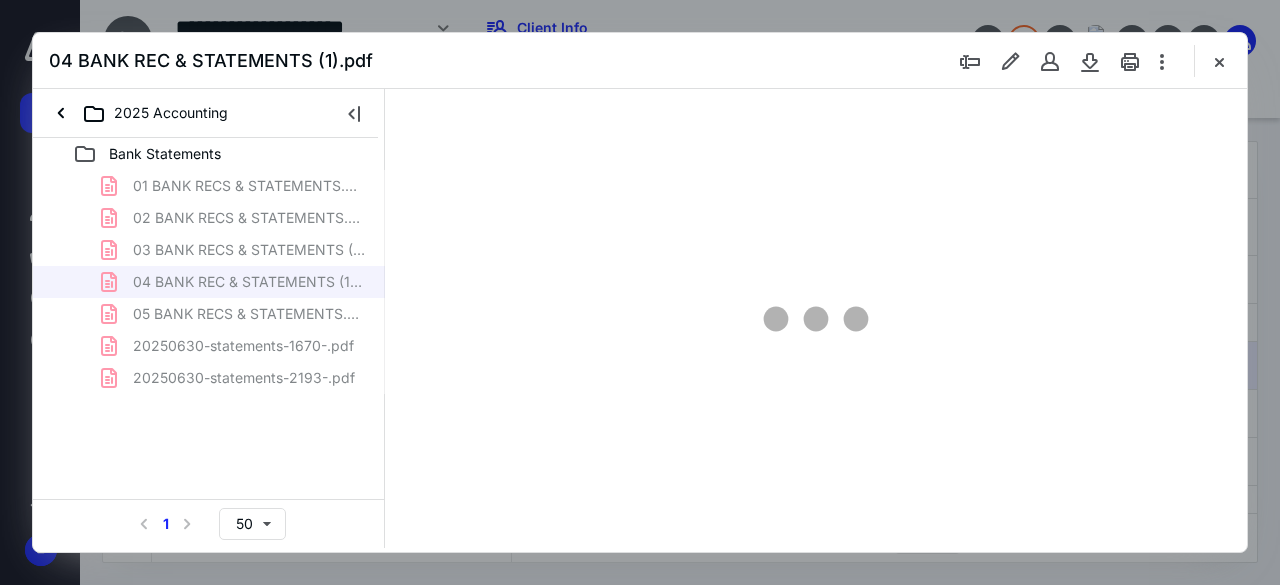 scroll, scrollTop: 106, scrollLeft: 0, axis: vertical 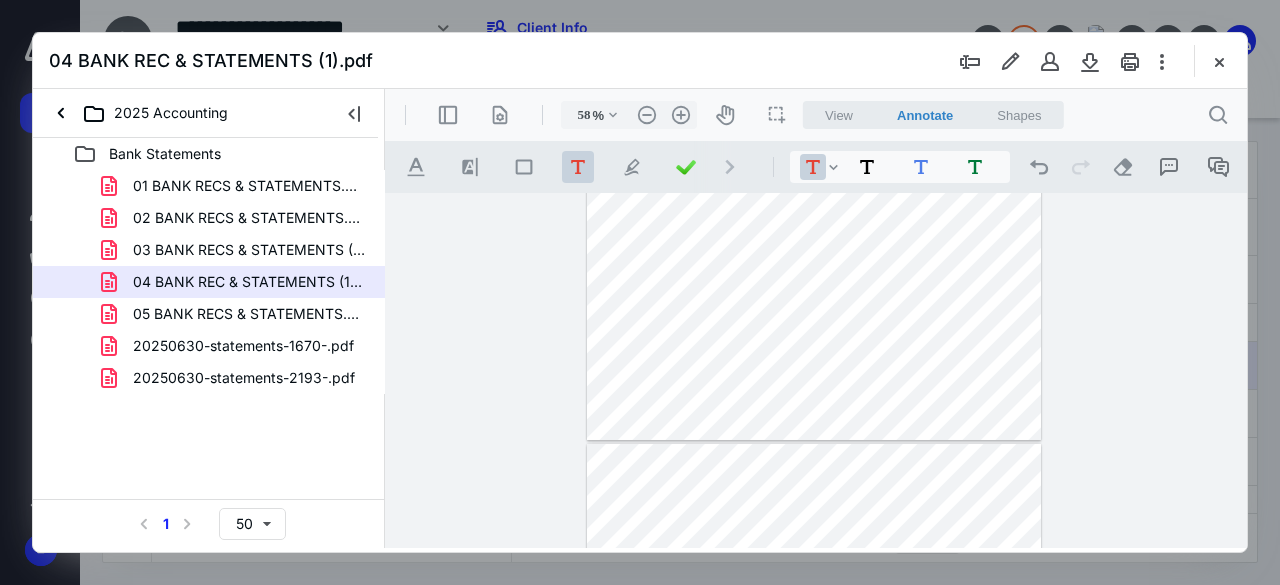 click at bounding box center (816, 371) 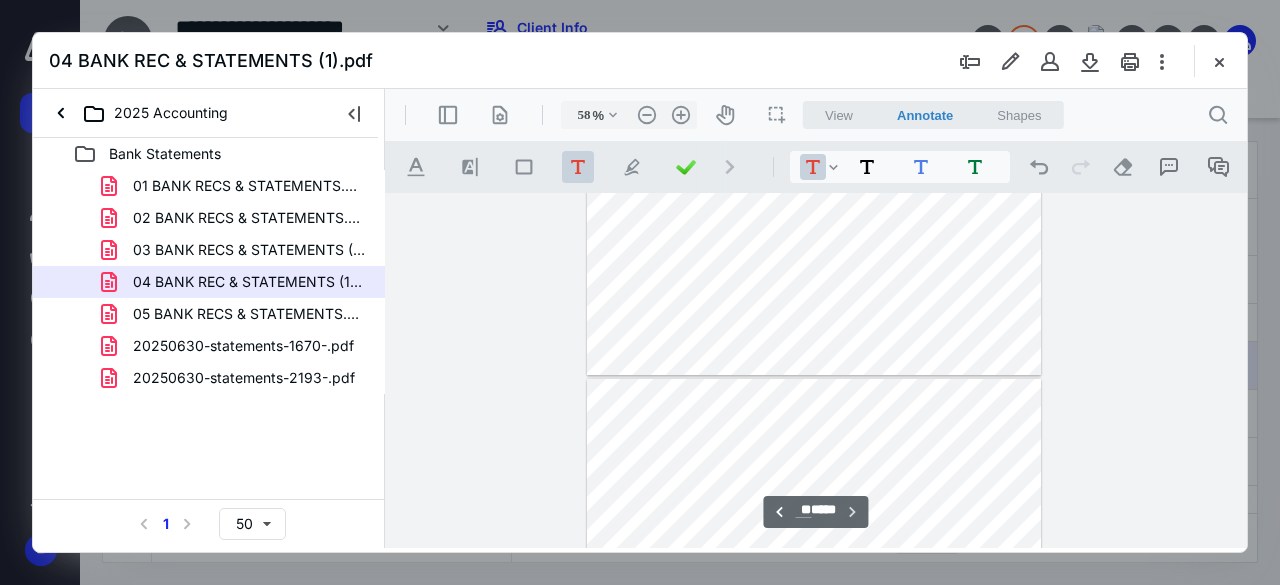 scroll, scrollTop: 4706, scrollLeft: 0, axis: vertical 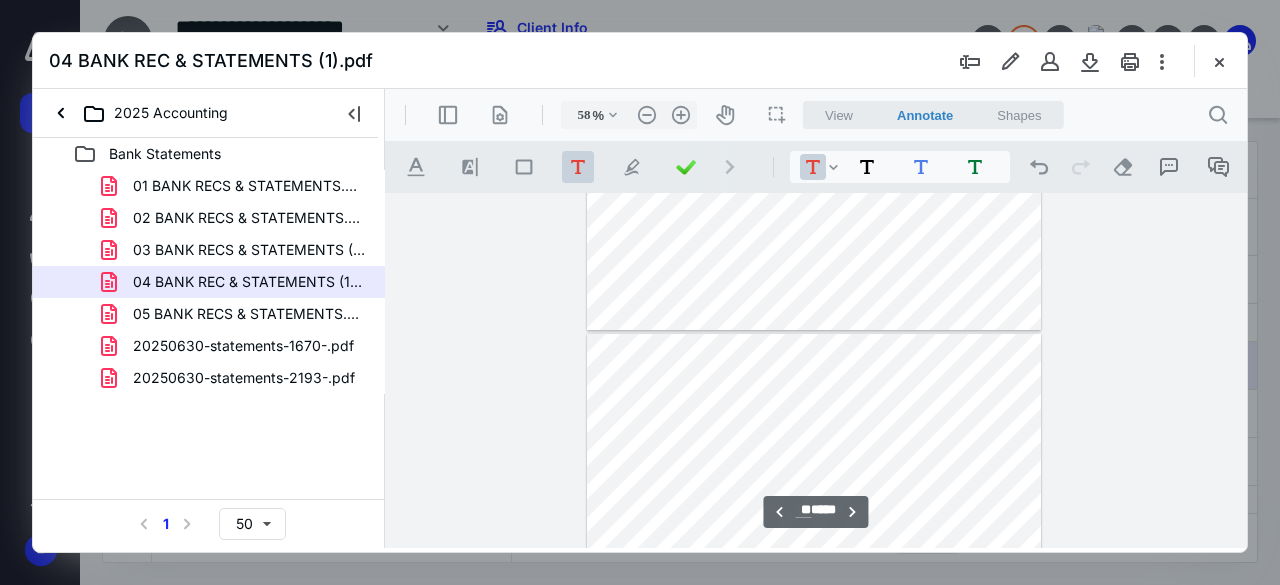 type on "**" 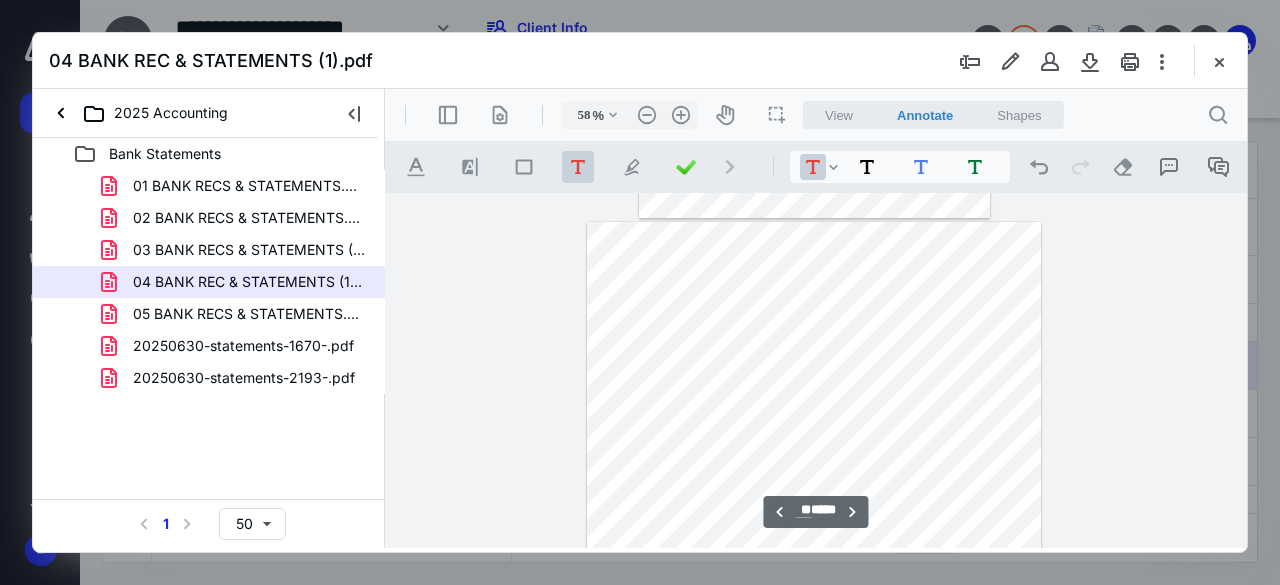 scroll, scrollTop: 3826, scrollLeft: 0, axis: vertical 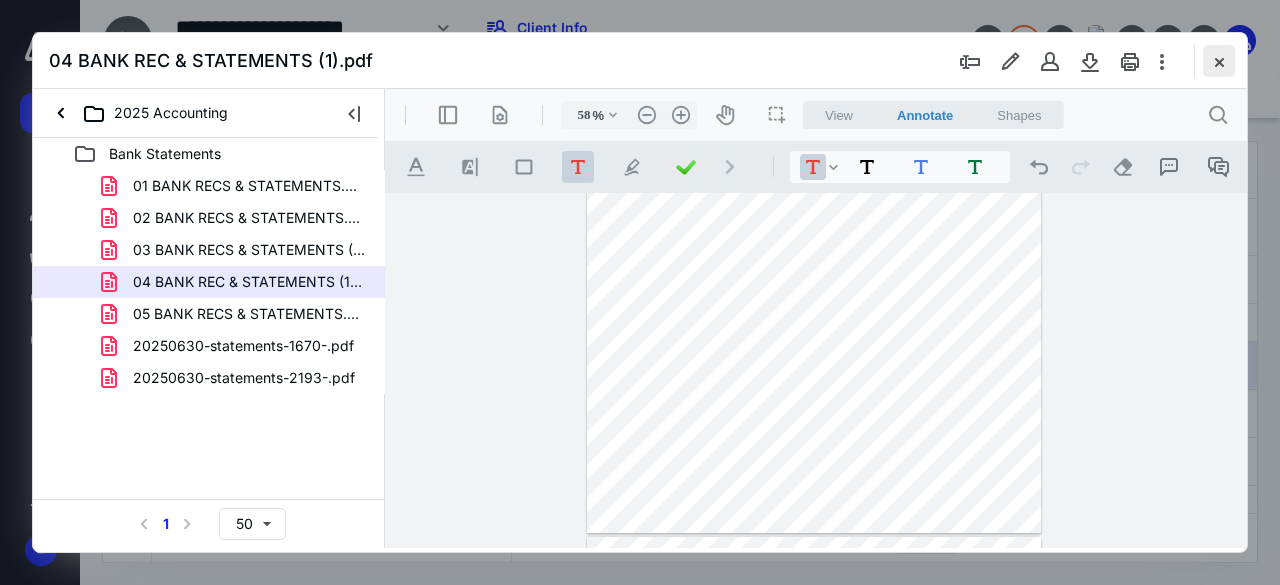 click at bounding box center (1219, 61) 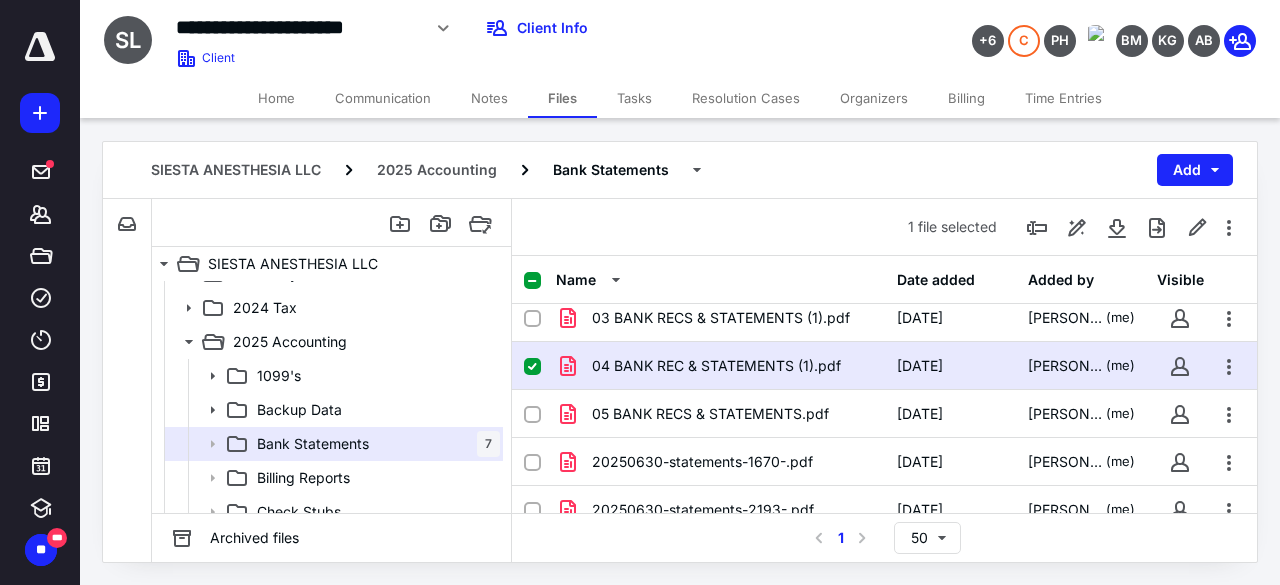 scroll, scrollTop: 200, scrollLeft: 0, axis: vertical 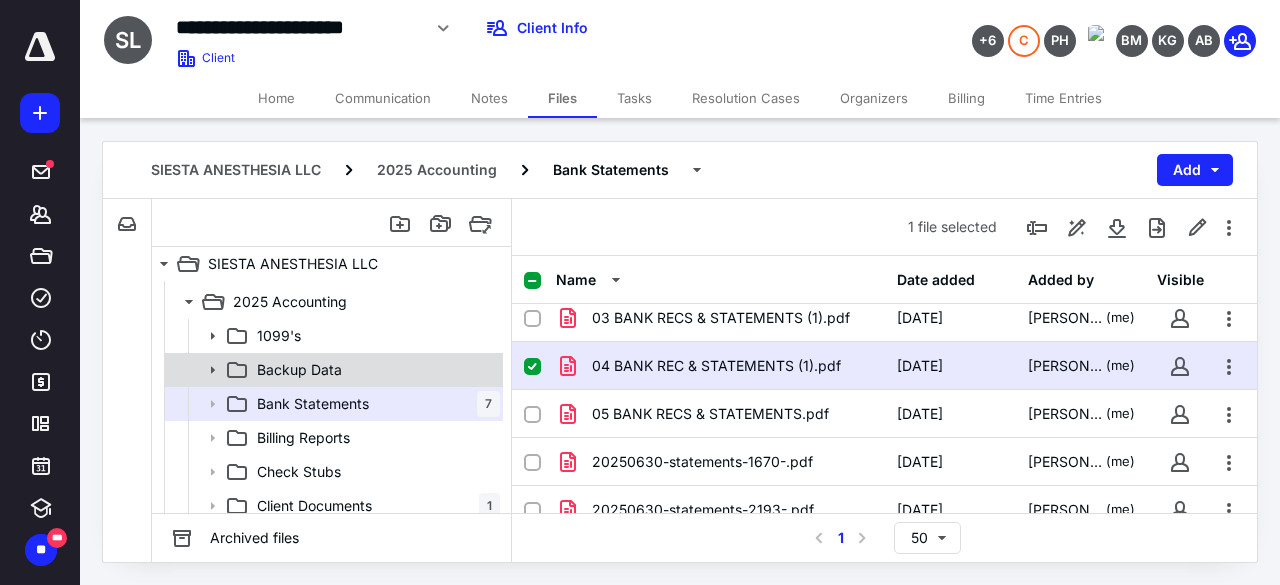 click on "Backup Data" at bounding box center (374, 370) 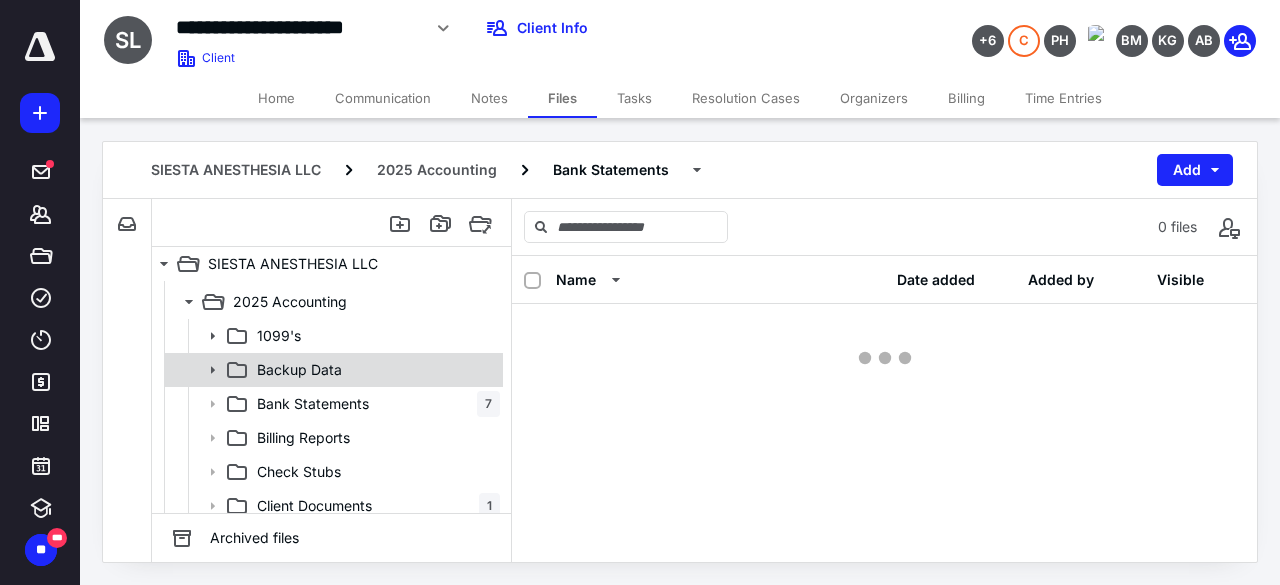 scroll, scrollTop: 0, scrollLeft: 0, axis: both 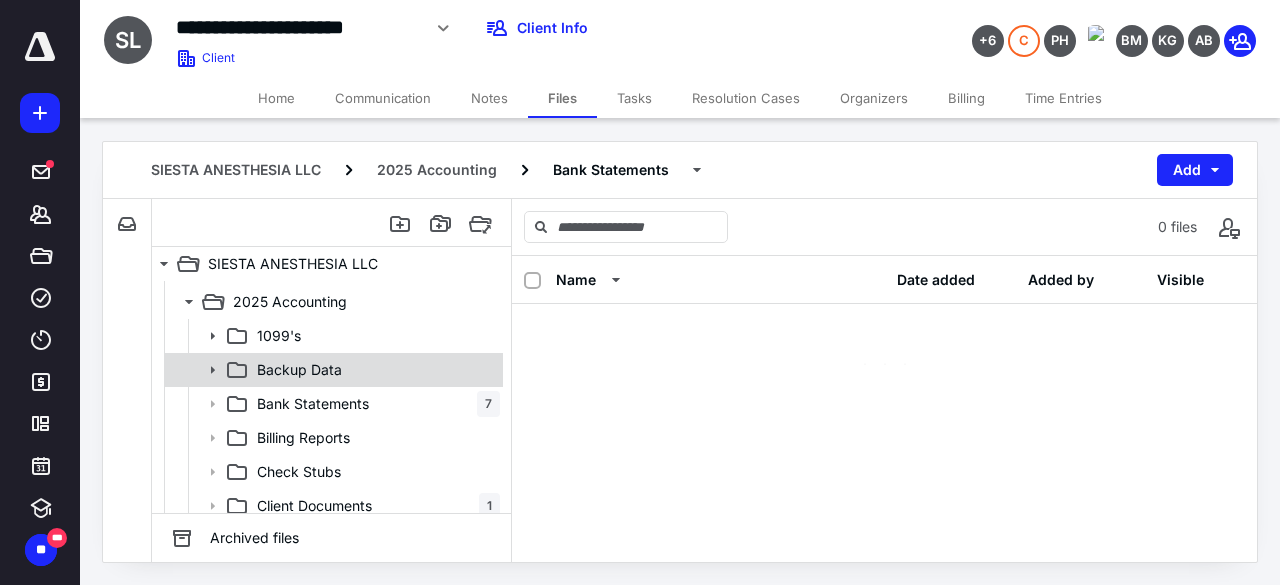 click on "Backup Data" at bounding box center (374, 370) 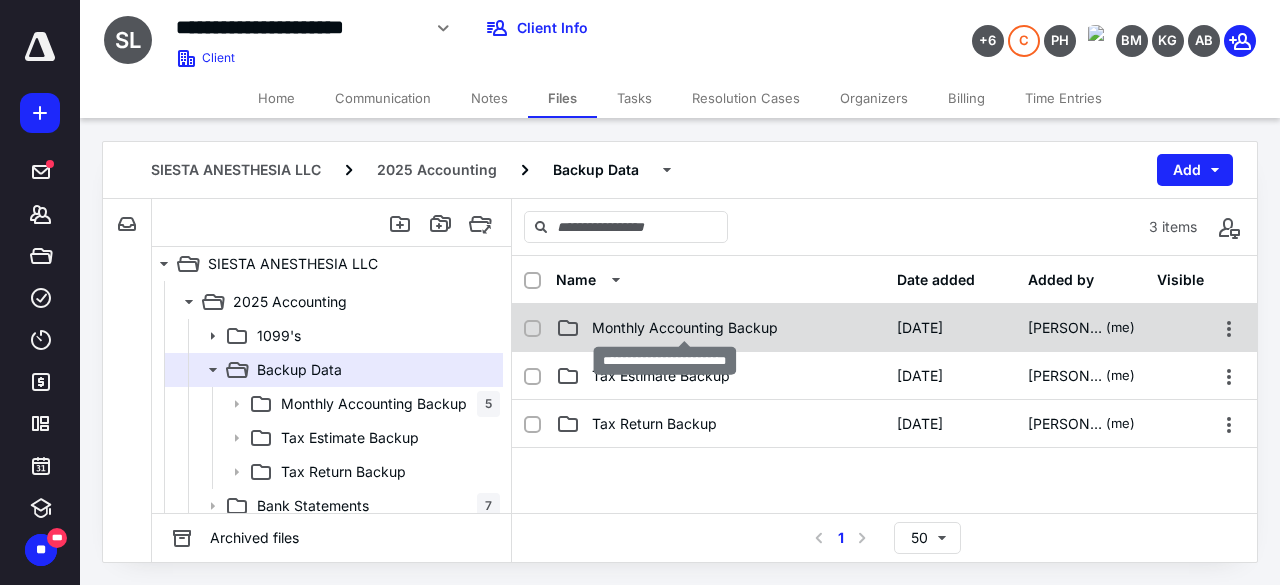 click on "Monthly Accounting Backup" at bounding box center (685, 328) 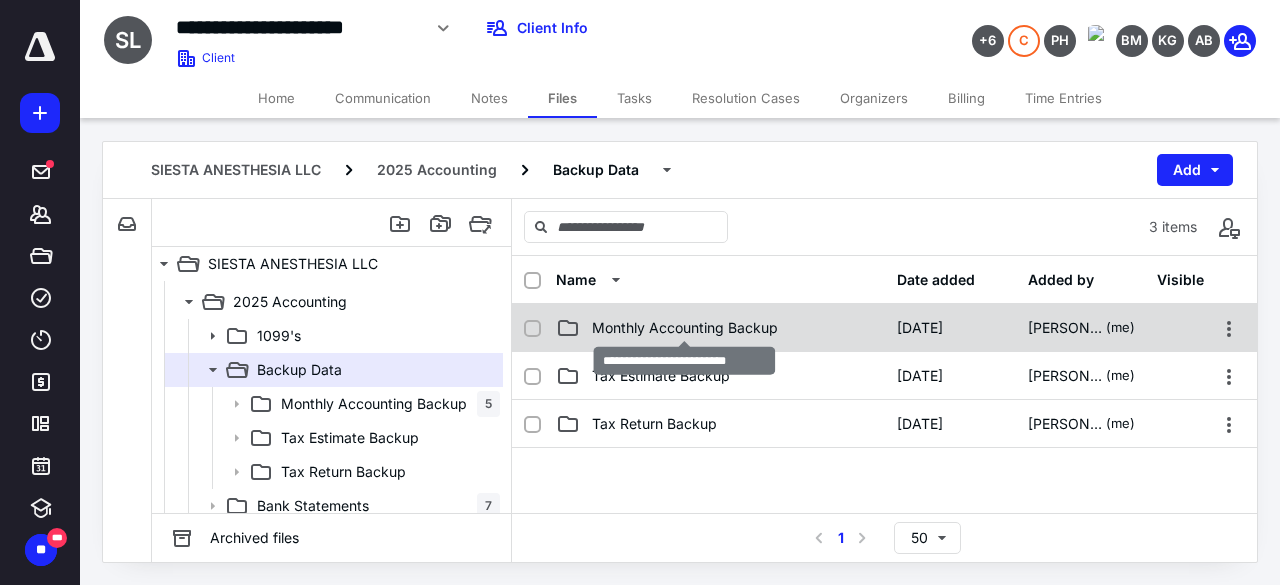 click on "Monthly Accounting Backup" at bounding box center (685, 328) 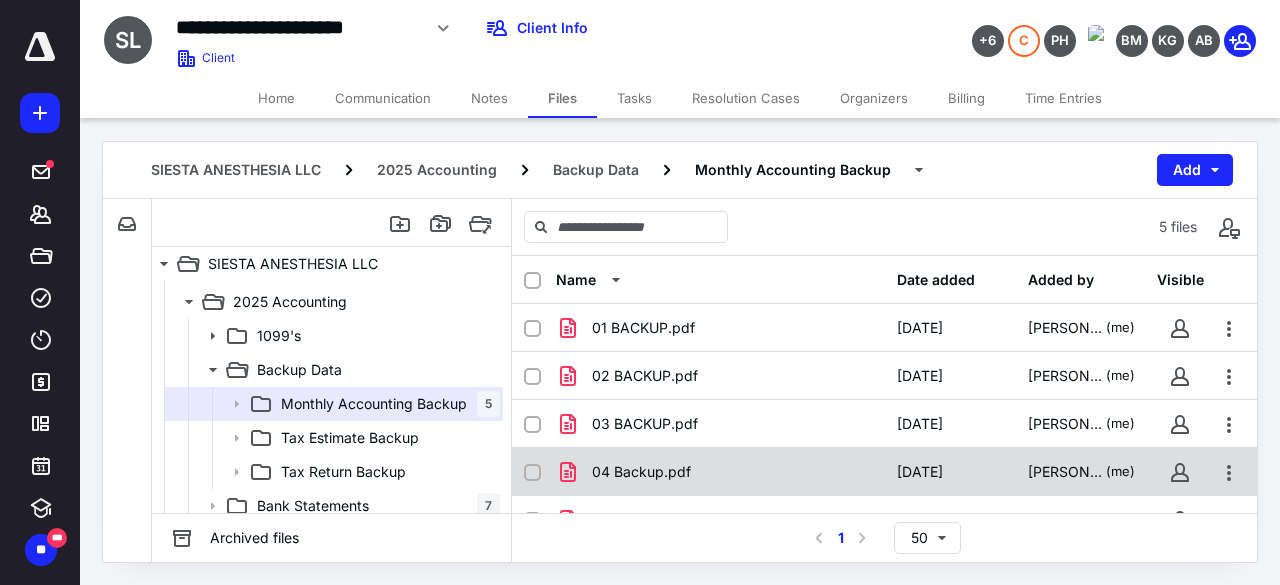 click on "04 Backup.pdf" at bounding box center (720, 472) 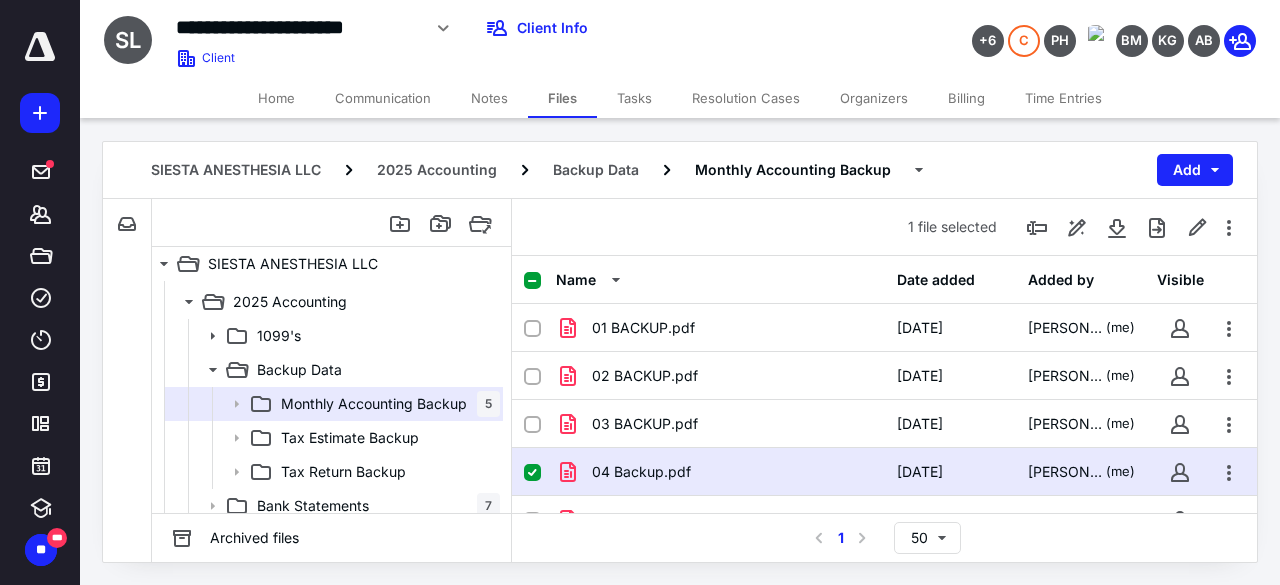 click on "04 Backup.pdf" at bounding box center [720, 472] 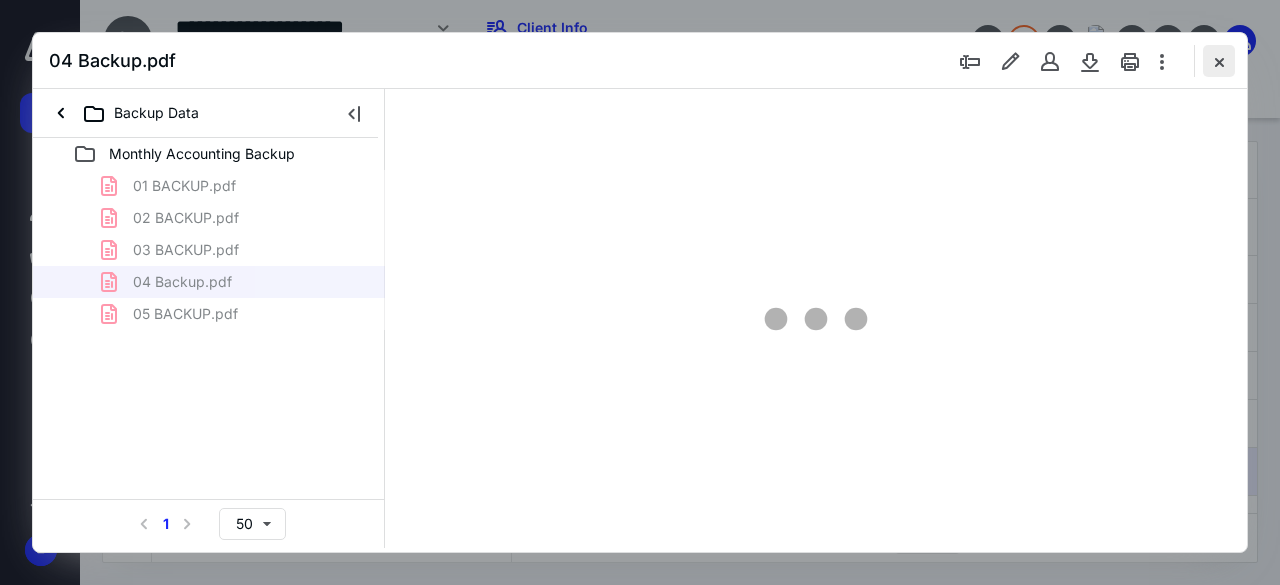 click at bounding box center [1219, 61] 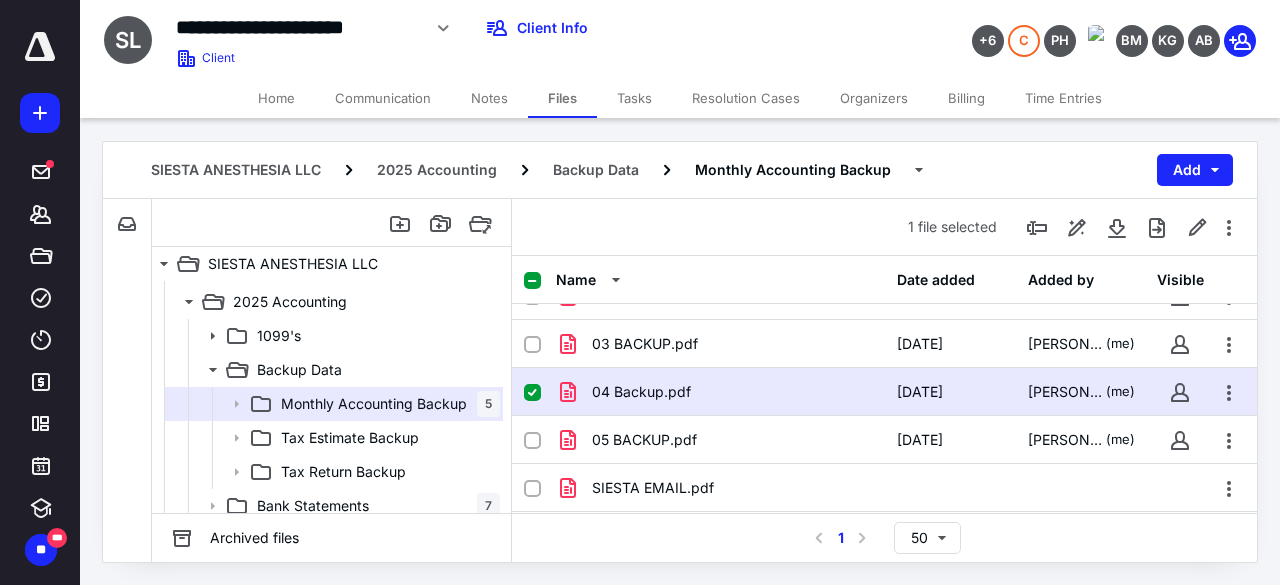 scroll, scrollTop: 89, scrollLeft: 0, axis: vertical 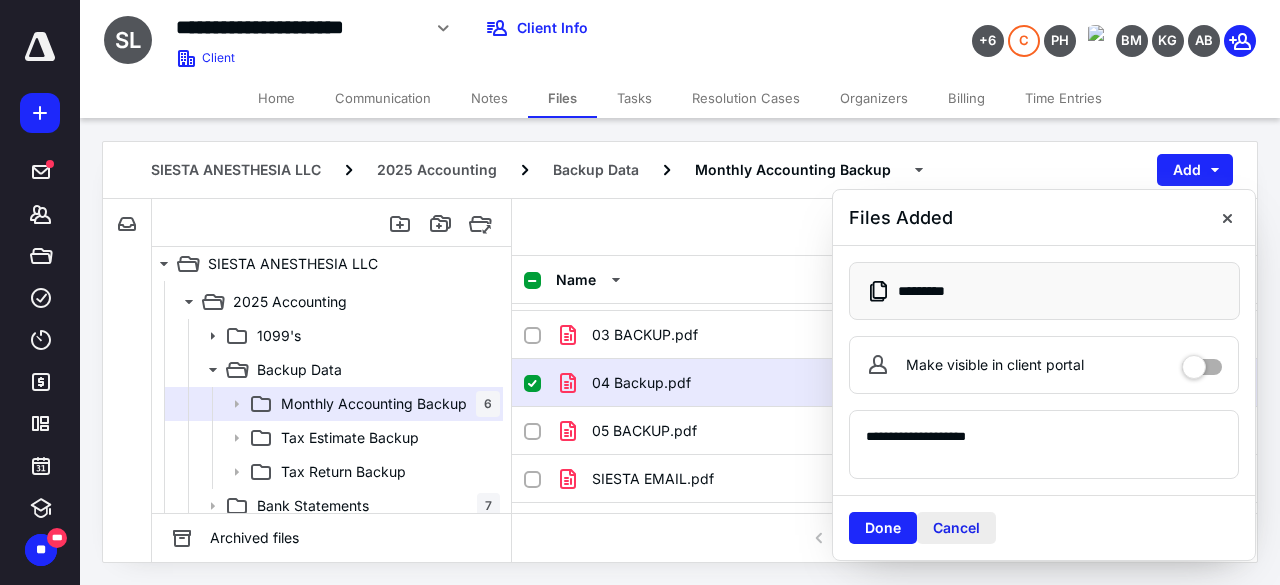 click on "Cancel" at bounding box center [956, 528] 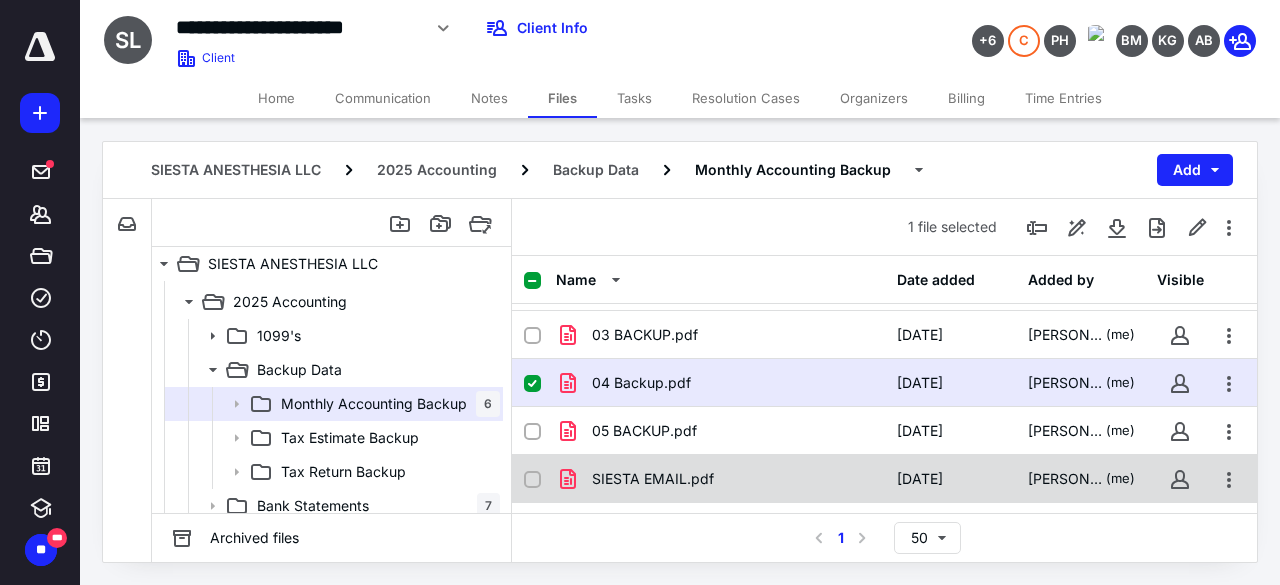 click at bounding box center [532, 480] 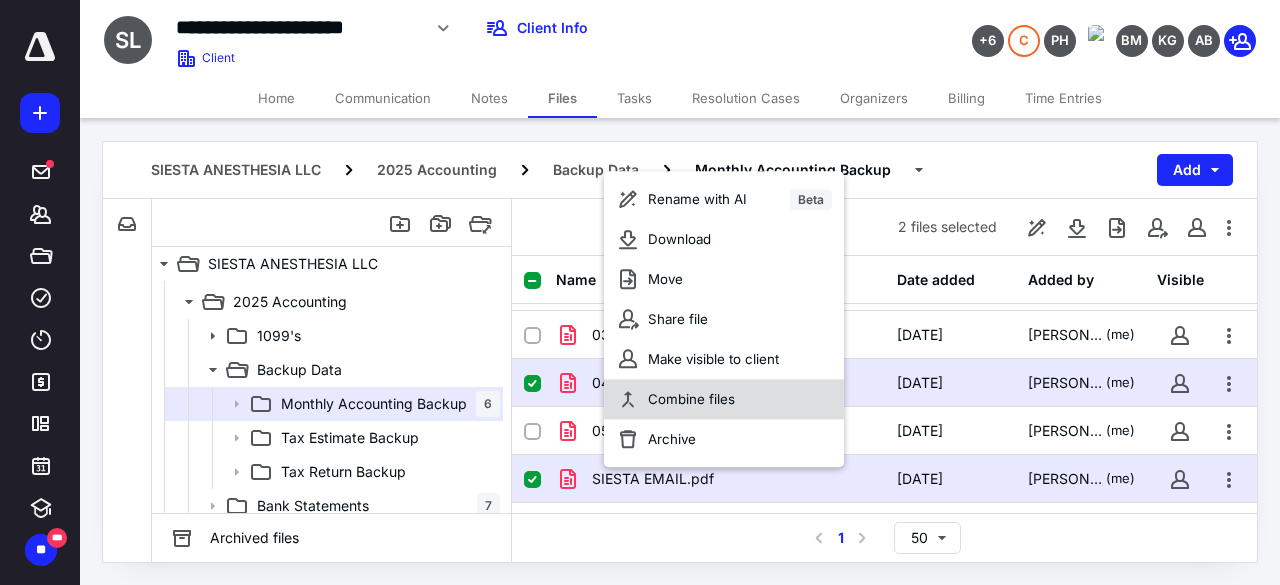 click on "Combine files" at bounding box center [691, 400] 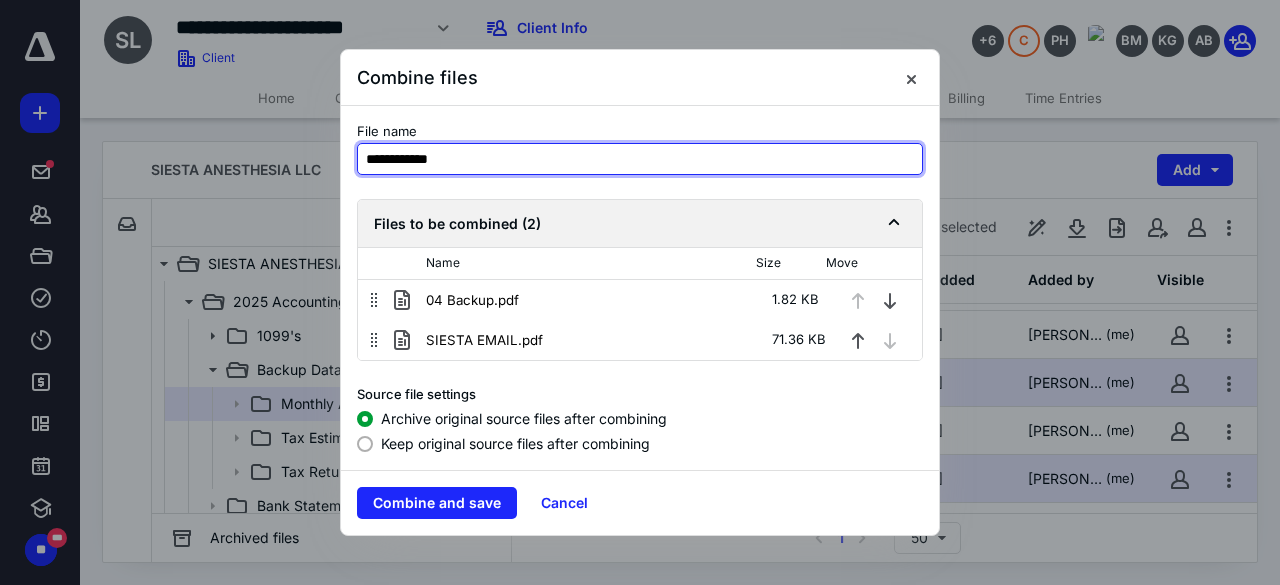 click on "**********" at bounding box center [640, 159] 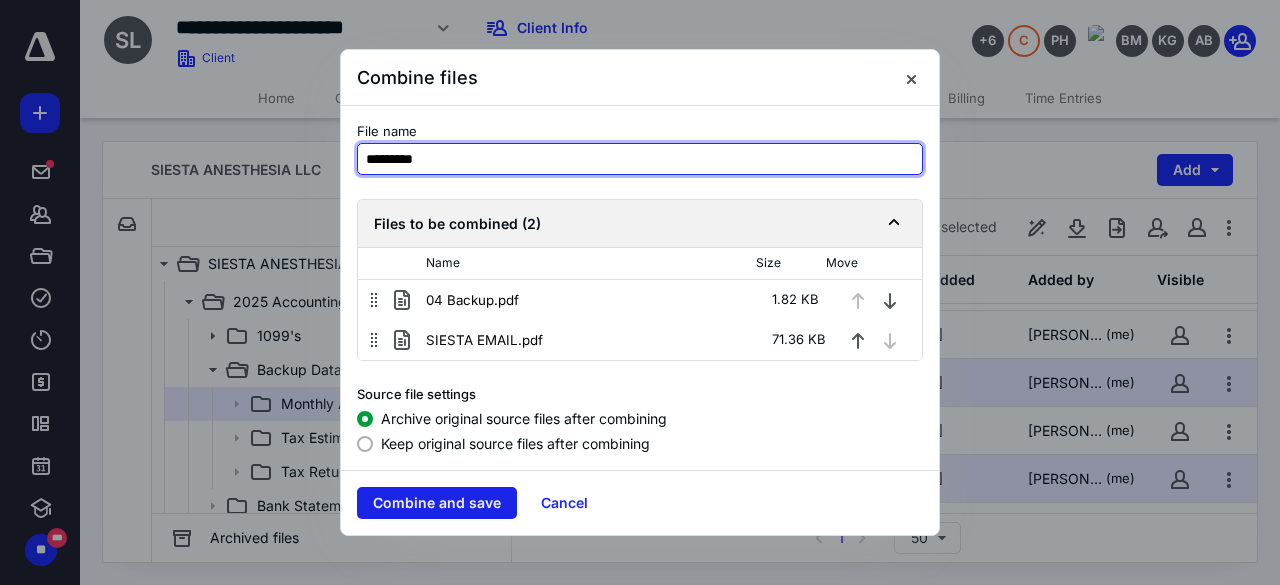 type on "*********" 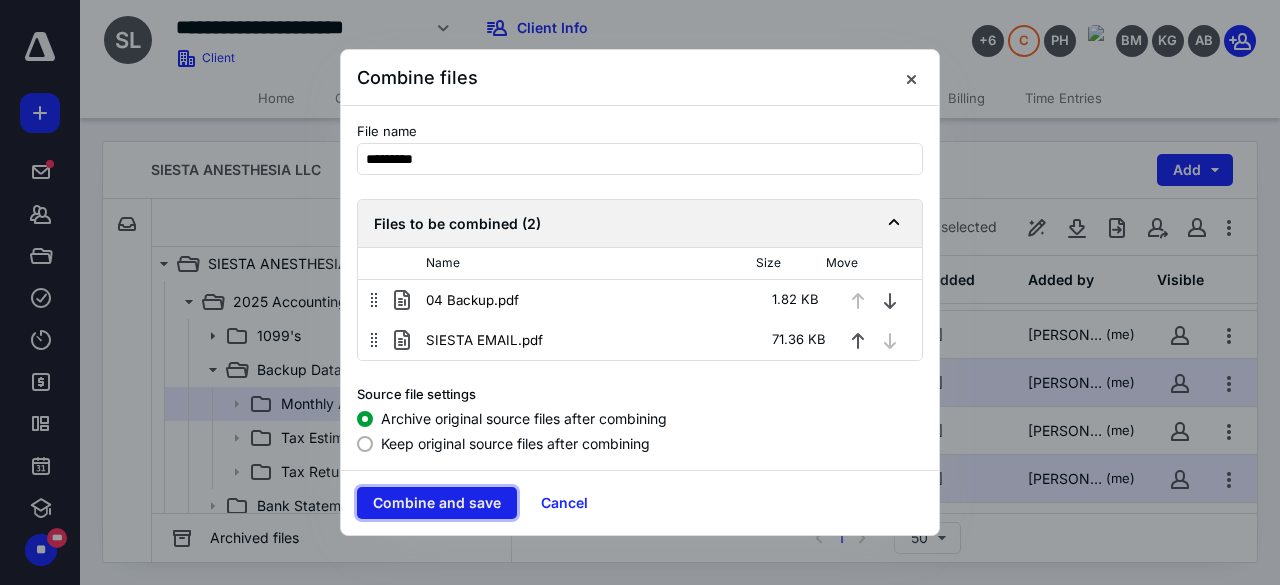 click on "Combine and save" at bounding box center (437, 503) 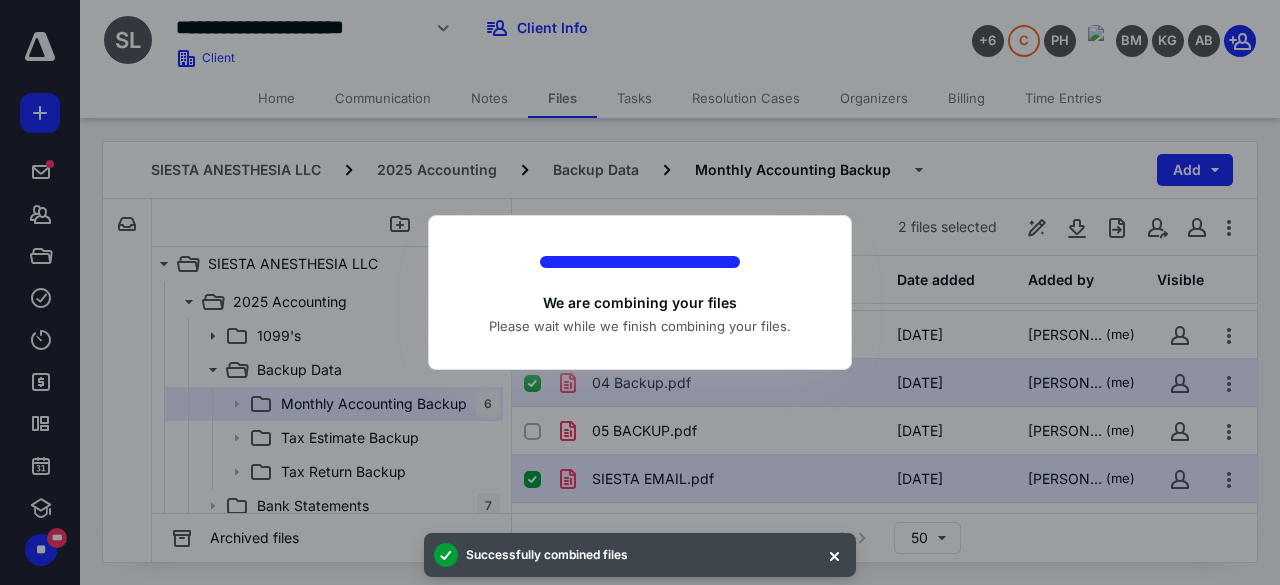checkbox on "false" 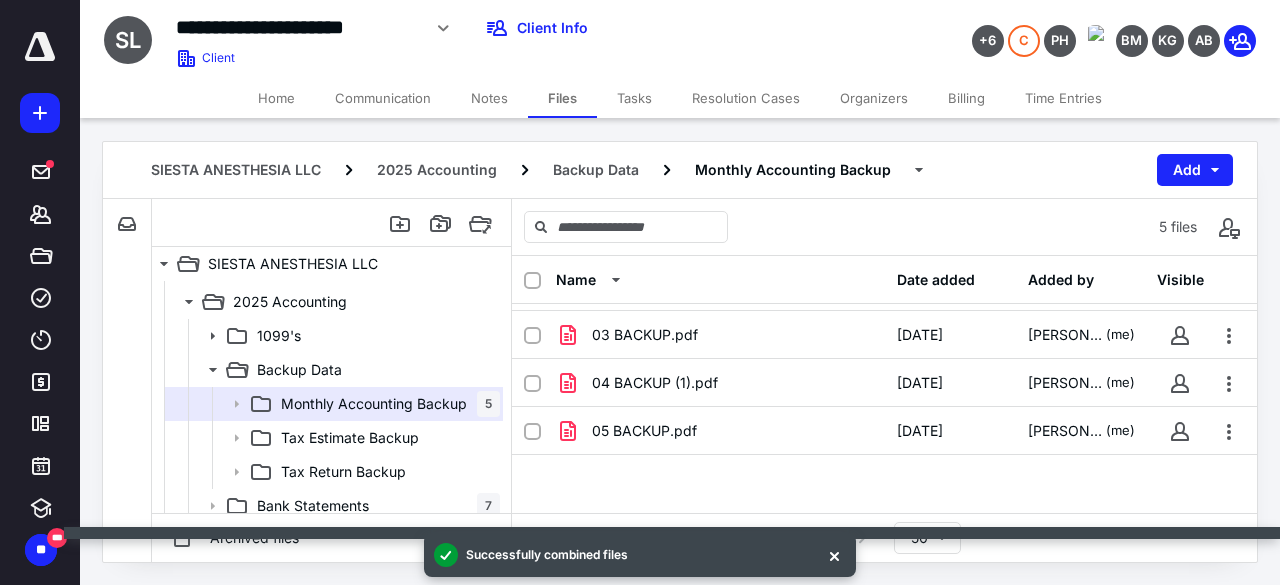 click on "01 BACKUP.pdf 5/9/2025 Haley Barnes  (me) 02 BACKUP.pdf 4/10/2025 Haley Barnes  (me) 03 BACKUP.pdf 5/13/2025 Haley Barnes  (me) 04 BACKUP (1).pdf 7/10/2025 Haley Barnes  (me) 05 BACKUP.pdf 6/25/2025 Haley Barnes  (me)" at bounding box center (884, 365) 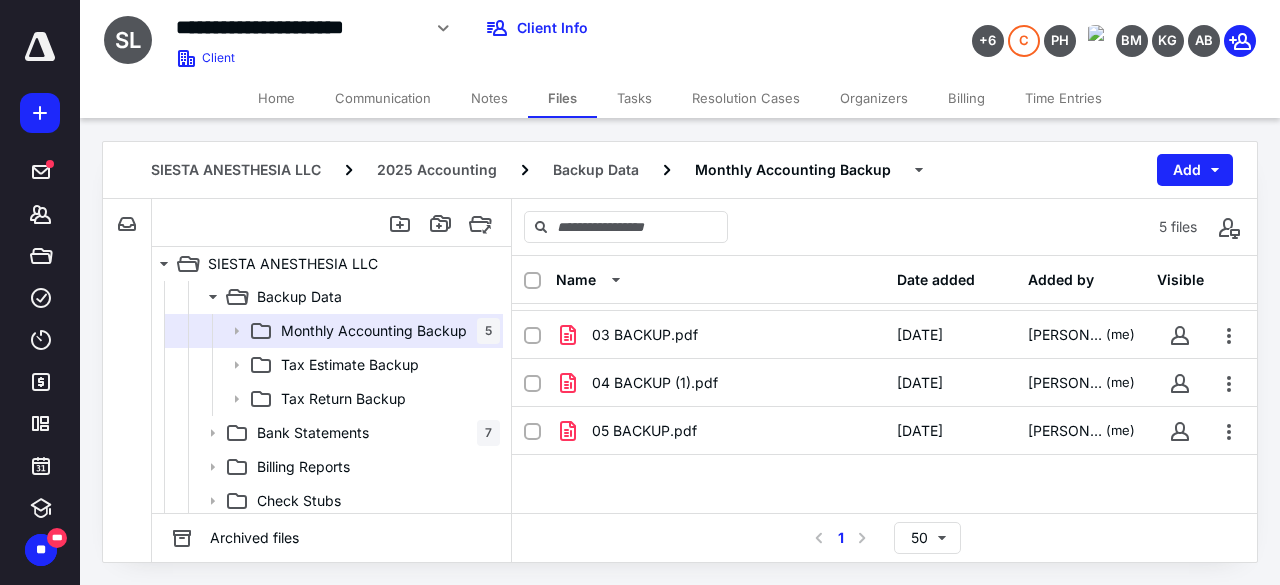 scroll, scrollTop: 280, scrollLeft: 0, axis: vertical 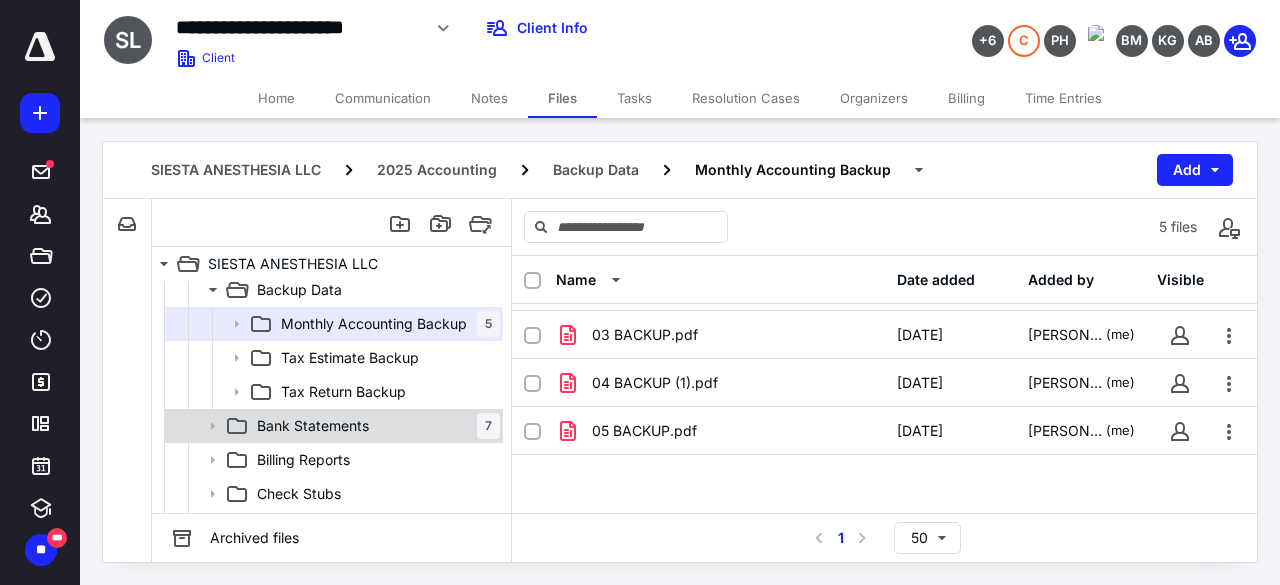 click on "Bank Statements 7" at bounding box center [374, 426] 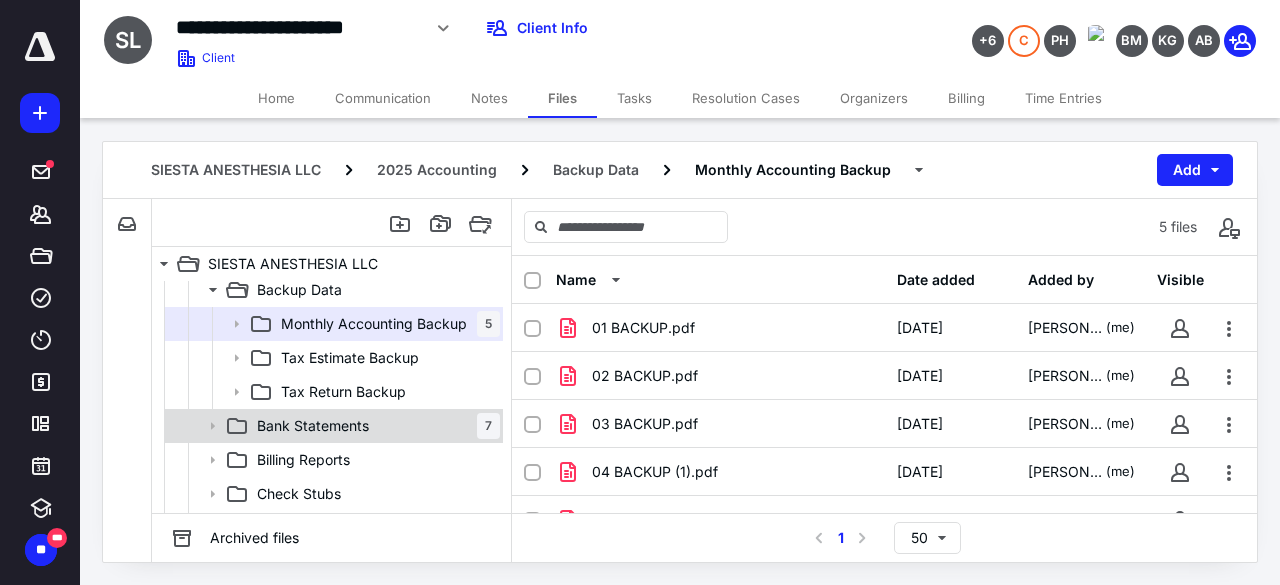 click on "Bank Statements 7" at bounding box center [374, 426] 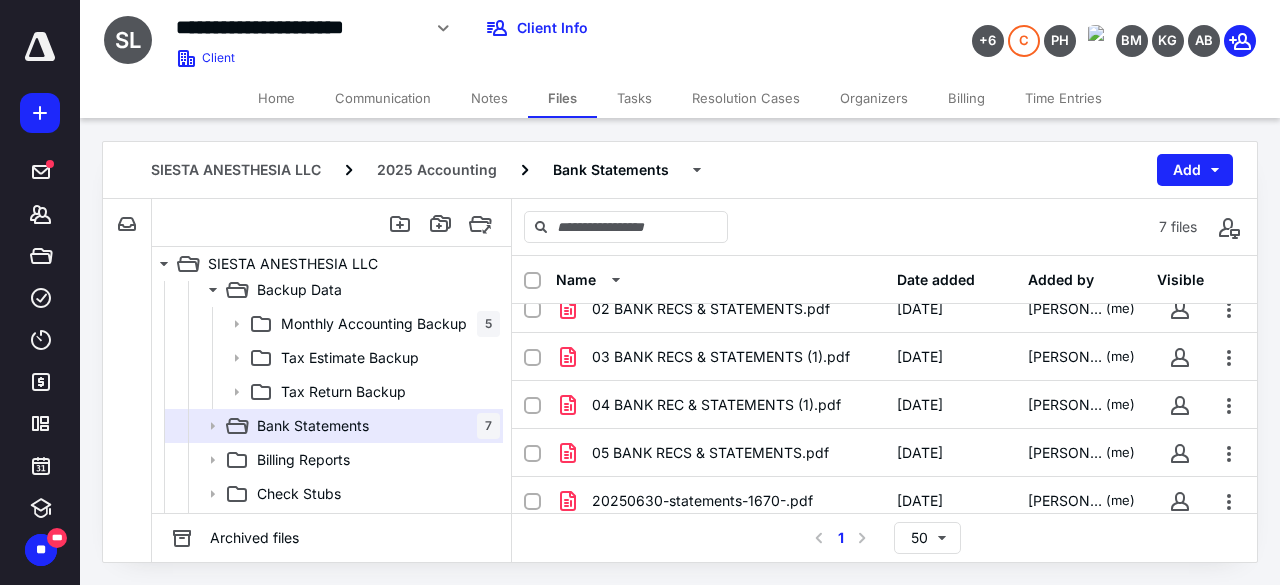 scroll, scrollTop: 122, scrollLeft: 0, axis: vertical 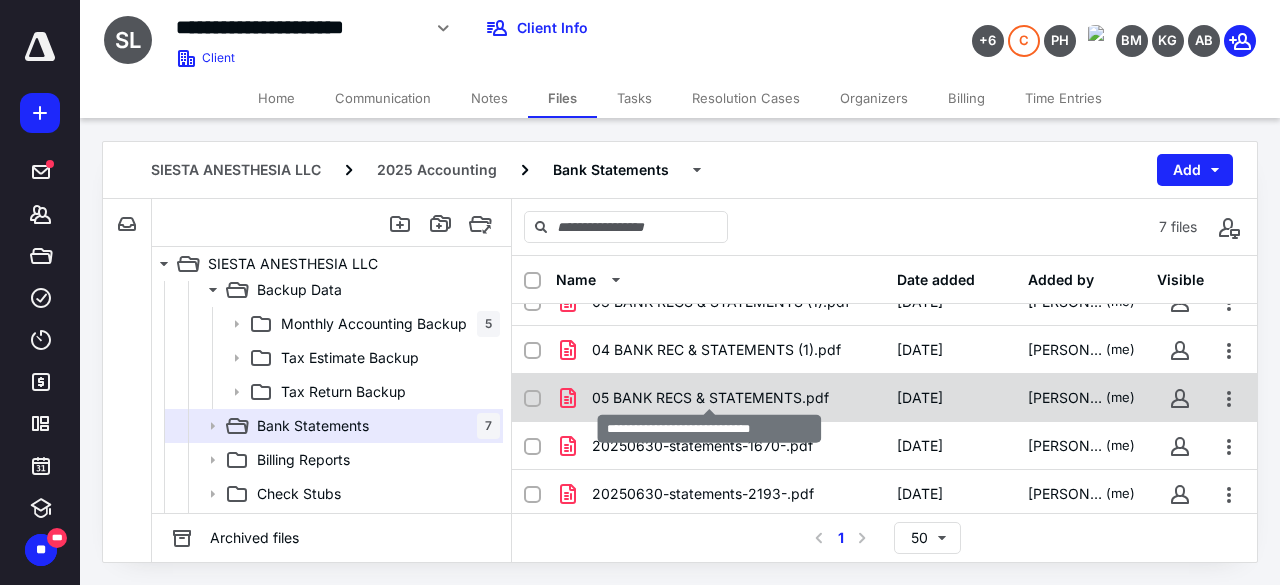 click on "05 BANK RECS & STATEMENTS.pdf" at bounding box center [710, 398] 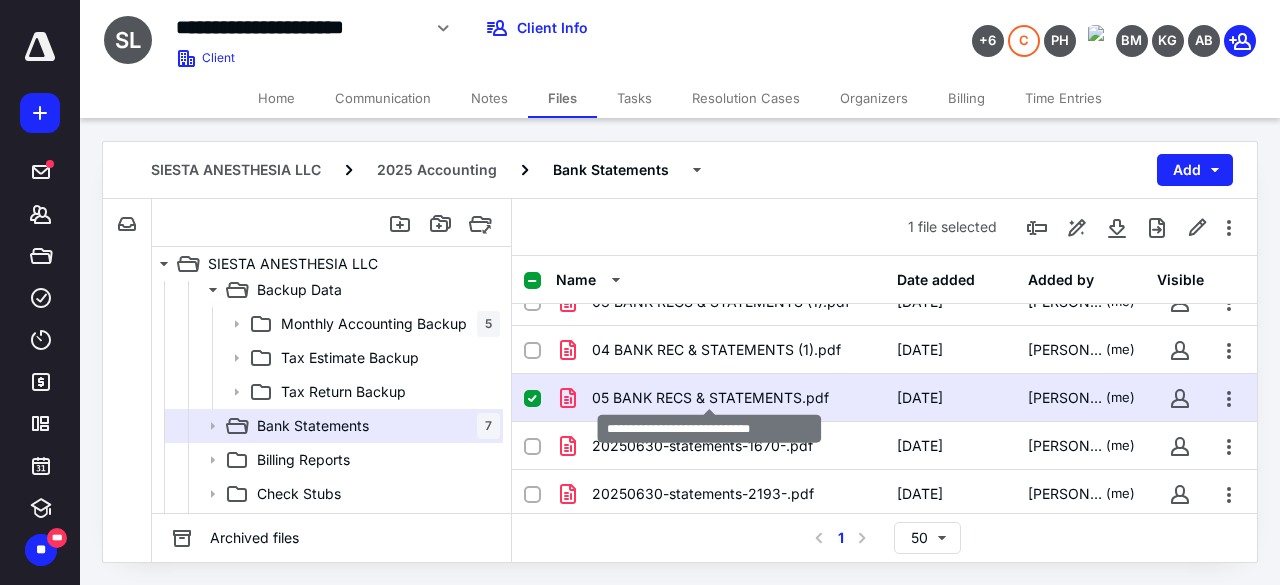 click on "05 BANK RECS & STATEMENTS.pdf" at bounding box center [710, 398] 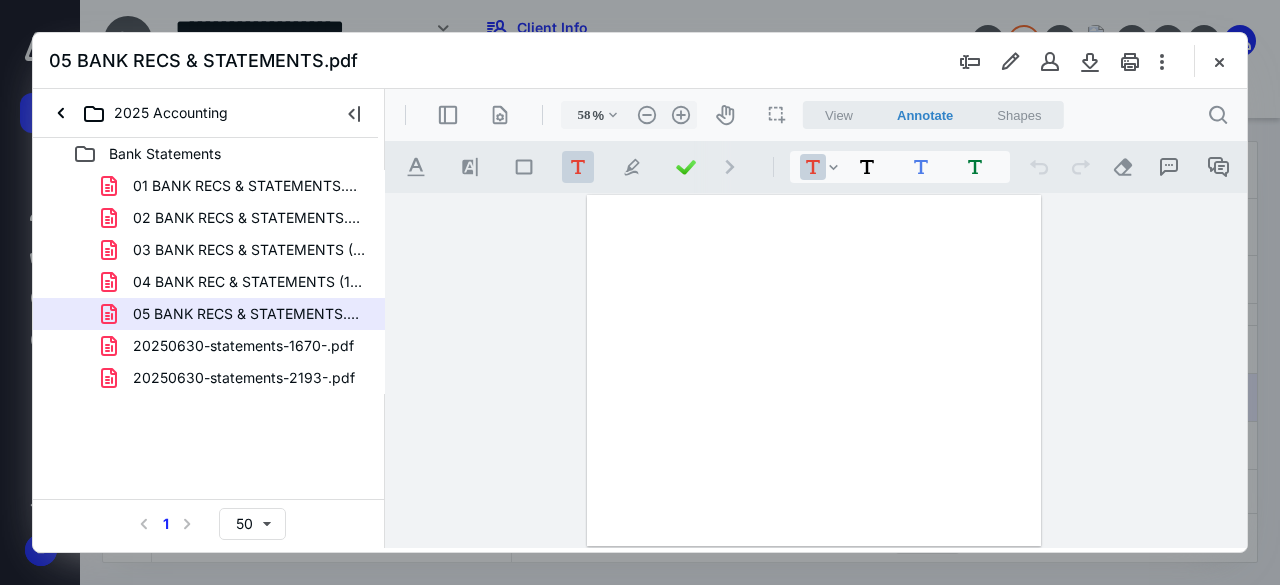 scroll, scrollTop: 0, scrollLeft: 0, axis: both 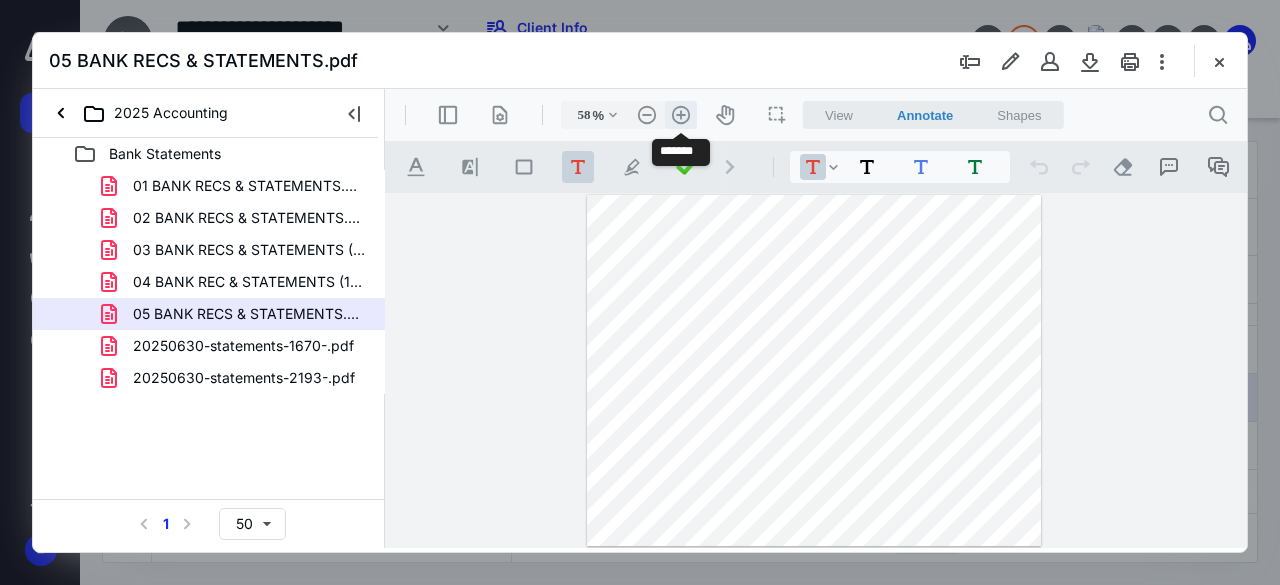click on ".cls-1{fill:#abb0c4;} icon - header - zoom - in - line" at bounding box center (681, 115) 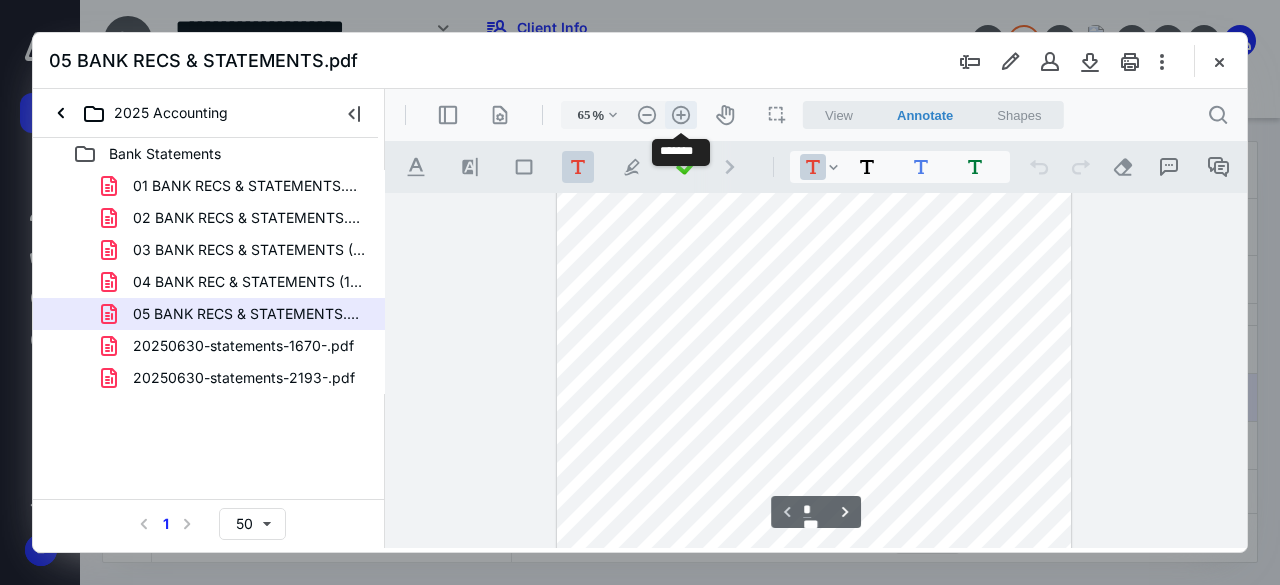 click on ".cls-1{fill:#abb0c4;} icon - header - zoom - in - line" at bounding box center [681, 115] 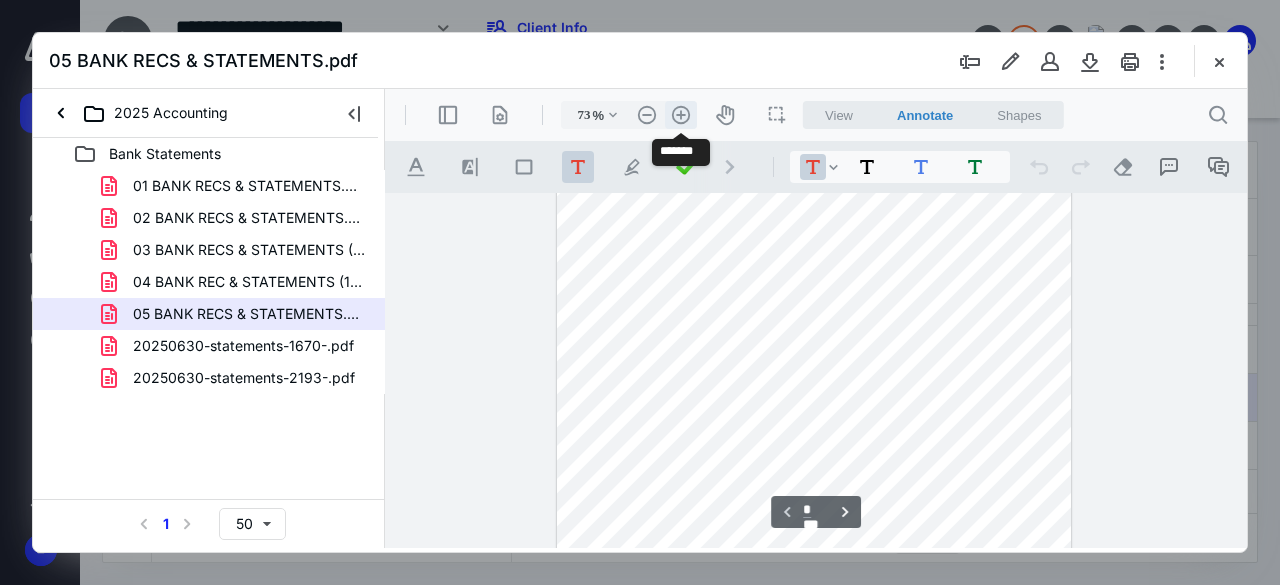 click on ".cls-1{fill:#abb0c4;} icon - header - zoom - in - line" at bounding box center (681, 115) 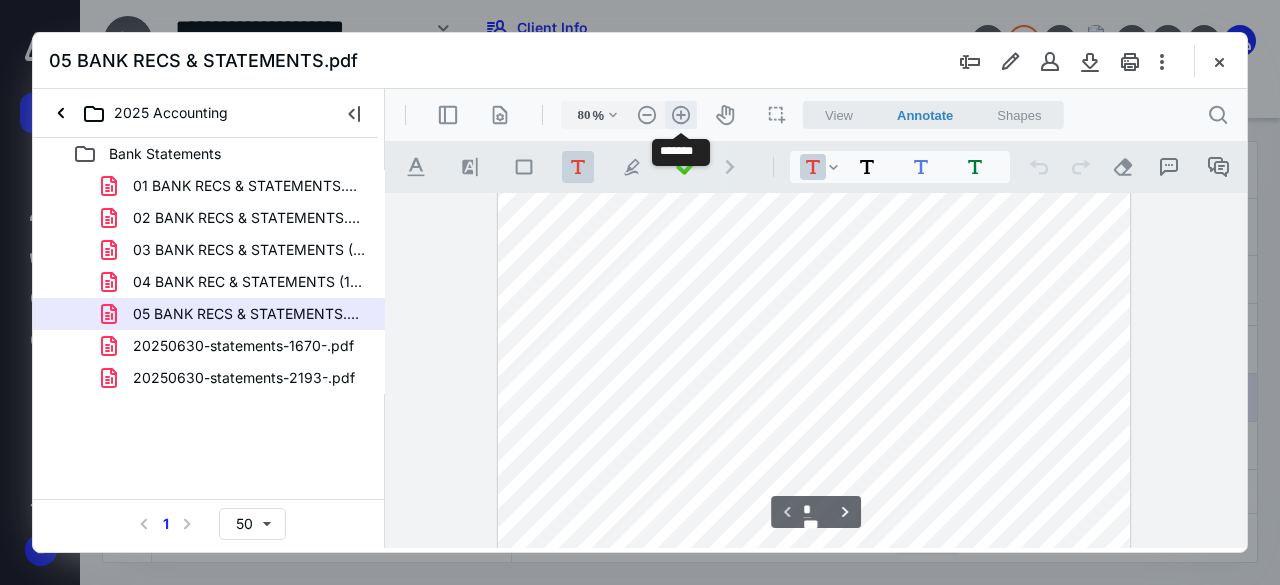 click on ".cls-1{fill:#abb0c4;} icon - header - zoom - in - line" at bounding box center (681, 115) 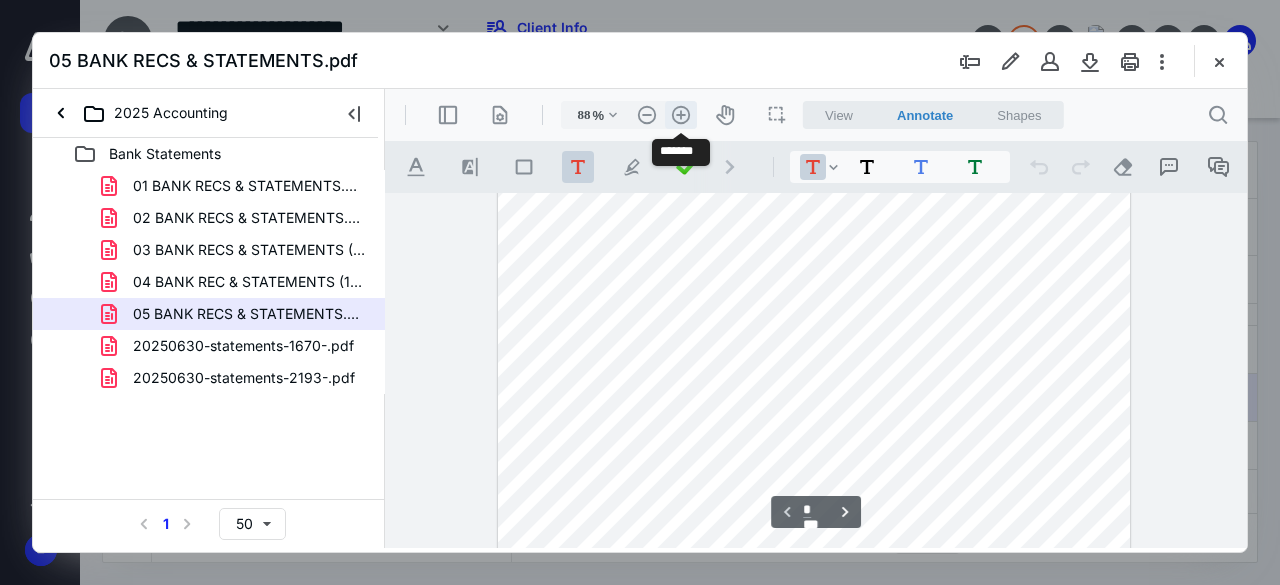 scroll, scrollTop: 66, scrollLeft: 0, axis: vertical 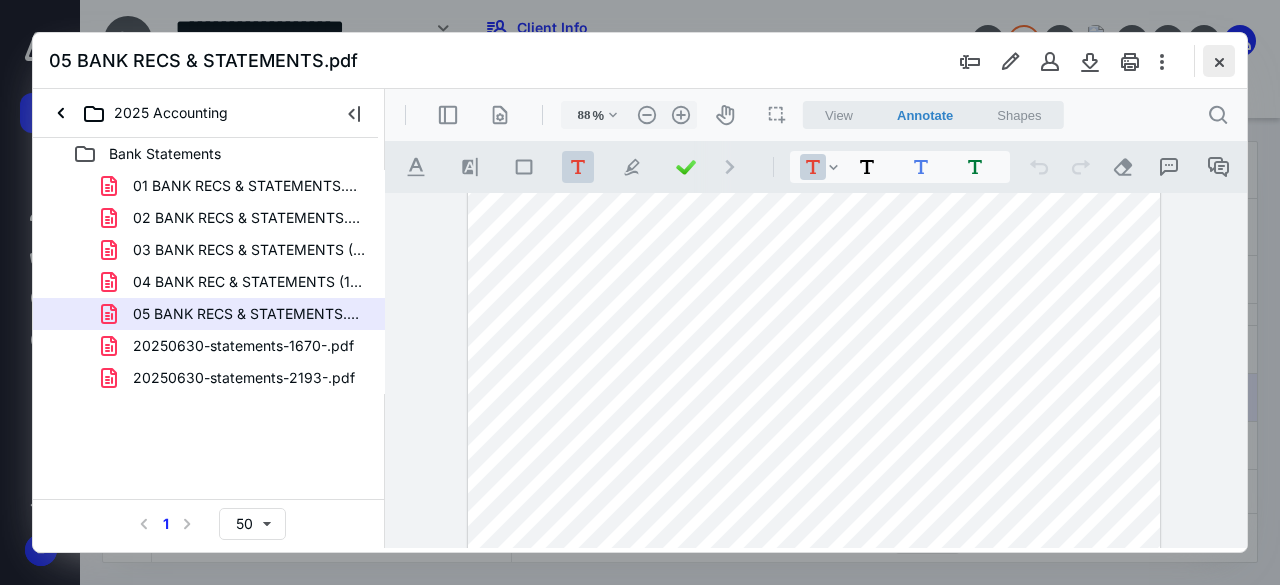 click at bounding box center (1219, 61) 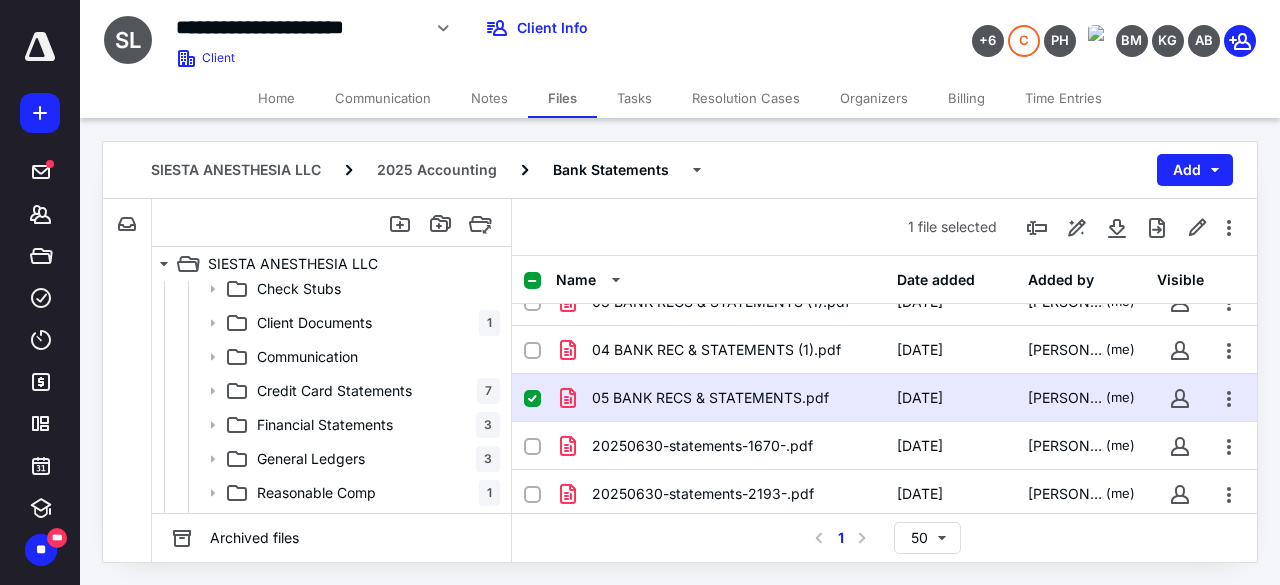 scroll, scrollTop: 520, scrollLeft: 0, axis: vertical 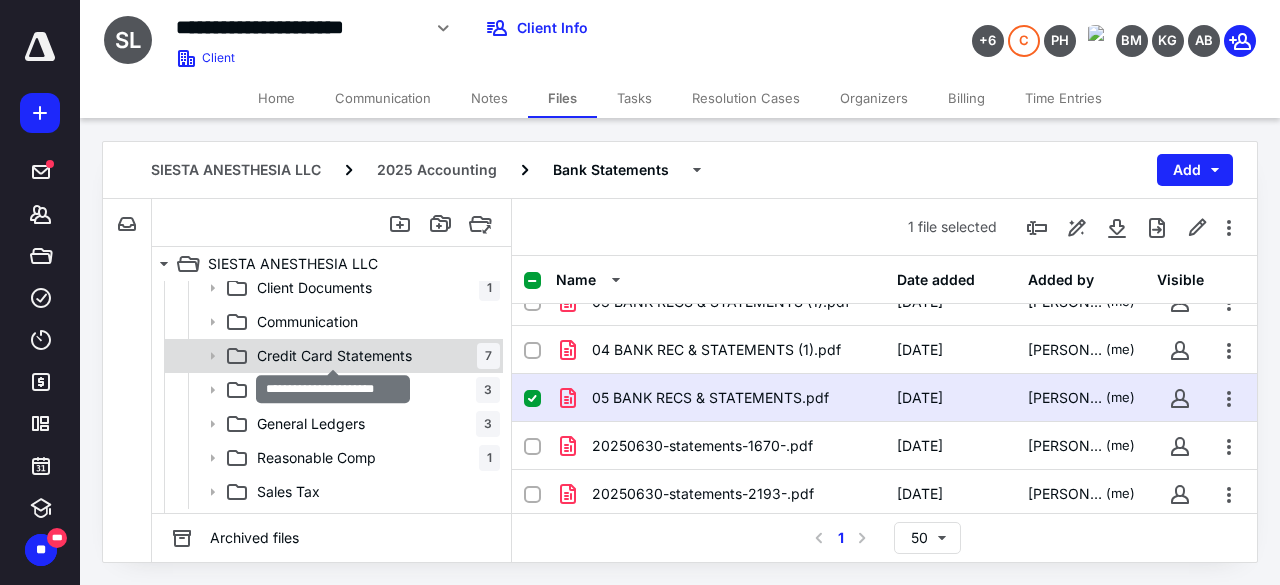 click on "Credit Card Statements" at bounding box center (334, 356) 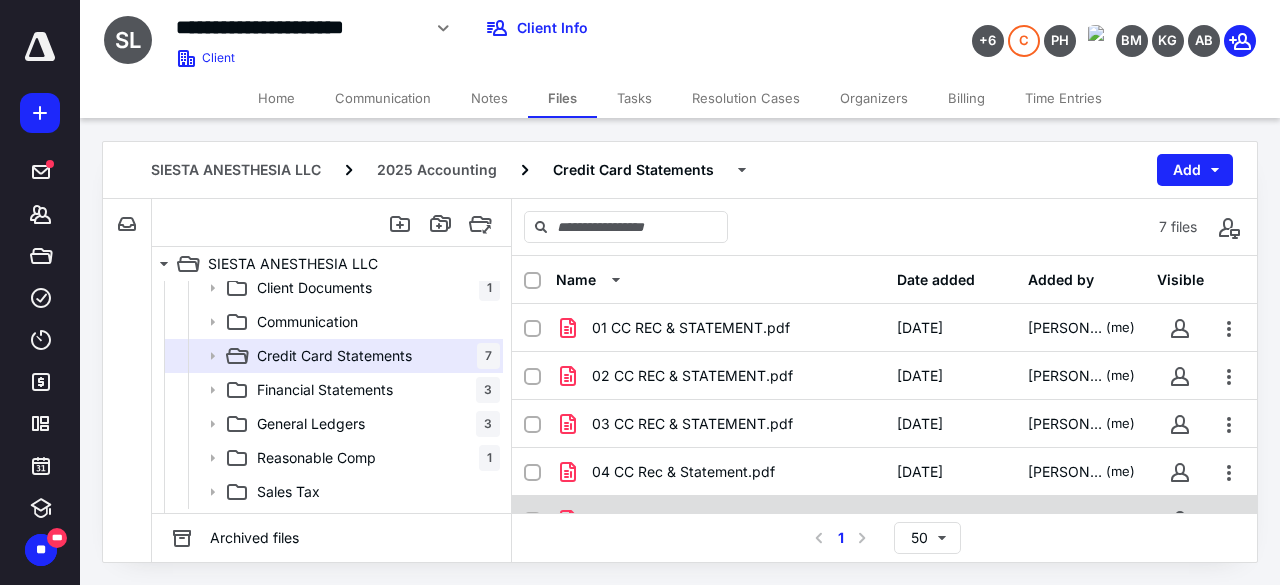 click on "05 CC REC & STATEMENT.pdf 6/17/2025 Haley Barnes  (me)" at bounding box center [884, 520] 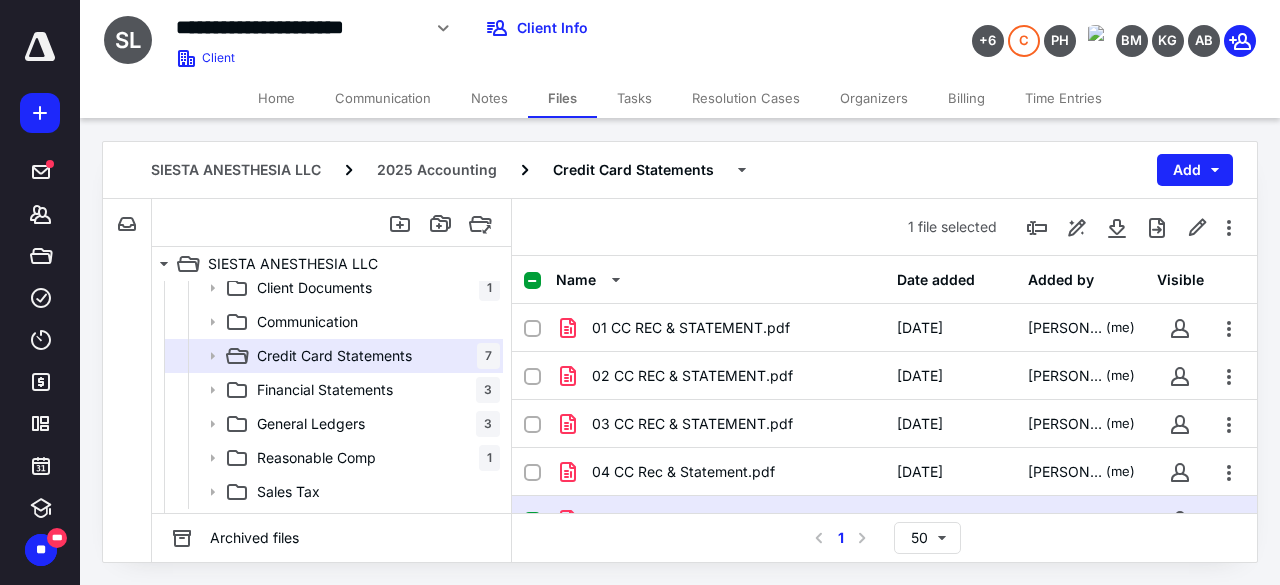 click on "05 CC REC & STATEMENT.pdf 6/17/2025 Haley Barnes  (me)" at bounding box center (884, 520) 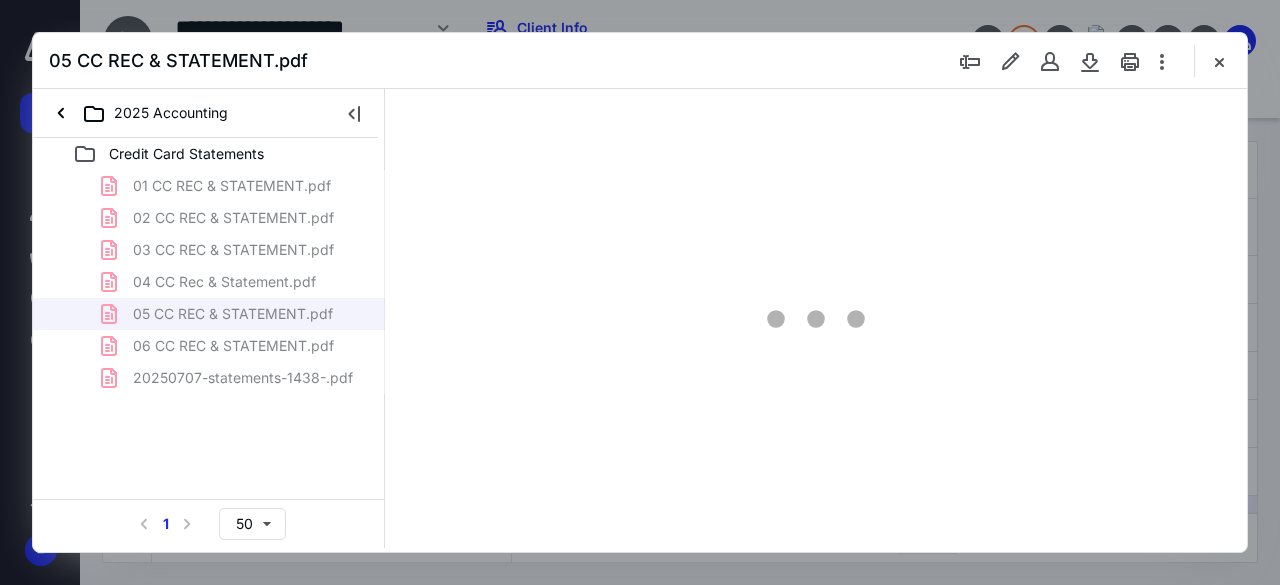 scroll, scrollTop: 0, scrollLeft: 0, axis: both 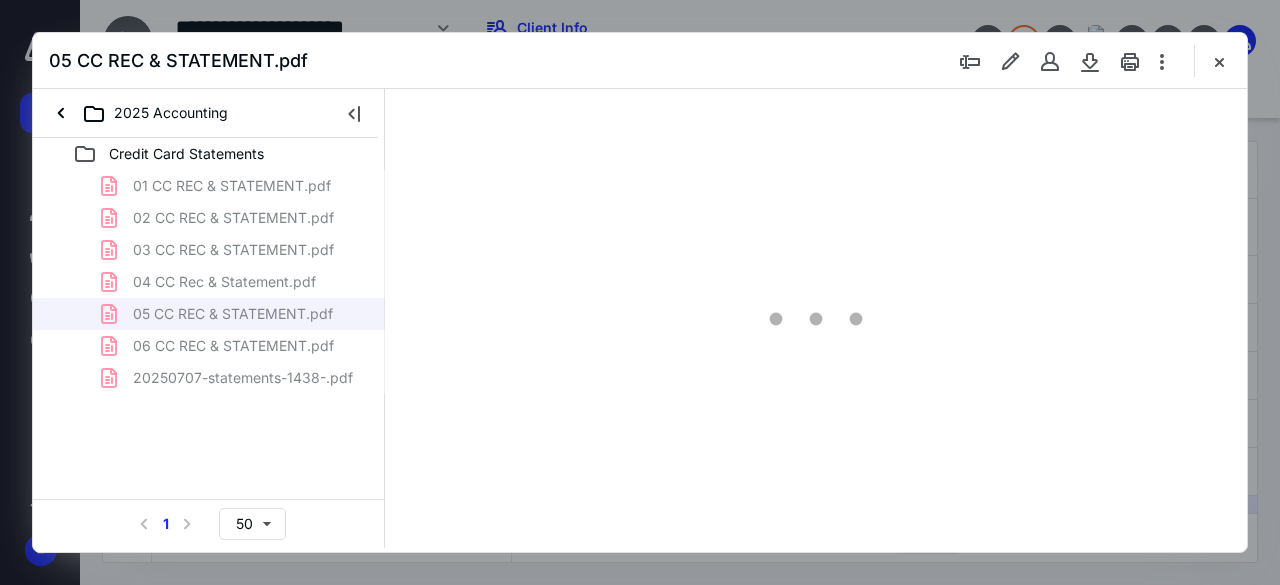 type on "58" 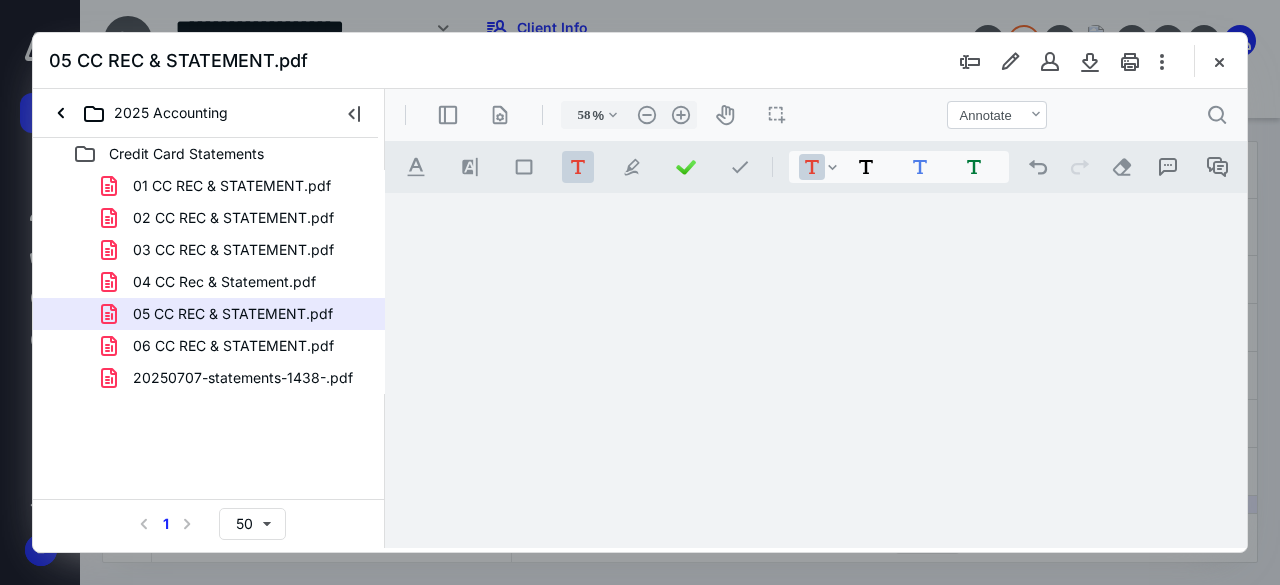 scroll, scrollTop: 106, scrollLeft: 0, axis: vertical 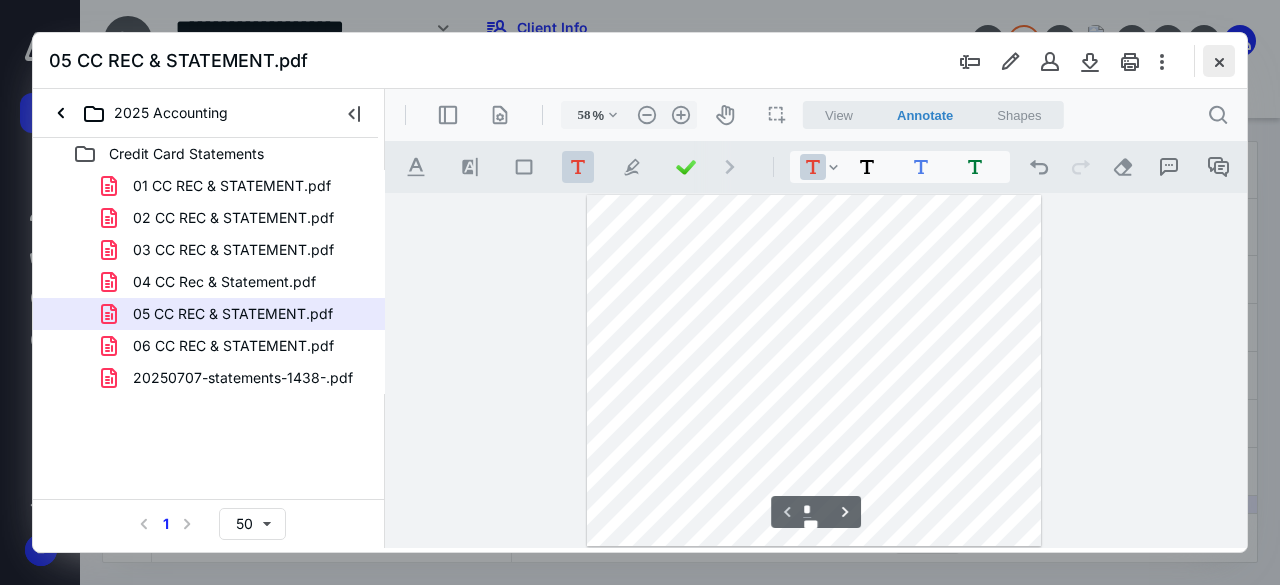 click at bounding box center [1219, 61] 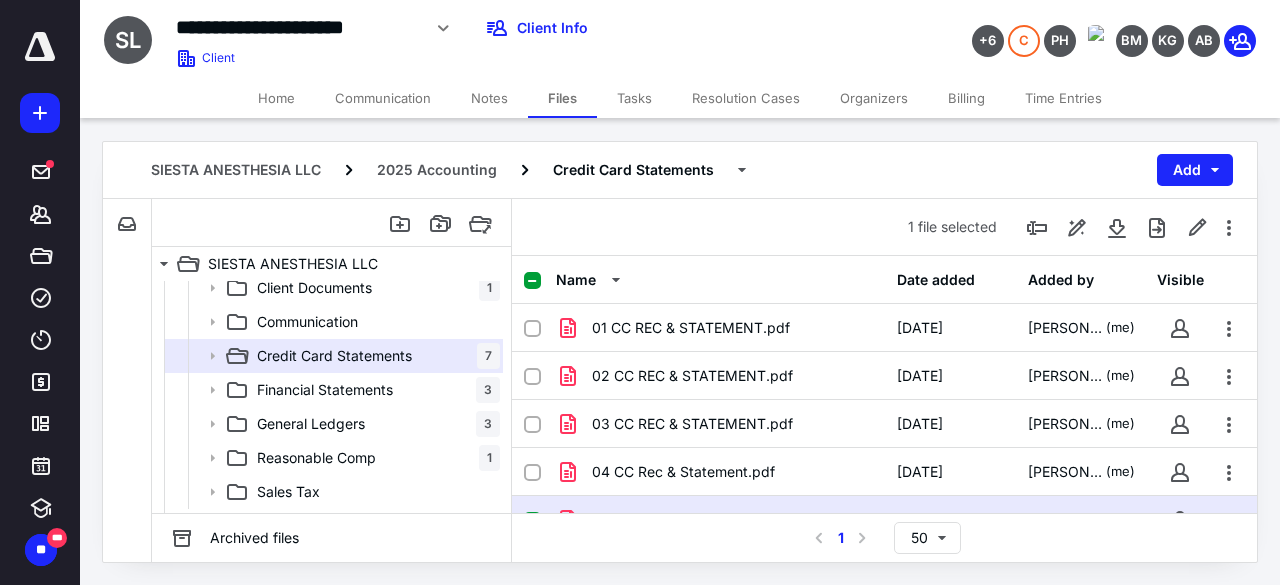 click on "Tasks" at bounding box center [634, 98] 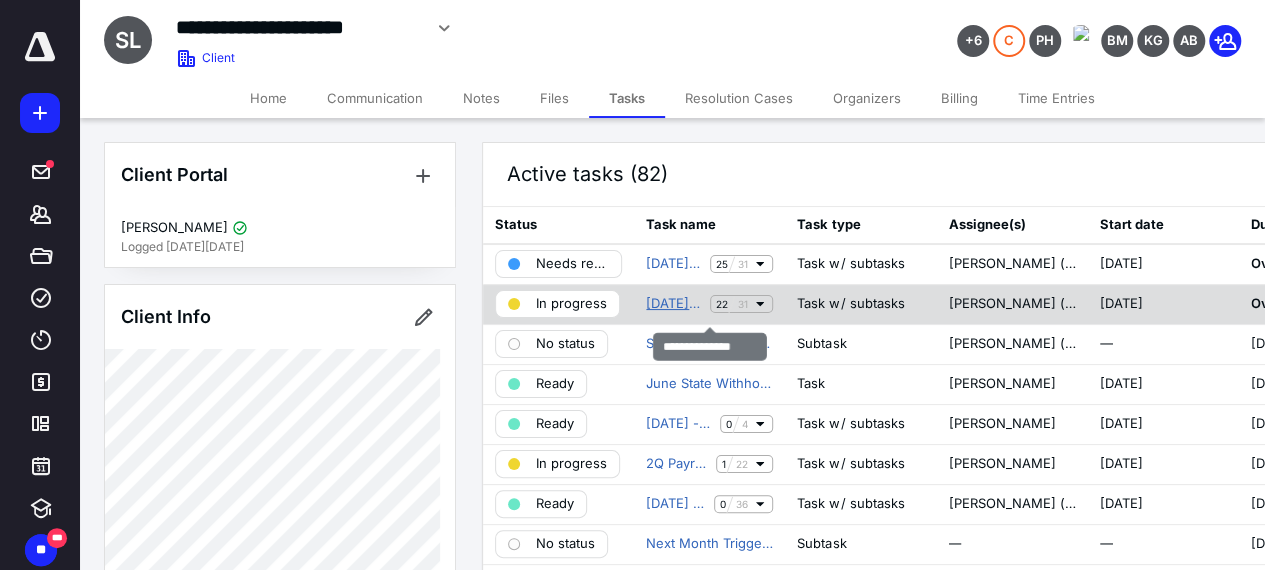 click on "[DATE] Acctg" at bounding box center (674, 304) 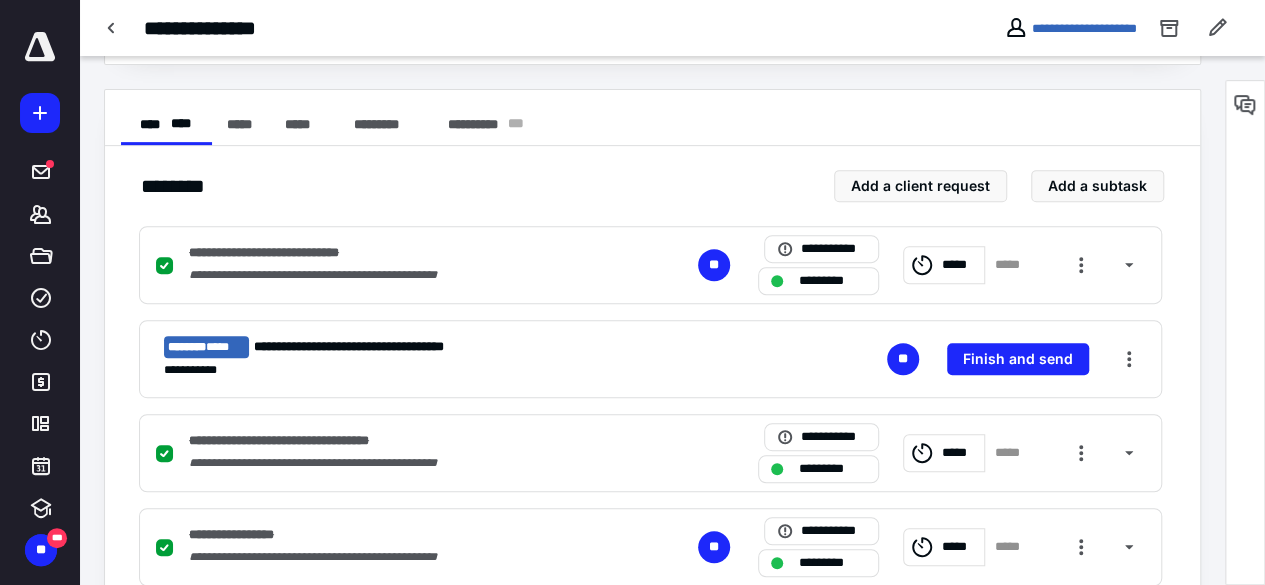 scroll, scrollTop: 0, scrollLeft: 0, axis: both 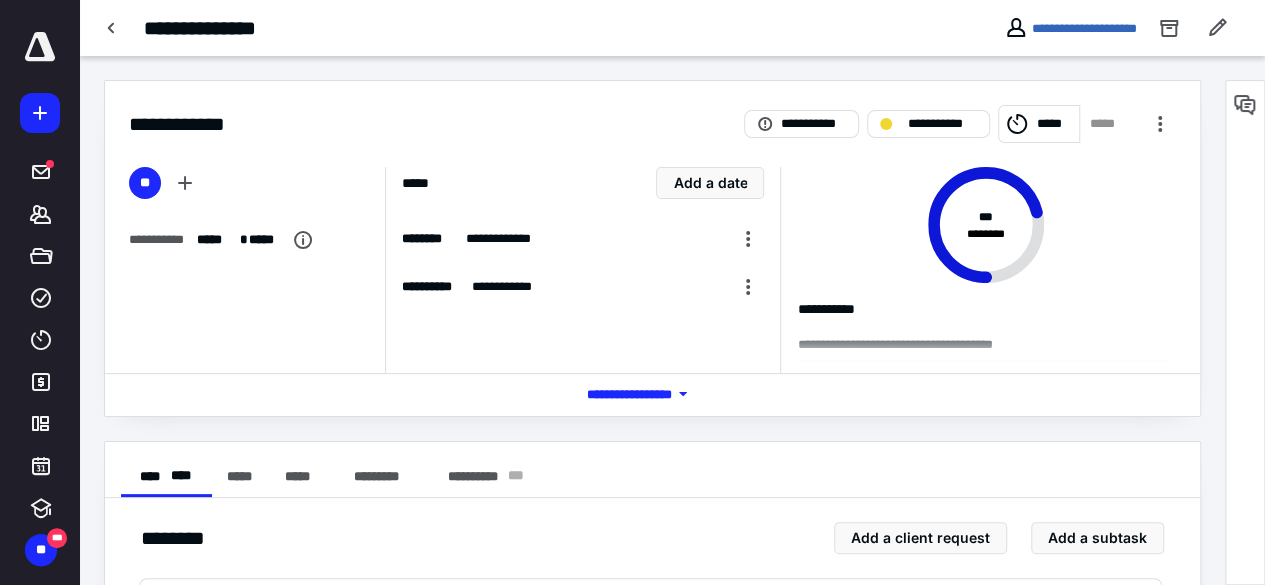 click on "*****" at bounding box center [1055, 124] 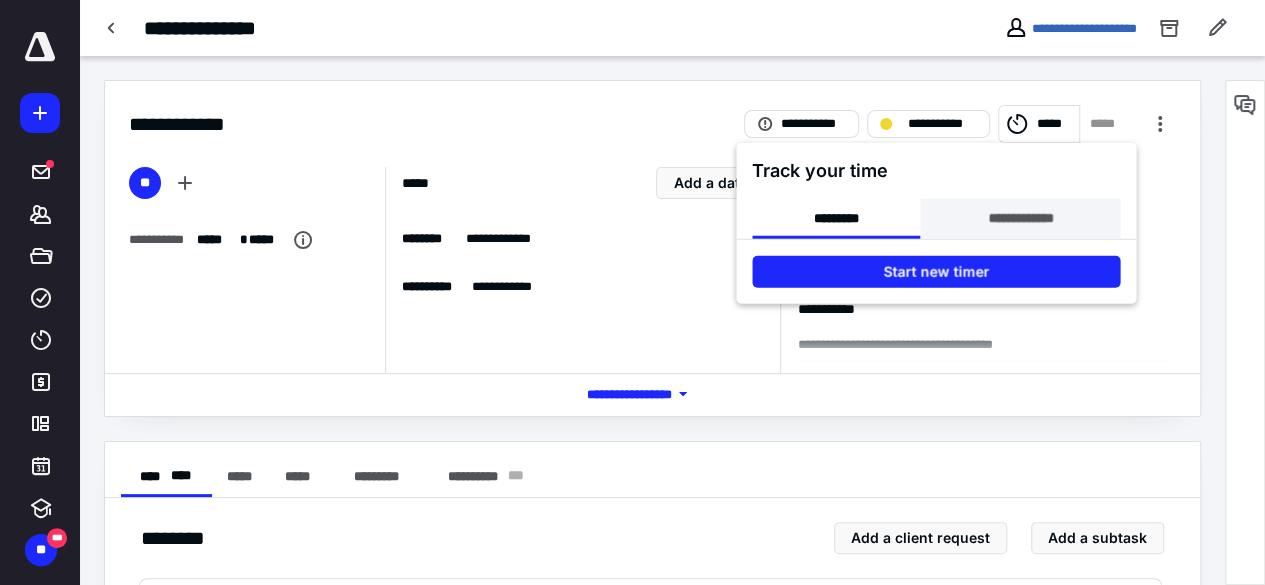click on "**********" at bounding box center (1020, 219) 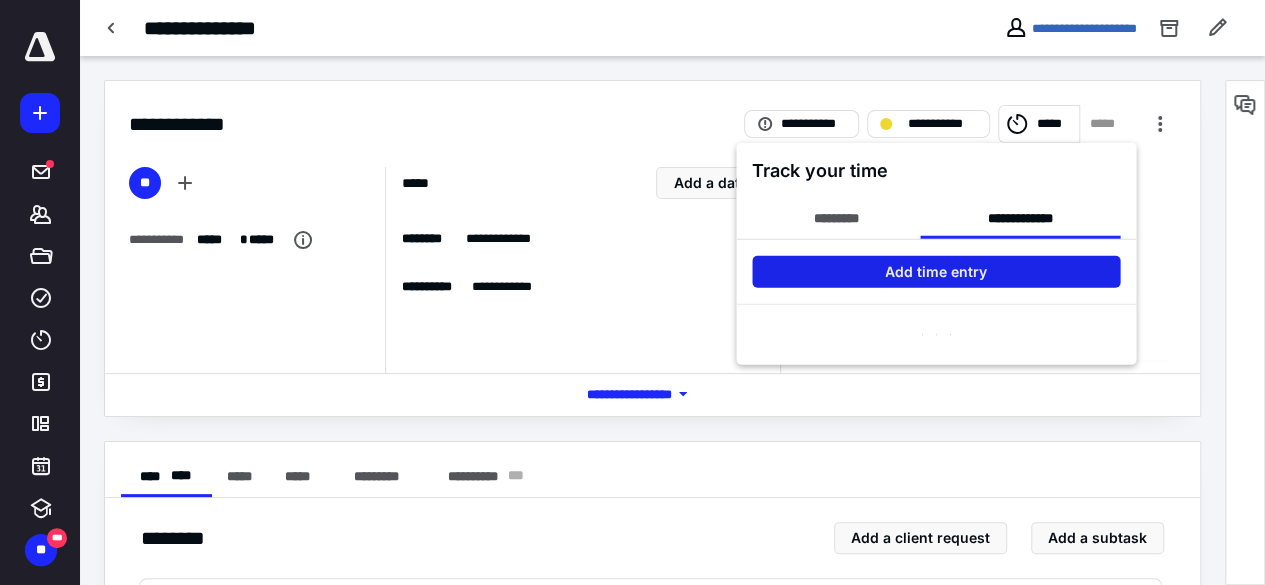 click on "Add time entry" at bounding box center (936, 272) 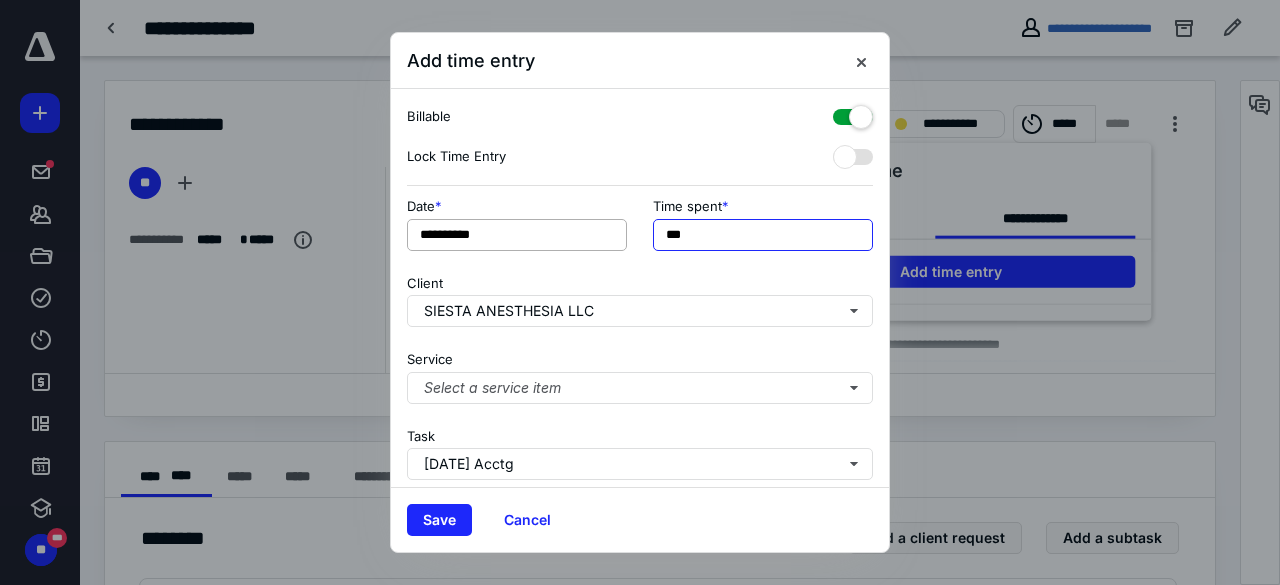 drag, startPoint x: 728, startPoint y: 229, endPoint x: 562, endPoint y: 237, distance: 166.19266 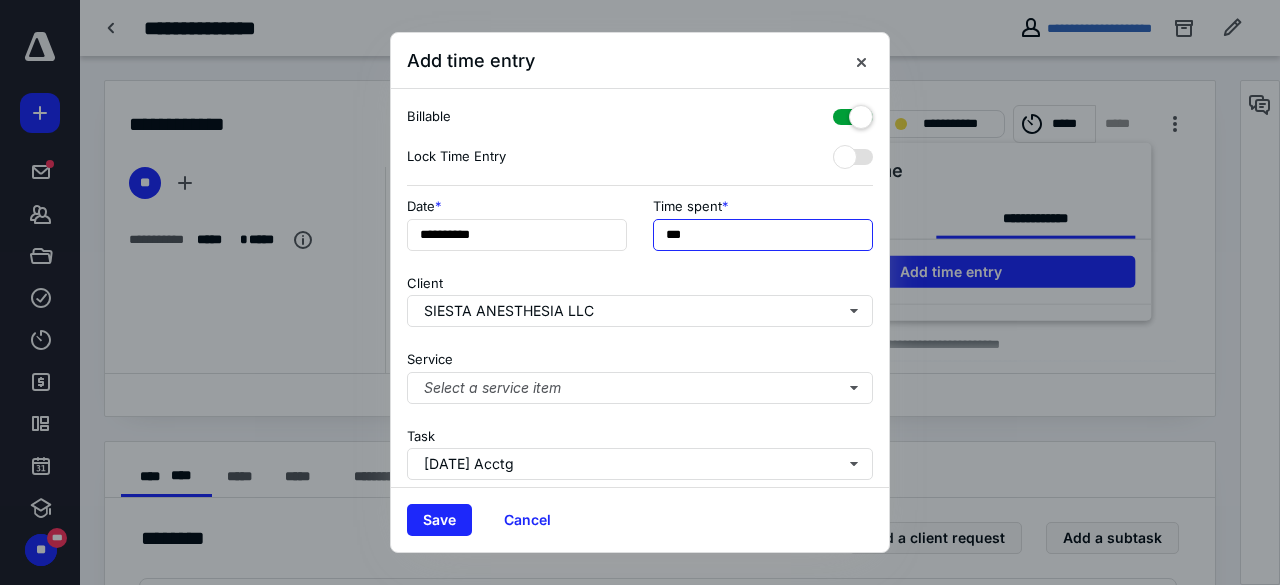 type on "***" 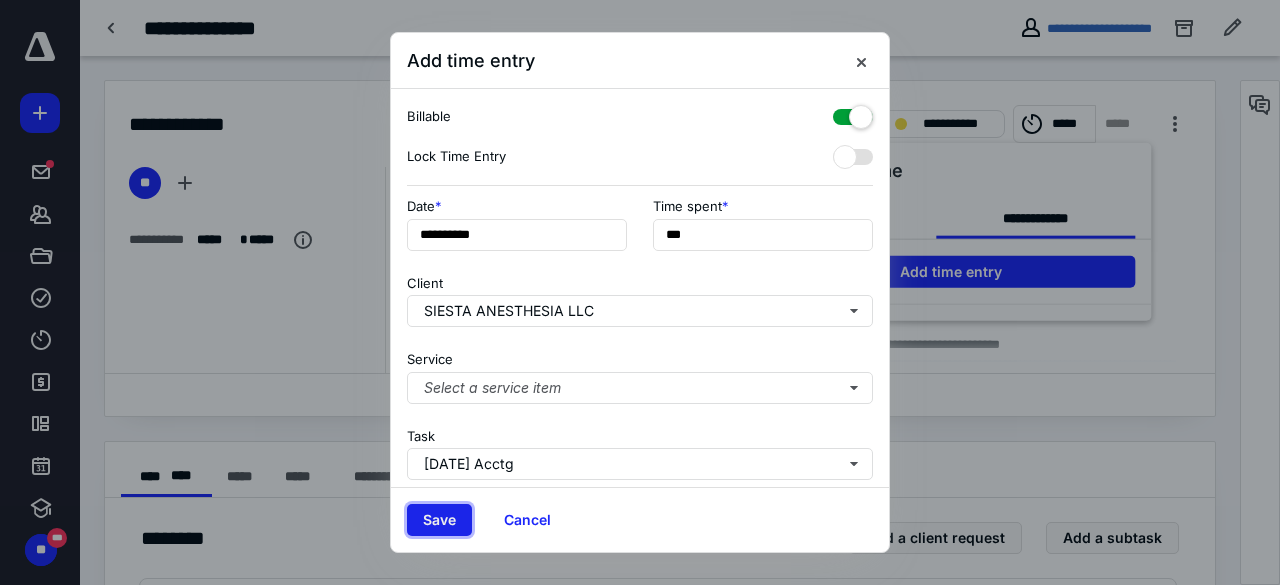 click on "Save" at bounding box center [439, 520] 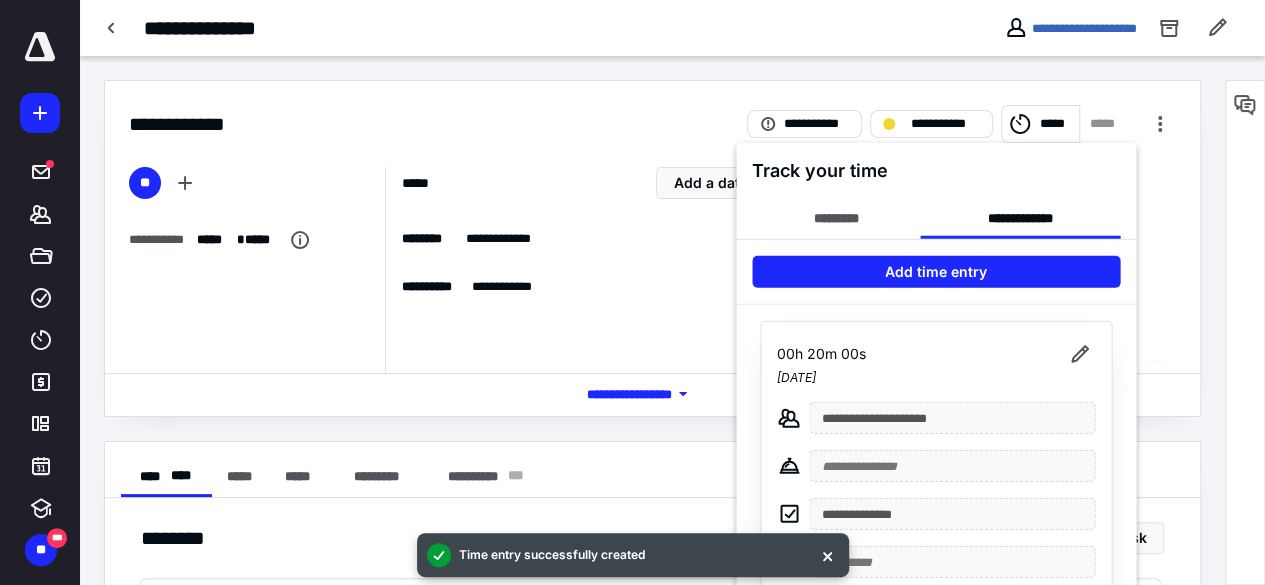 click at bounding box center (632, 292) 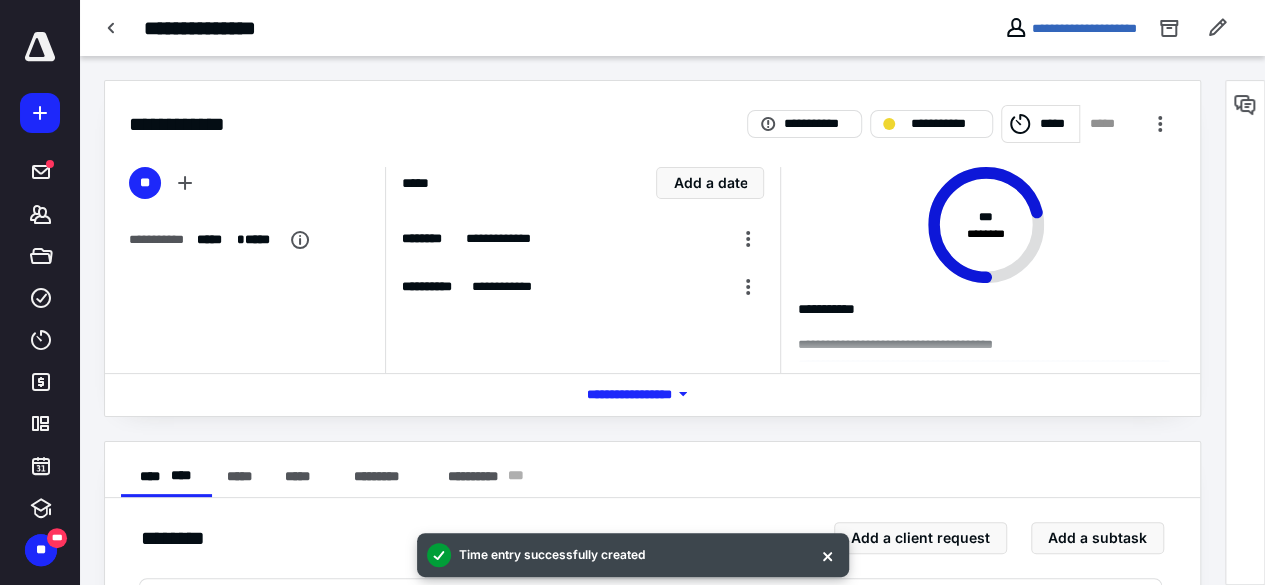 click at bounding box center (112, 28) 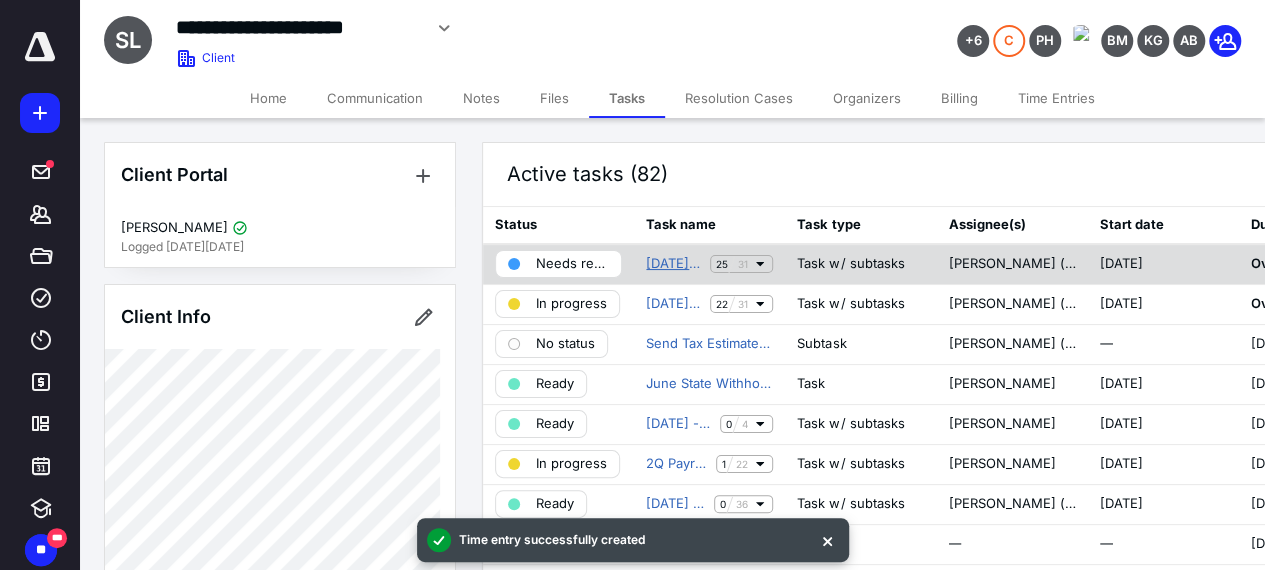 click on "[DATE] Acctg" at bounding box center [674, 264] 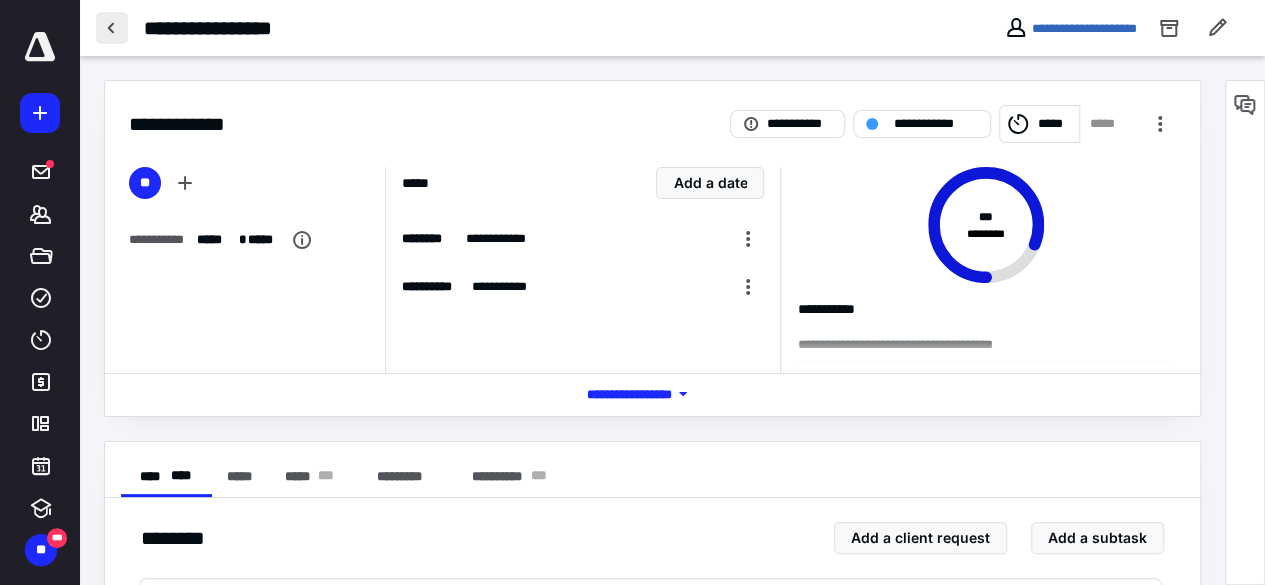 click at bounding box center (112, 28) 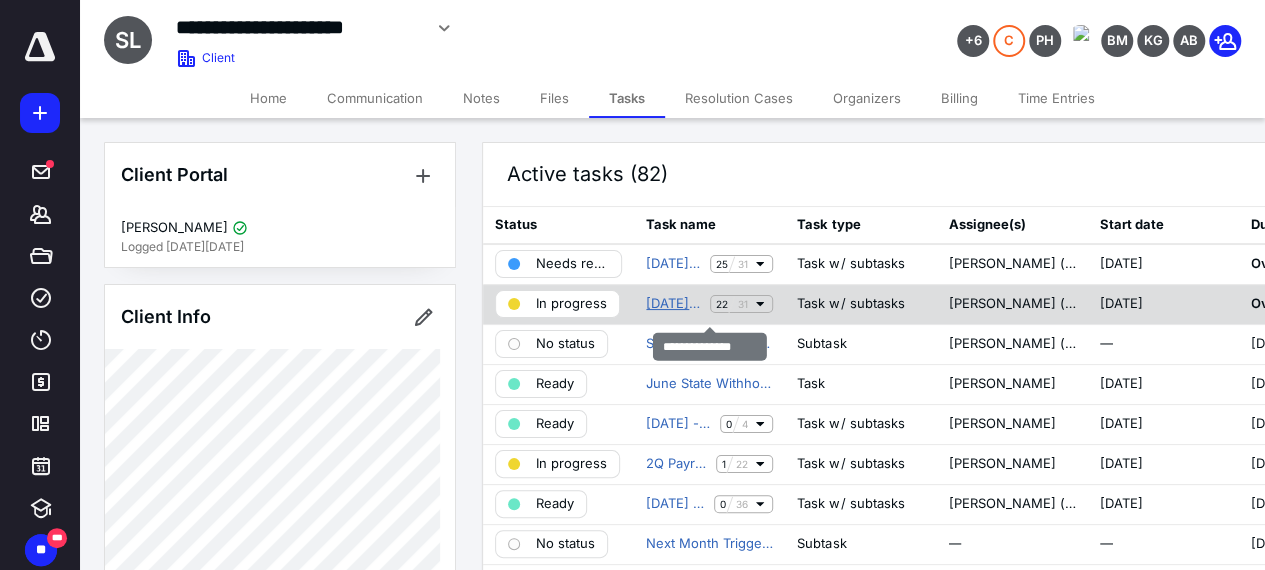 click on "[DATE] Acctg" at bounding box center [674, 304] 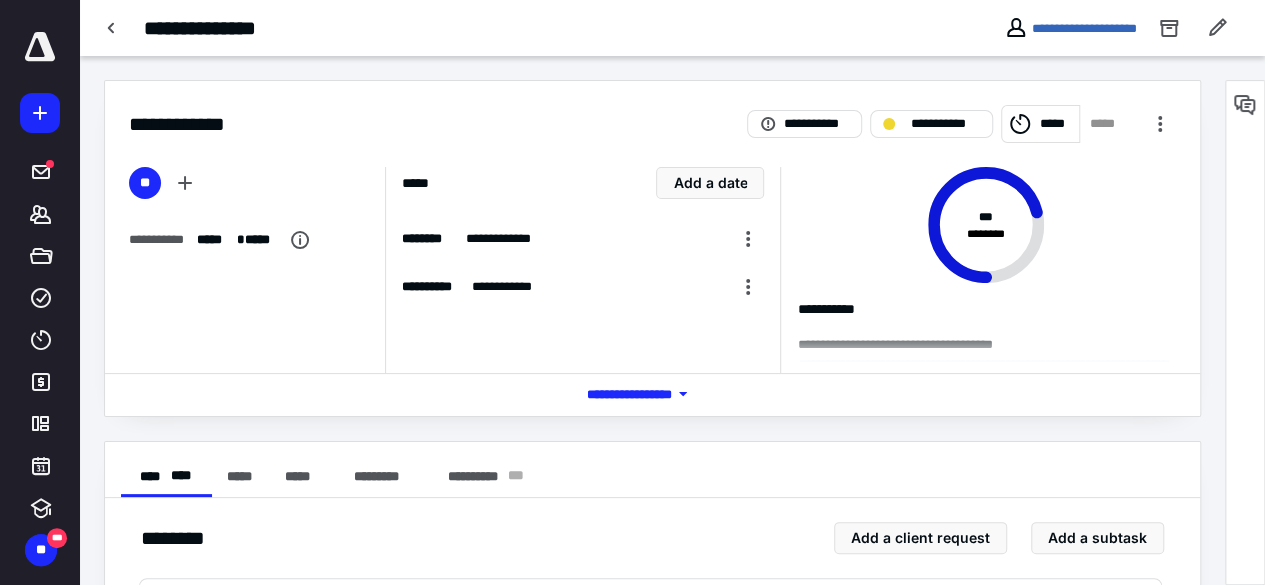click on "*****" at bounding box center (1041, 124) 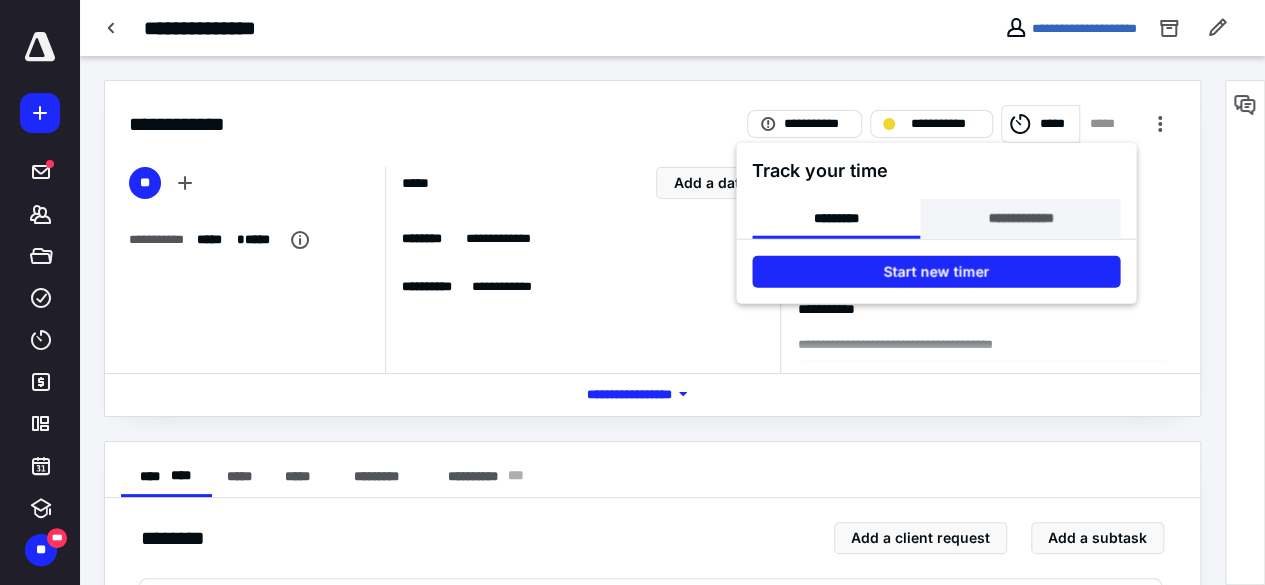 click on "**********" at bounding box center (1020, 219) 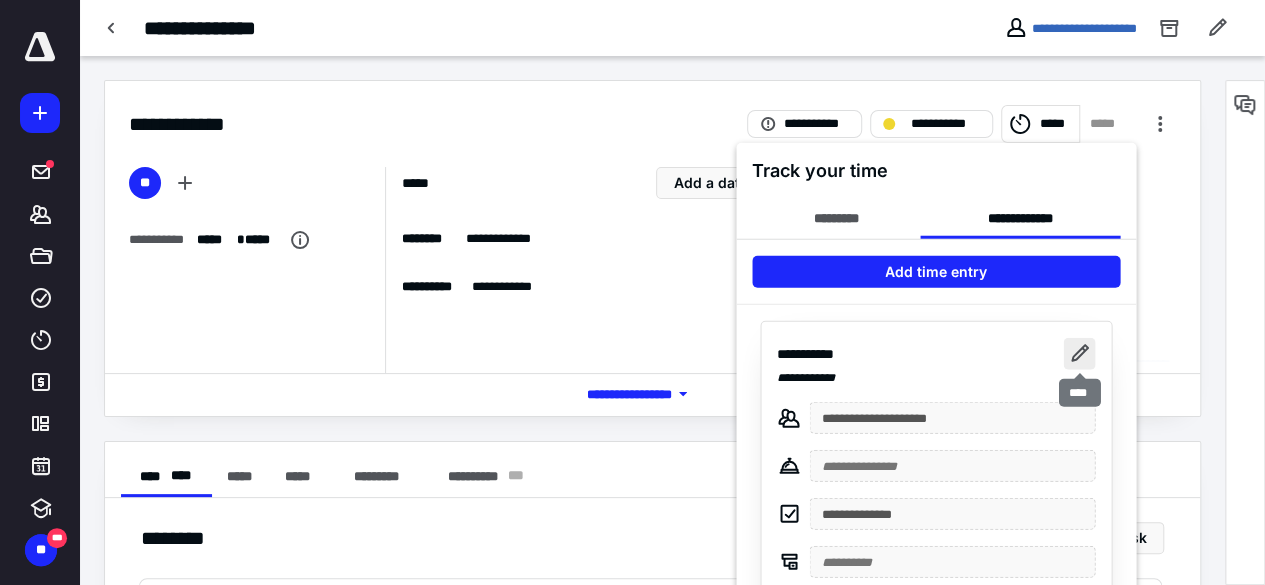 click at bounding box center (1079, 354) 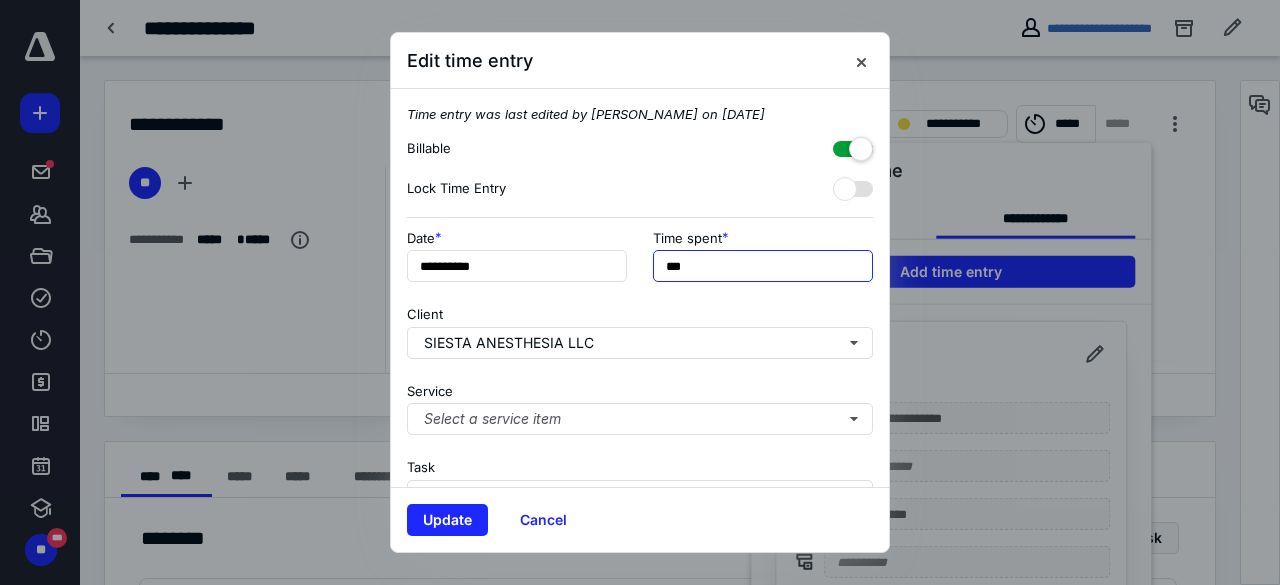 drag, startPoint x: 719, startPoint y: 269, endPoint x: 635, endPoint y: 276, distance: 84.29116 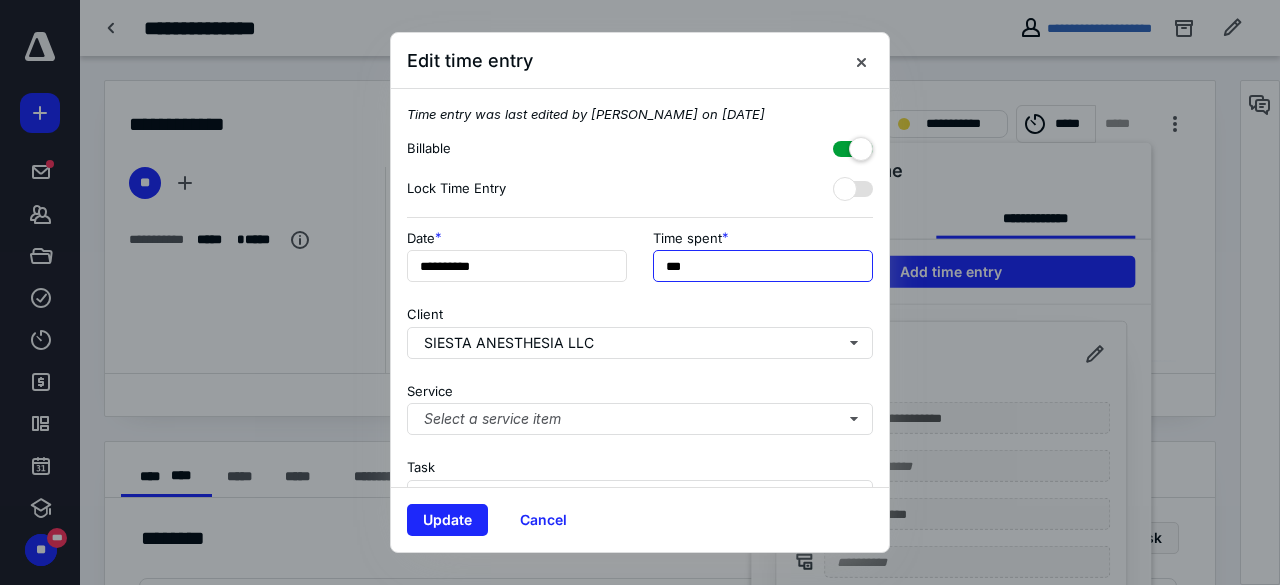 click on "**********" at bounding box center (640, 262) 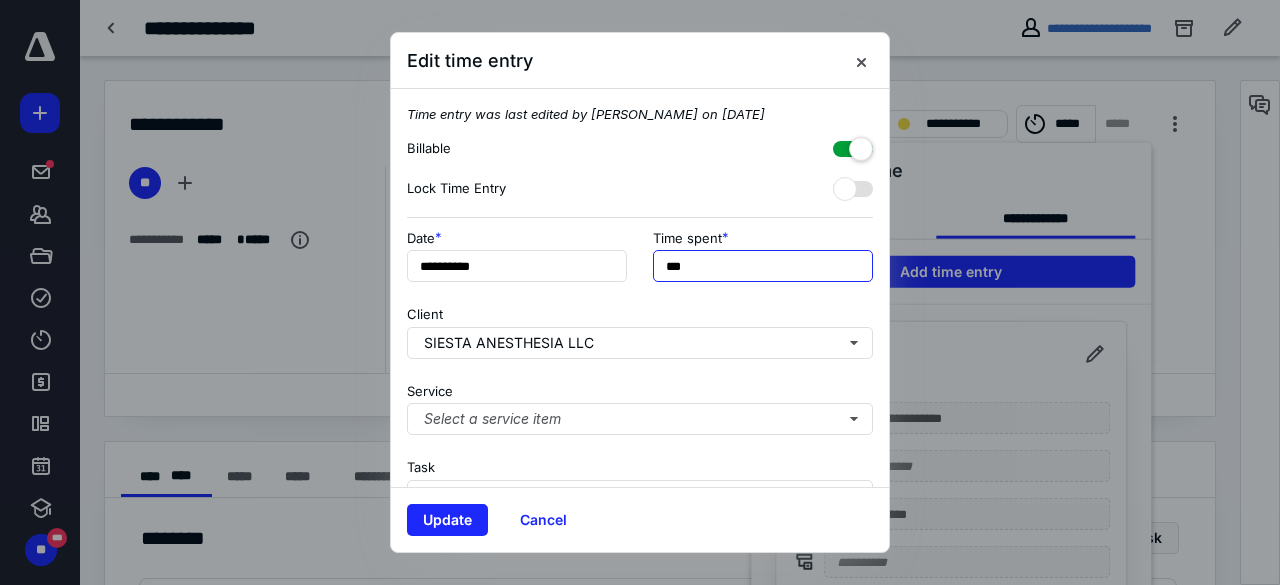type on "***" 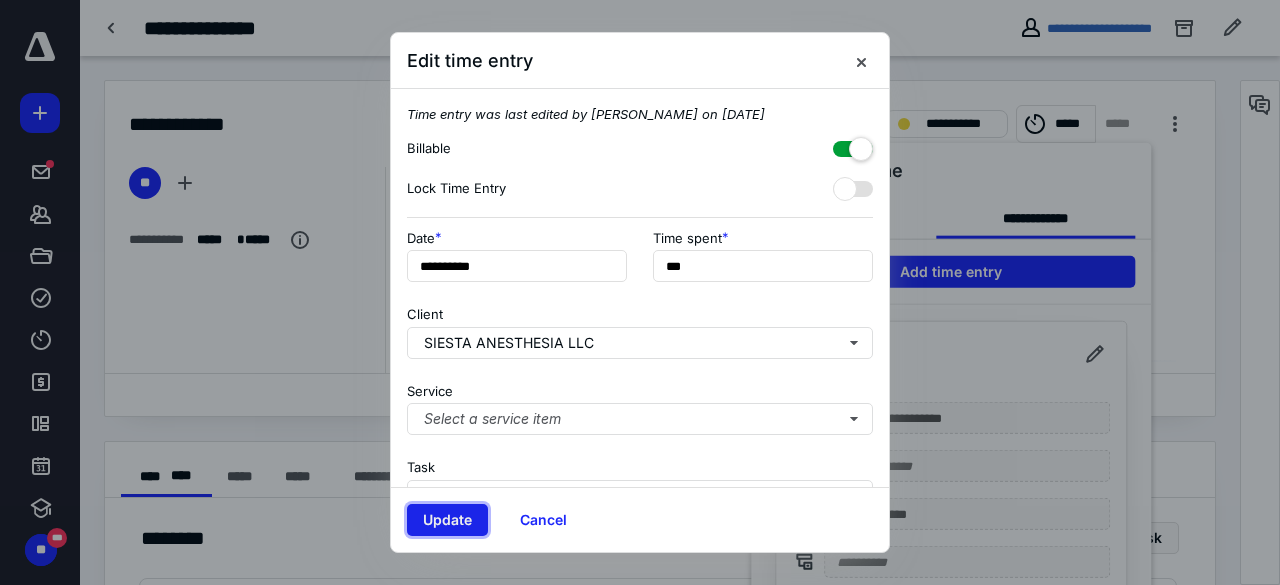 click on "Update" at bounding box center [447, 520] 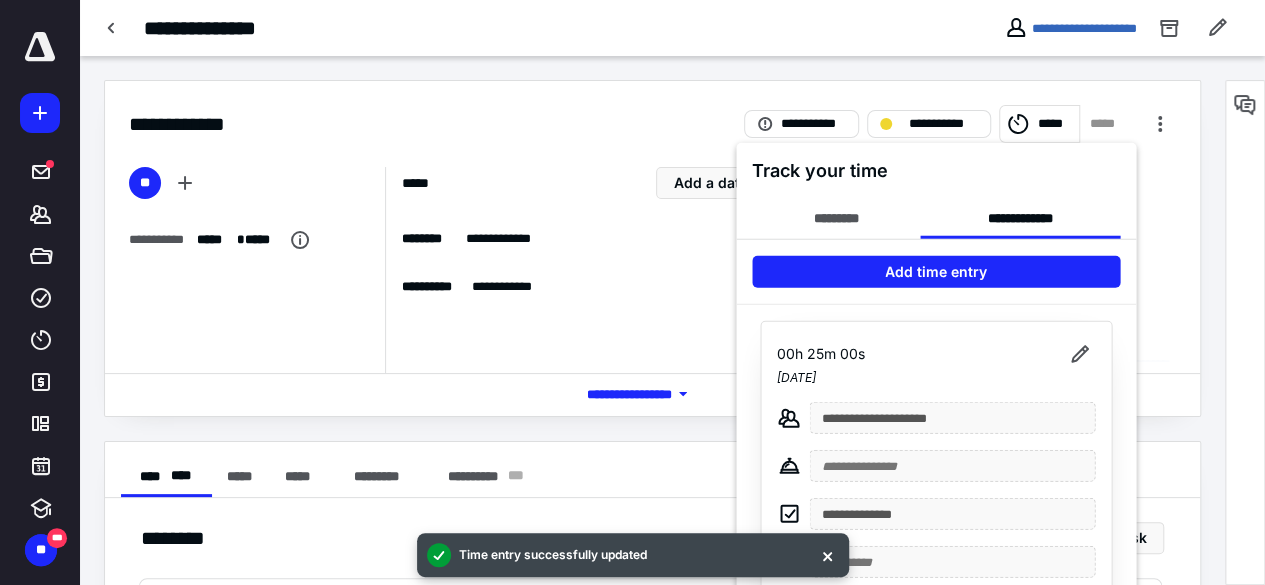 click at bounding box center [632, 292] 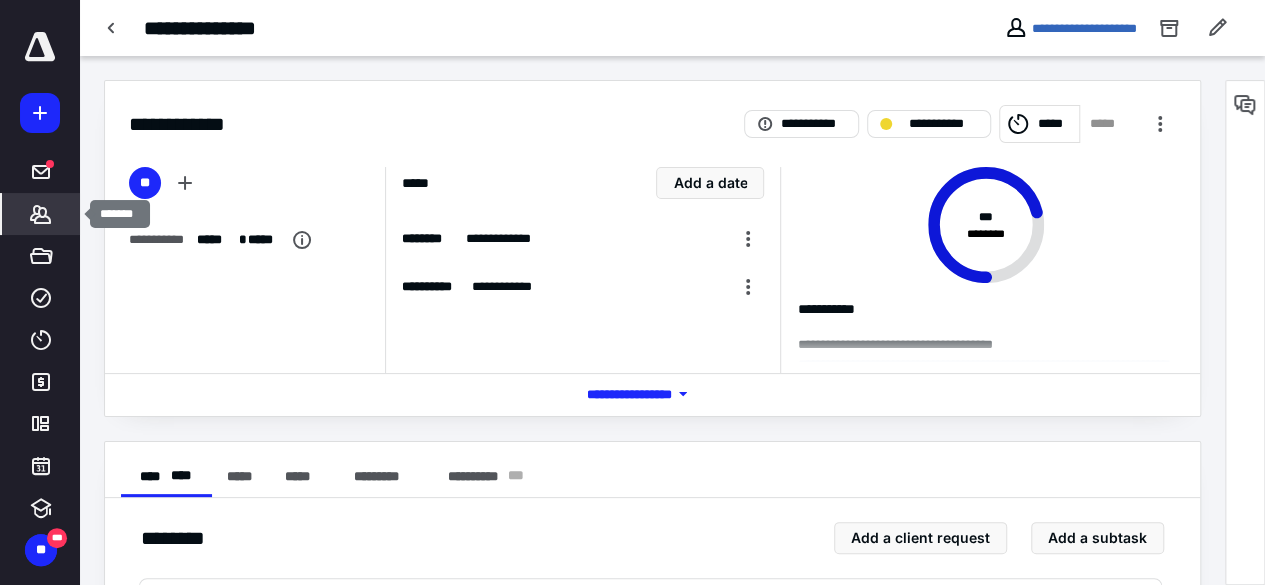 click 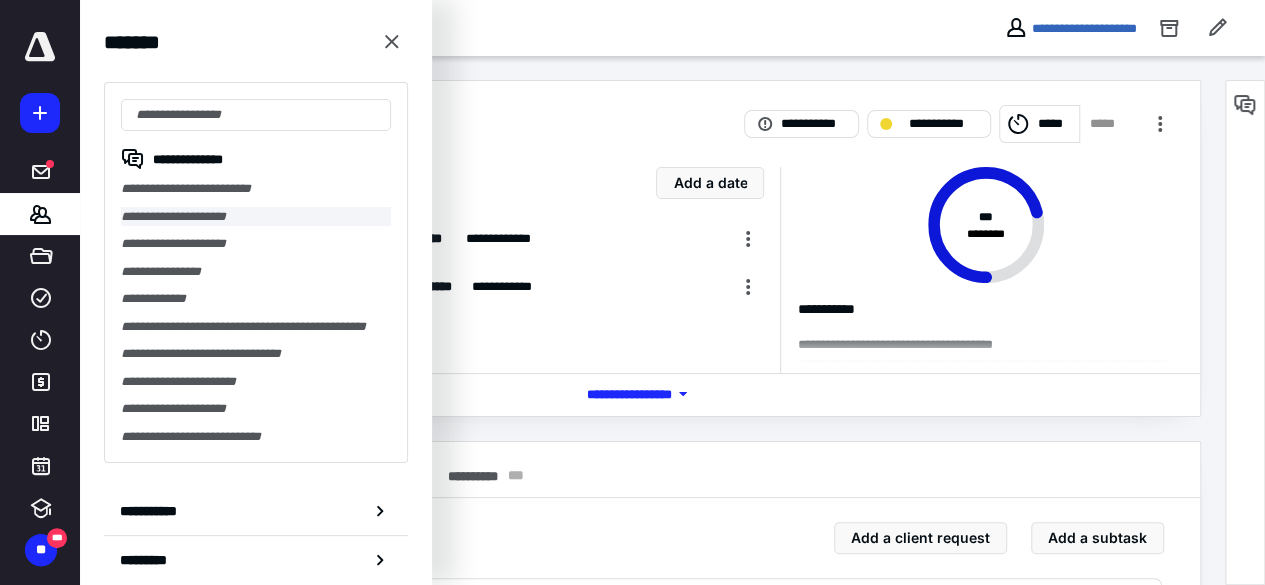 click on "**********" at bounding box center [256, 217] 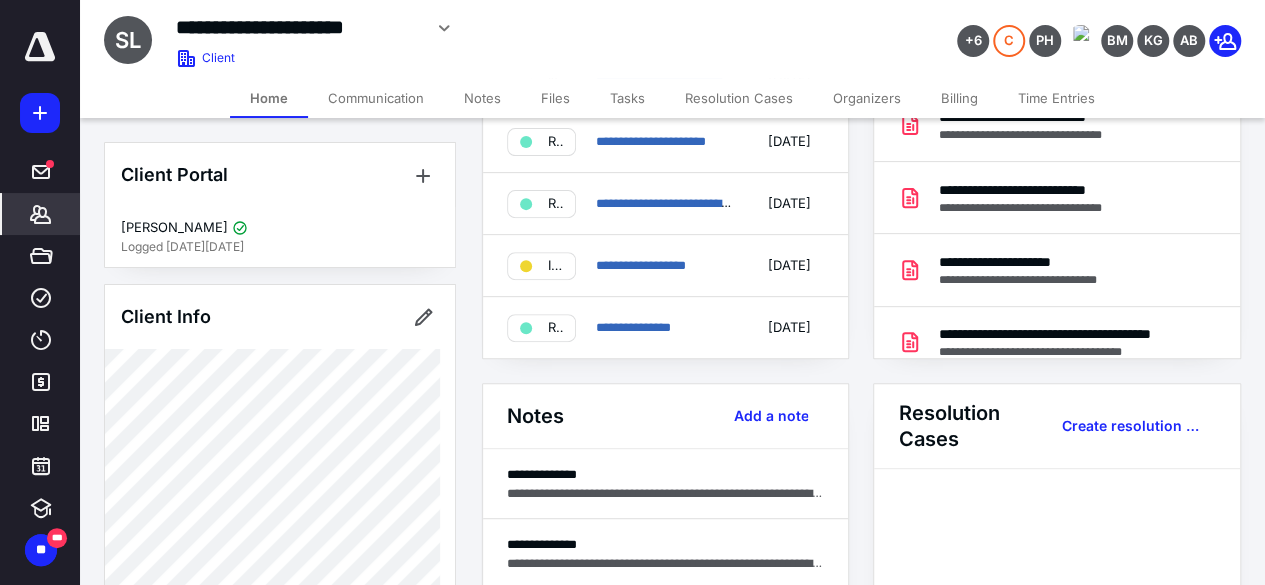 scroll, scrollTop: 291, scrollLeft: 0, axis: vertical 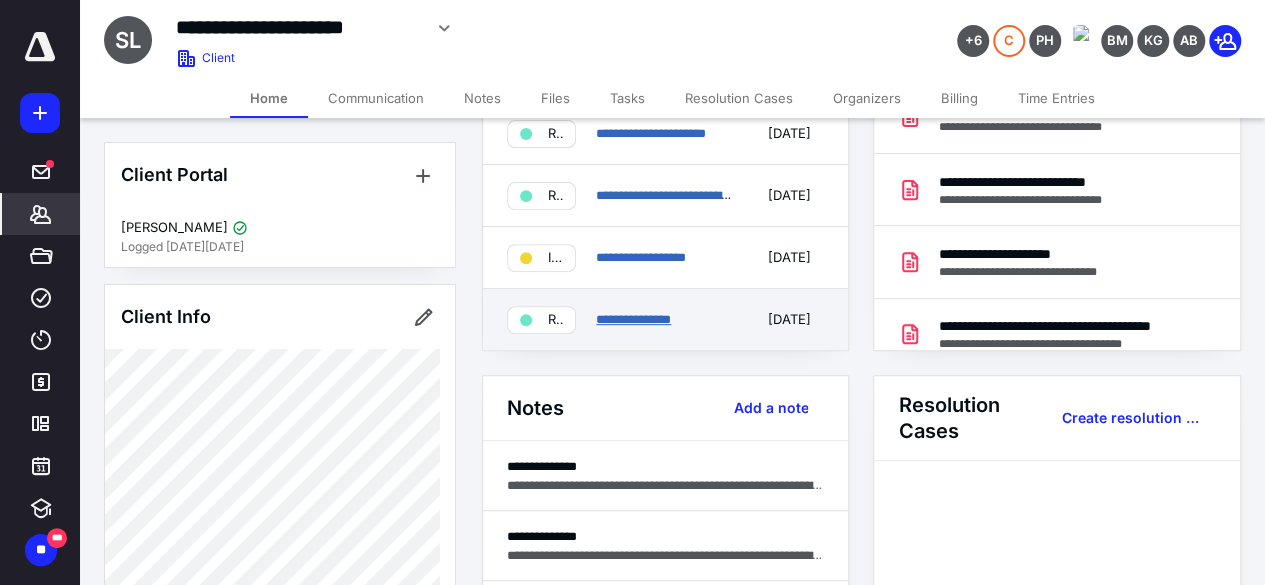 click on "**********" at bounding box center (633, 319) 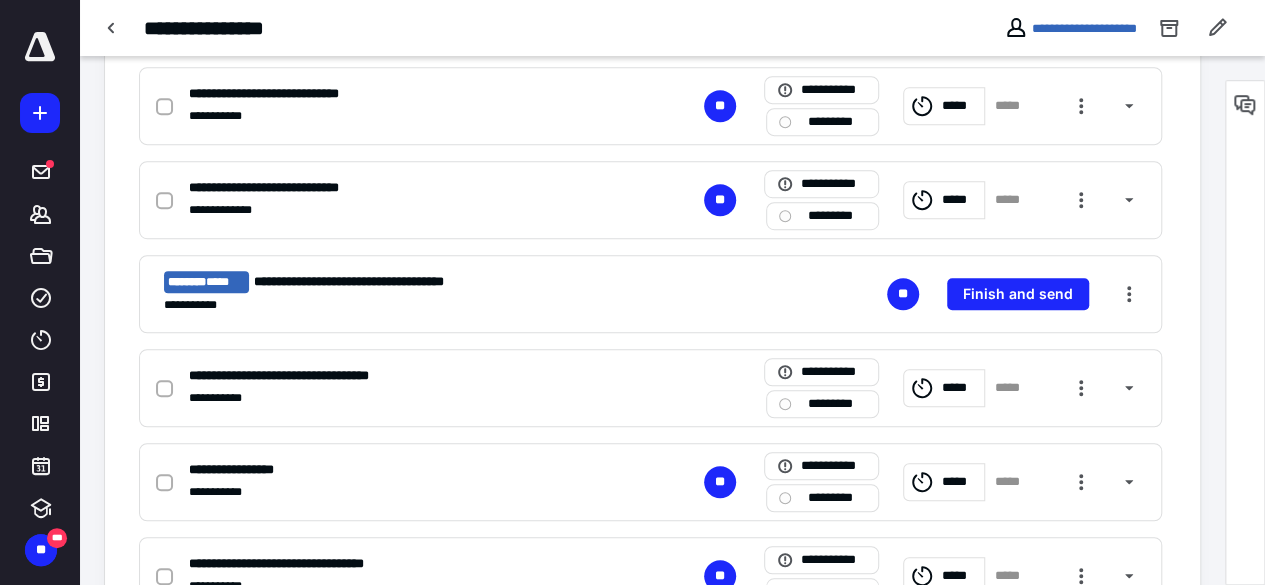 scroll, scrollTop: 497, scrollLeft: 0, axis: vertical 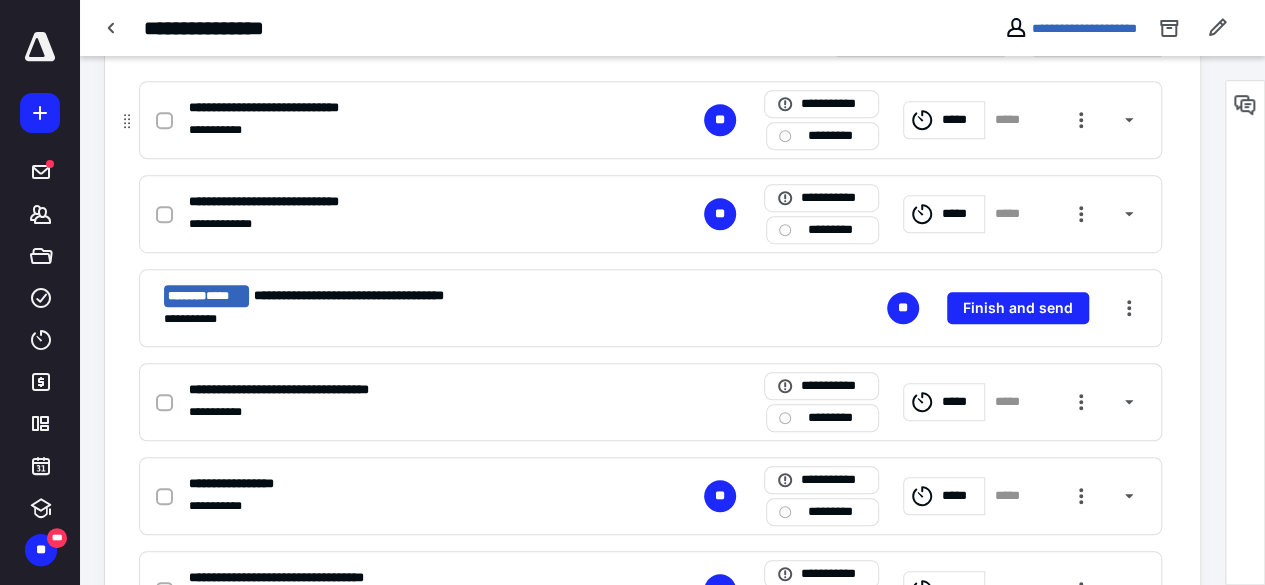 click at bounding box center (164, 121) 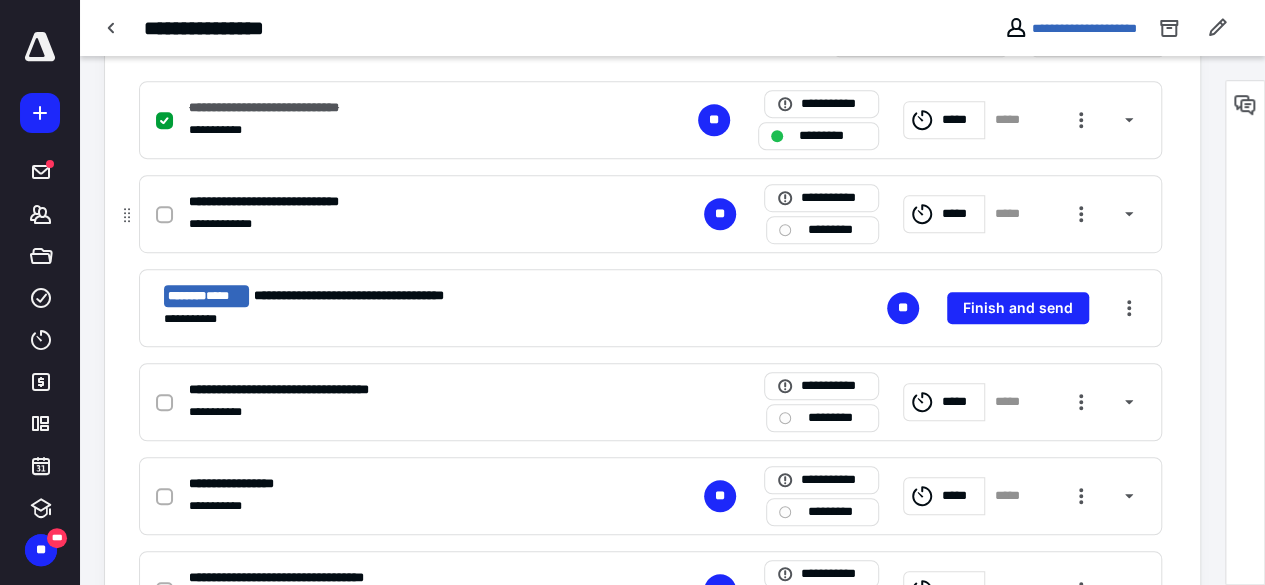 click at bounding box center (168, 214) 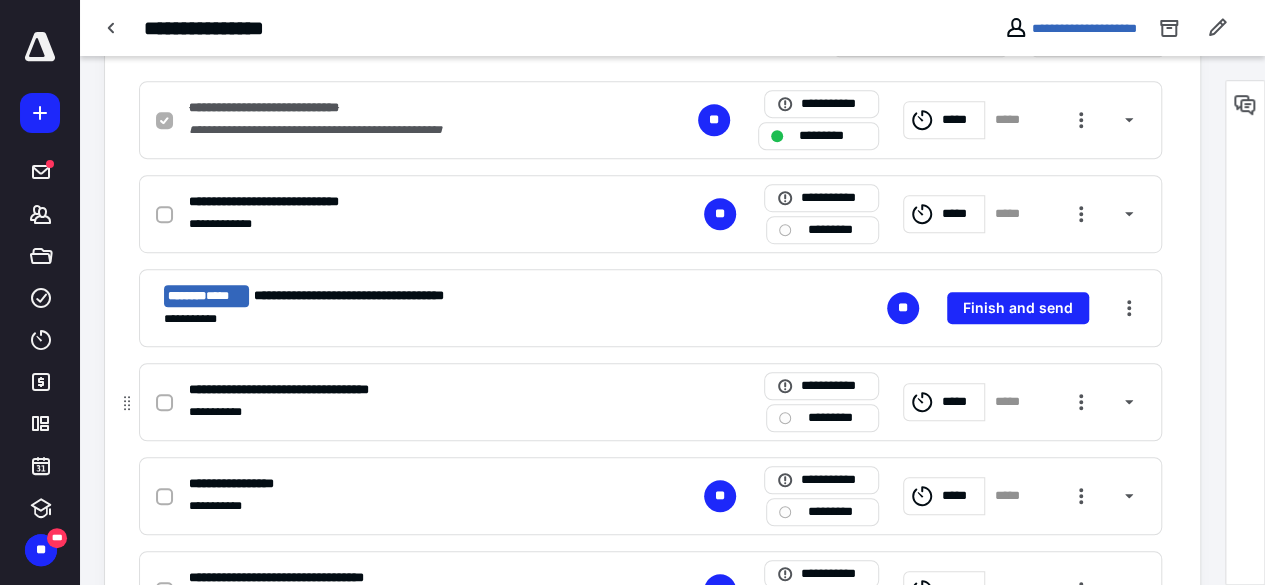 checkbox on "true" 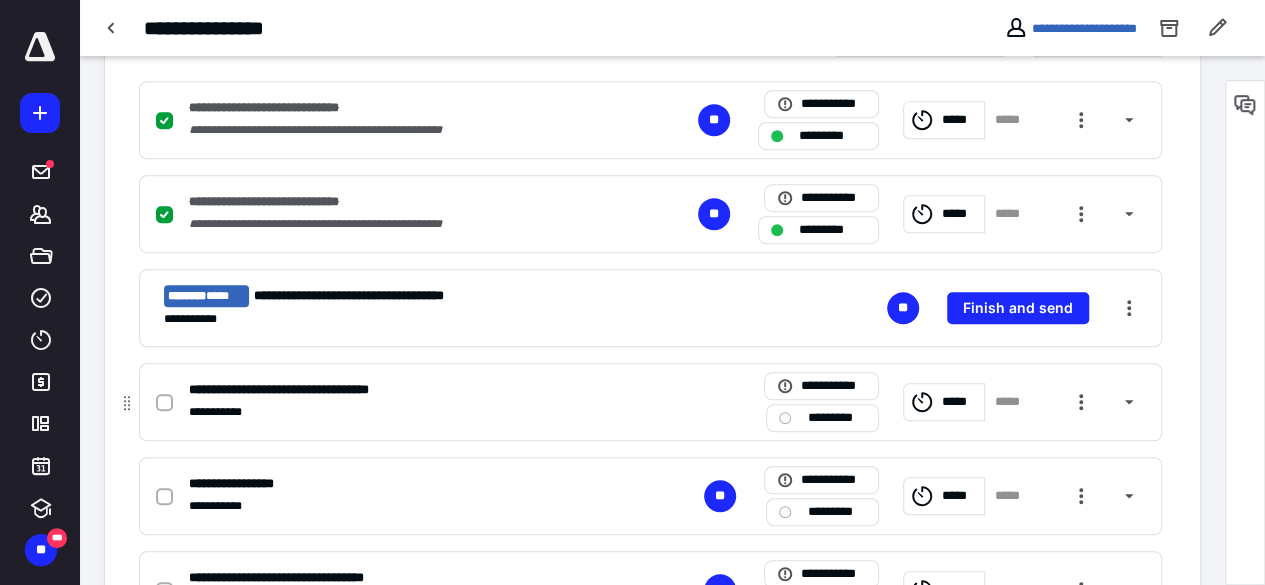 click 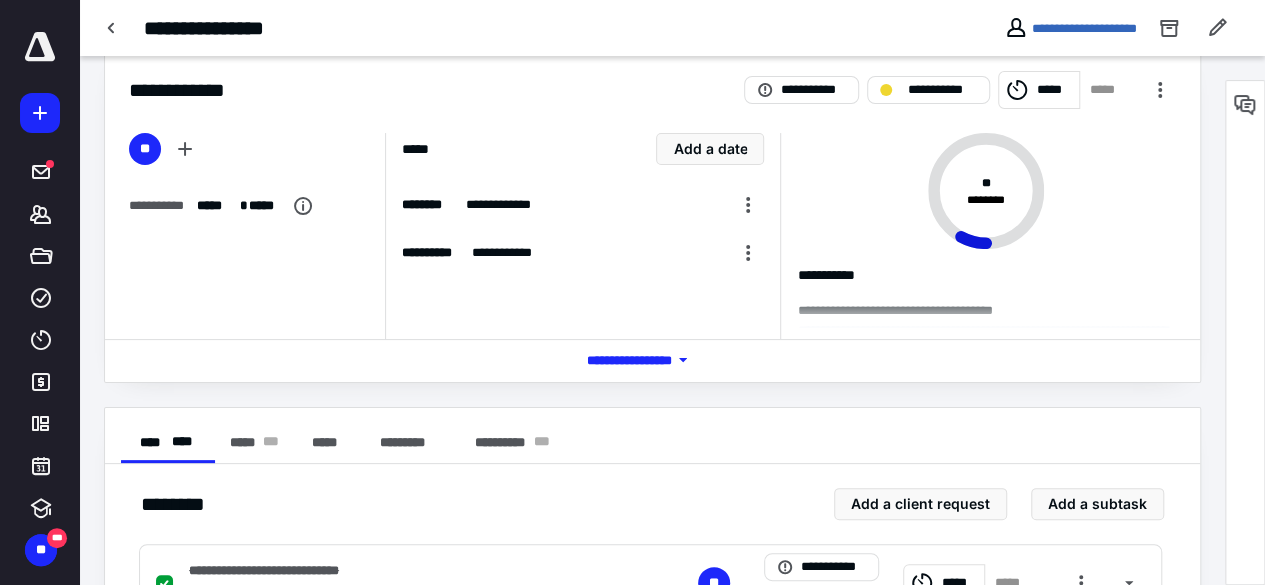 scroll, scrollTop: 0, scrollLeft: 0, axis: both 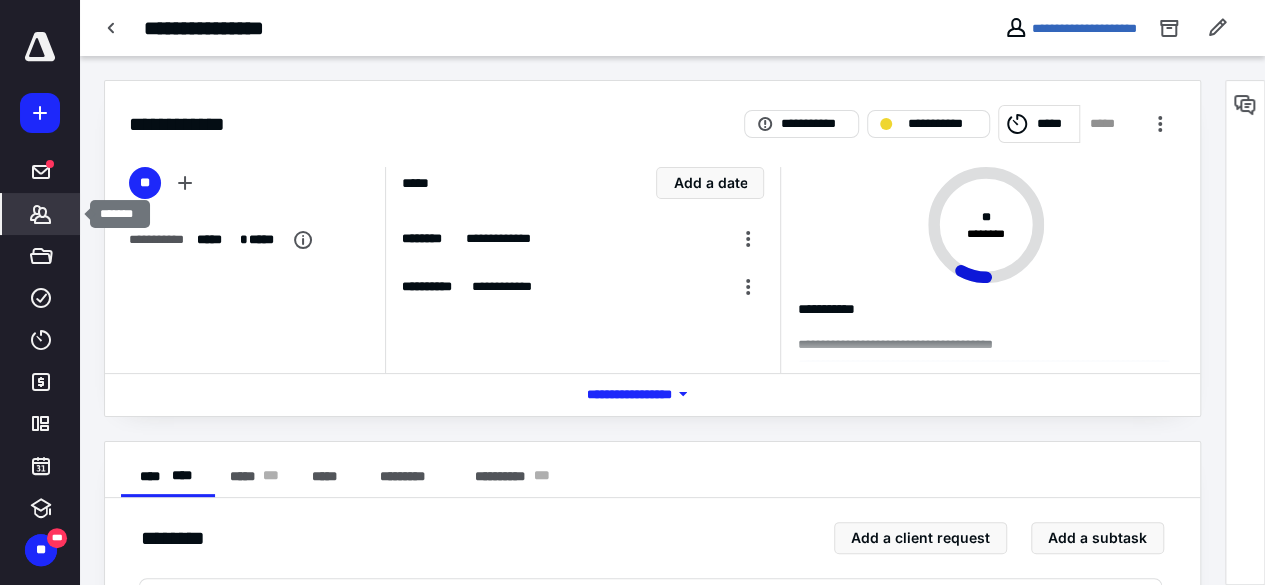 click 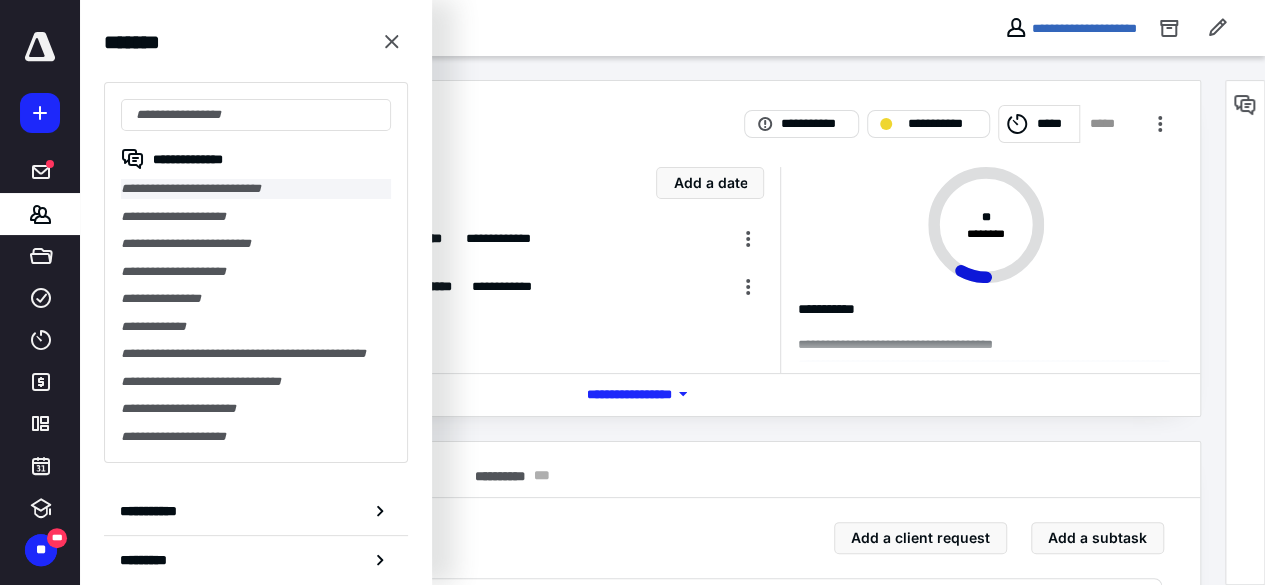 click on "**********" at bounding box center [256, 189] 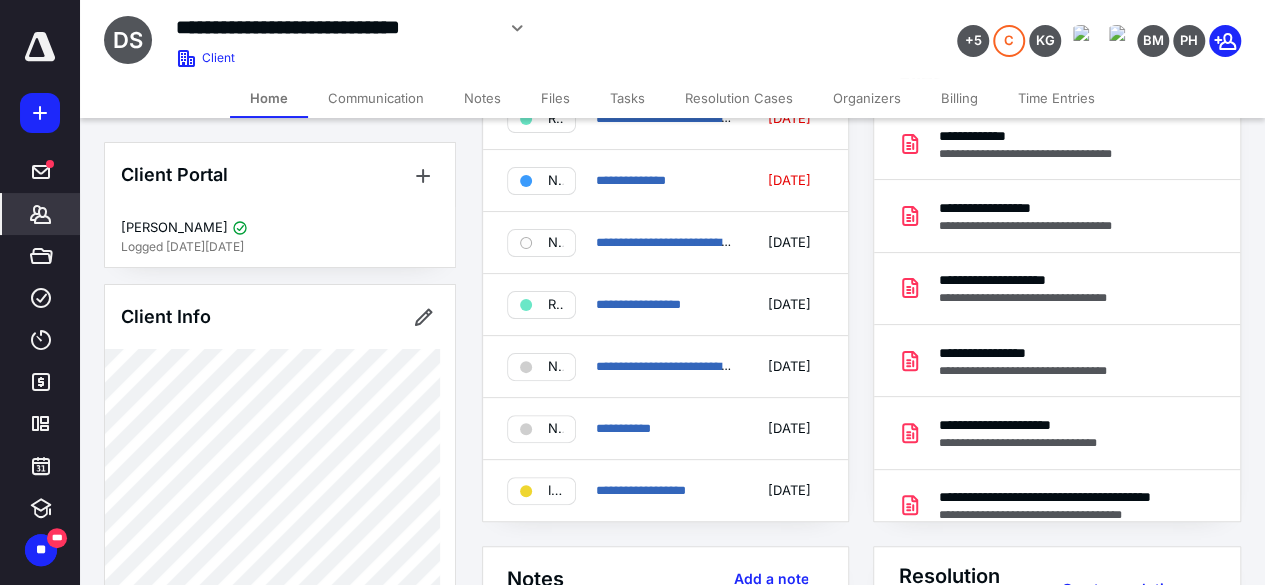 scroll, scrollTop: 160, scrollLeft: 0, axis: vertical 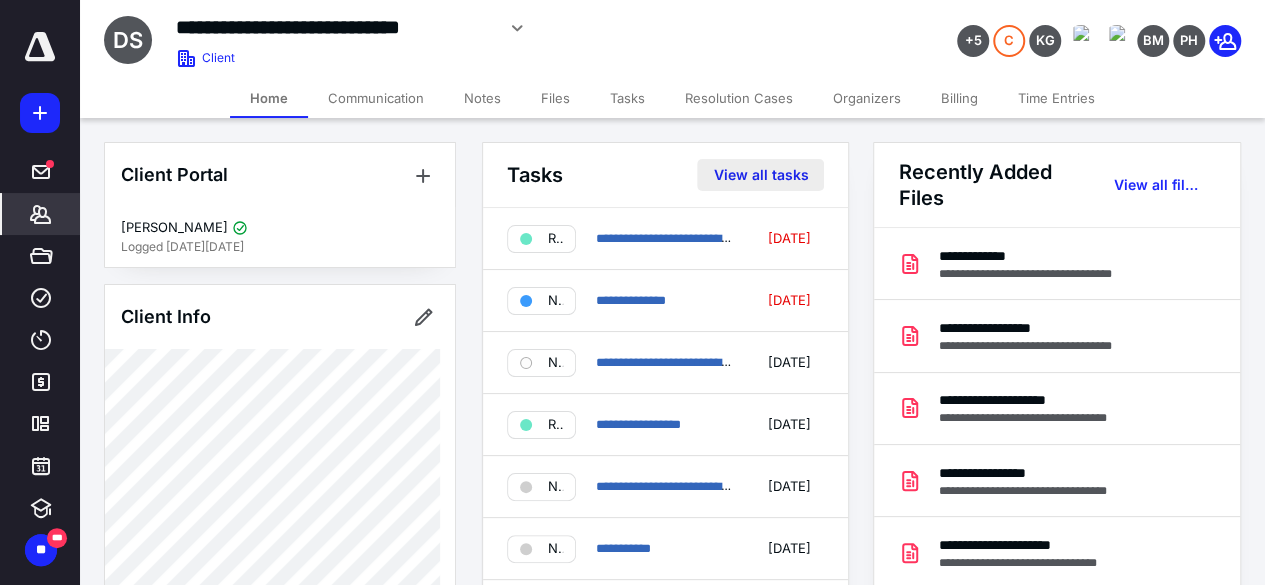 click on "View all tasks" at bounding box center [760, 175] 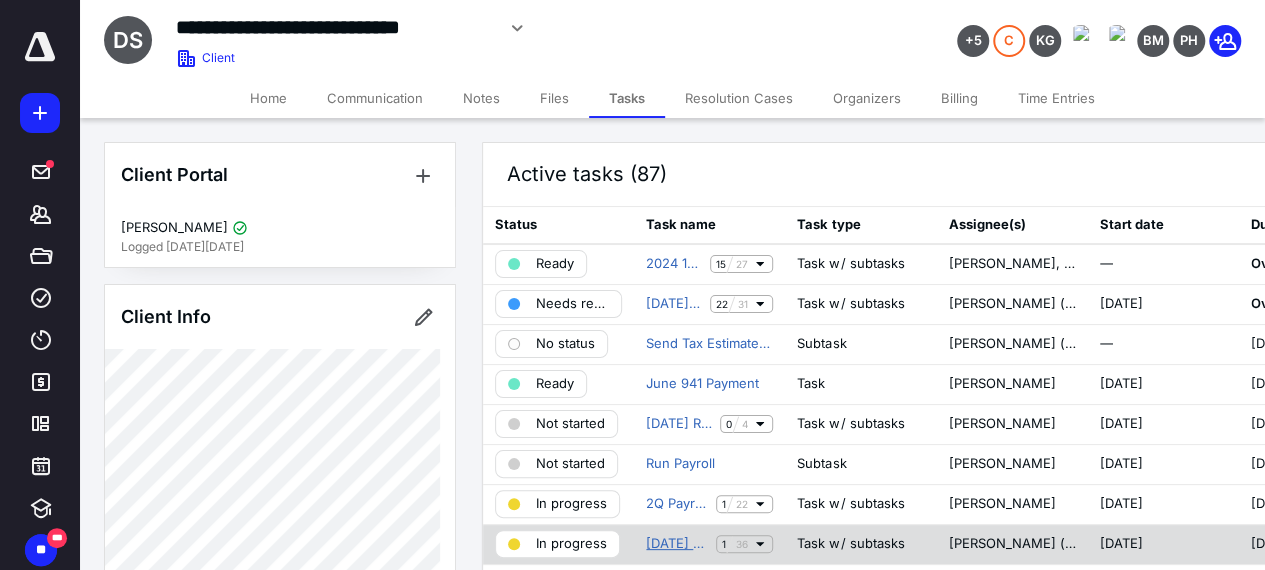 click on "[DATE] Acctg" at bounding box center [677, 544] 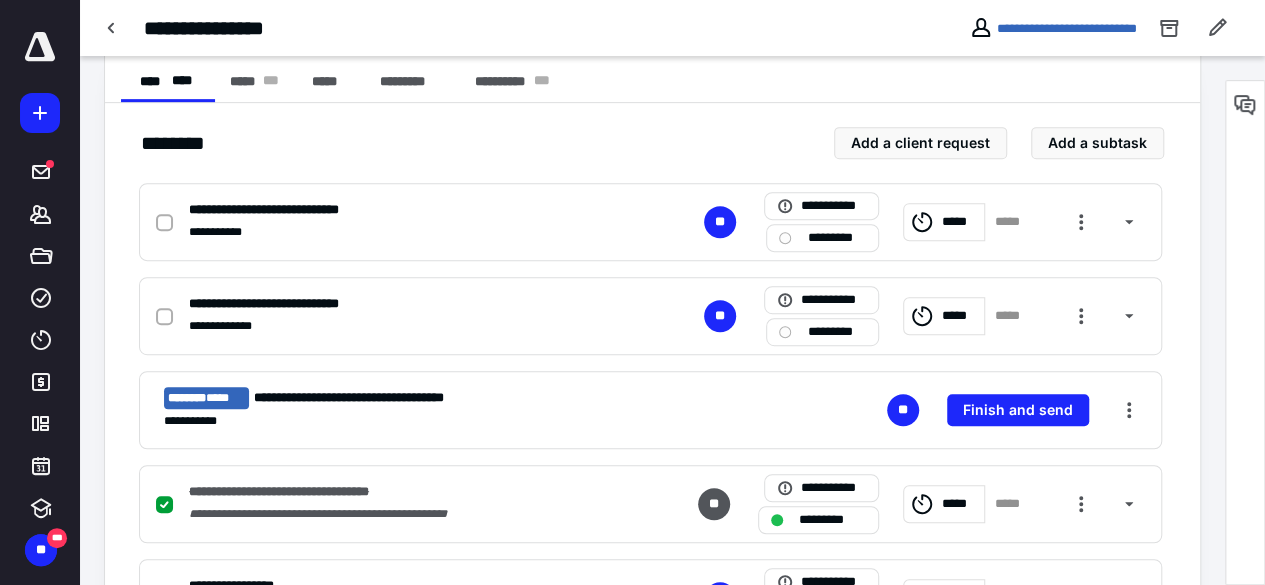scroll, scrollTop: 390, scrollLeft: 0, axis: vertical 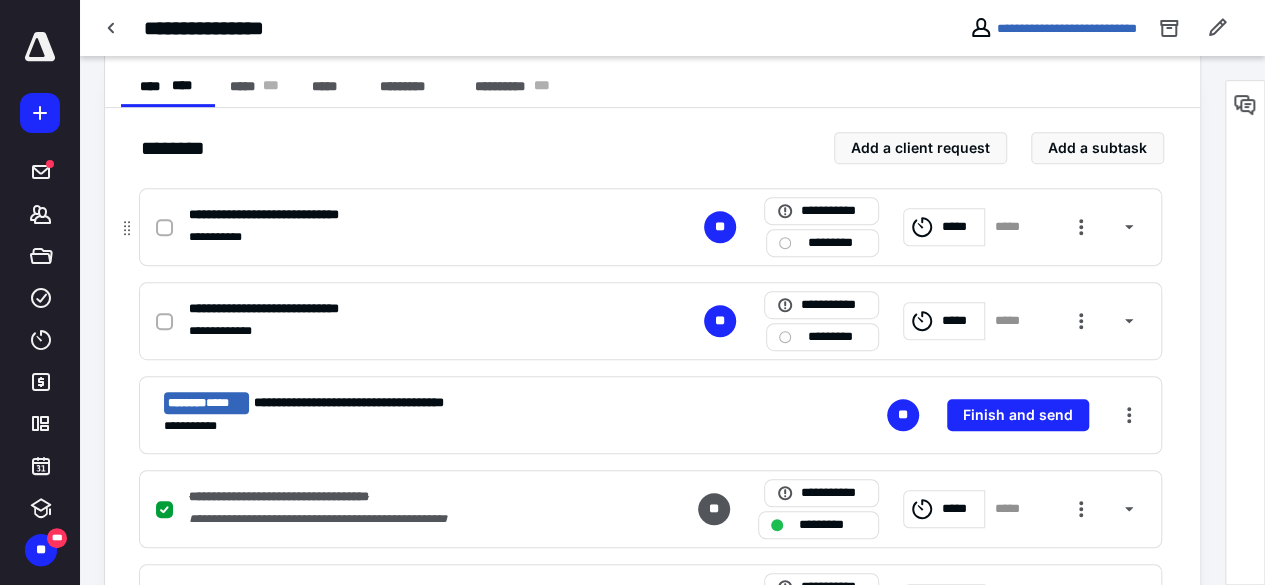 click 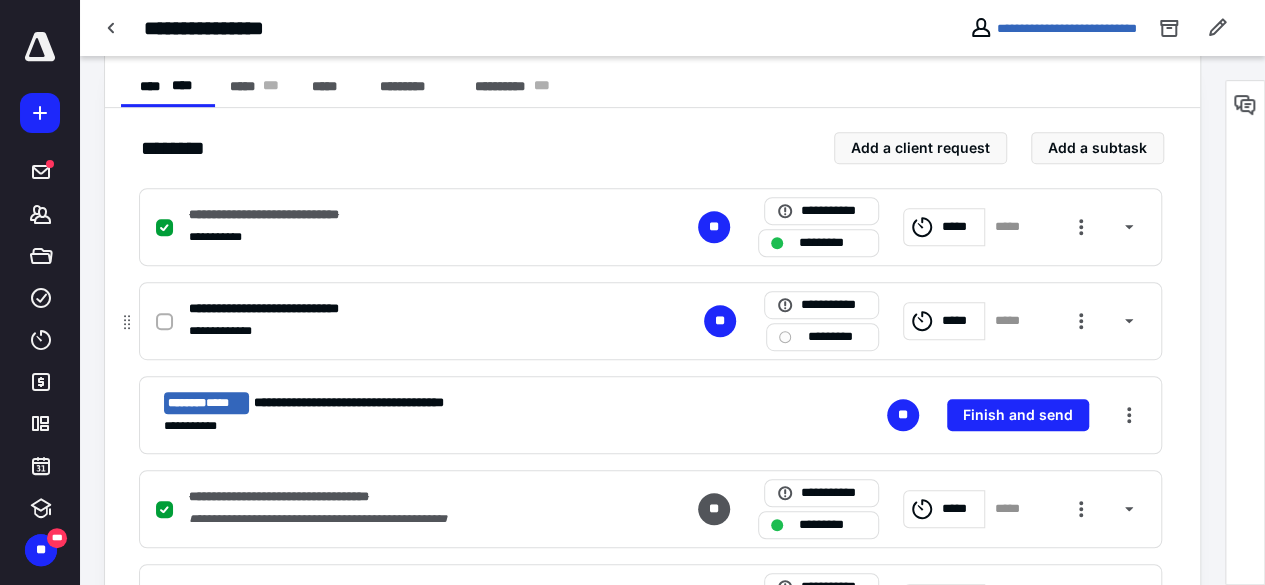 click at bounding box center (164, 322) 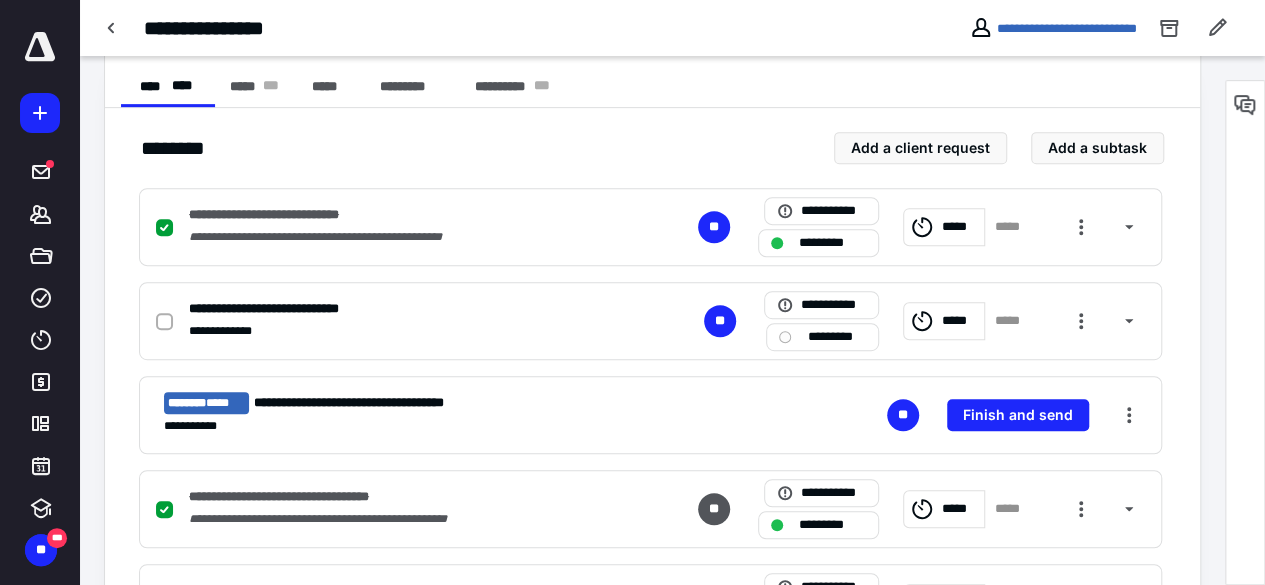 checkbox on "true" 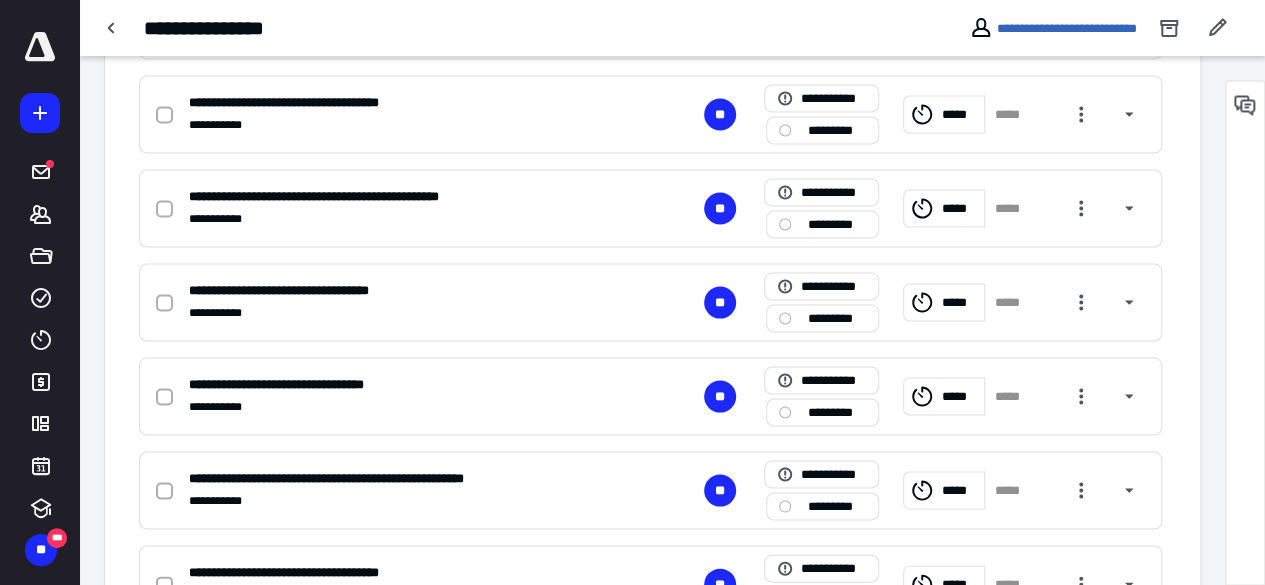 scroll, scrollTop: 1830, scrollLeft: 0, axis: vertical 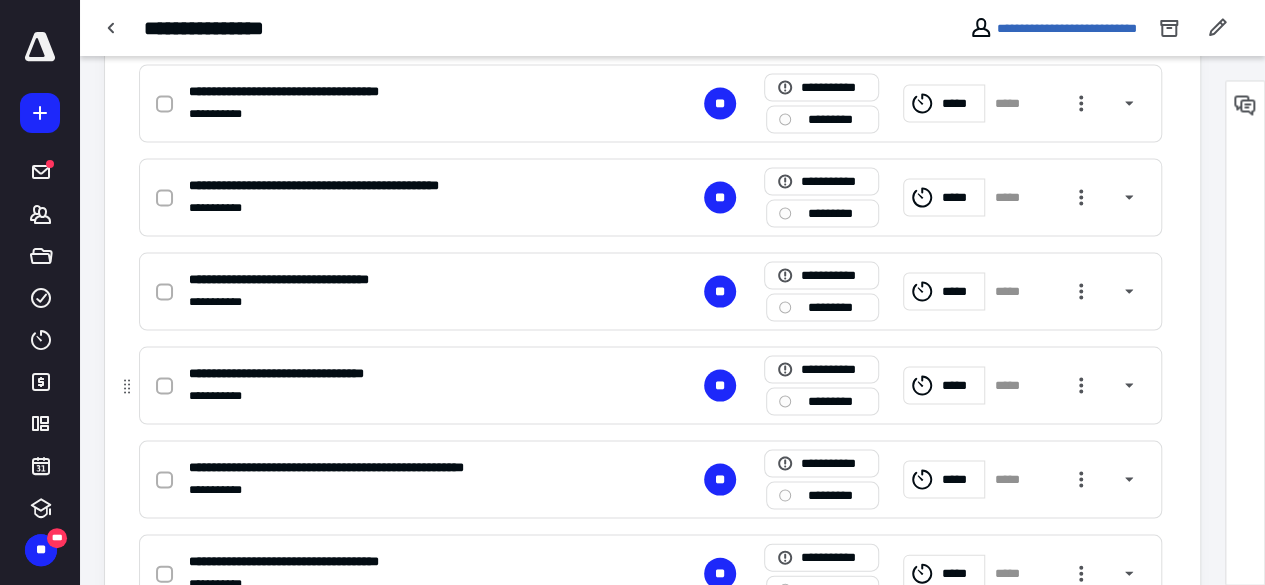 click on "**********" at bounding box center [305, 373] 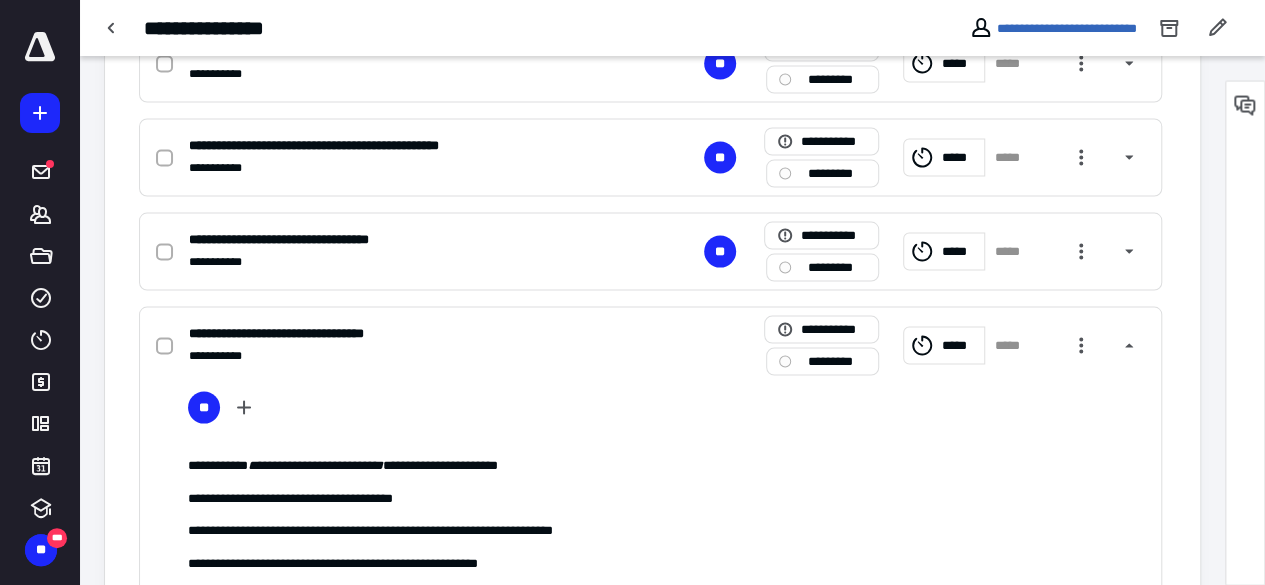 scroll, scrollTop: 1910, scrollLeft: 0, axis: vertical 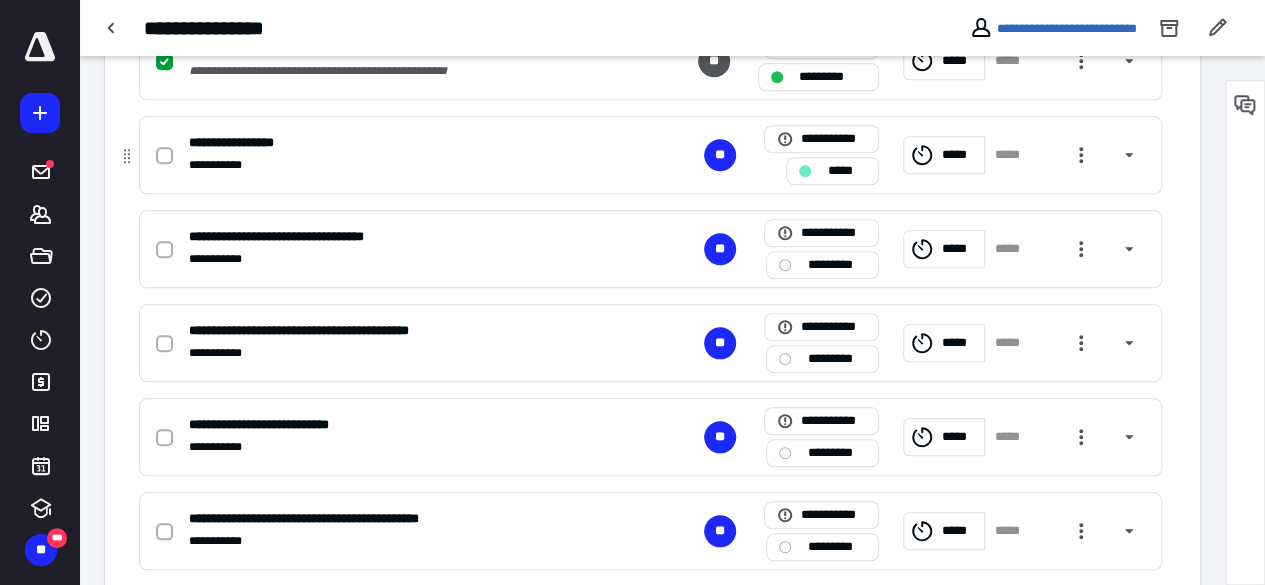 click at bounding box center (164, 156) 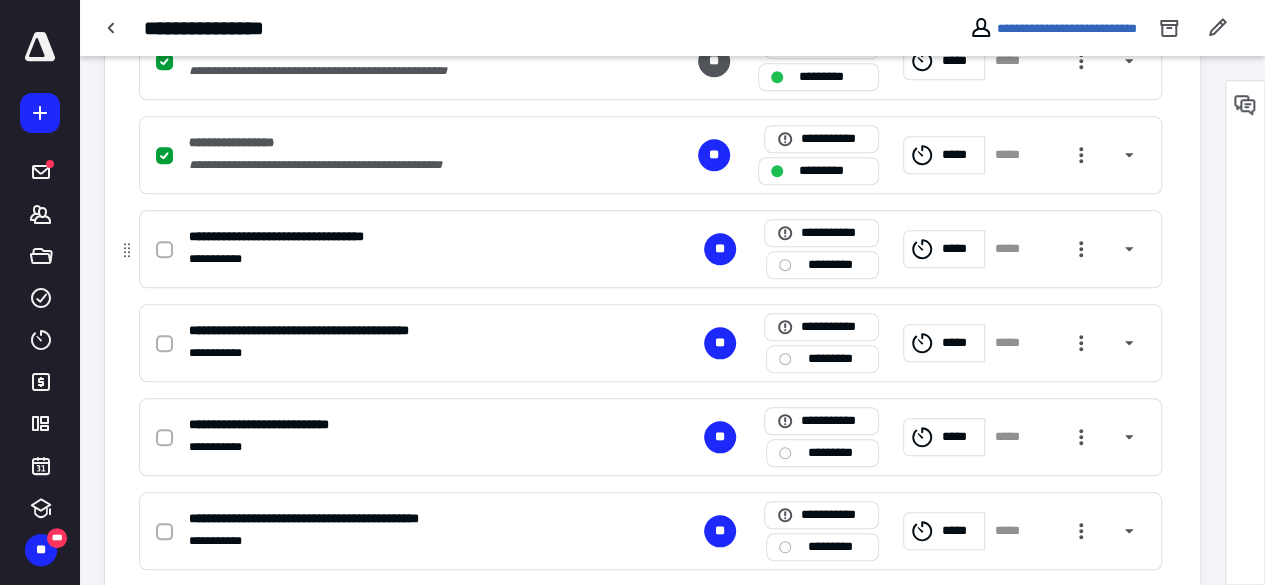 click 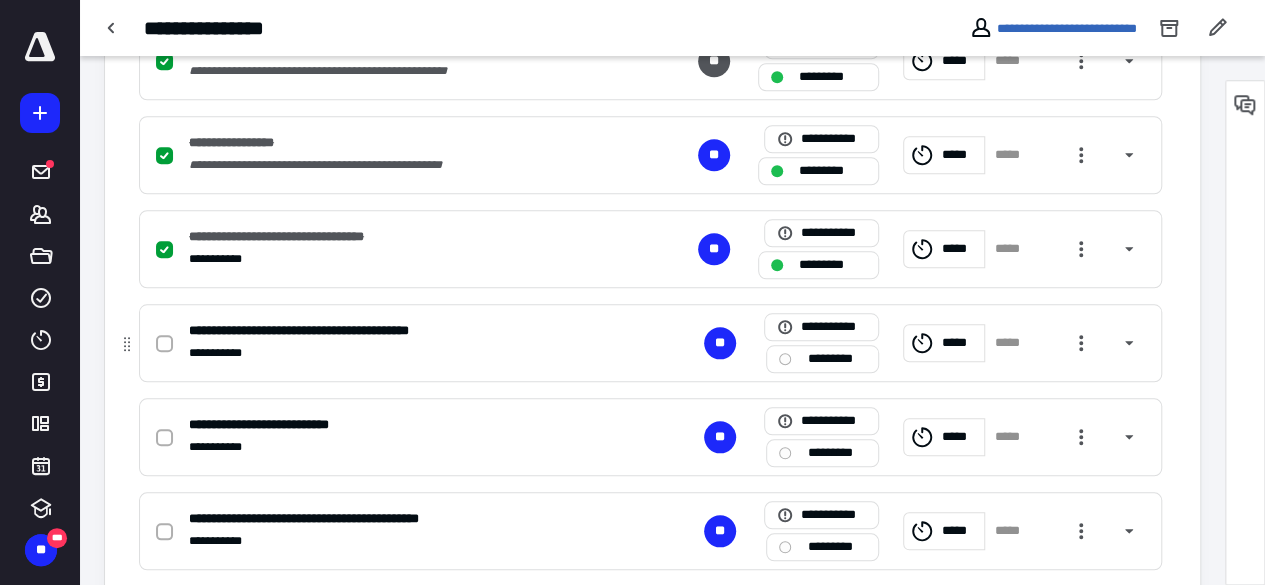 click 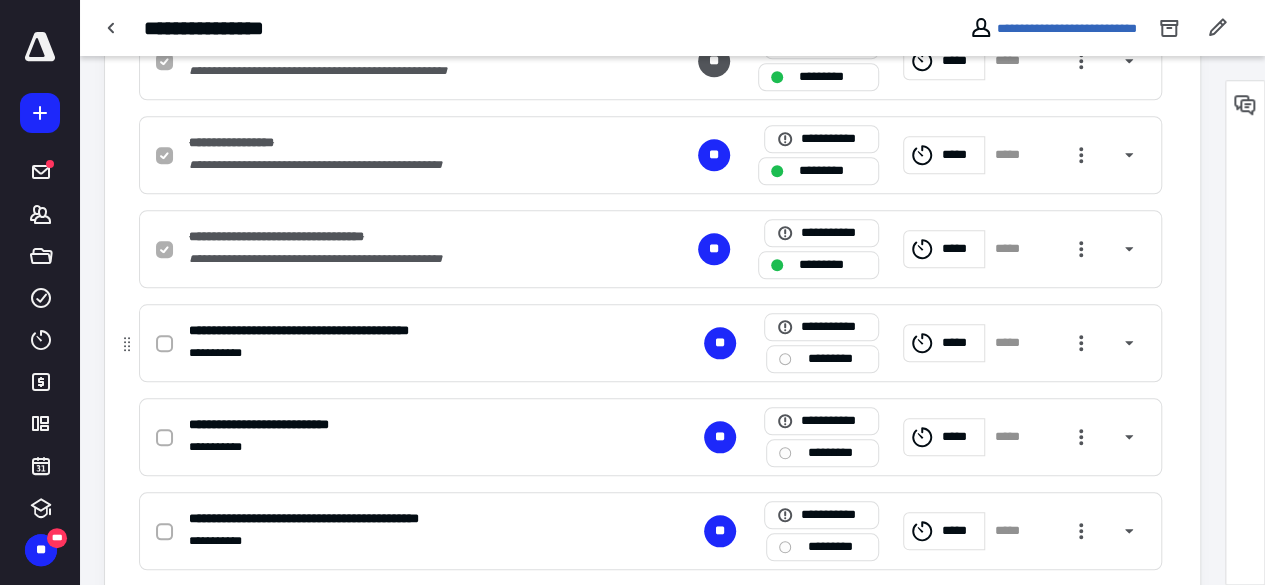 checkbox on "true" 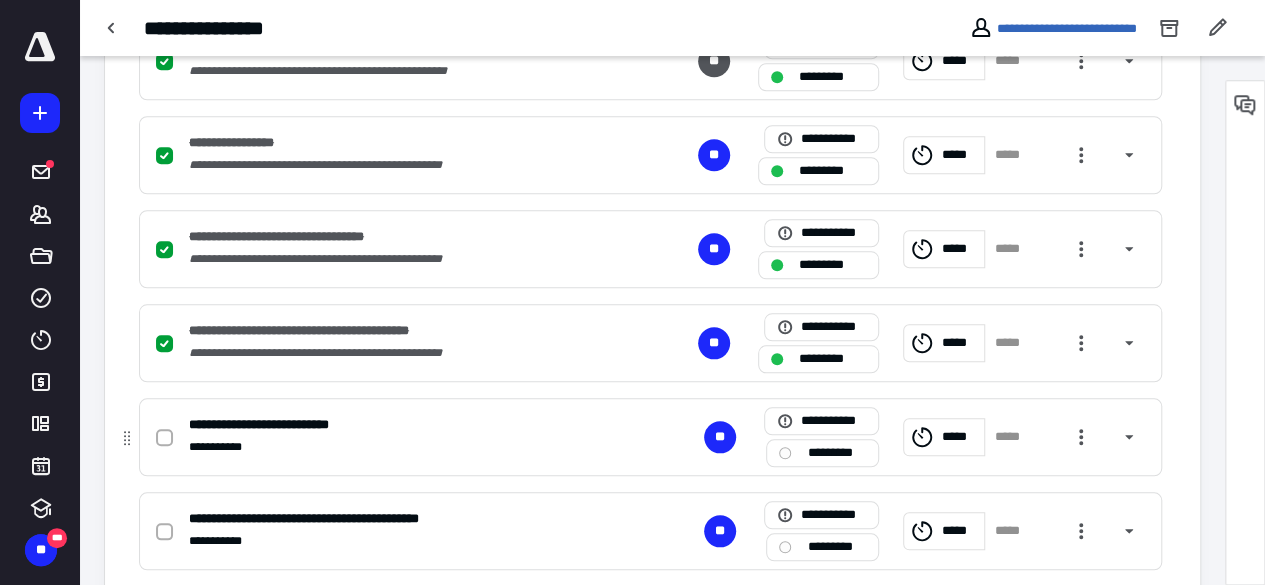 click 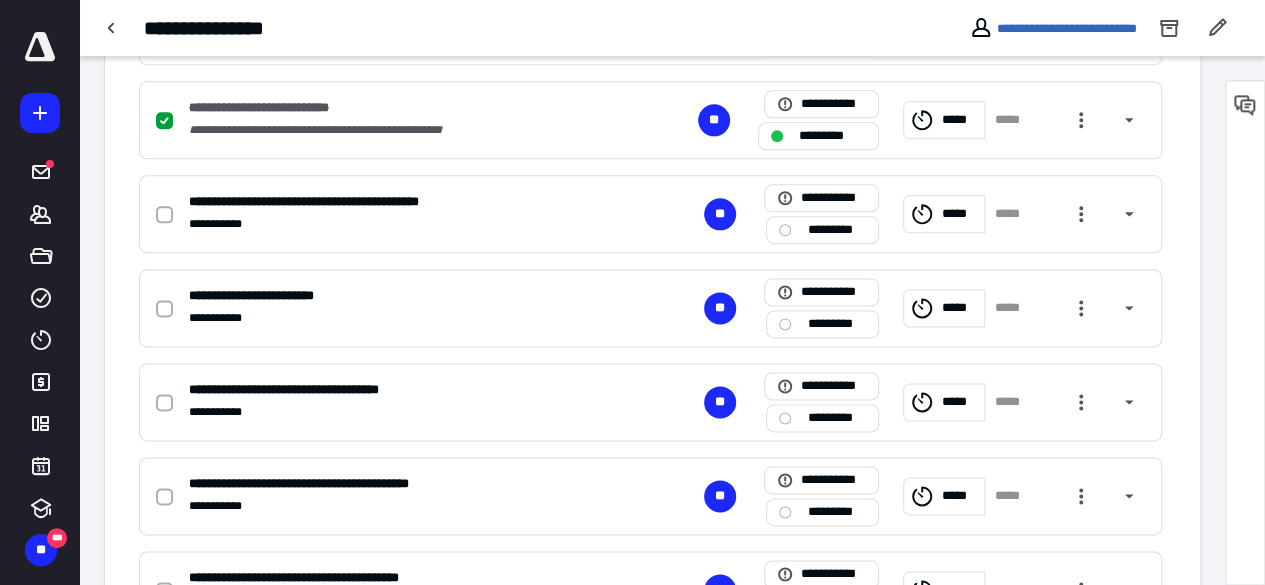 scroll, scrollTop: 1158, scrollLeft: 0, axis: vertical 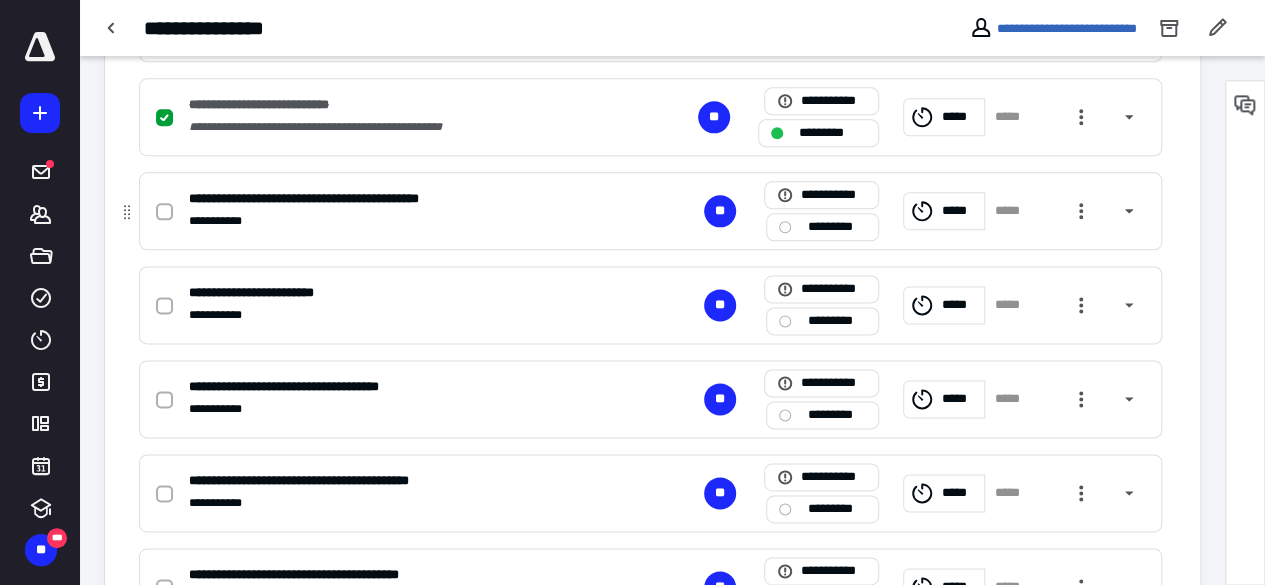 click at bounding box center (164, 212) 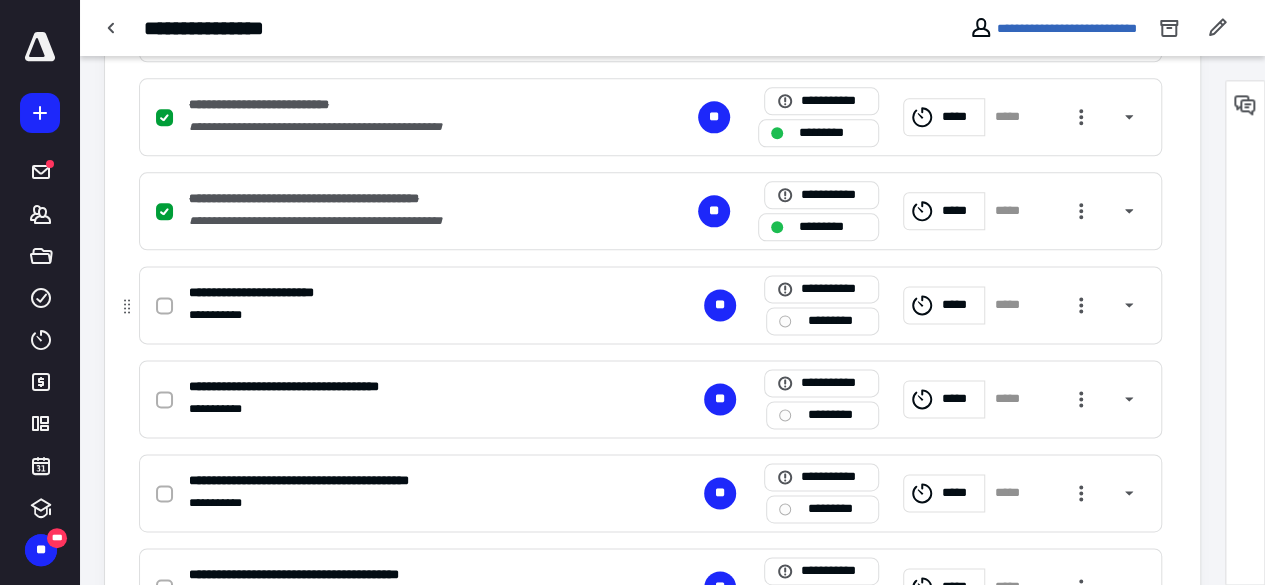 click 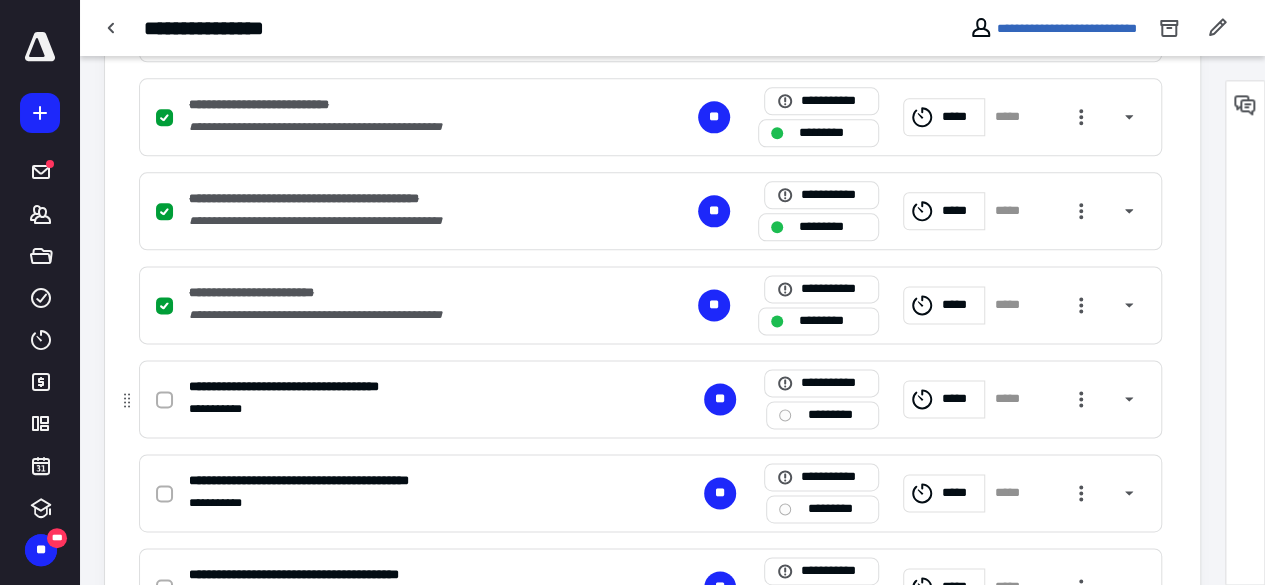 click 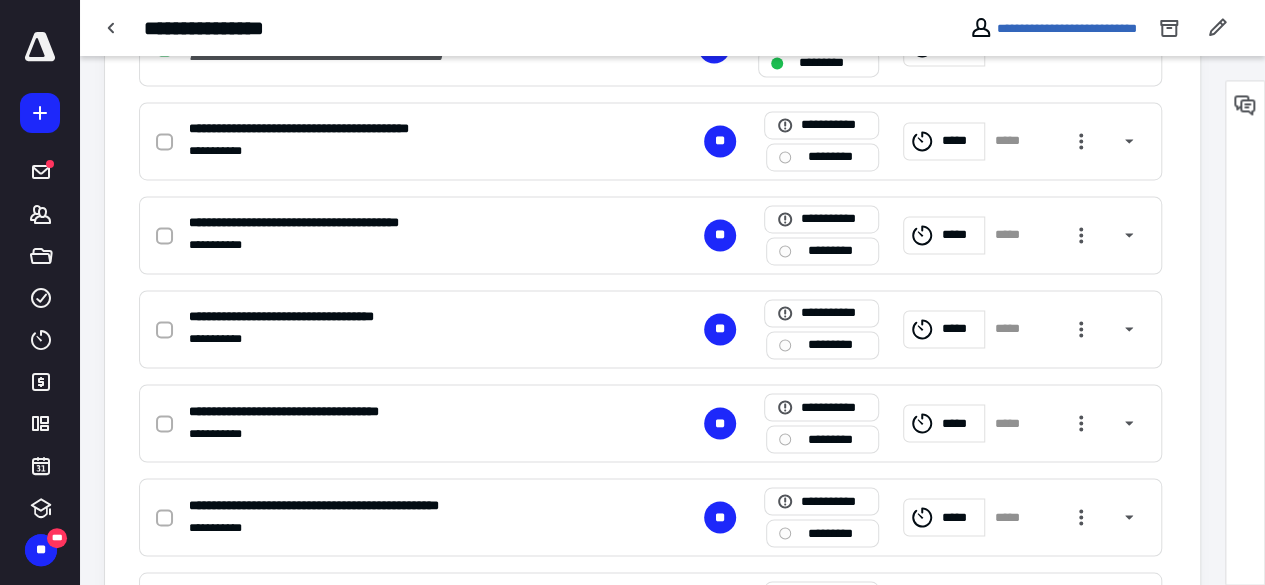 scroll, scrollTop: 1518, scrollLeft: 0, axis: vertical 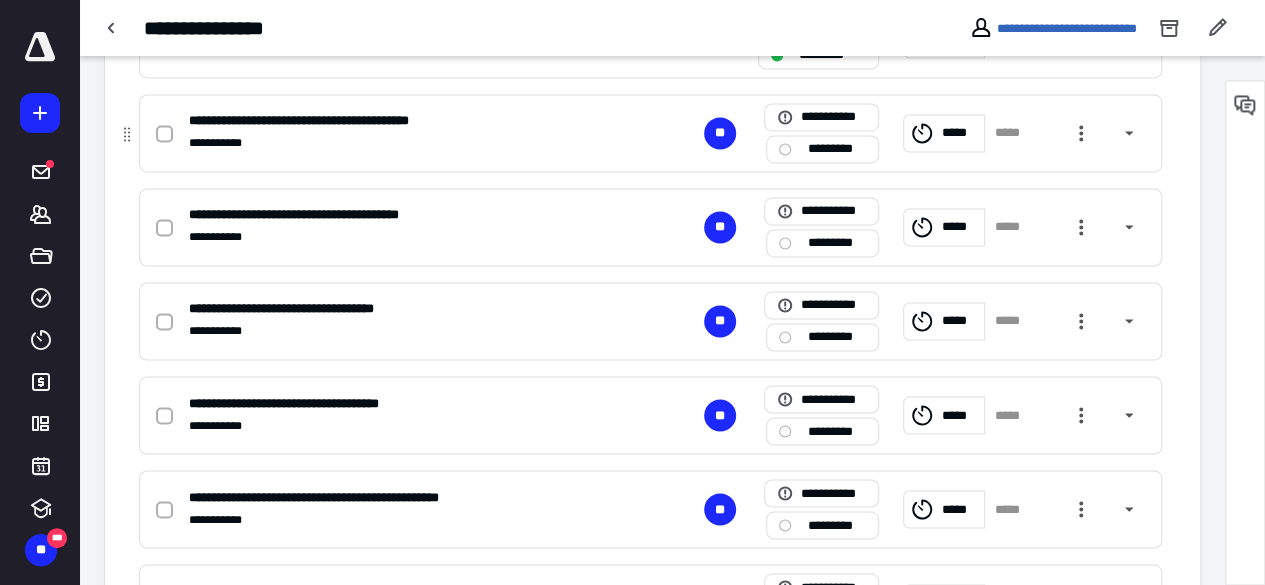 click 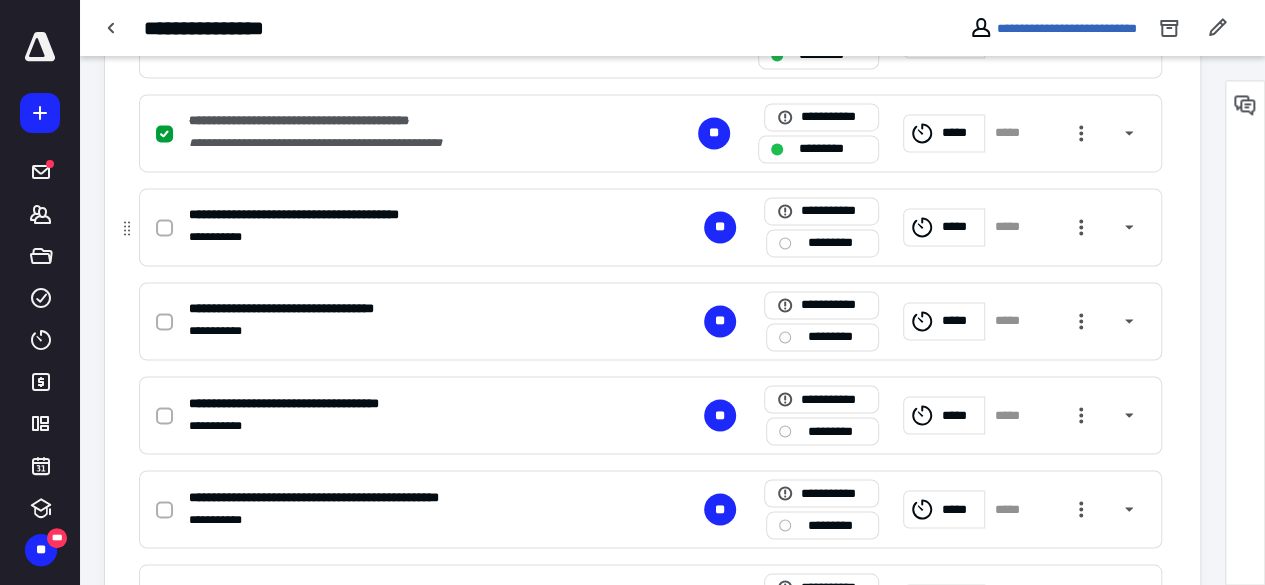 click 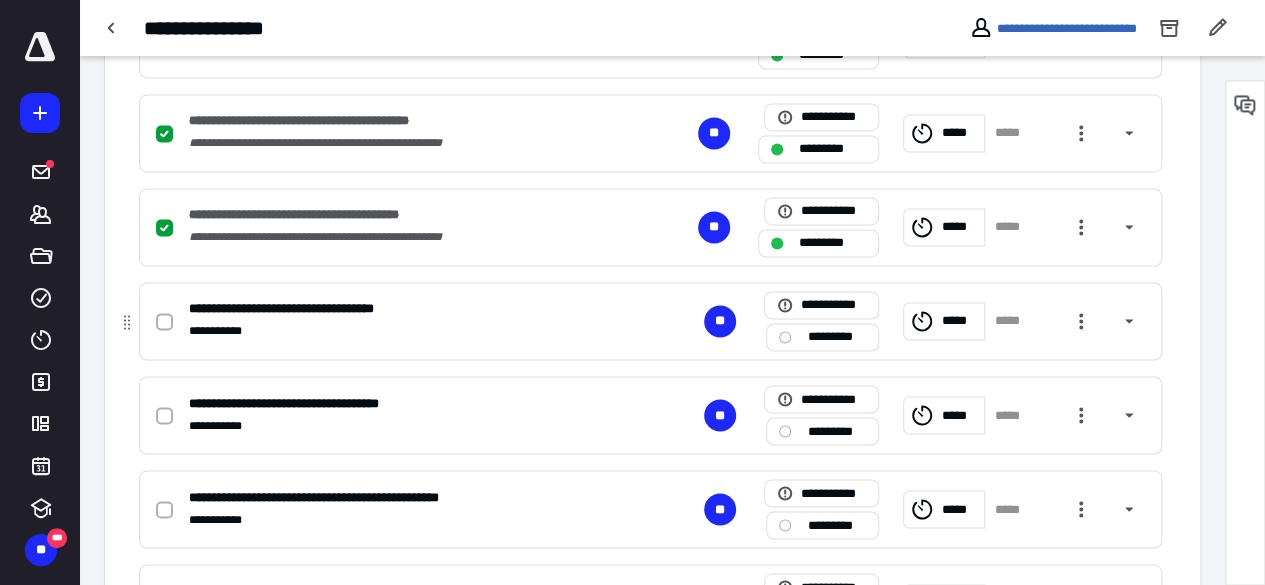 click 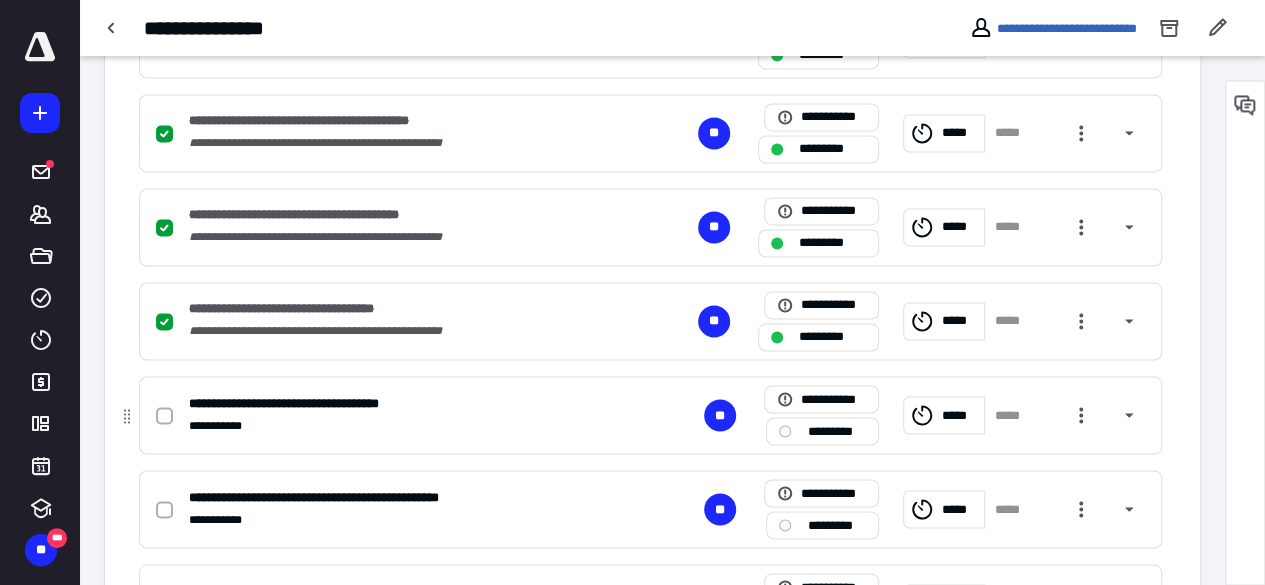 click at bounding box center [168, 415] 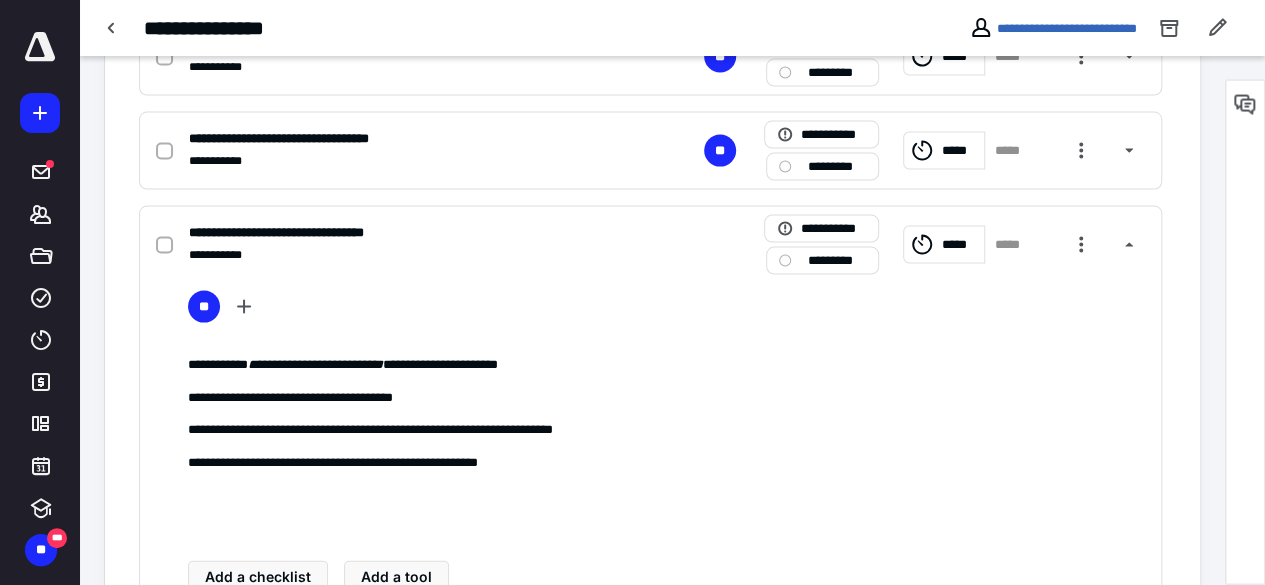 scroll, scrollTop: 1958, scrollLeft: 0, axis: vertical 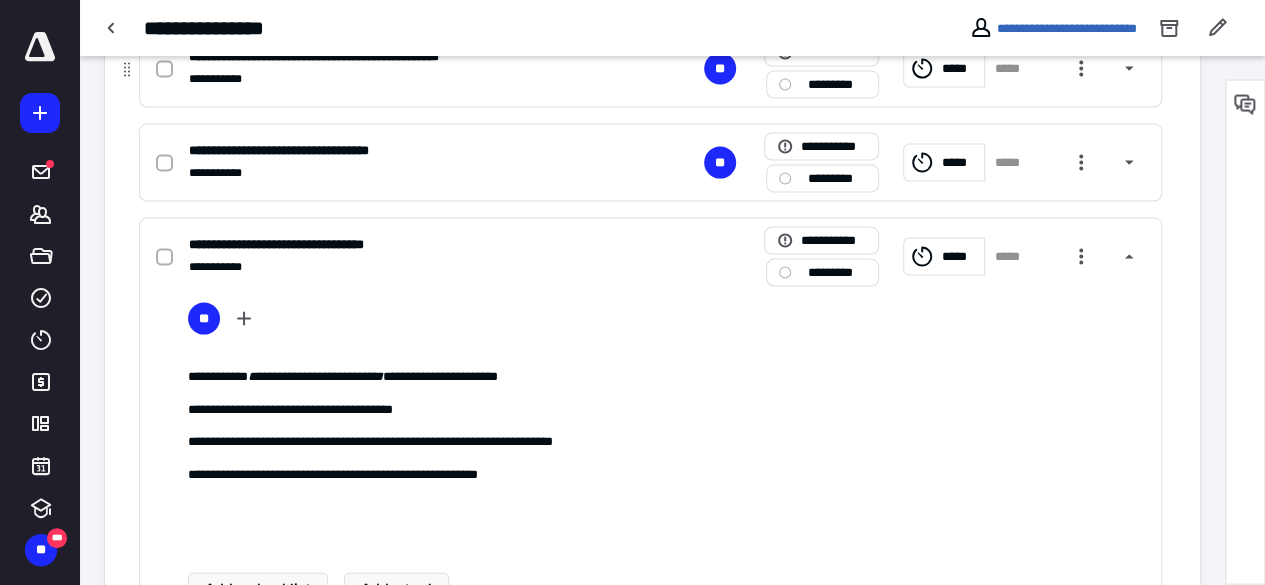 click at bounding box center (164, 70) 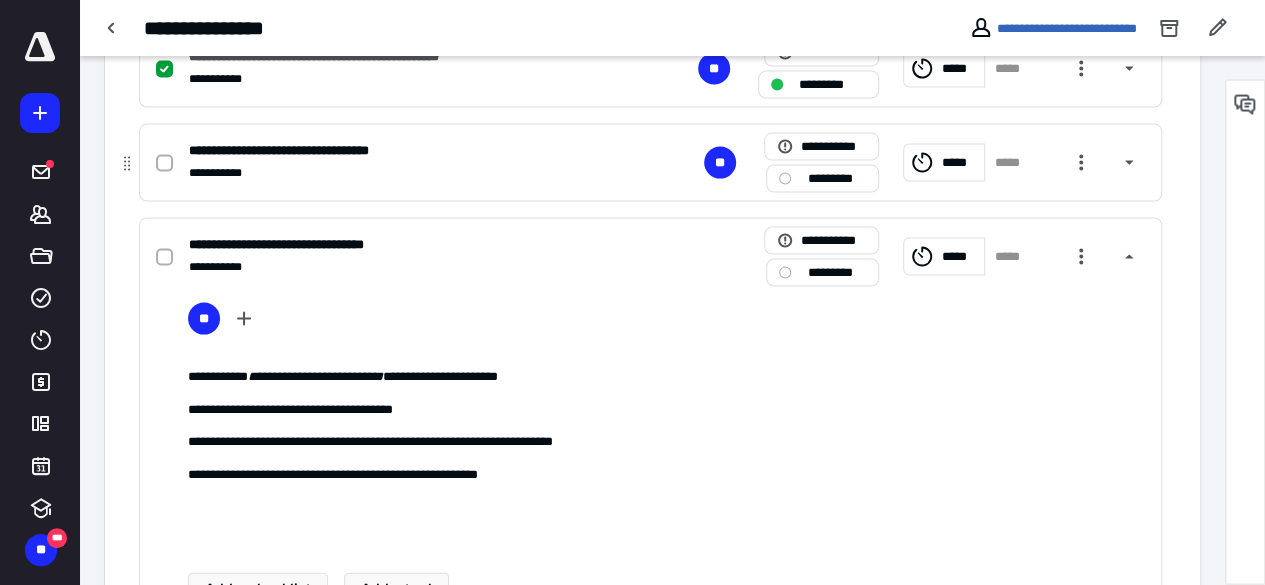 click at bounding box center (168, 163) 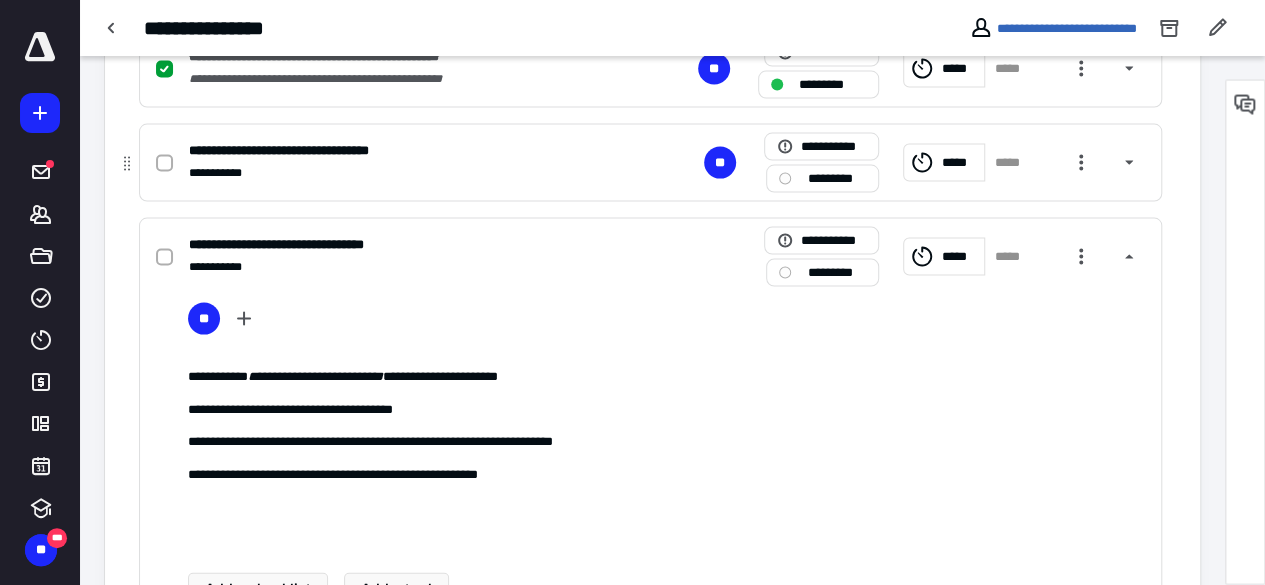 click at bounding box center (164, 164) 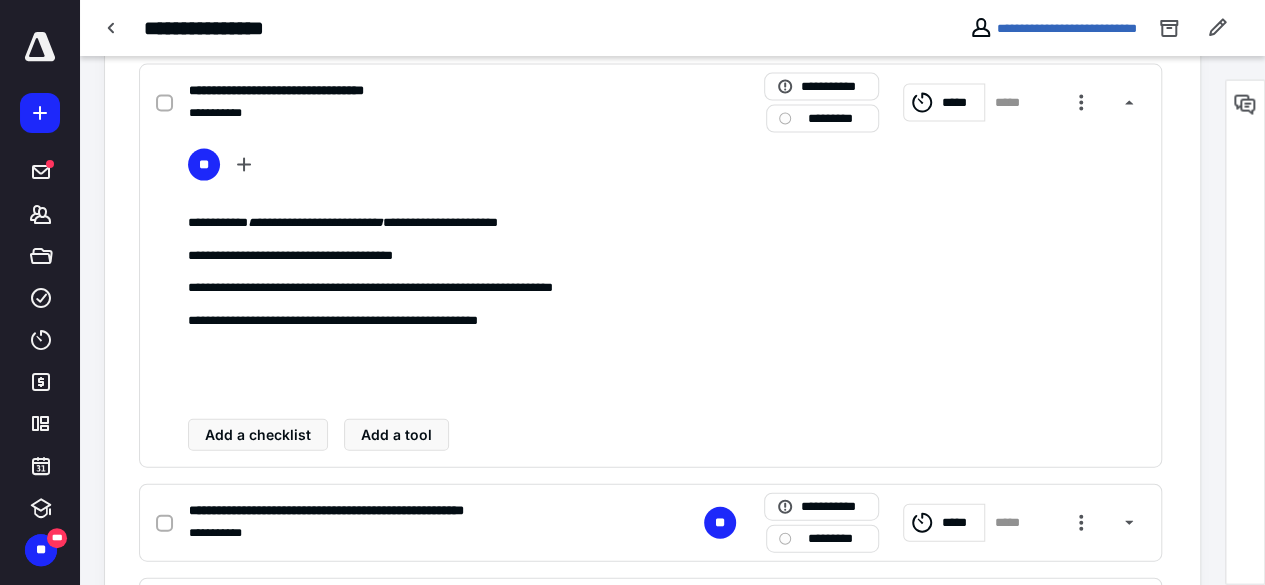 scroll, scrollTop: 2118, scrollLeft: 0, axis: vertical 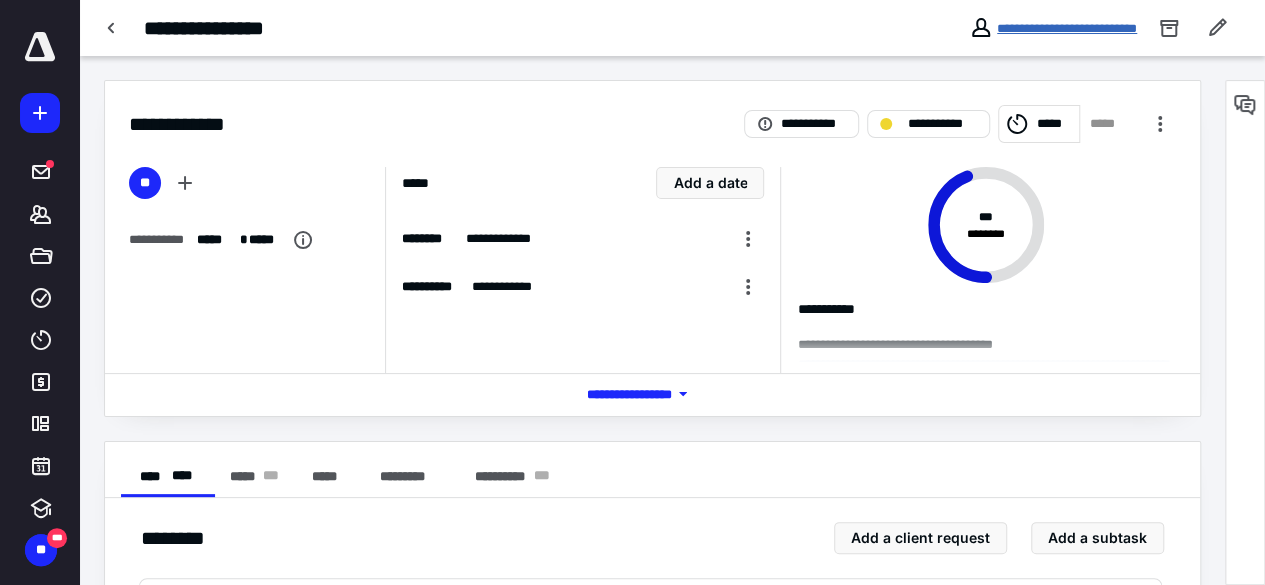click on "**********" at bounding box center (1067, 28) 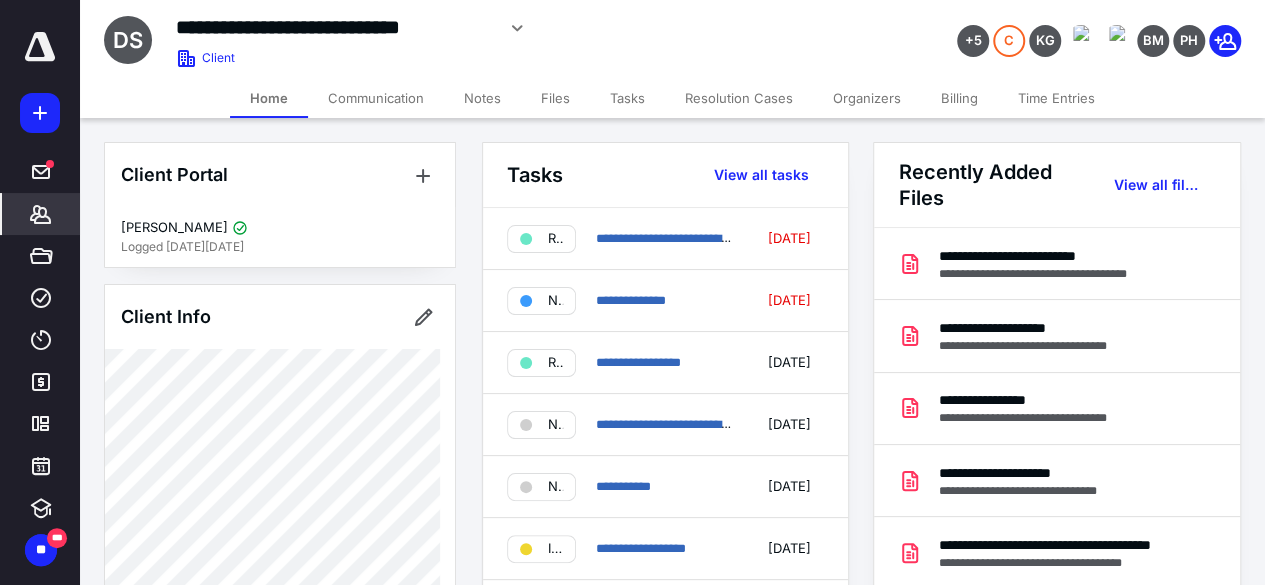 click on "Files" at bounding box center (555, 98) 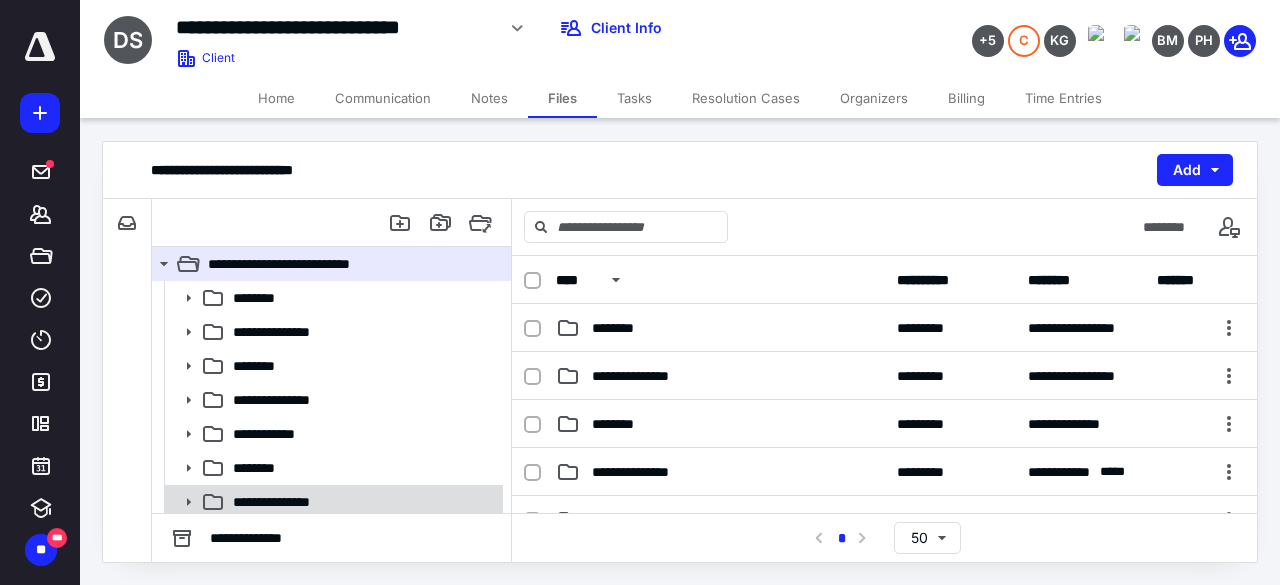 click on "**********" at bounding box center (362, 502) 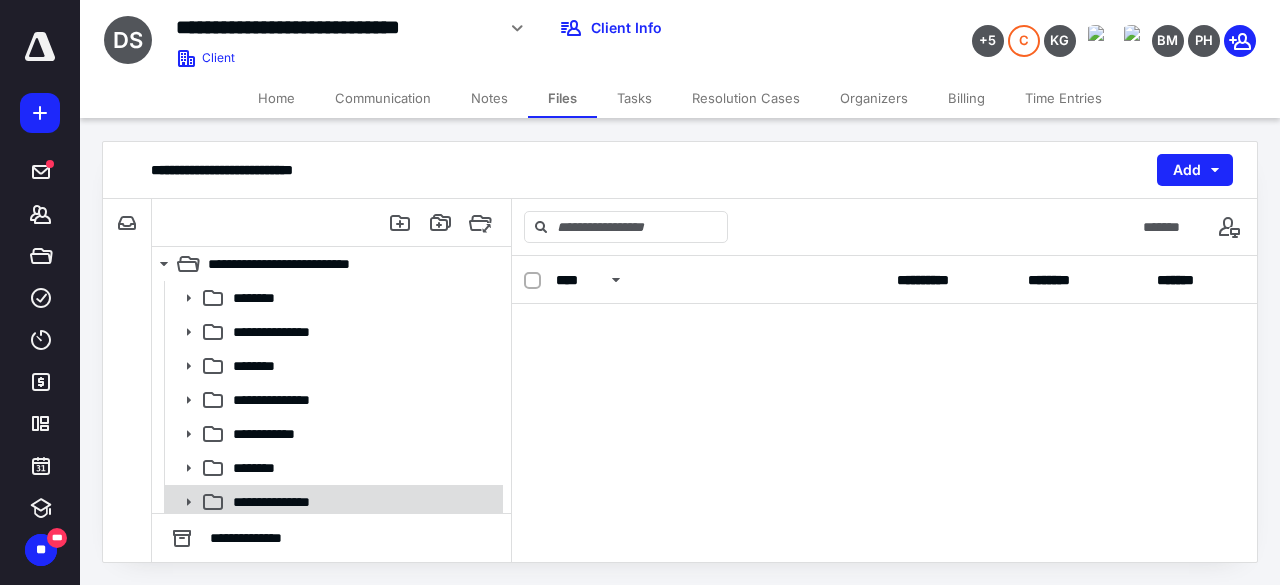 click on "**********" at bounding box center (362, 502) 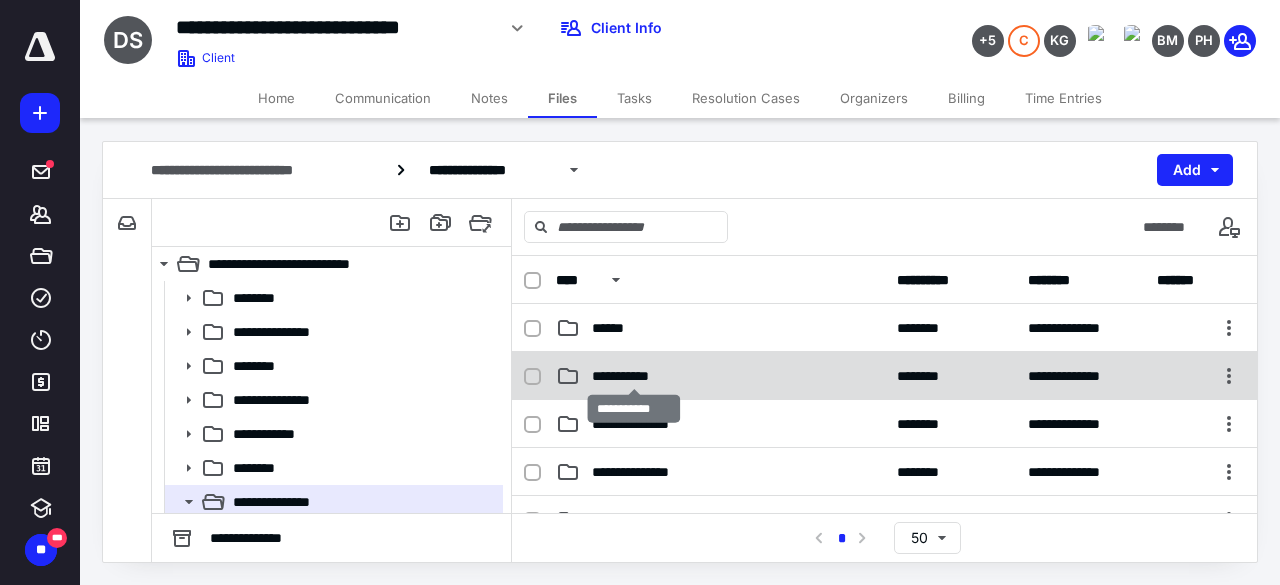 click on "**********" at bounding box center (634, 376) 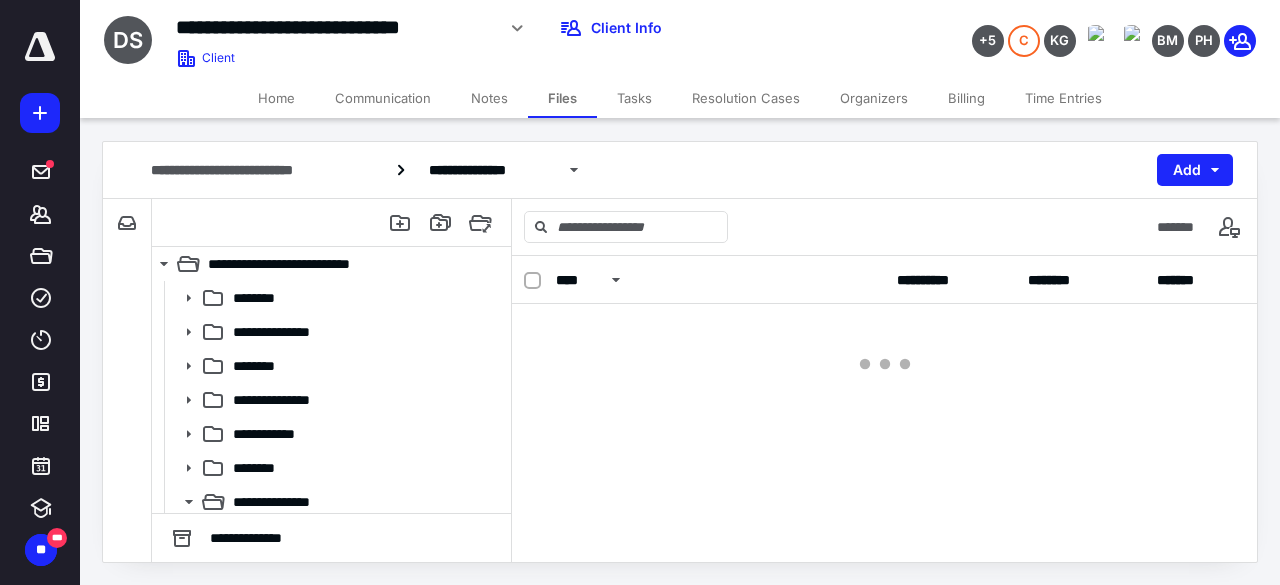 click at bounding box center [884, 364] 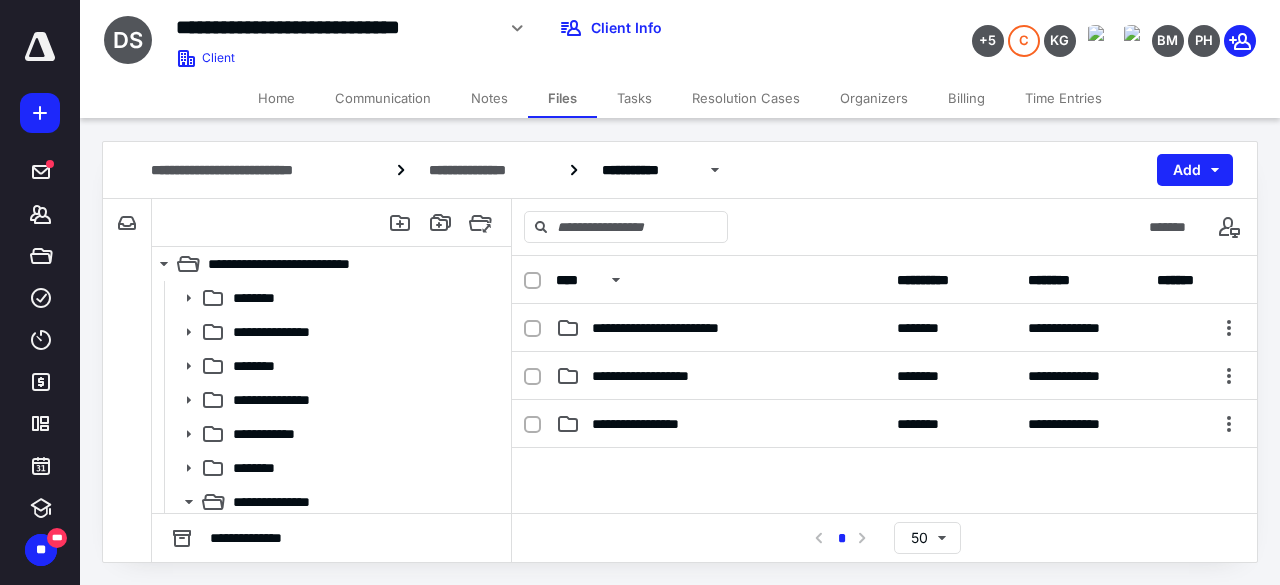 click on "**********" at bounding box center (884, 328) 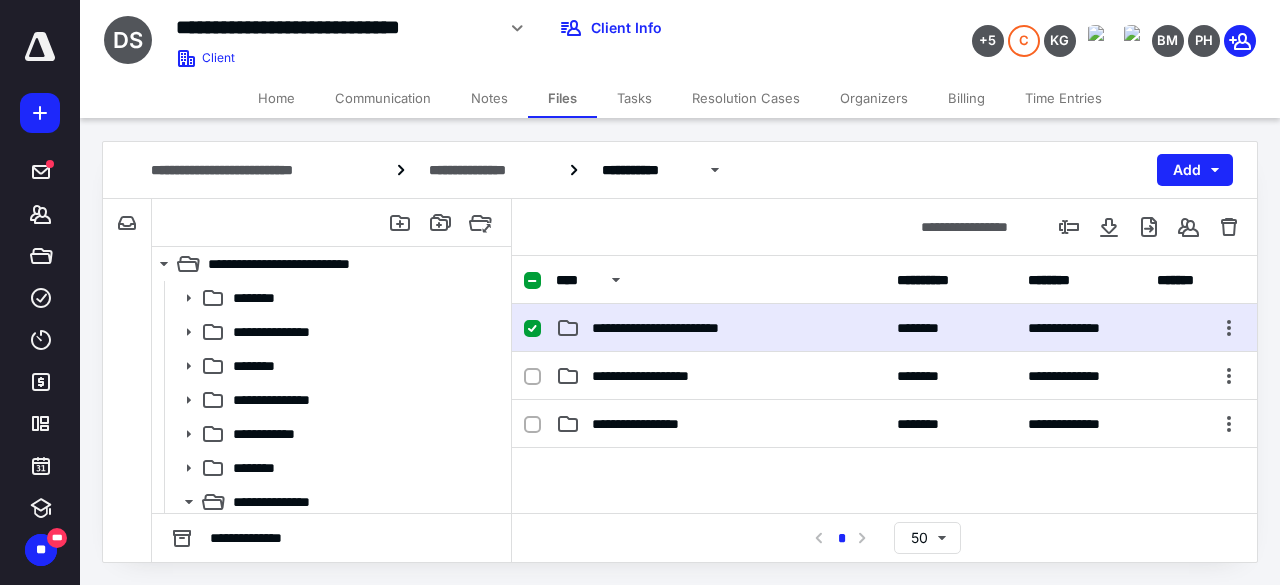 click on "**********" at bounding box center [884, 328] 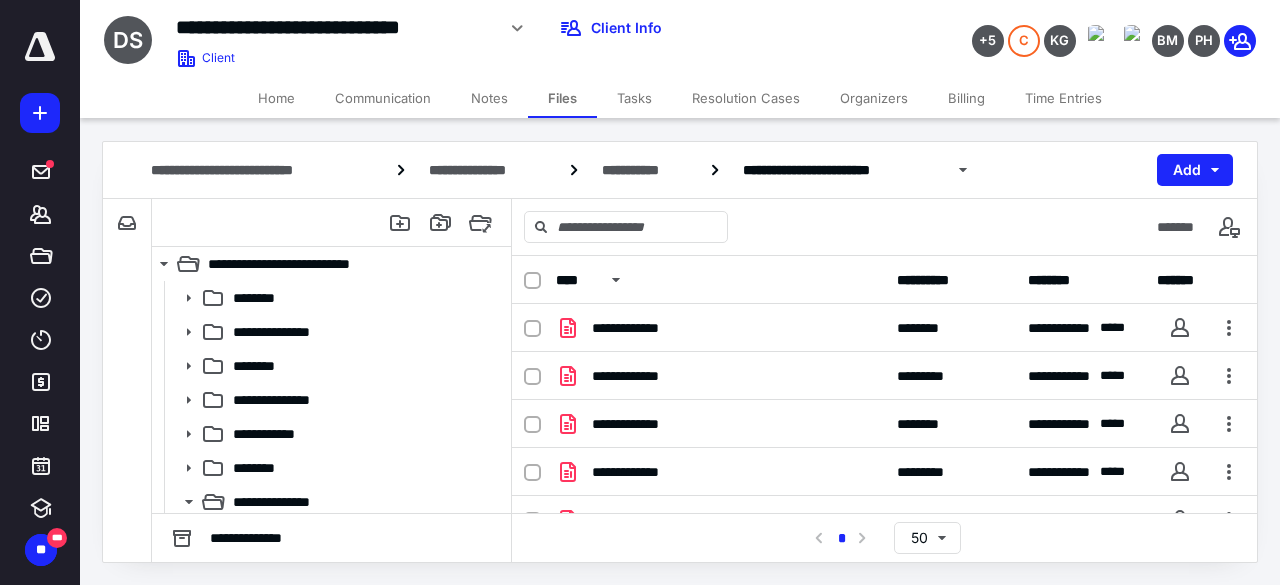 scroll, scrollTop: 89, scrollLeft: 0, axis: vertical 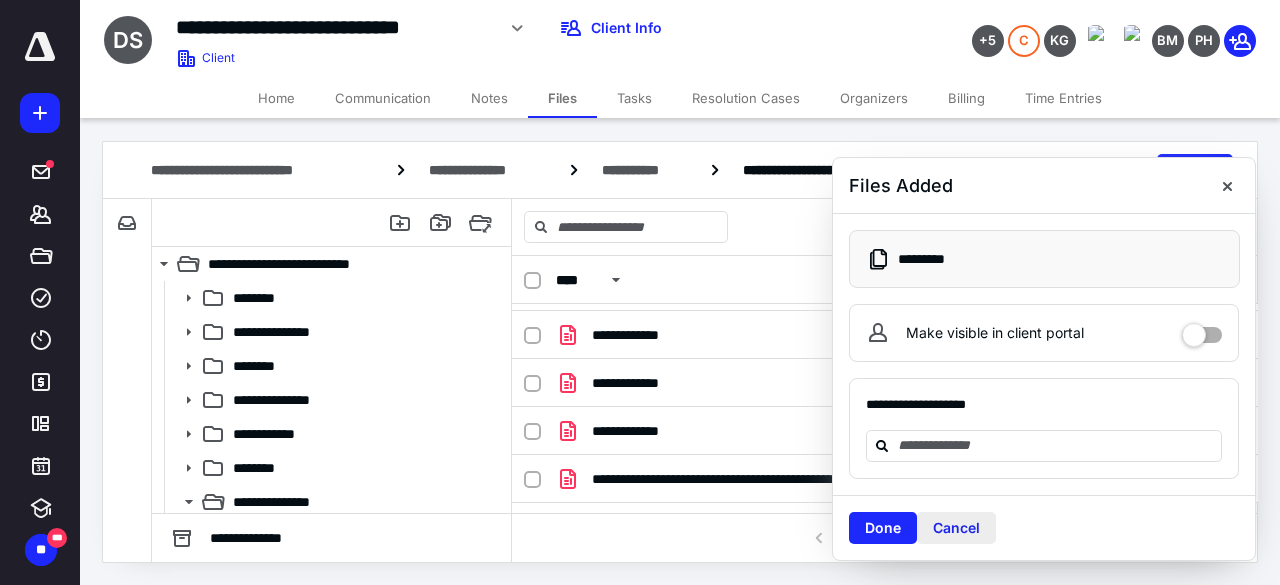 click on "Cancel" at bounding box center [956, 528] 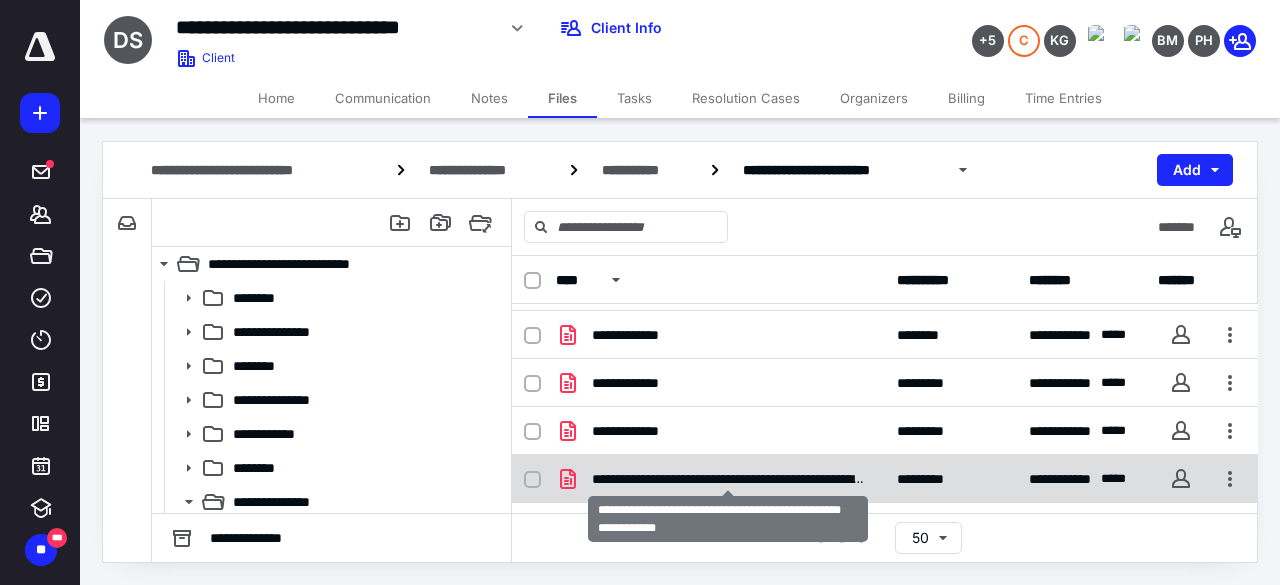 checkbox on "true" 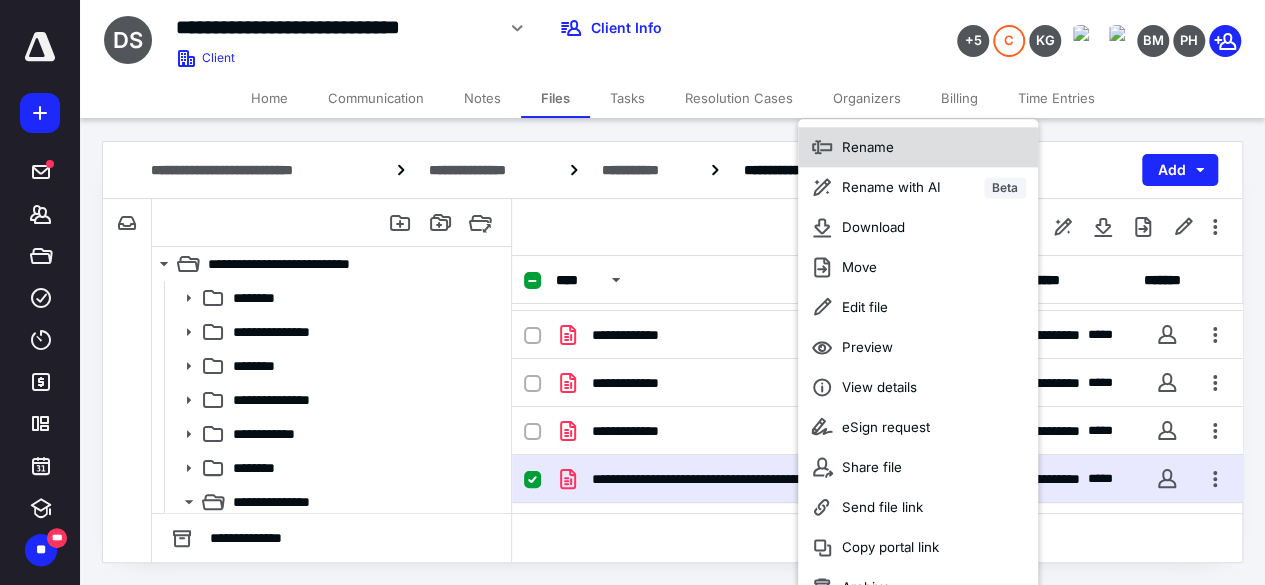 click on "Rename" at bounding box center (868, 147) 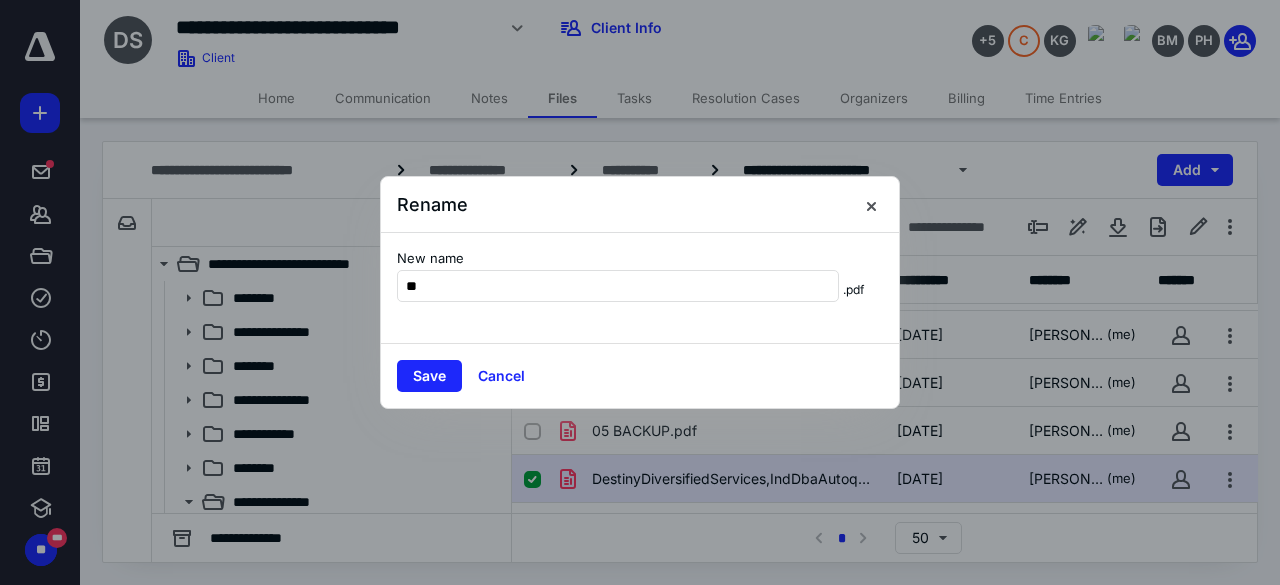 type on "*" 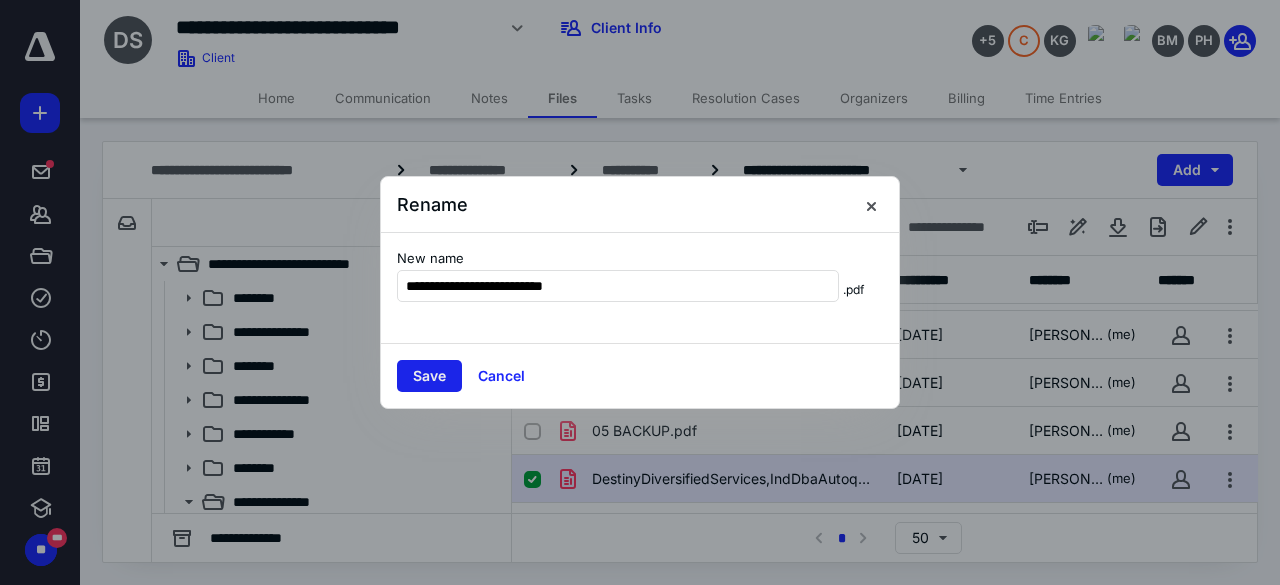 type on "**********" 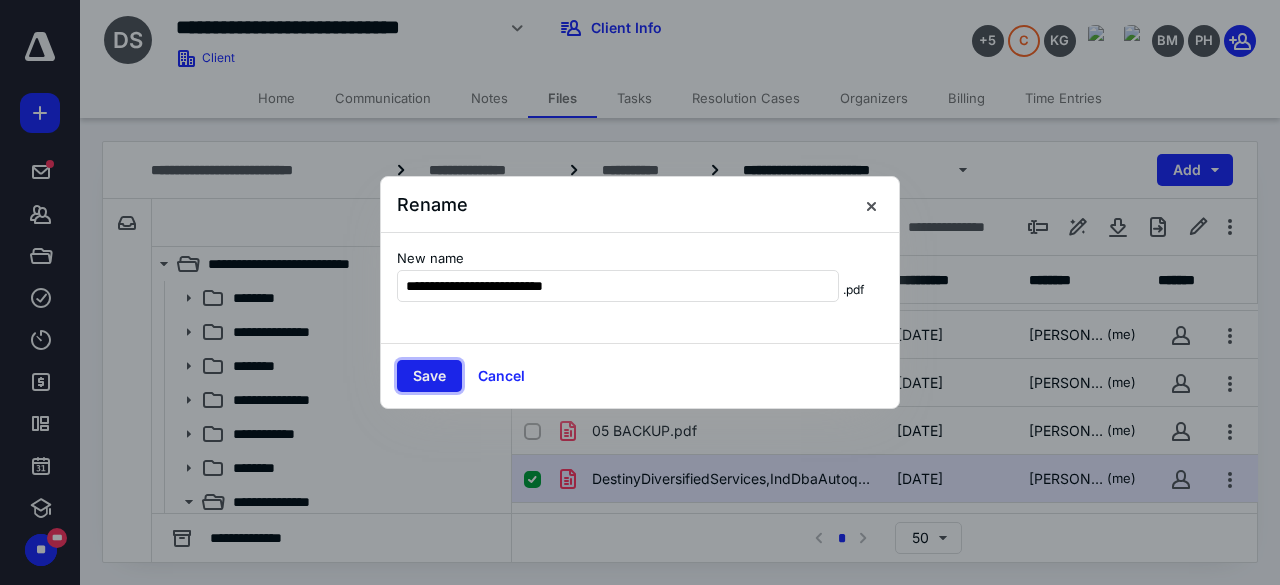 click on "Save" at bounding box center [429, 376] 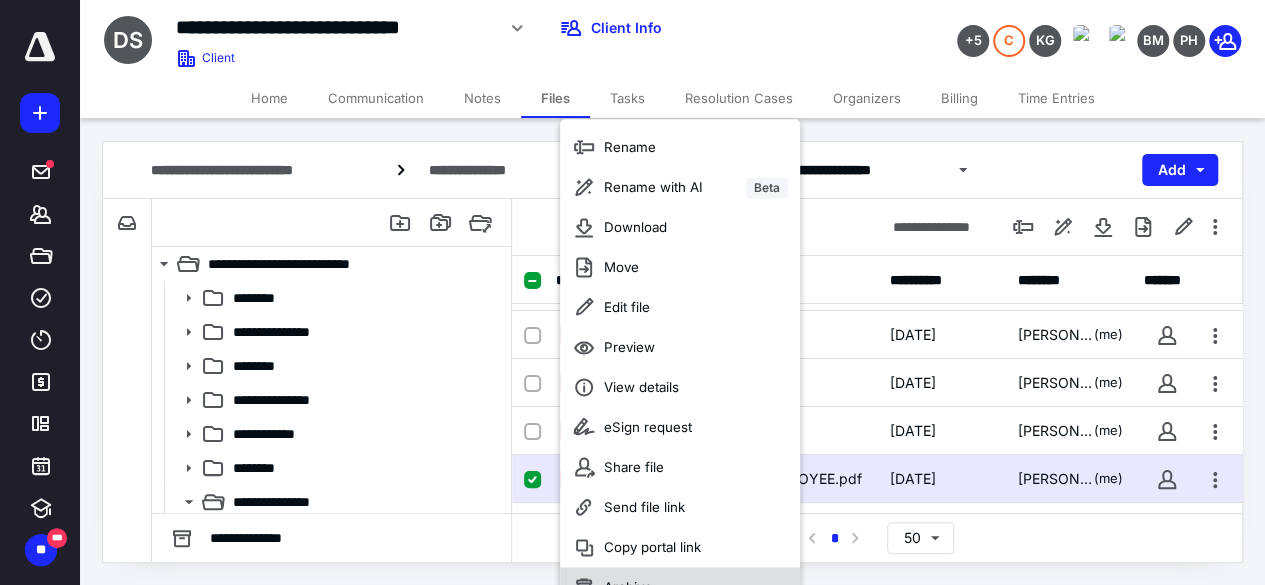click on "Archive" at bounding box center [628, 587] 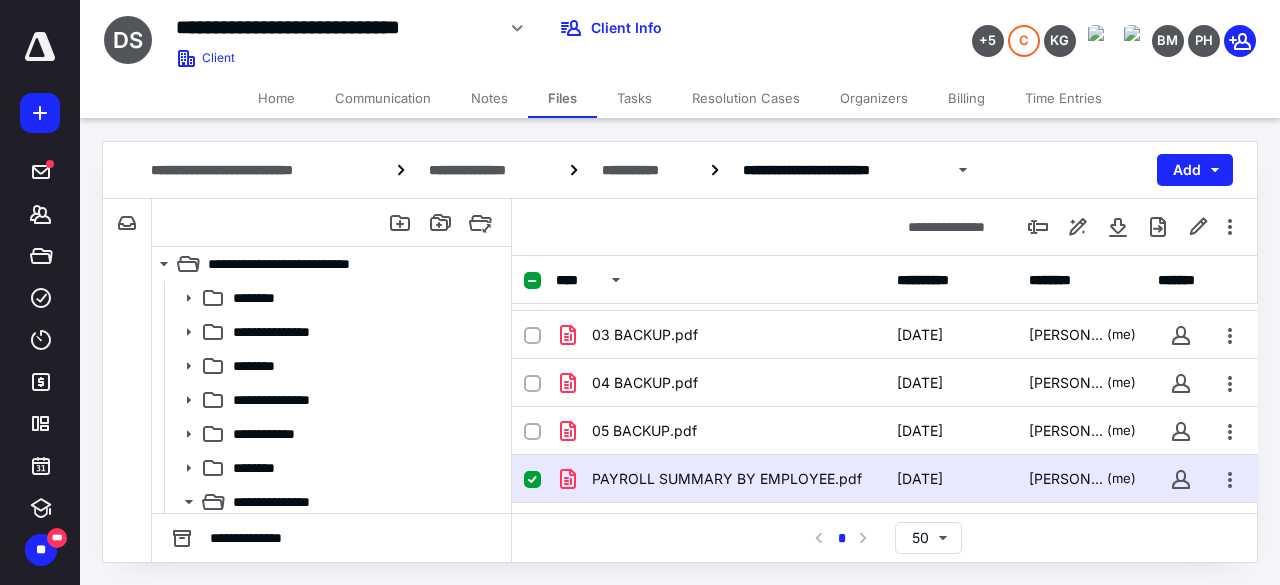 checkbox on "false" 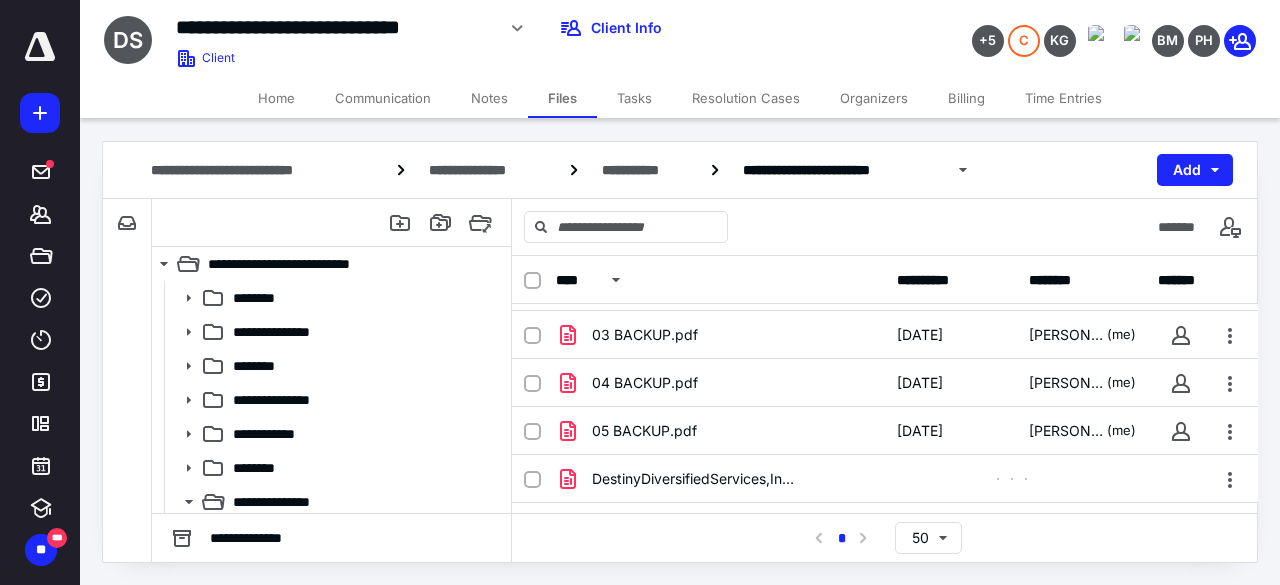 click on "01 BACKUP.pdf 4/8/2025 Haley Barnes  (me) 02 BACKUP.pdf 4/28/2025 Haley Barnes  (me) 03 BACKUP.pdf 5/2/2025 Haley Barnes  (me) 04 BACKUP.pdf 5/13/2025 Haley Barnes  (me) 05 BACKUP.pdf 6/24/2025 Haley Barnes  (me) DestinyDiversifiedServices,IndDbaAutoquest_PayrollSummaryB.pdf" at bounding box center (885, 365) 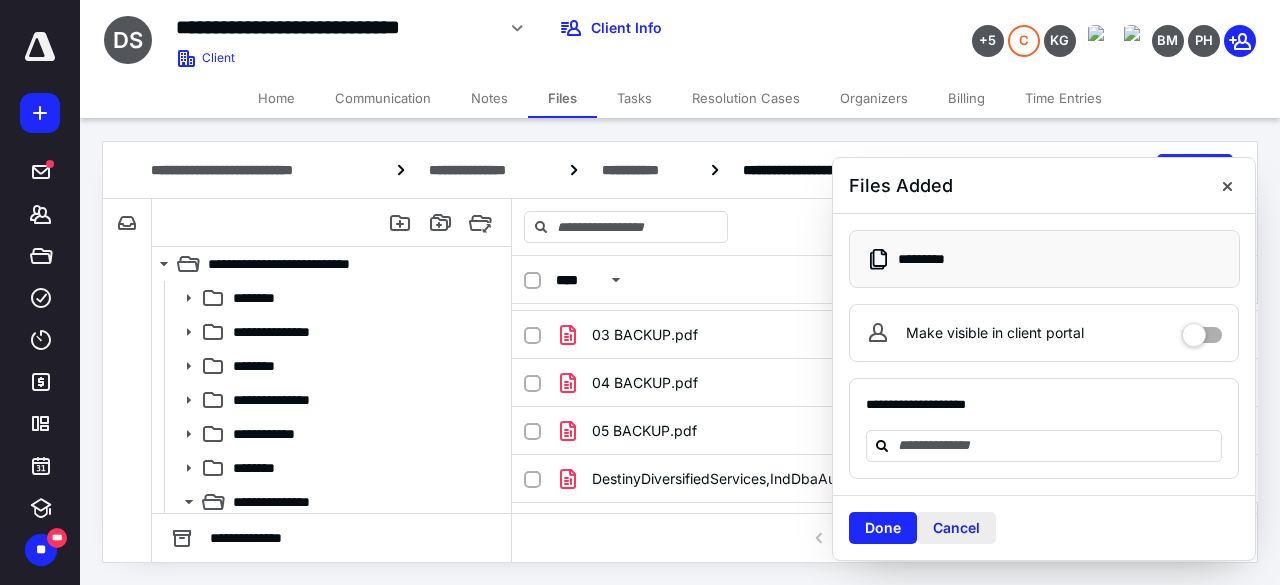 click on "Cancel" at bounding box center [956, 528] 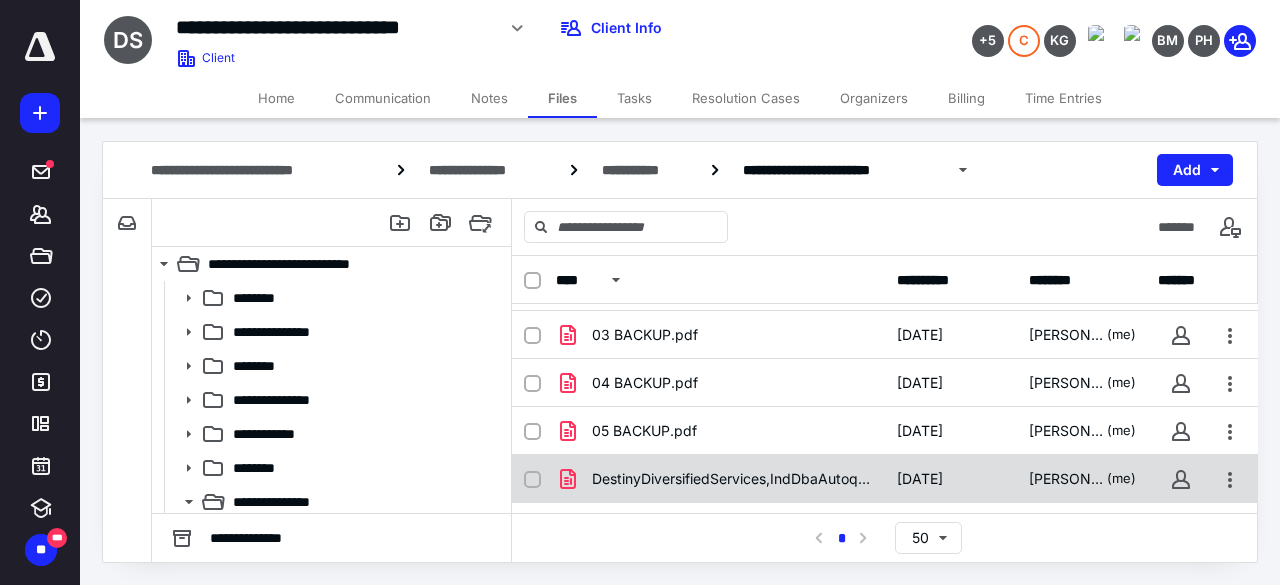 click on "DestinyDiversifiedServices,IndDbaAutoquest_PayrollSummaryB.pdf" at bounding box center (732, 479) 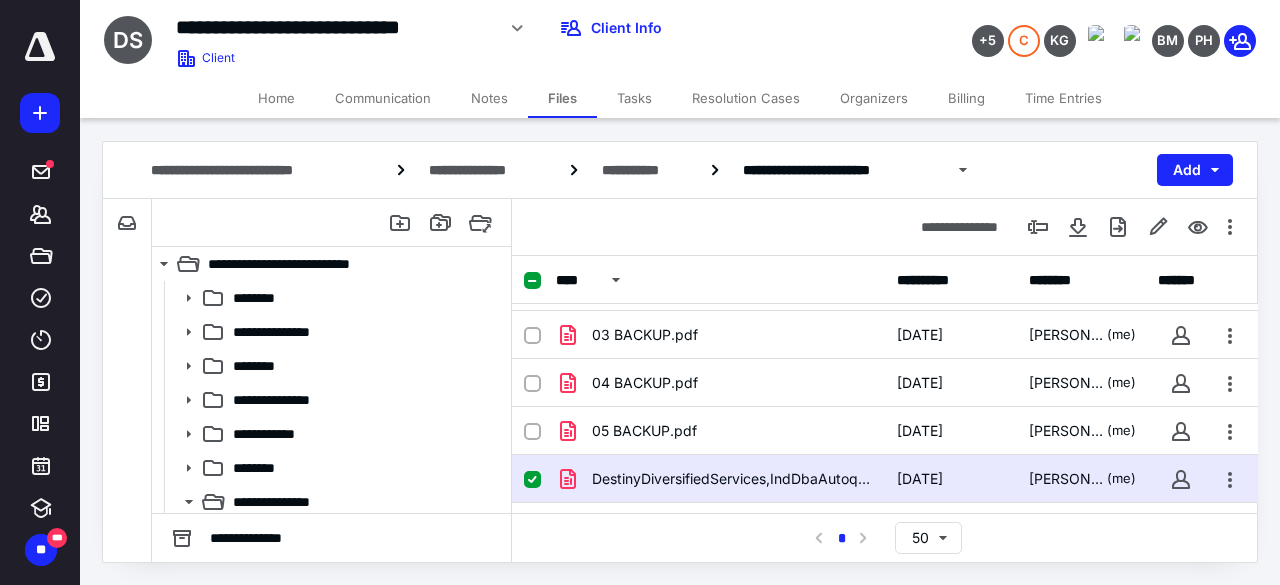 checkbox on "true" 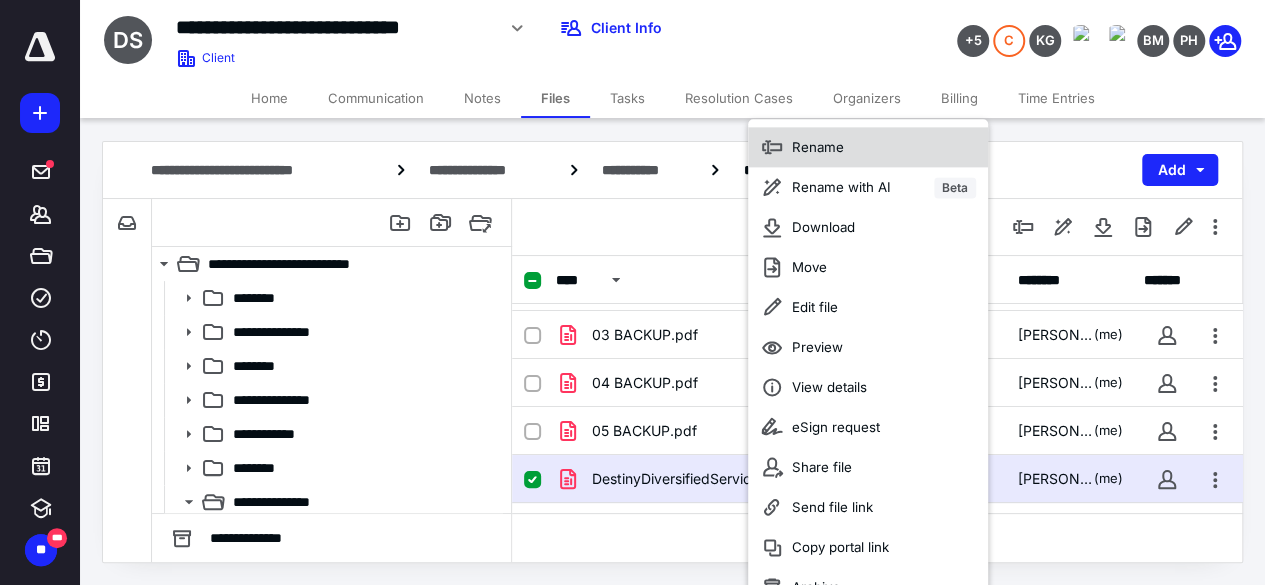 click on "Rename" at bounding box center [818, 147] 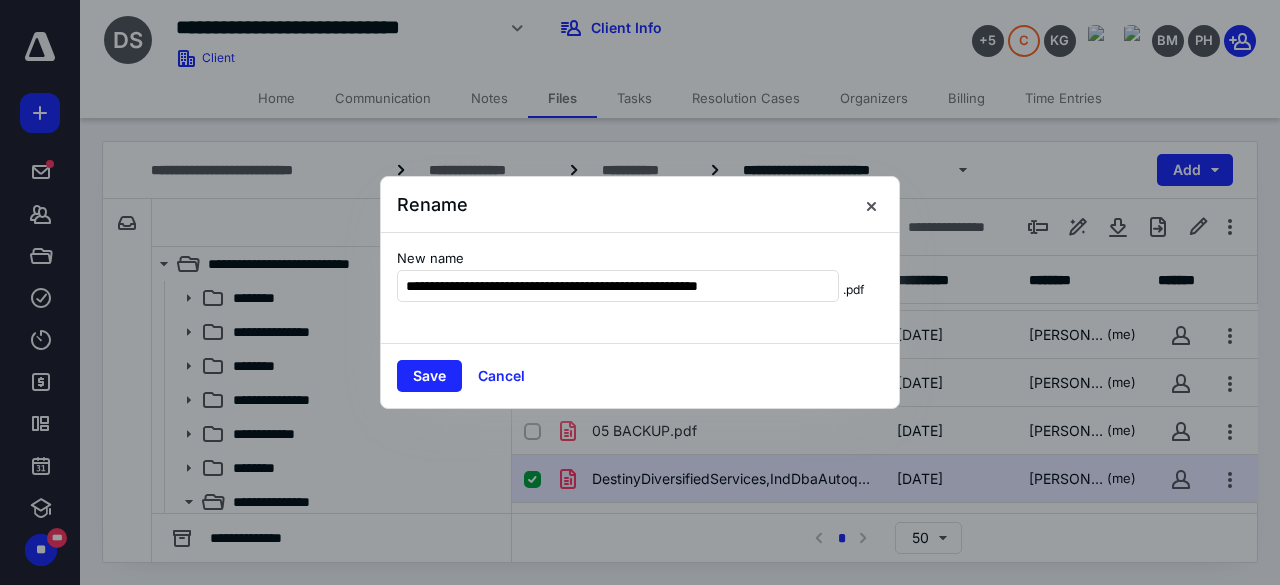 click at bounding box center [640, 292] 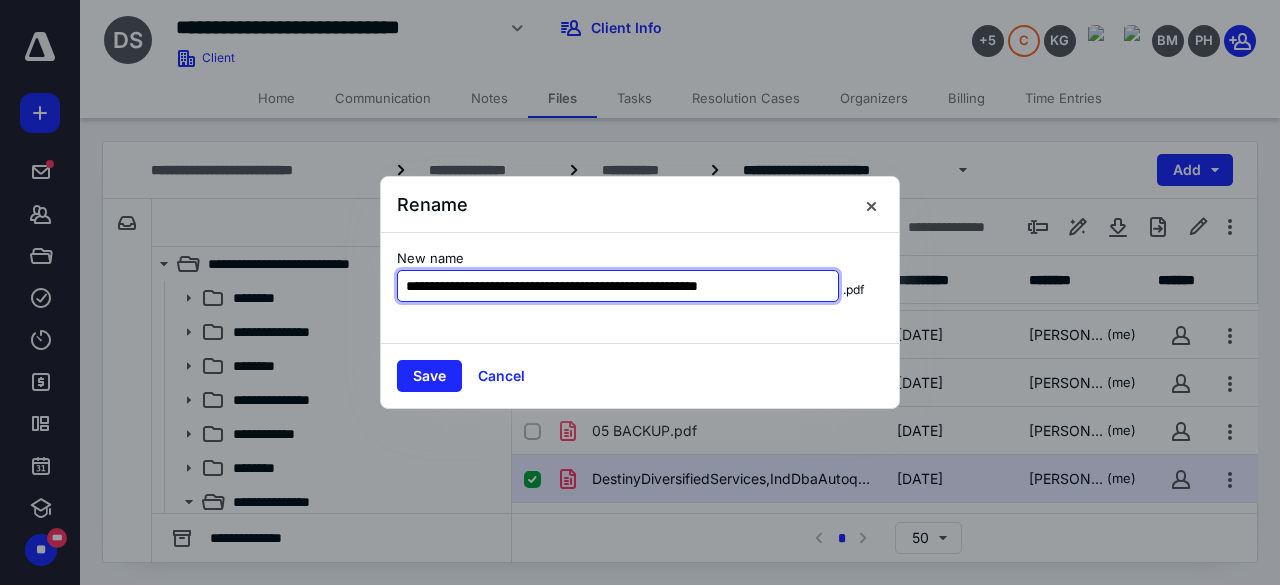 click on "**********" at bounding box center [618, 286] 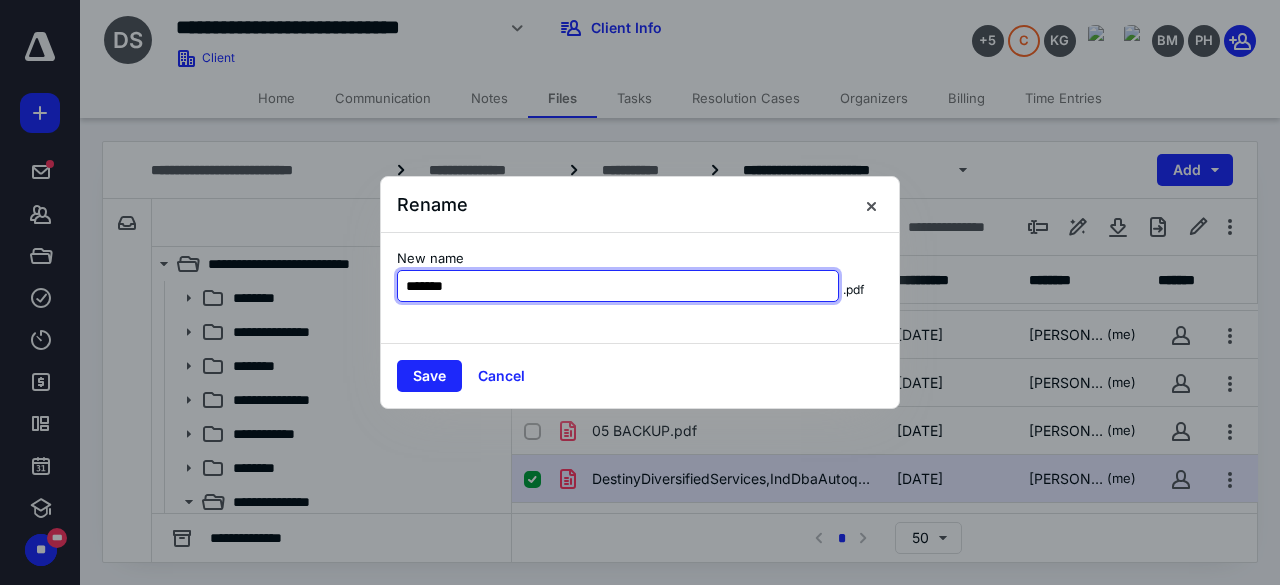 type on "**********" 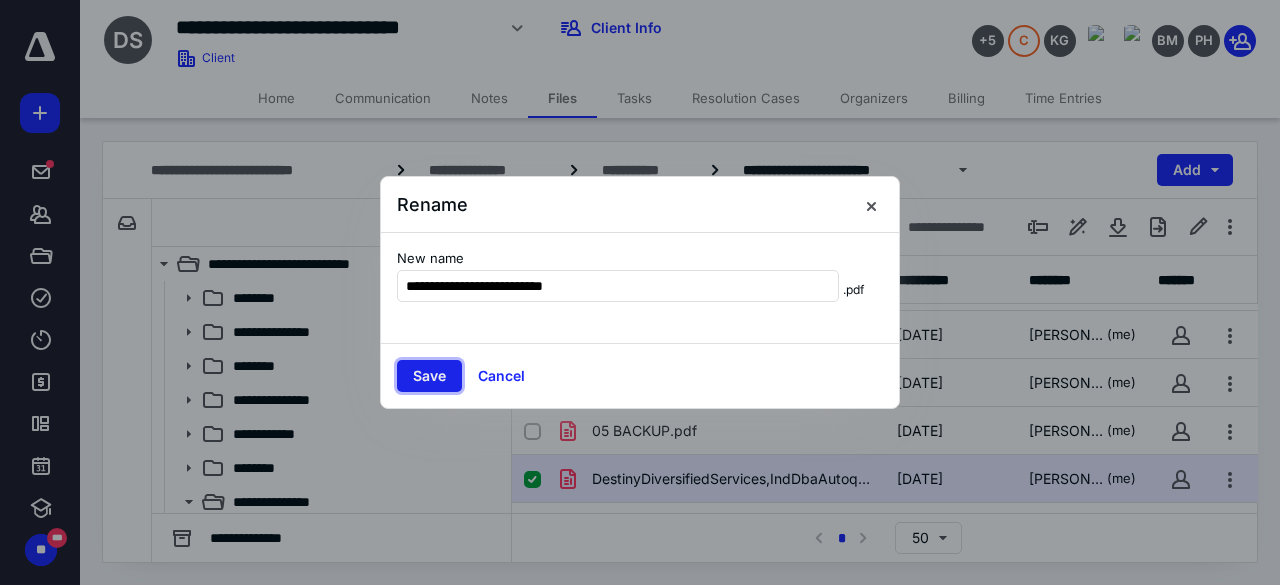 click on "Save" at bounding box center (429, 376) 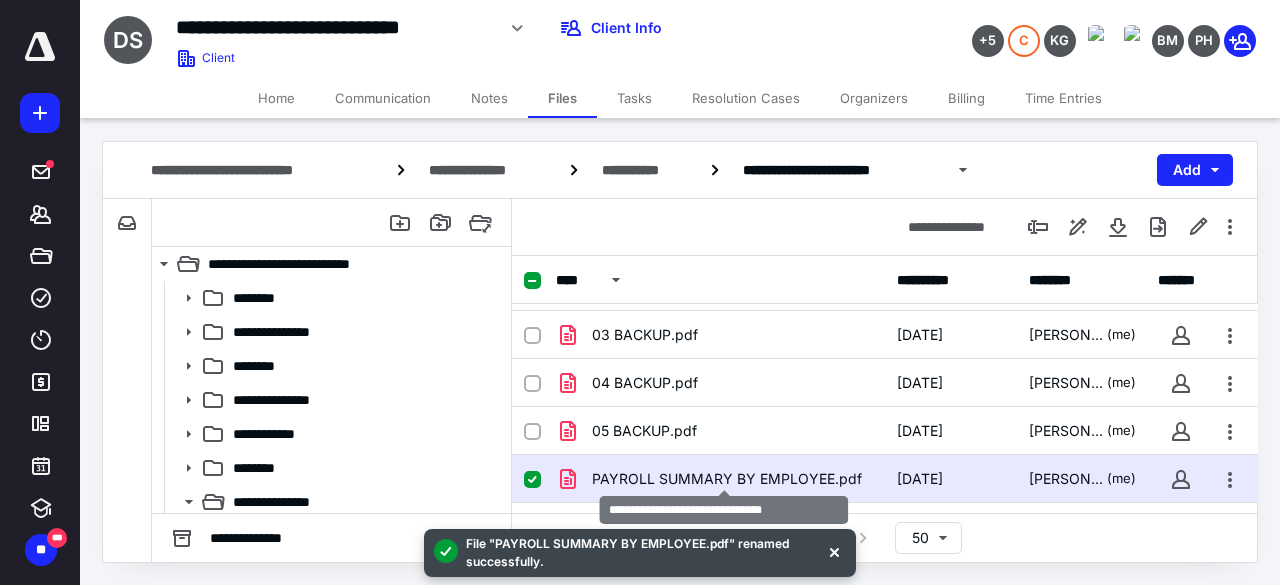 click on "PAYROLL SUMMARY BY EMPLOYEE.pdf" at bounding box center (727, 479) 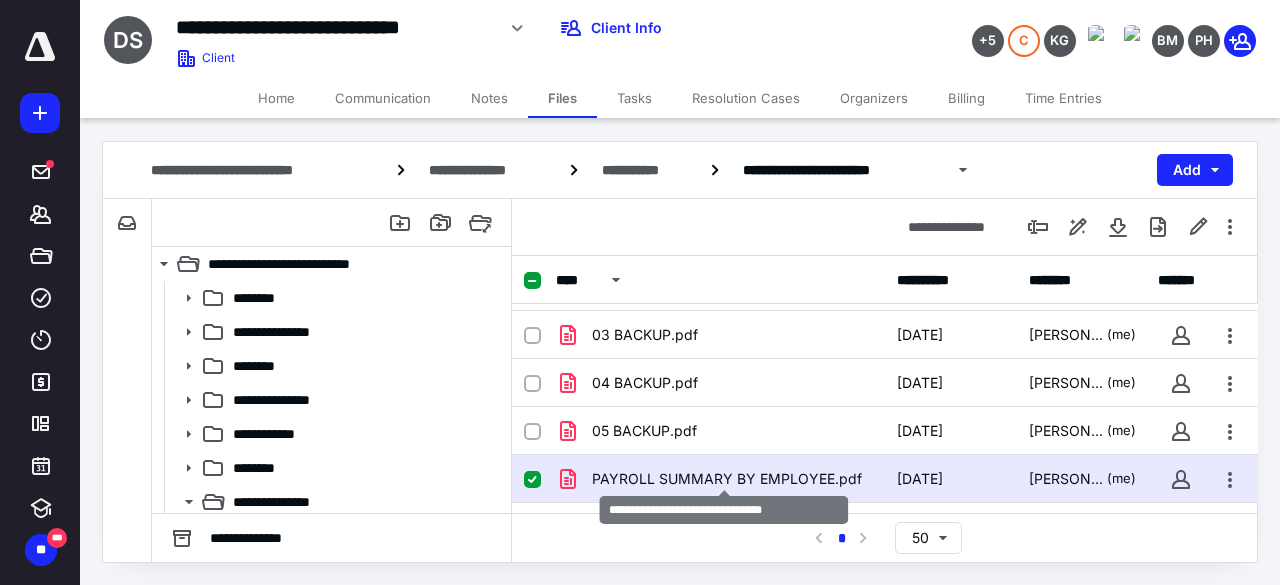 click on "PAYROLL SUMMARY BY EMPLOYEE.pdf" at bounding box center (727, 479) 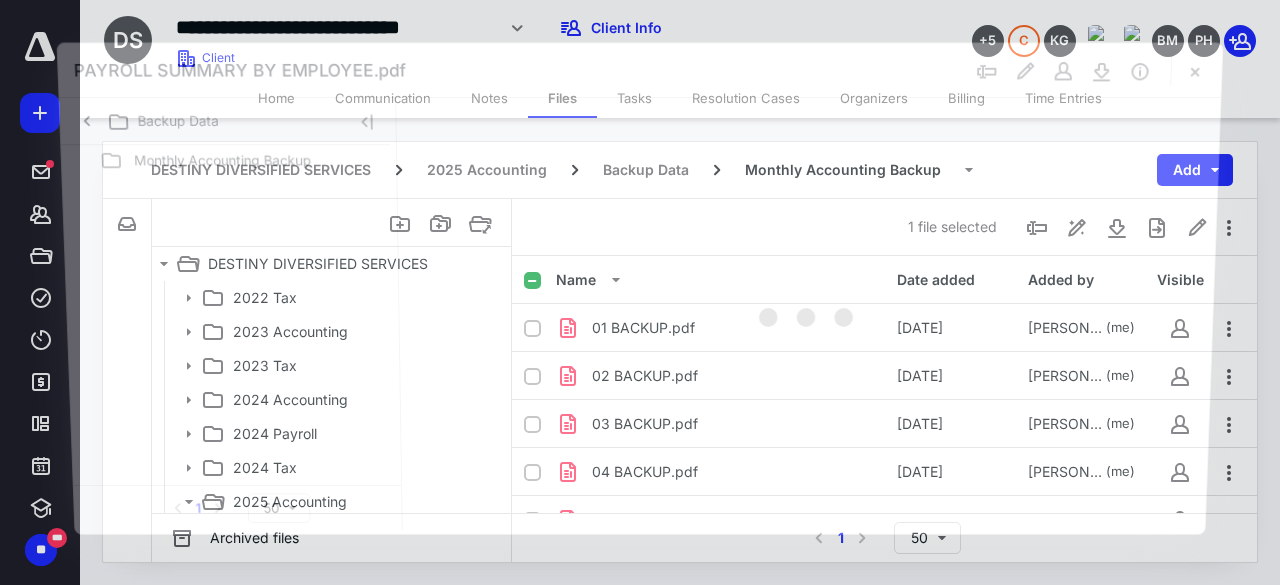 scroll, scrollTop: 89, scrollLeft: 0, axis: vertical 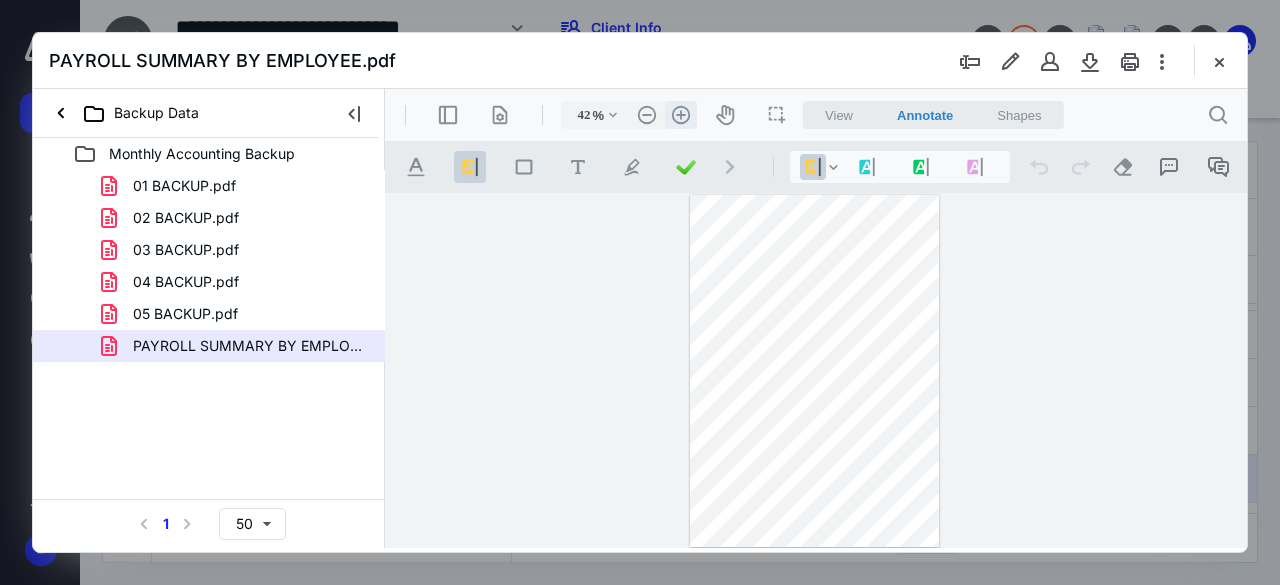 click on ".cls-1{fill:#abb0c4;} icon - header - zoom - in - line" at bounding box center [681, 115] 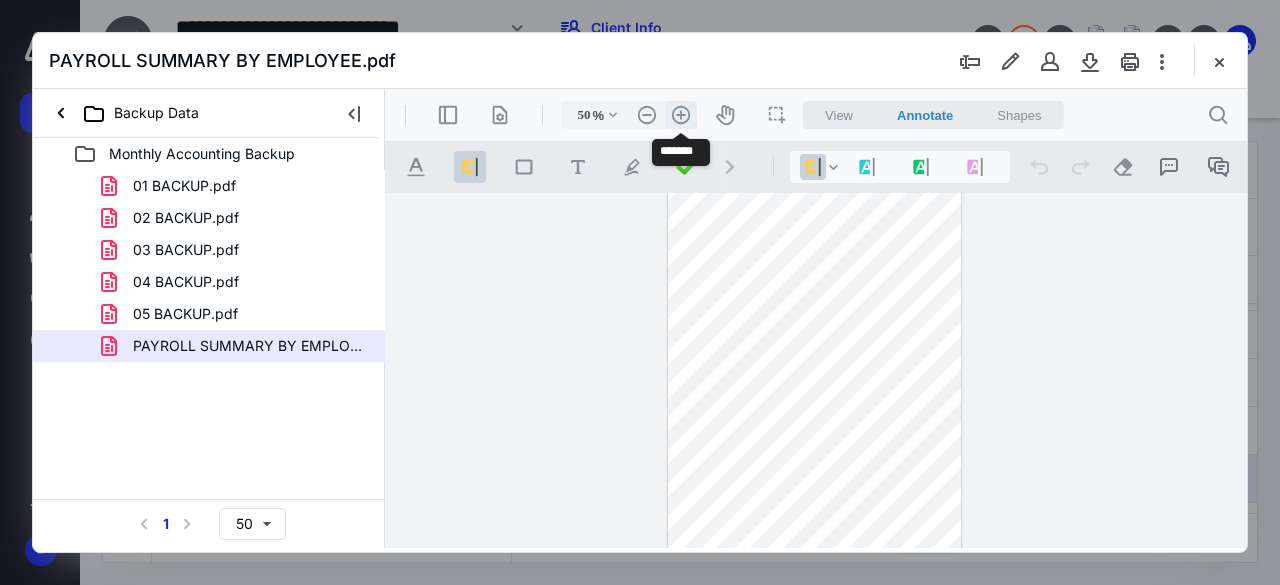 click on ".cls-1{fill:#abb0c4;} icon - header - zoom - in - line" at bounding box center [681, 115] 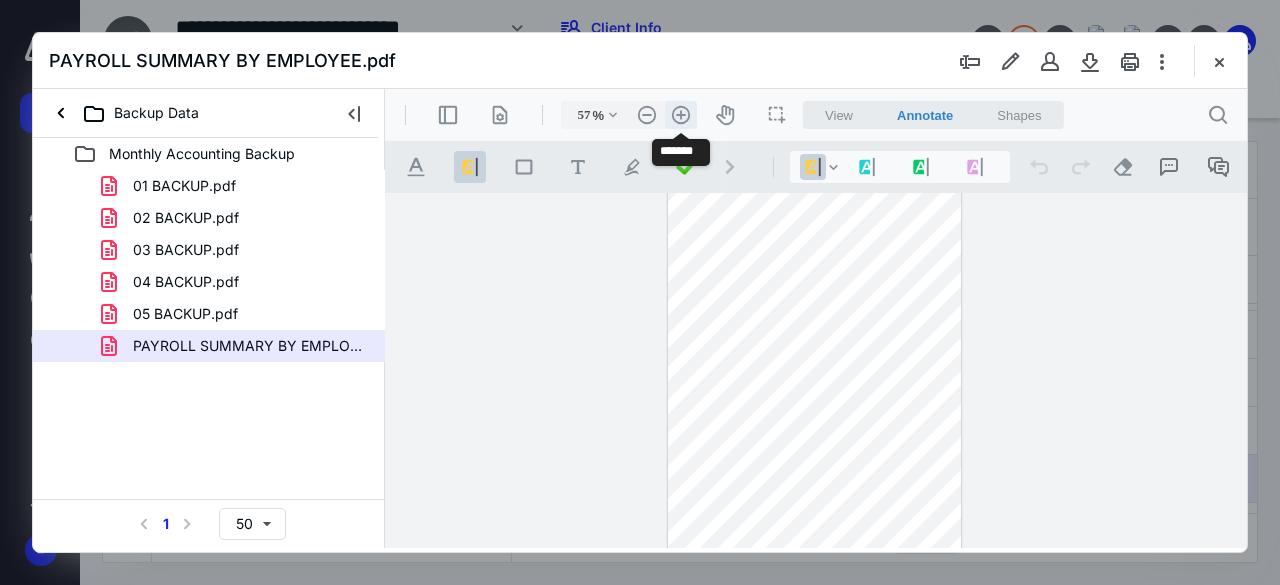 click on ".cls-1{fill:#abb0c4;} icon - header - zoom - in - line" at bounding box center [681, 115] 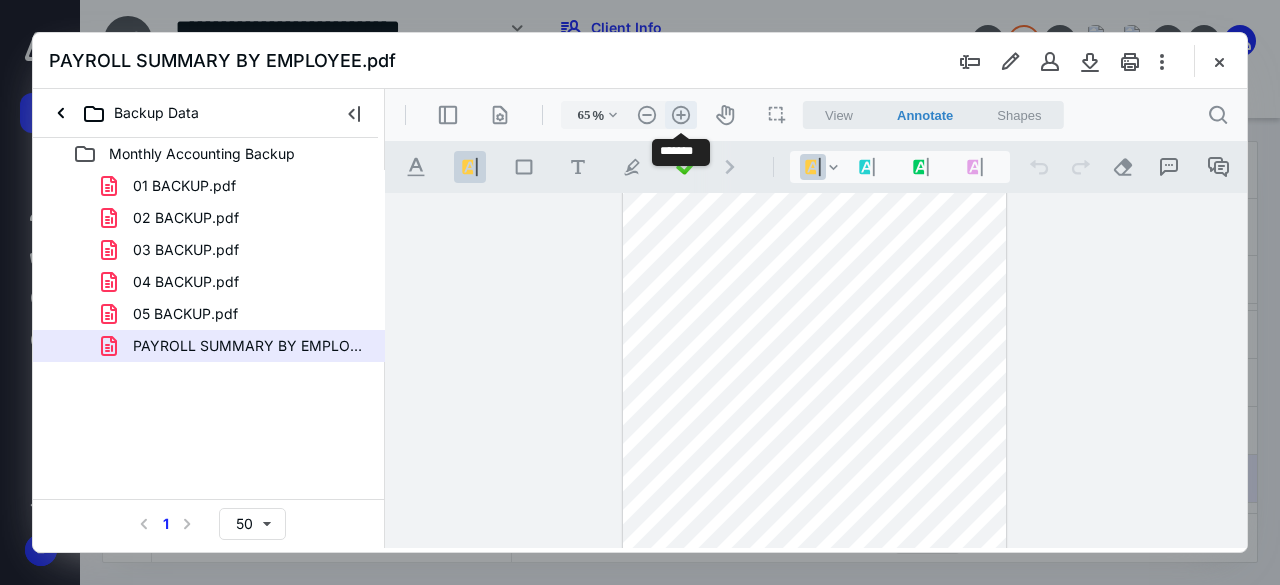 click on ".cls-1{fill:#abb0c4;} icon - header - zoom - in - line" at bounding box center (681, 115) 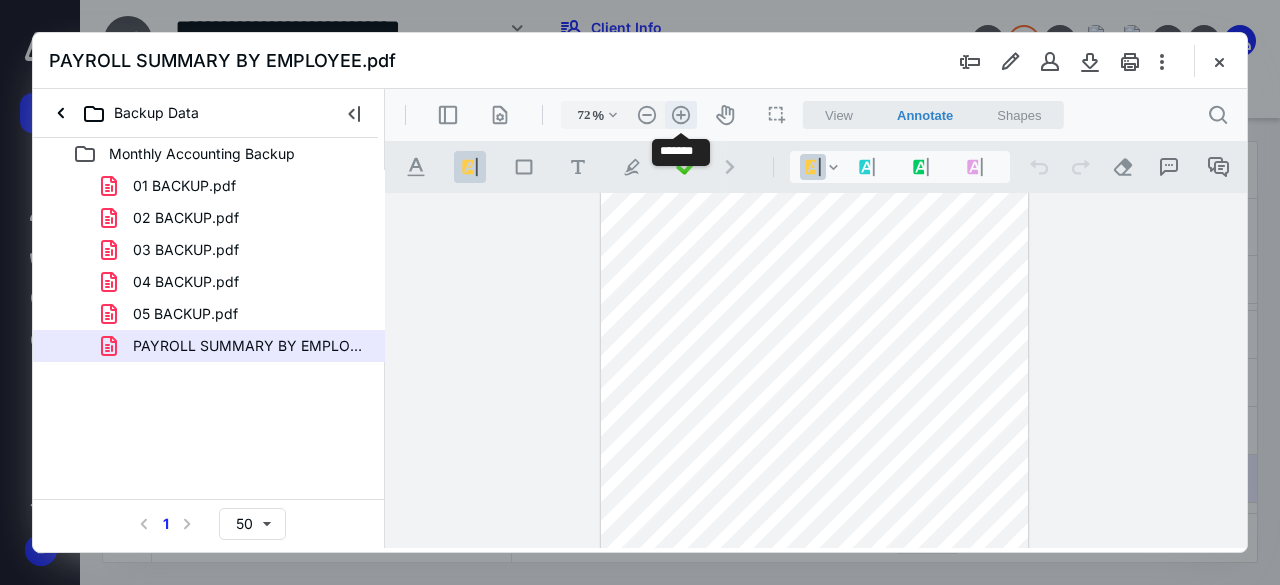 click on ".cls-1{fill:#abb0c4;} icon - header - zoom - in - line" at bounding box center (681, 115) 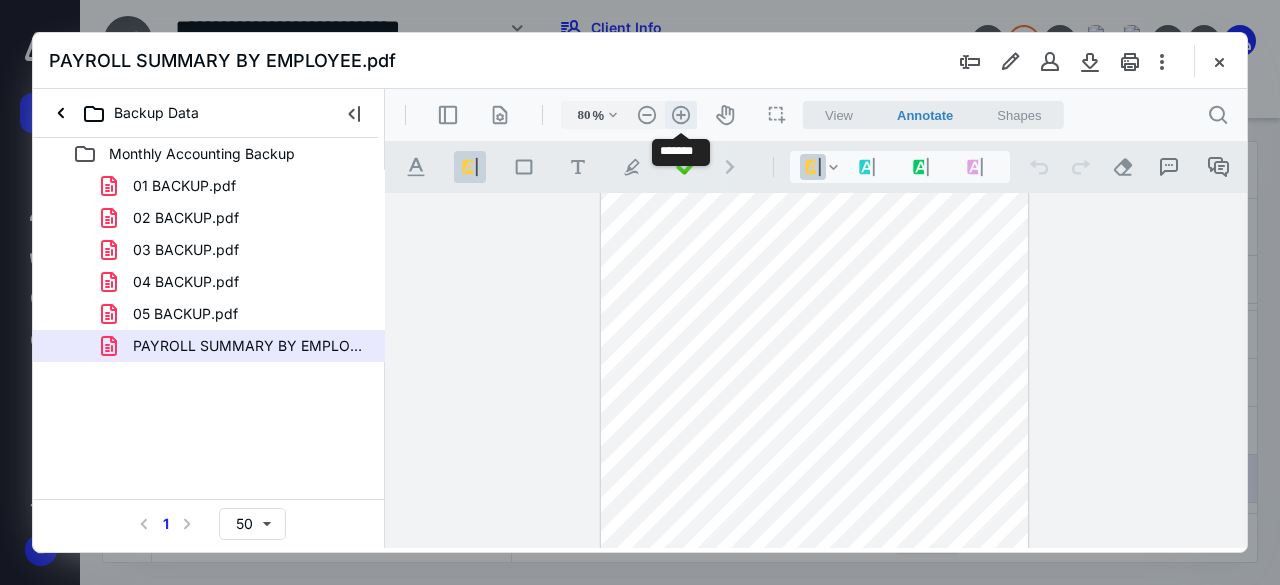 click on ".cls-1{fill:#abb0c4;} icon - header - zoom - in - line" at bounding box center (681, 115) 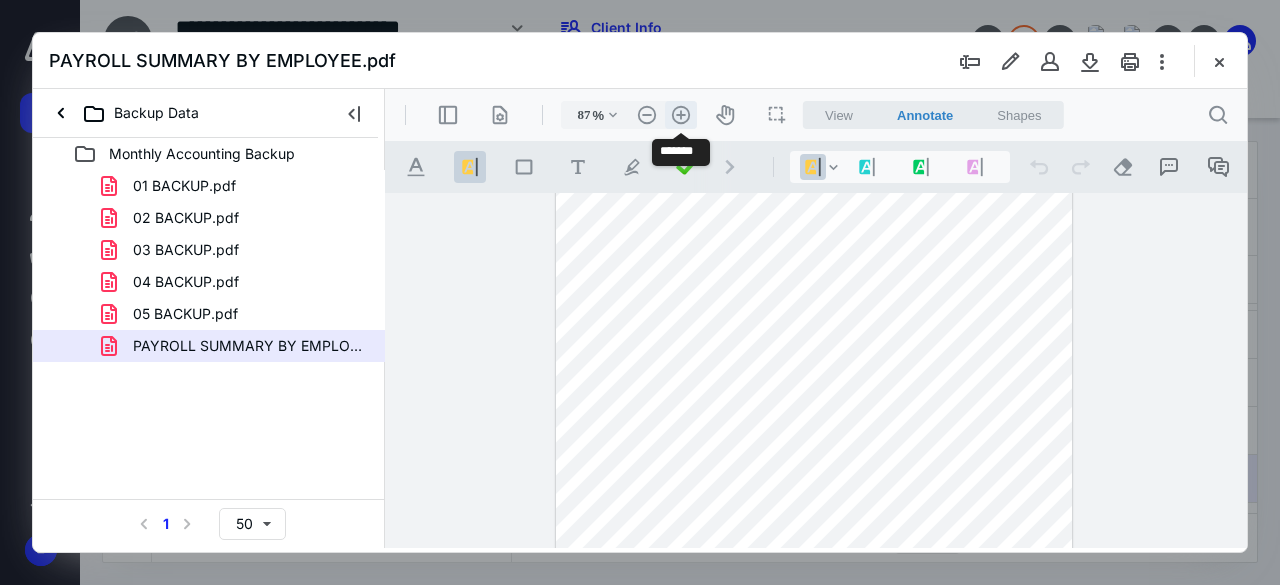 click on ".cls-1{fill:#abb0c4;} icon - header - zoom - in - line" at bounding box center (681, 115) 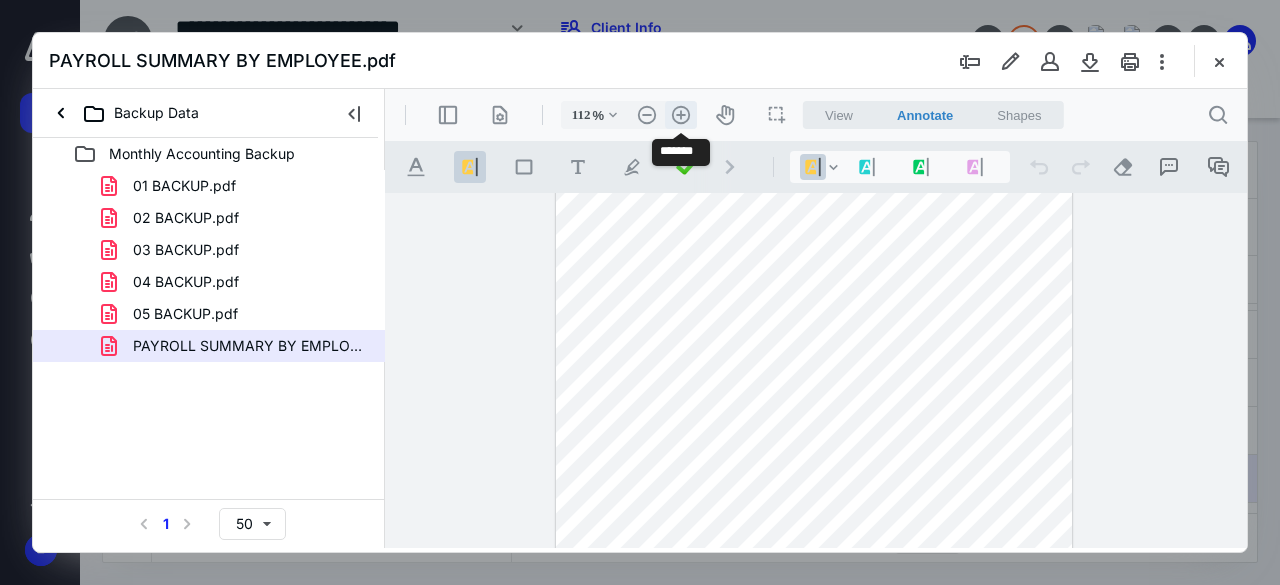 click on ".cls-1{fill:#abb0c4;} icon - header - zoom - in - line" at bounding box center (681, 115) 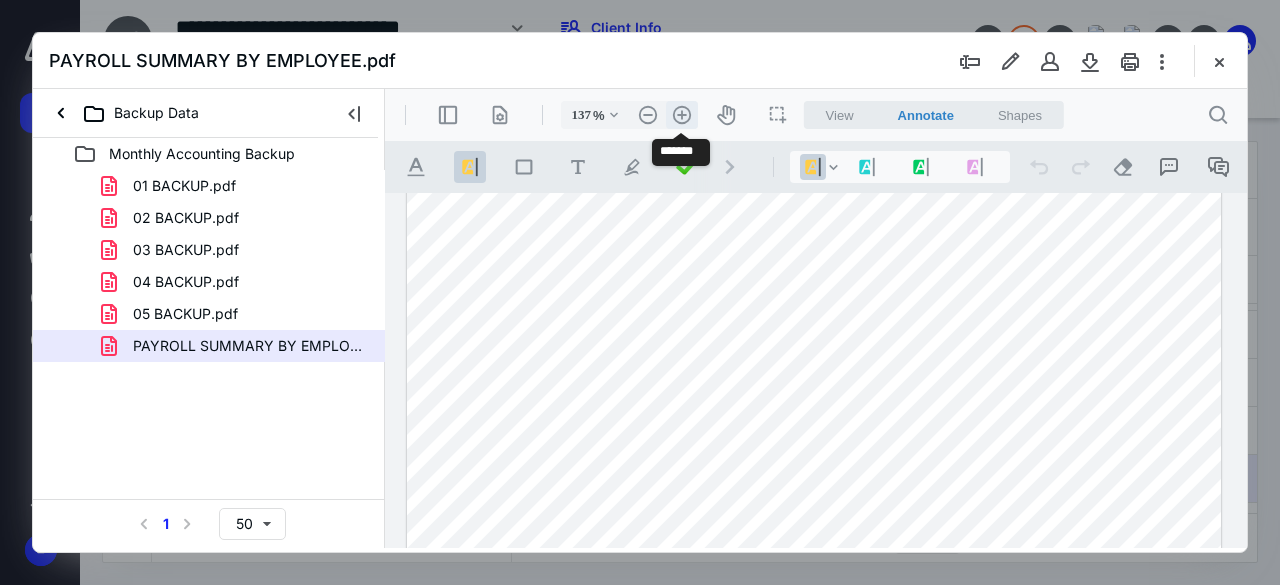 scroll, scrollTop: 286, scrollLeft: 0, axis: vertical 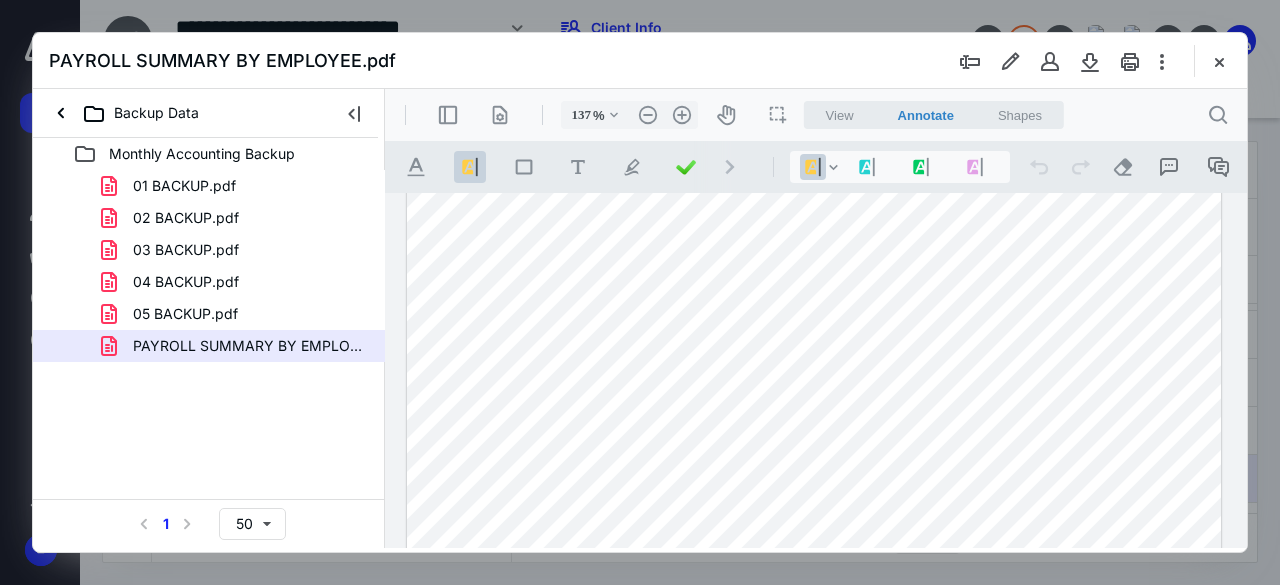 drag, startPoint x: 907, startPoint y: 279, endPoint x: 839, endPoint y: 280, distance: 68.007355 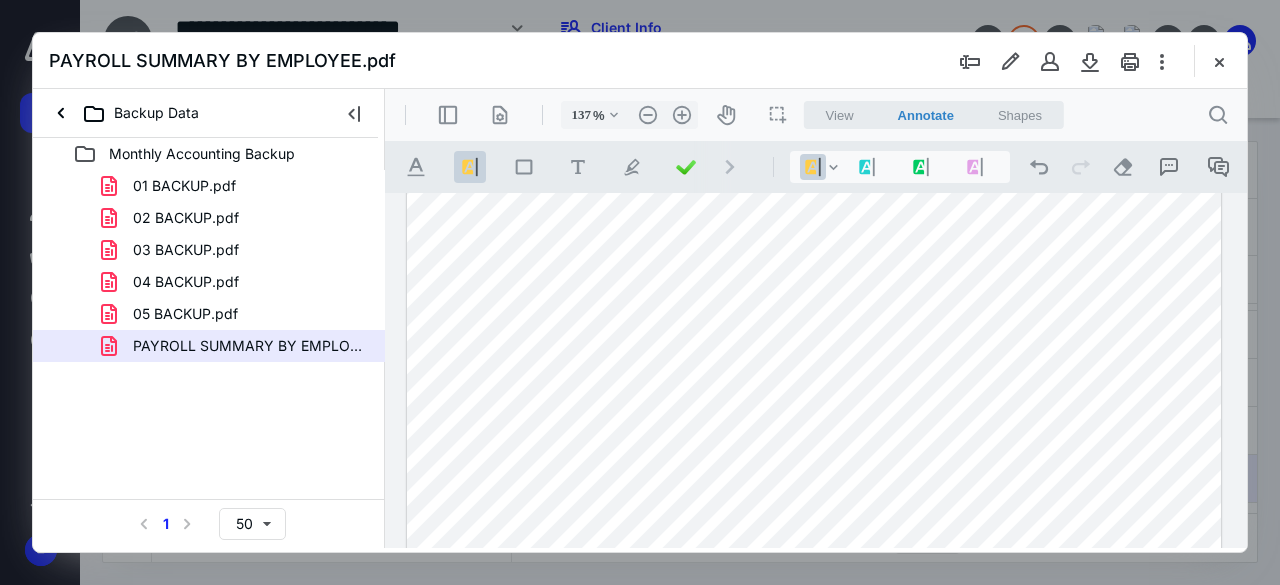scroll, scrollTop: 182, scrollLeft: 0, axis: vertical 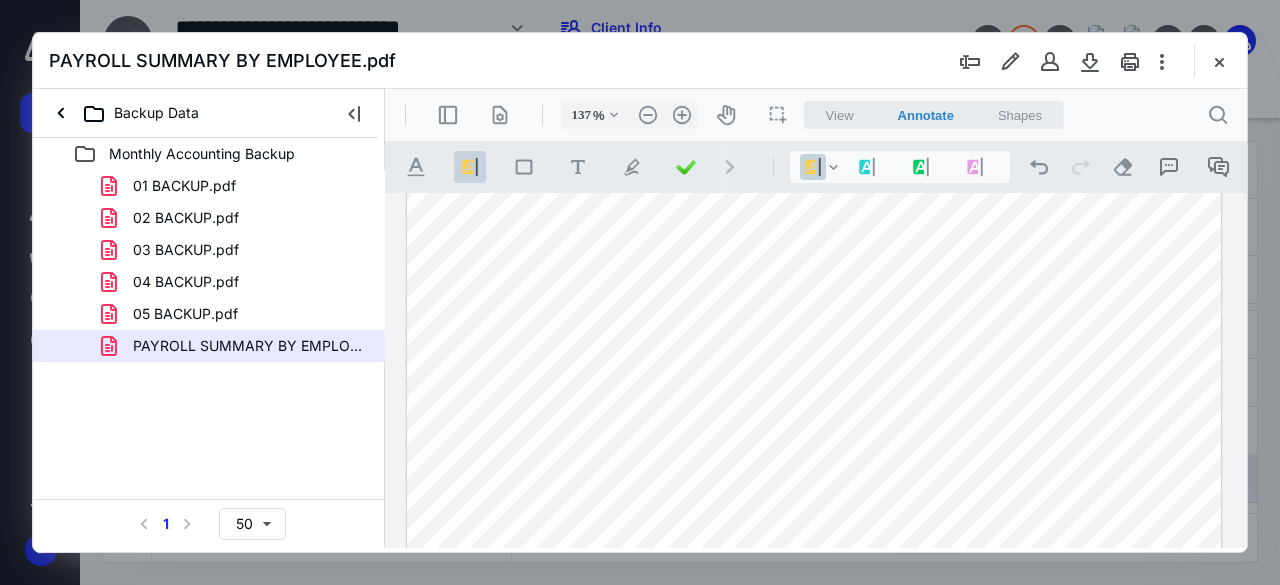 drag, startPoint x: 1188, startPoint y: 304, endPoint x: 1119, endPoint y: 307, distance: 69.065186 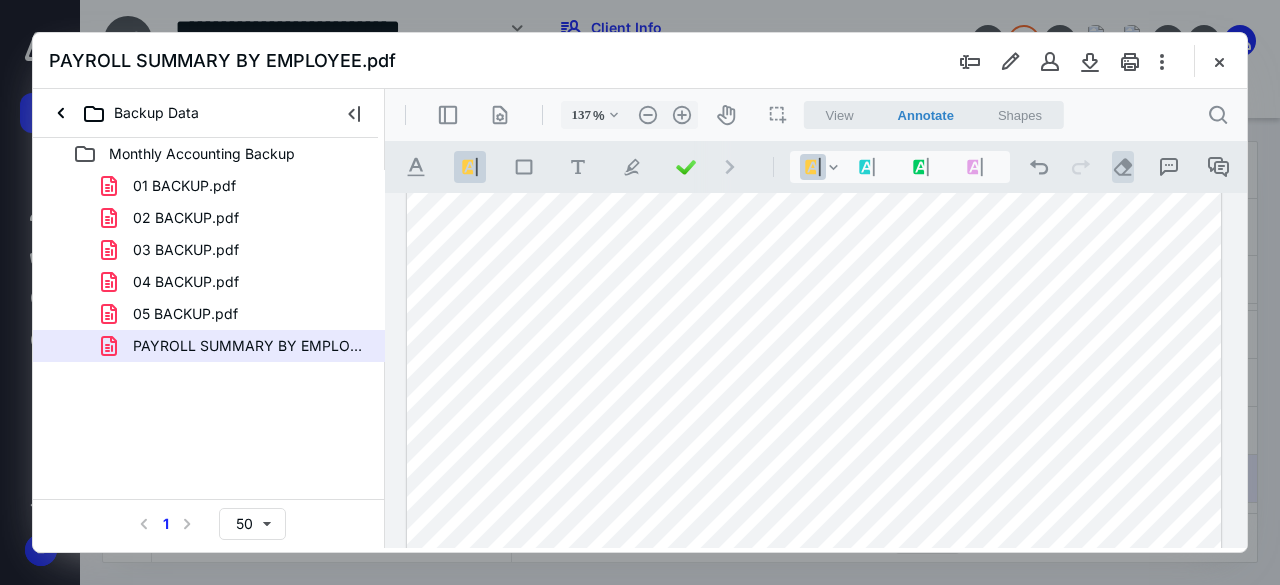 click on ".cls-1{fill:#abb0c4;} icon - operation - eraser" at bounding box center (1123, 167) 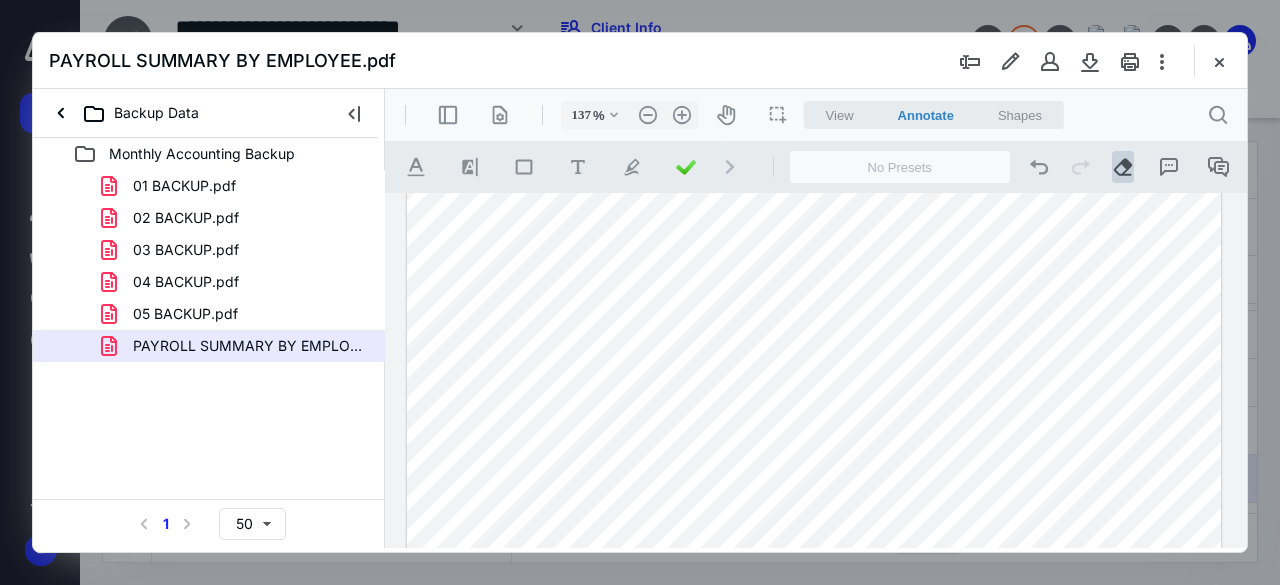 click at bounding box center [814, 592] 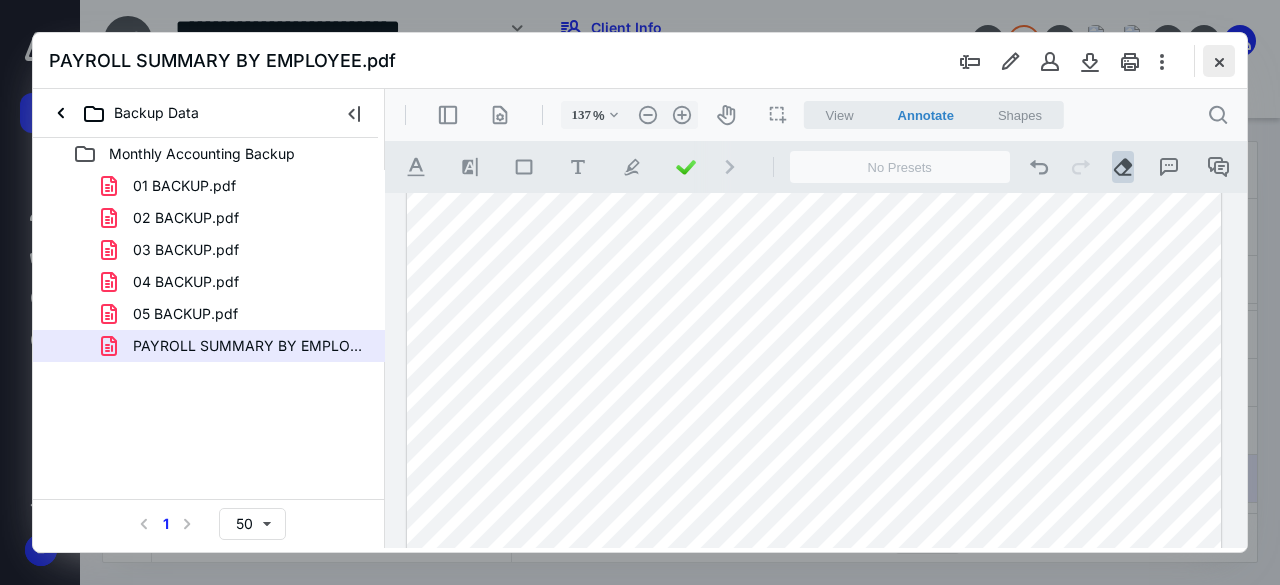 click at bounding box center (1219, 61) 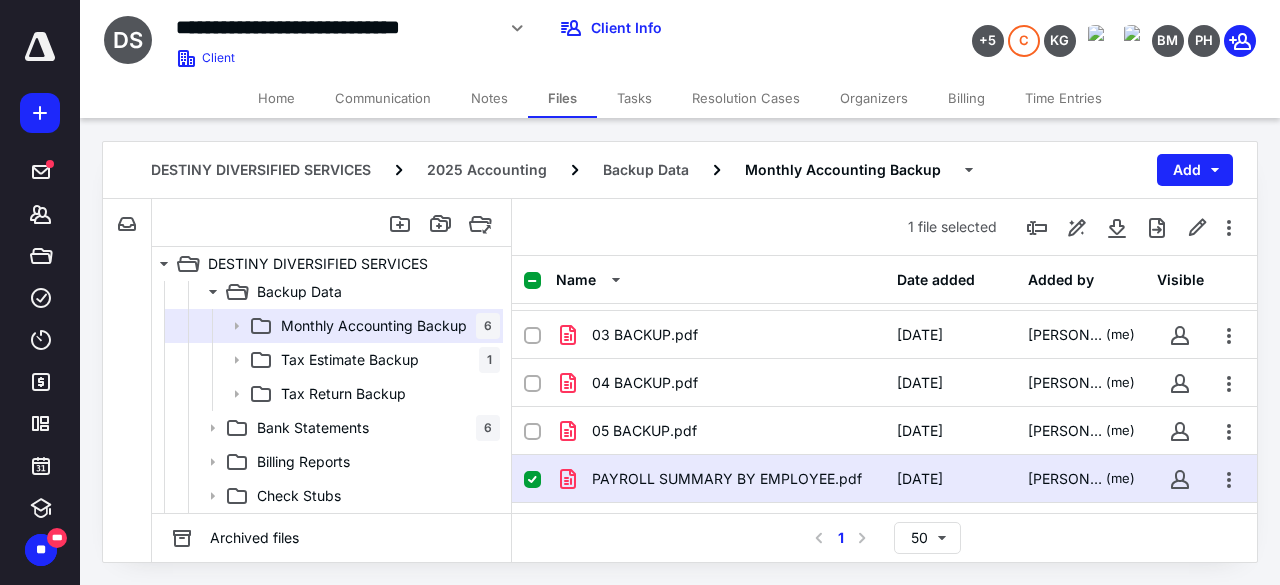 scroll, scrollTop: 280, scrollLeft: 0, axis: vertical 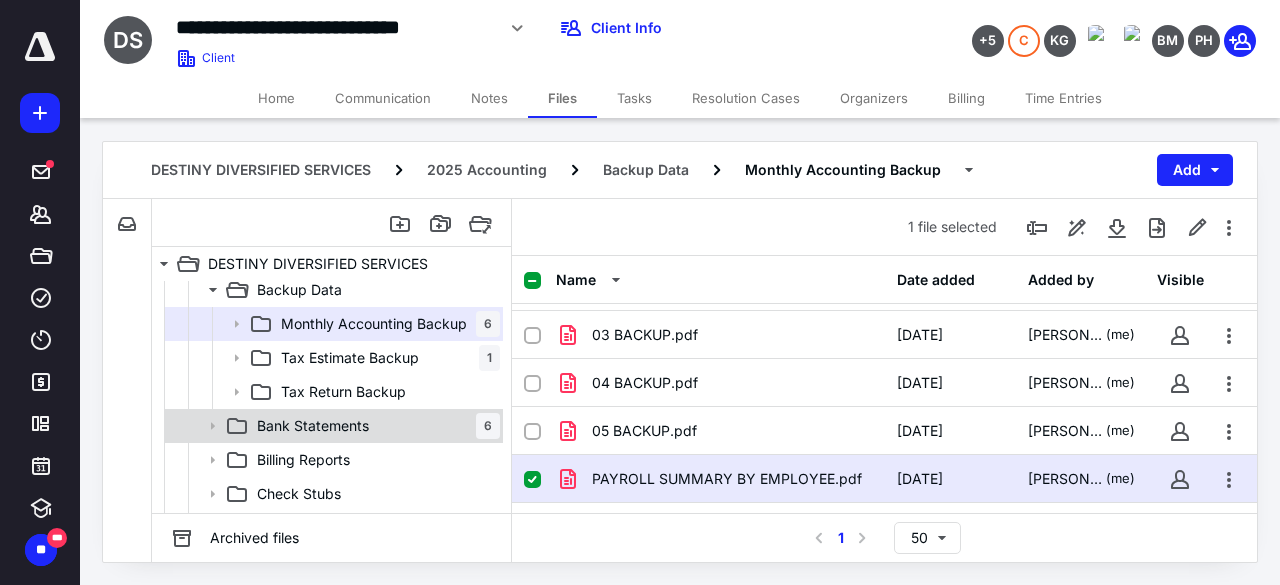 click on "Bank Statements 6" at bounding box center [374, 426] 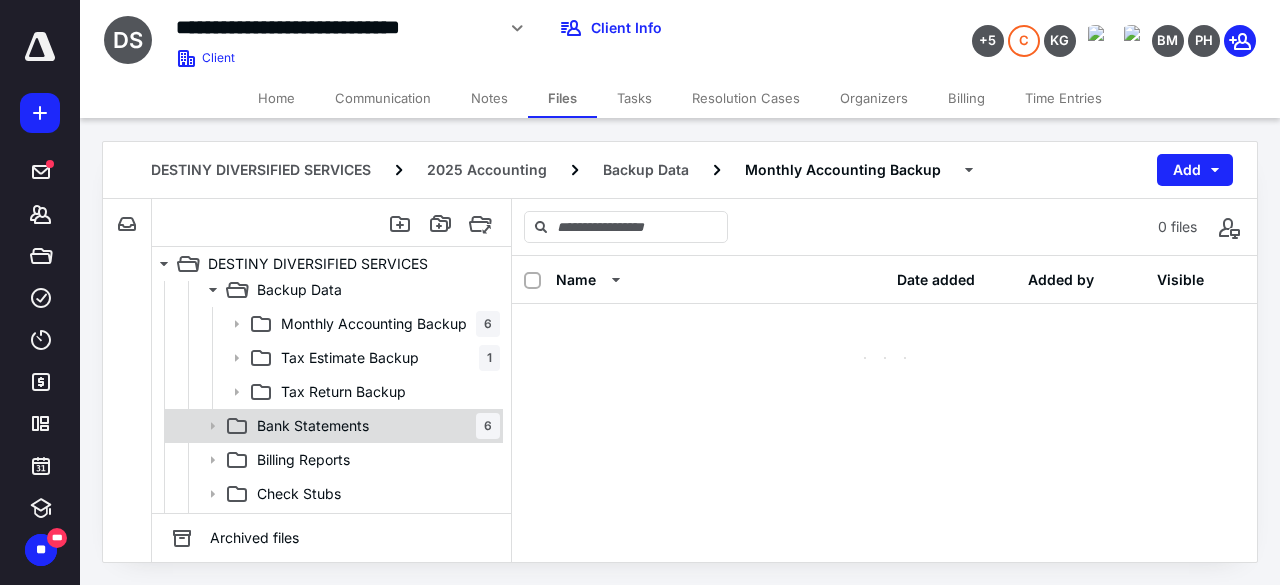 scroll, scrollTop: 0, scrollLeft: 0, axis: both 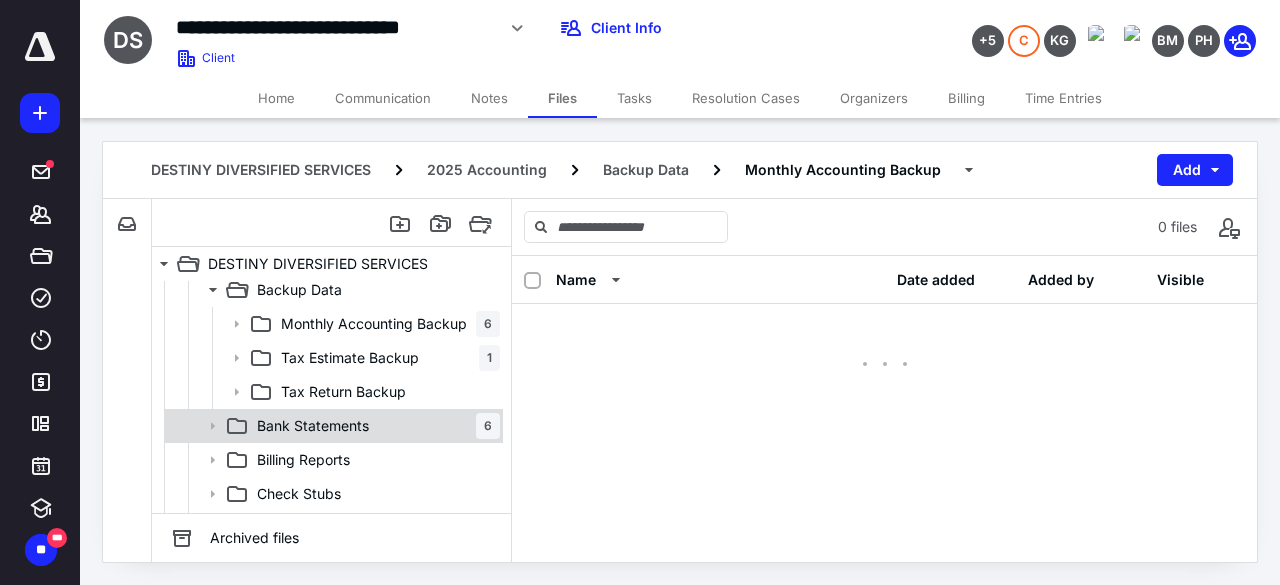 click on "Bank Statements 6" at bounding box center [374, 426] 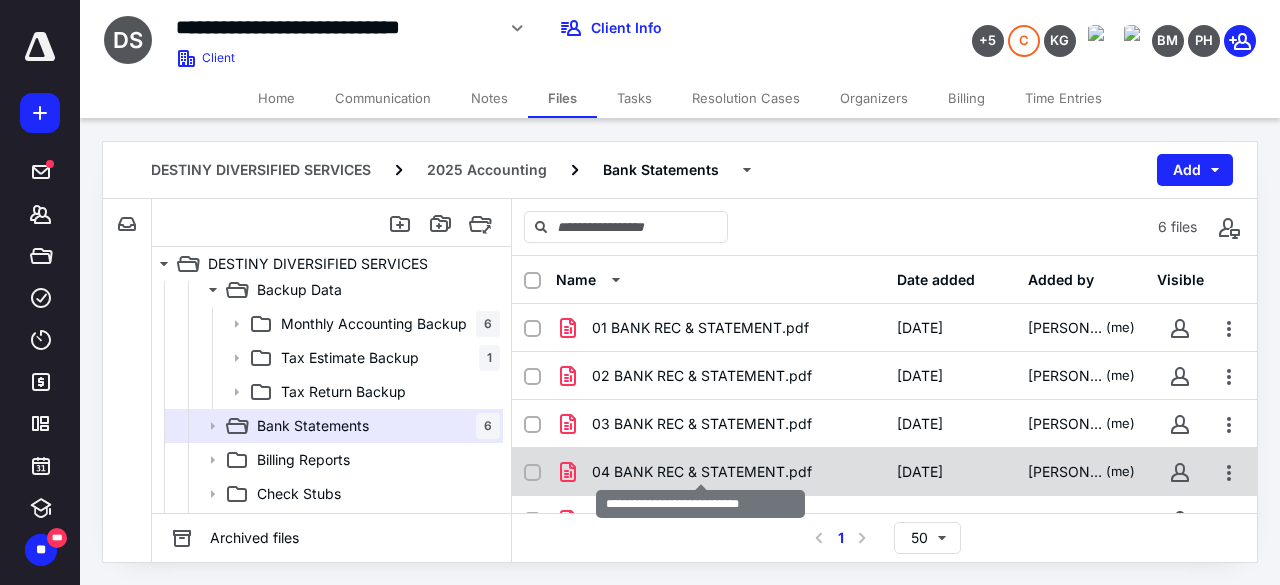 click on "04 BANK REC & STATEMENT.pdf" at bounding box center (702, 472) 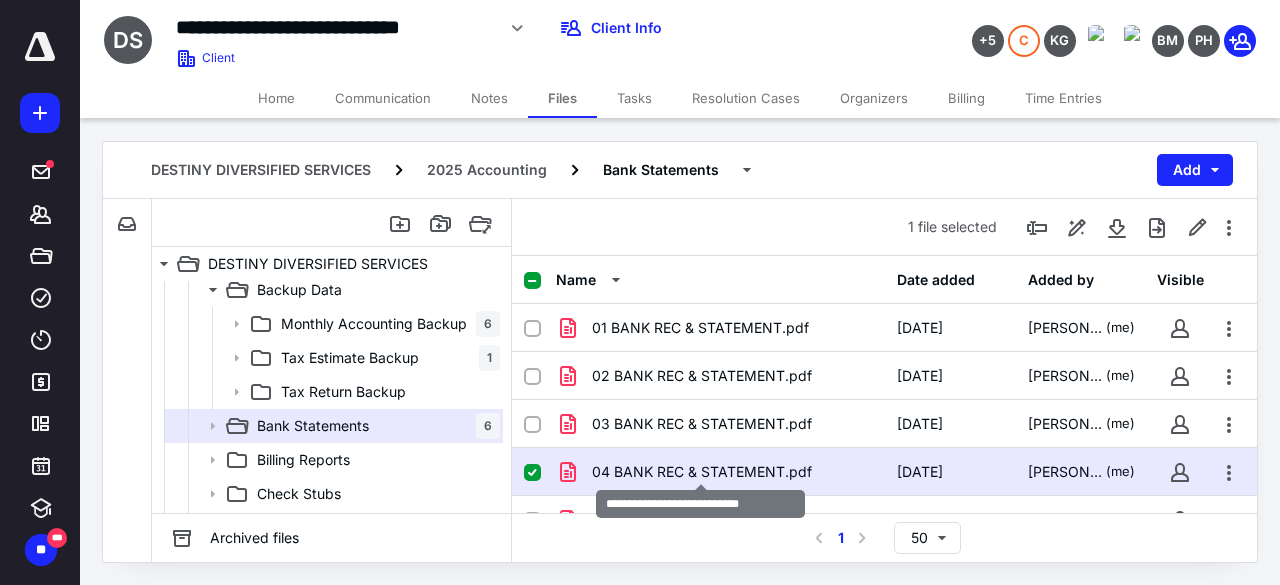 click on "04 BANK REC & STATEMENT.pdf" at bounding box center (702, 472) 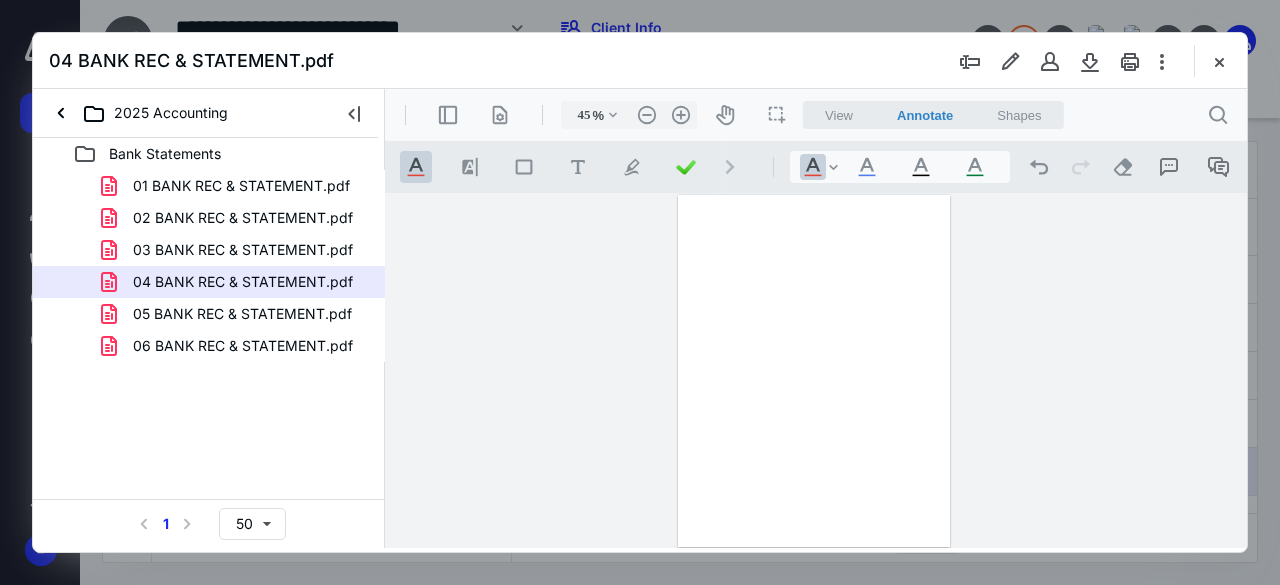 scroll, scrollTop: 0, scrollLeft: 0, axis: both 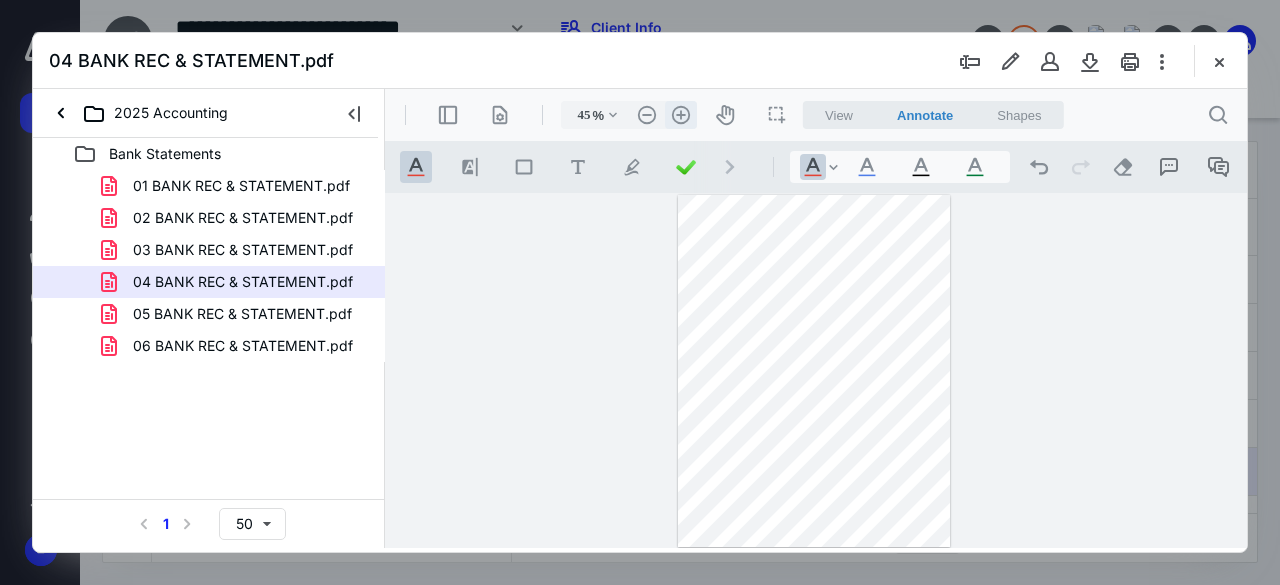 click on ".cls-1{fill:#abb0c4;} icon - header - zoom - in - line" at bounding box center (681, 115) 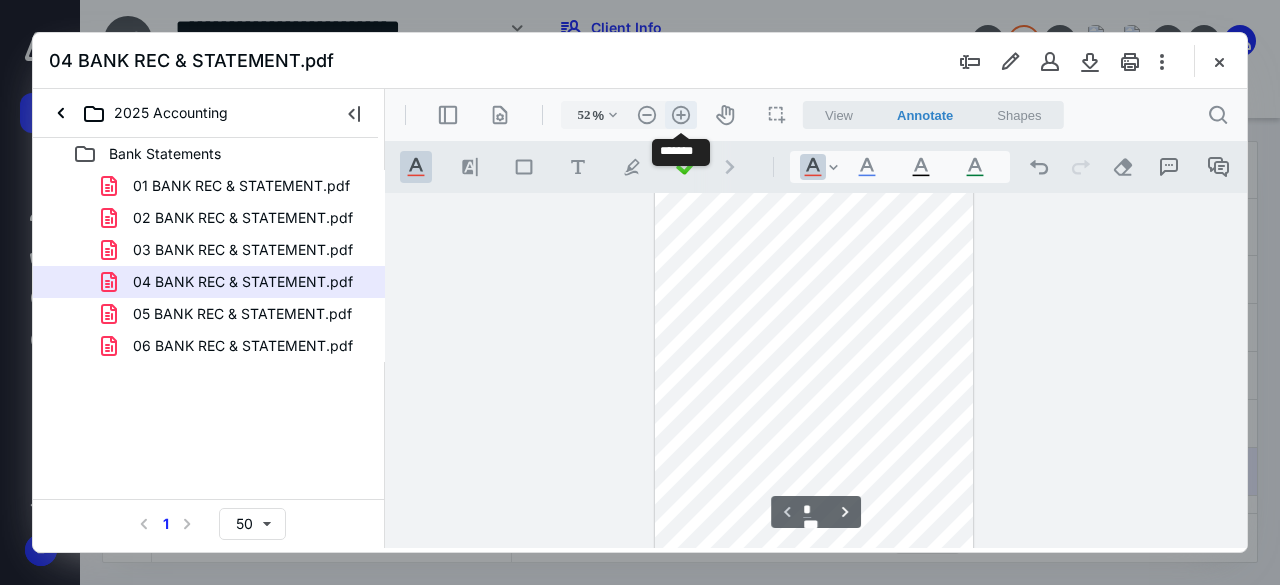 click on ".cls-1{fill:#abb0c4;} icon - header - zoom - in - line" at bounding box center [681, 115] 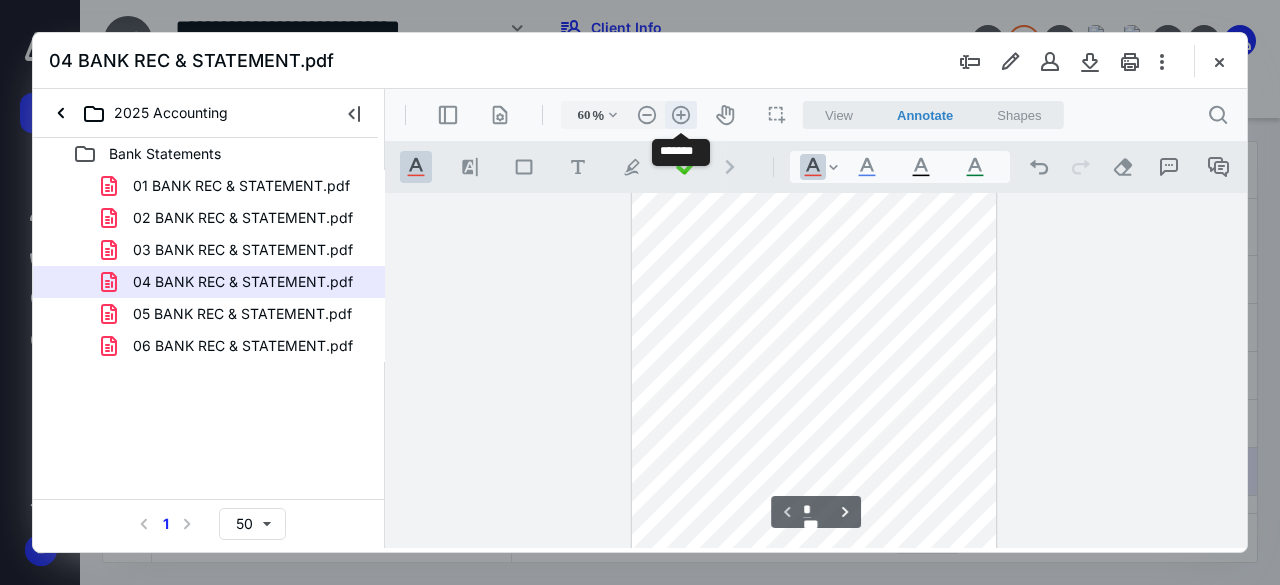 click on ".cls-1{fill:#abb0c4;} icon - header - zoom - in - line" at bounding box center [681, 115] 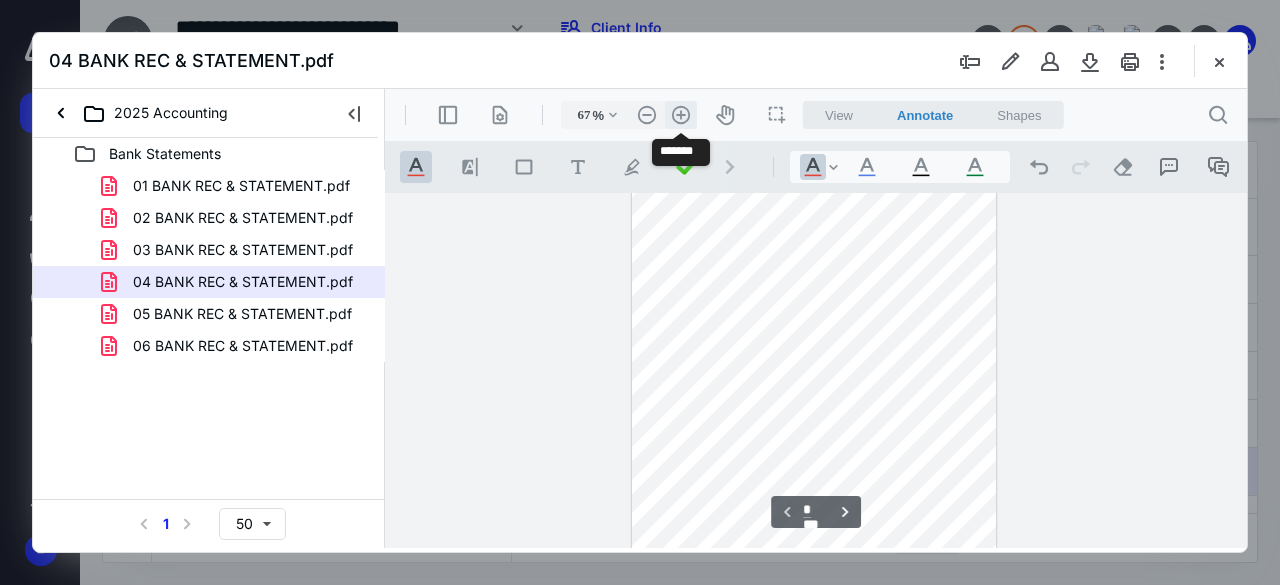 click on ".cls-1{fill:#abb0c4;} icon - header - zoom - in - line" at bounding box center (681, 115) 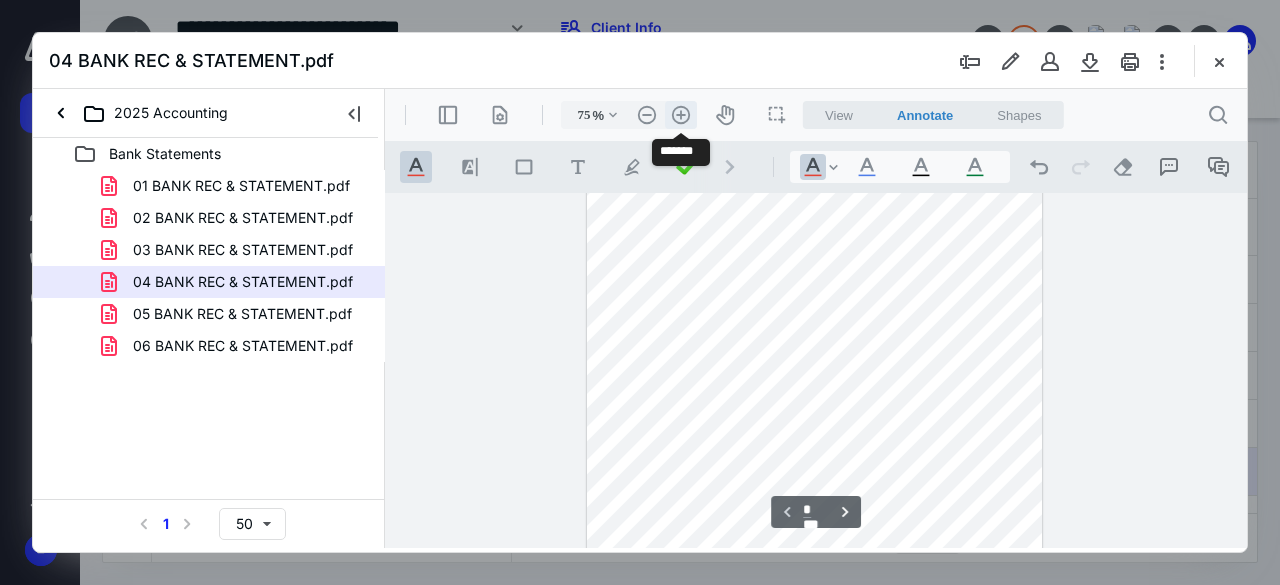 click on ".cls-1{fill:#abb0c4;} icon - header - zoom - in - line" at bounding box center [681, 115] 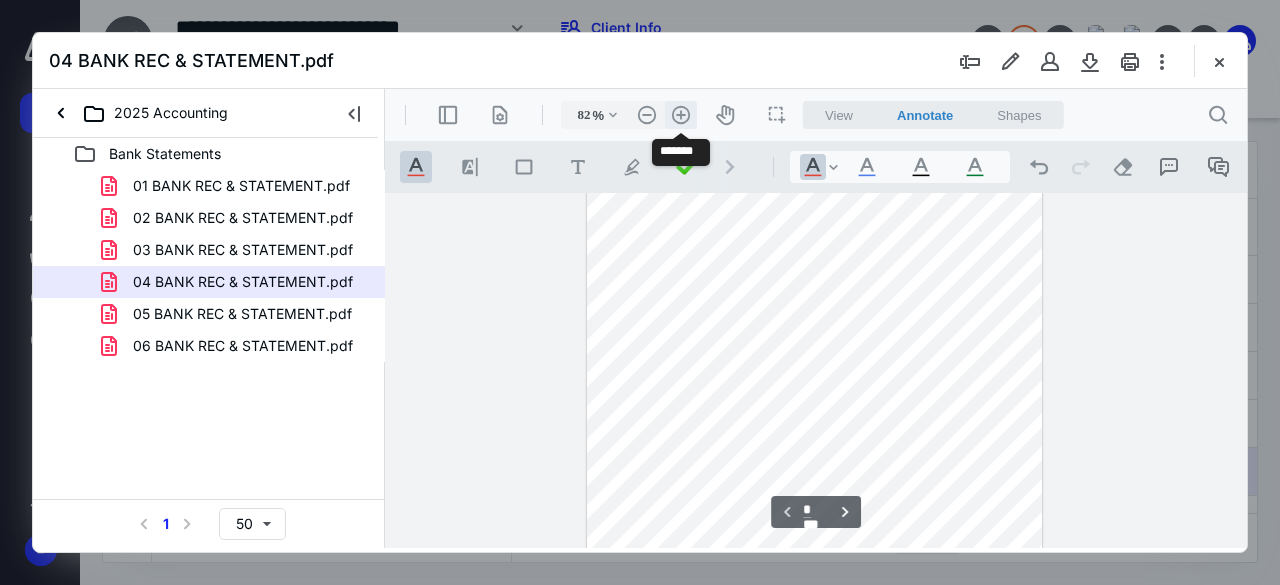 click on ".cls-1{fill:#abb0c4;} icon - header - zoom - in - line" at bounding box center [681, 115] 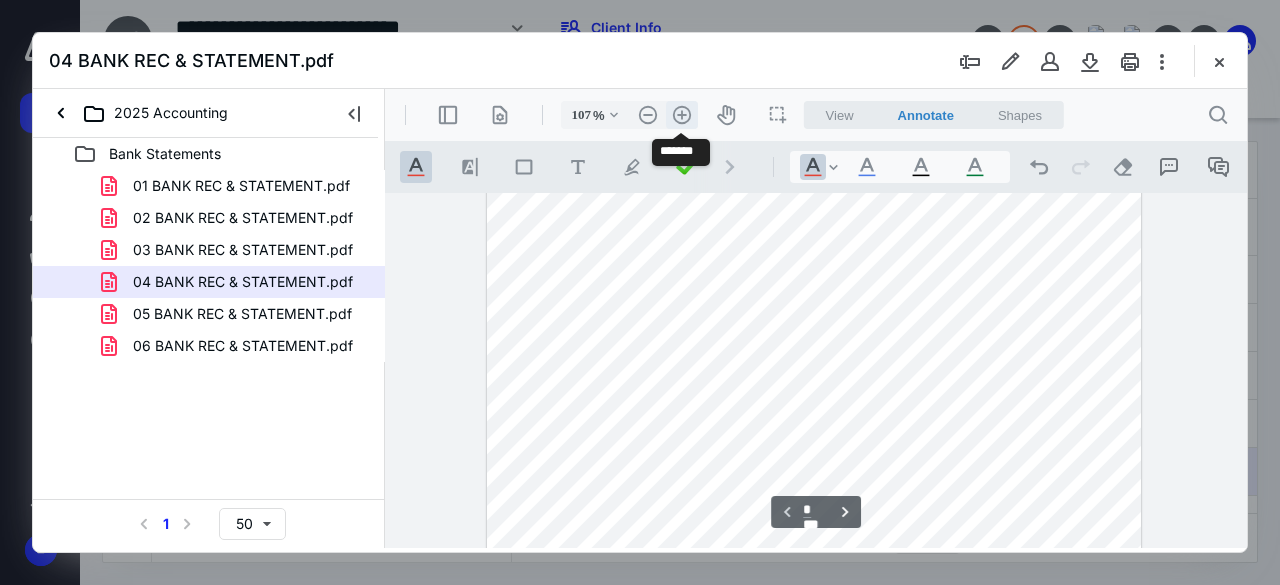 scroll, scrollTop: 248, scrollLeft: 0, axis: vertical 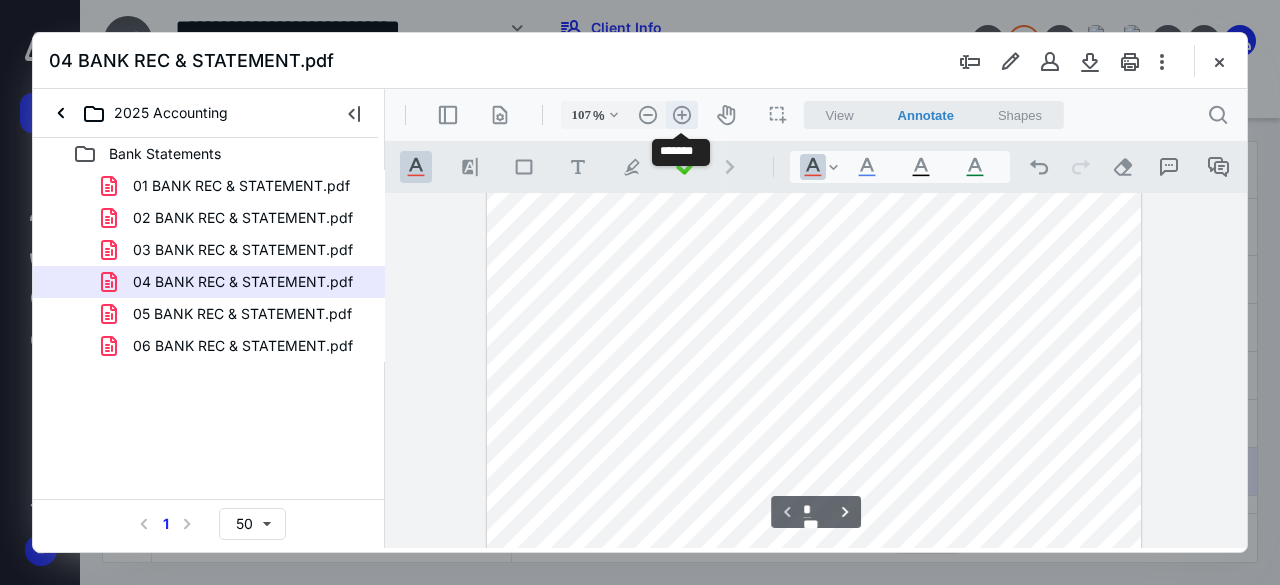 click on ".cls-1{fill:#abb0c4;} icon - header - zoom - in - line" at bounding box center (682, 115) 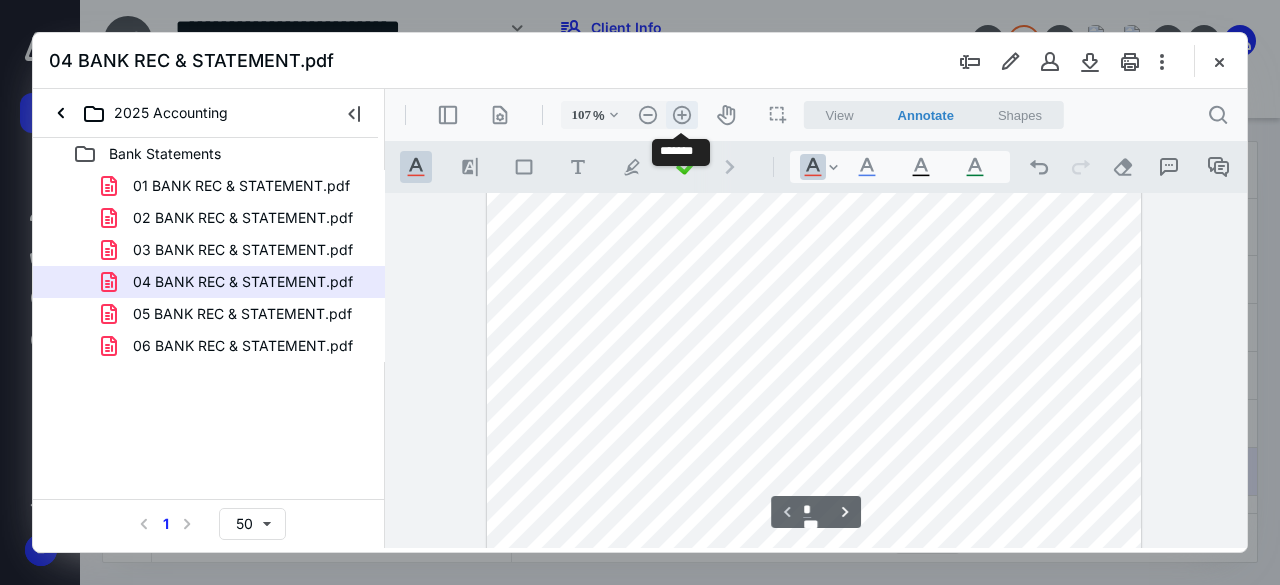 type on "132" 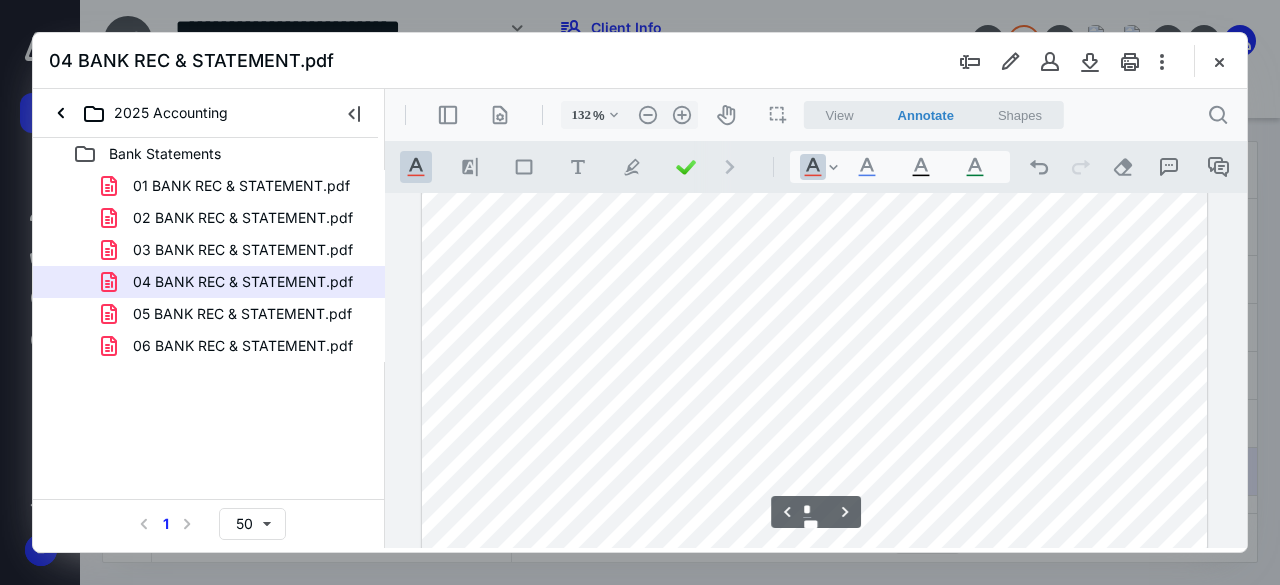 scroll, scrollTop: 3535, scrollLeft: 0, axis: vertical 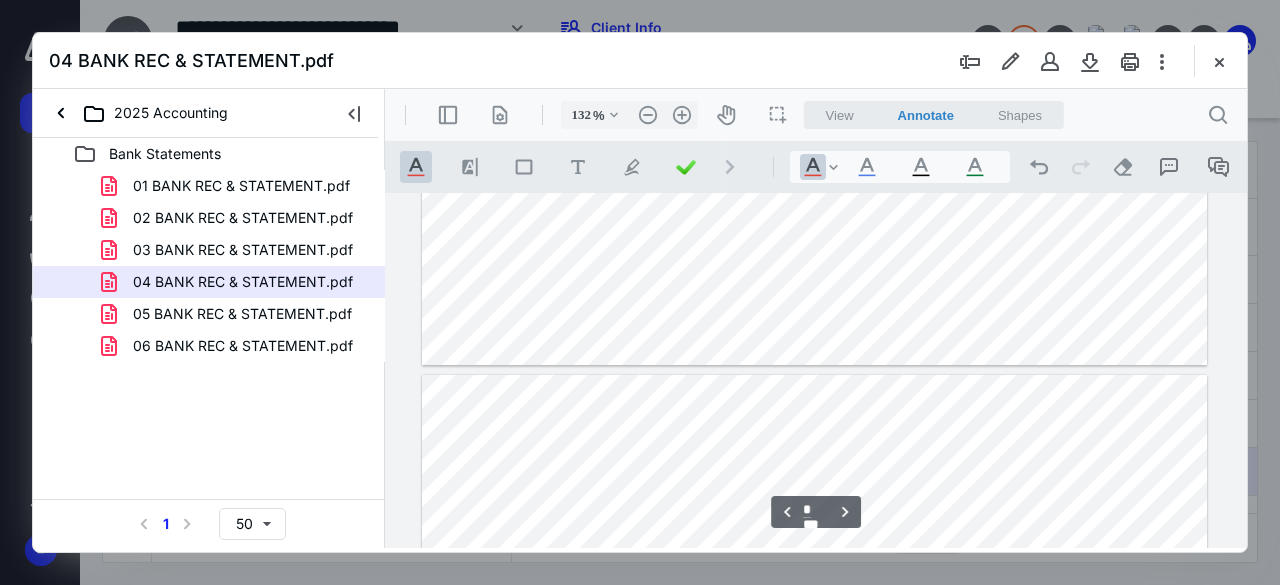 type on "*" 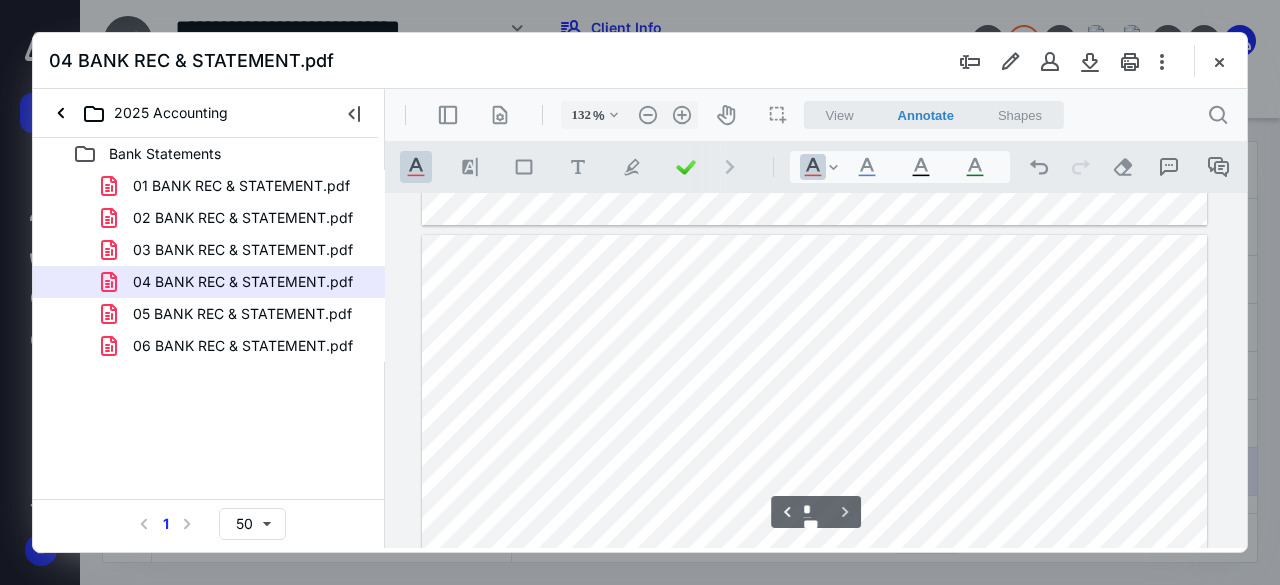 scroll, scrollTop: 7225, scrollLeft: 0, axis: vertical 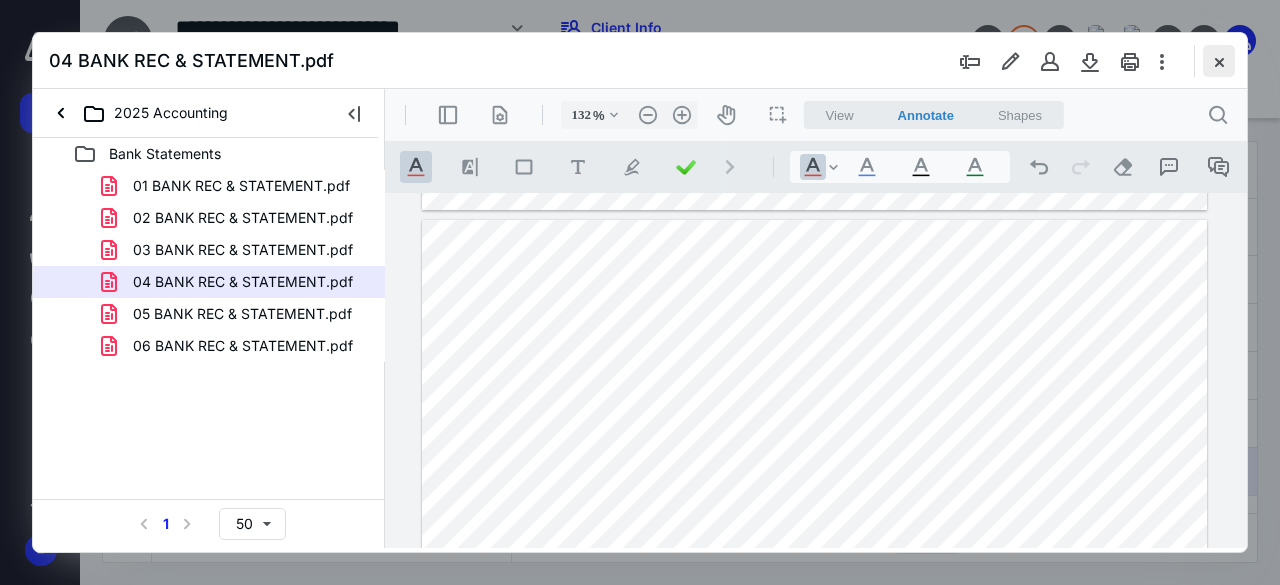 click at bounding box center [1219, 61] 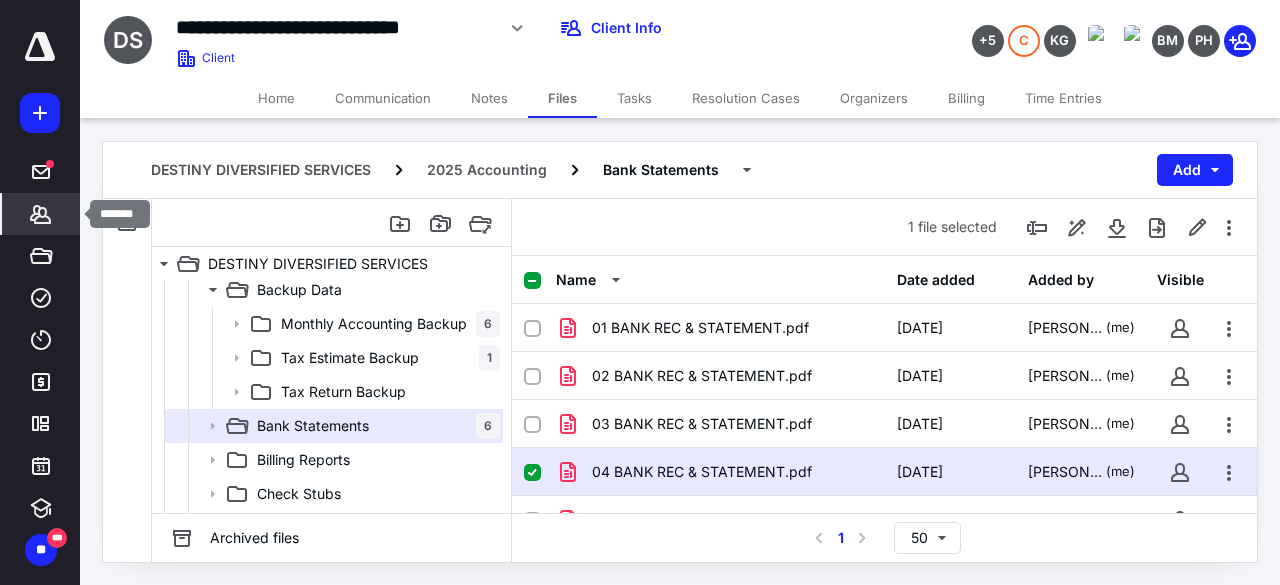 click 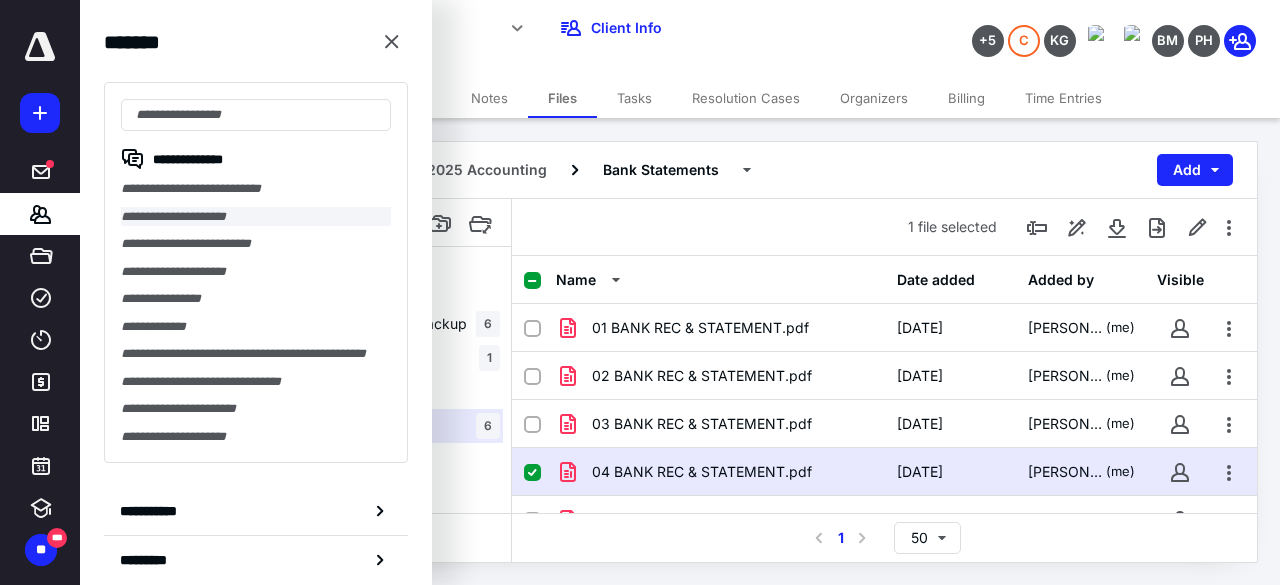 click on "**********" at bounding box center [256, 217] 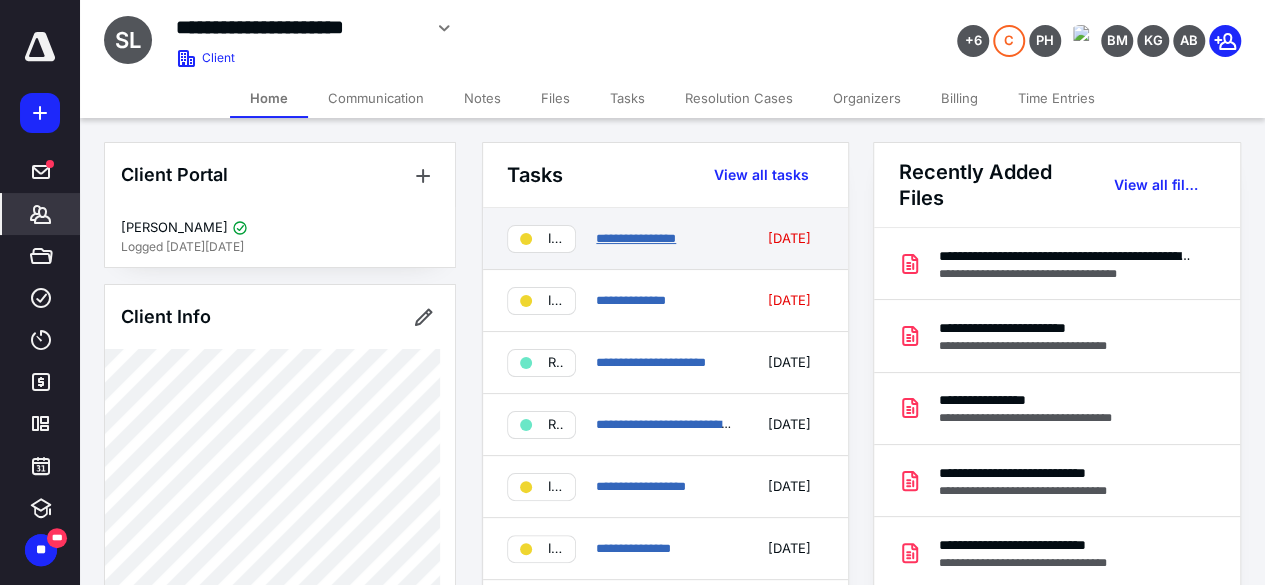 click on "**********" at bounding box center [636, 238] 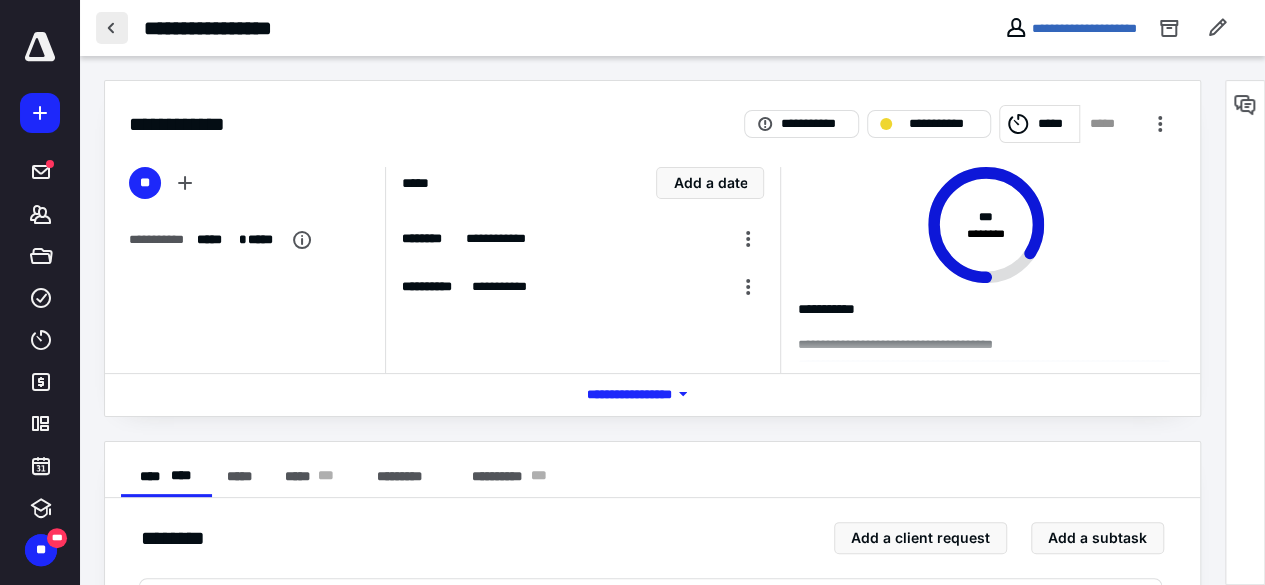 click at bounding box center (112, 28) 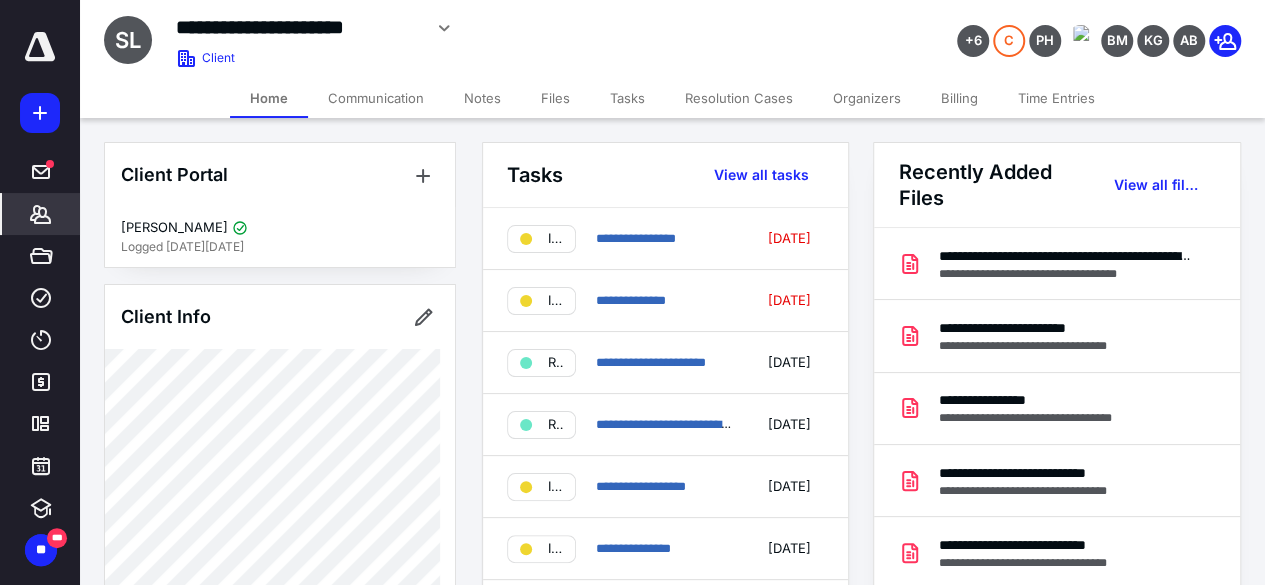 click on "Files" at bounding box center (555, 98) 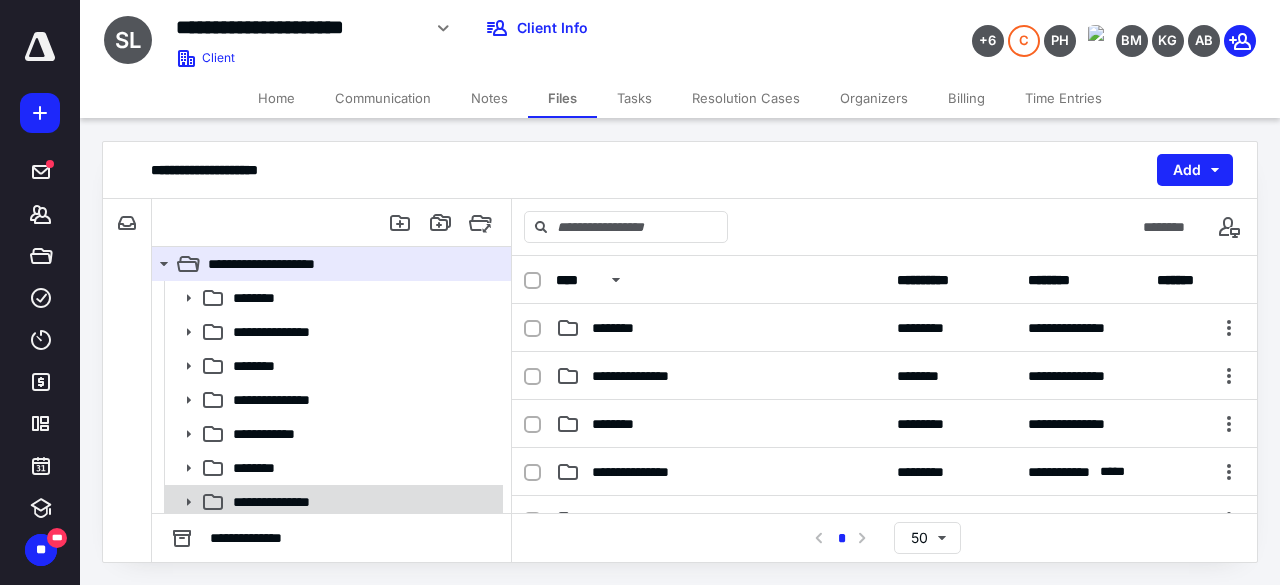 click on "**********" at bounding box center (362, 502) 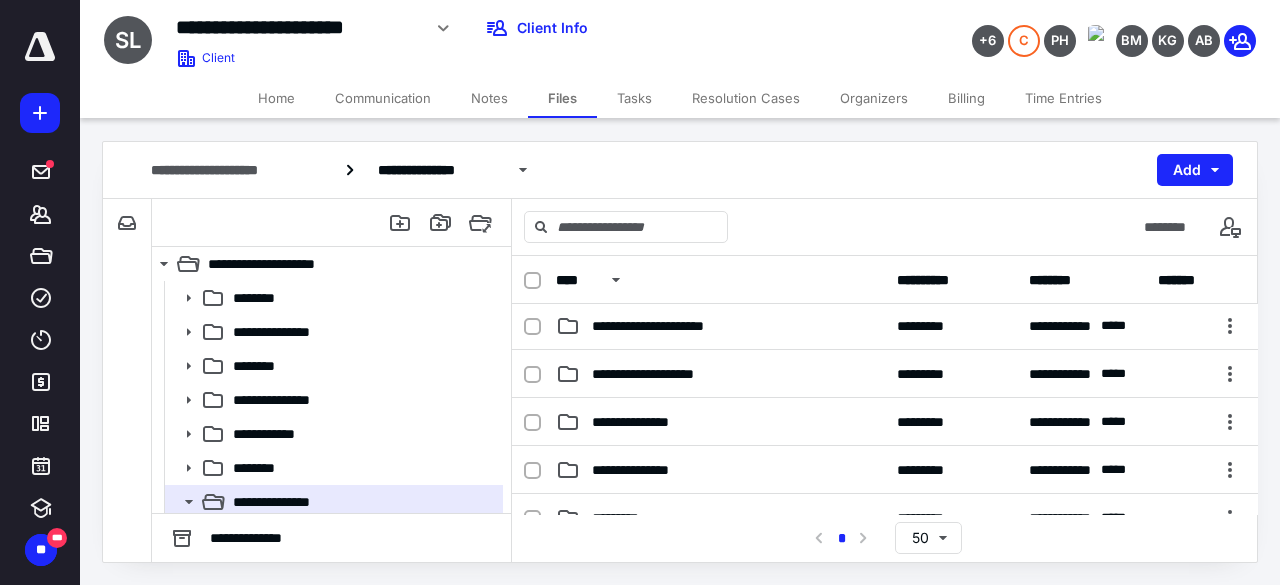 scroll, scrollTop: 360, scrollLeft: 0, axis: vertical 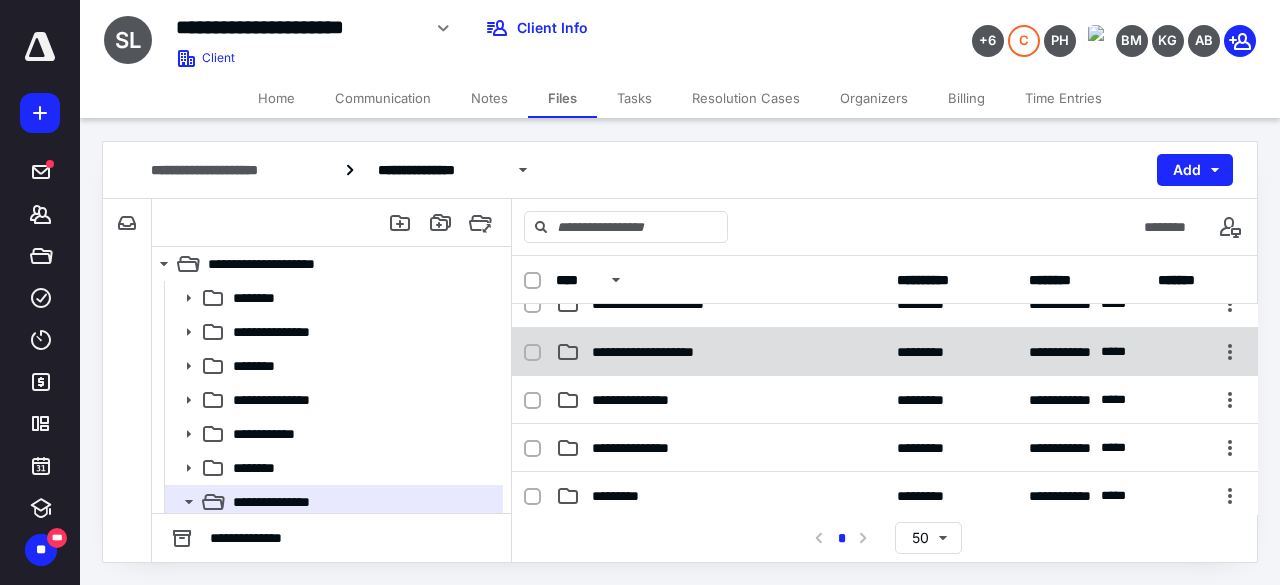 click on "**********" at bounding box center [885, 352] 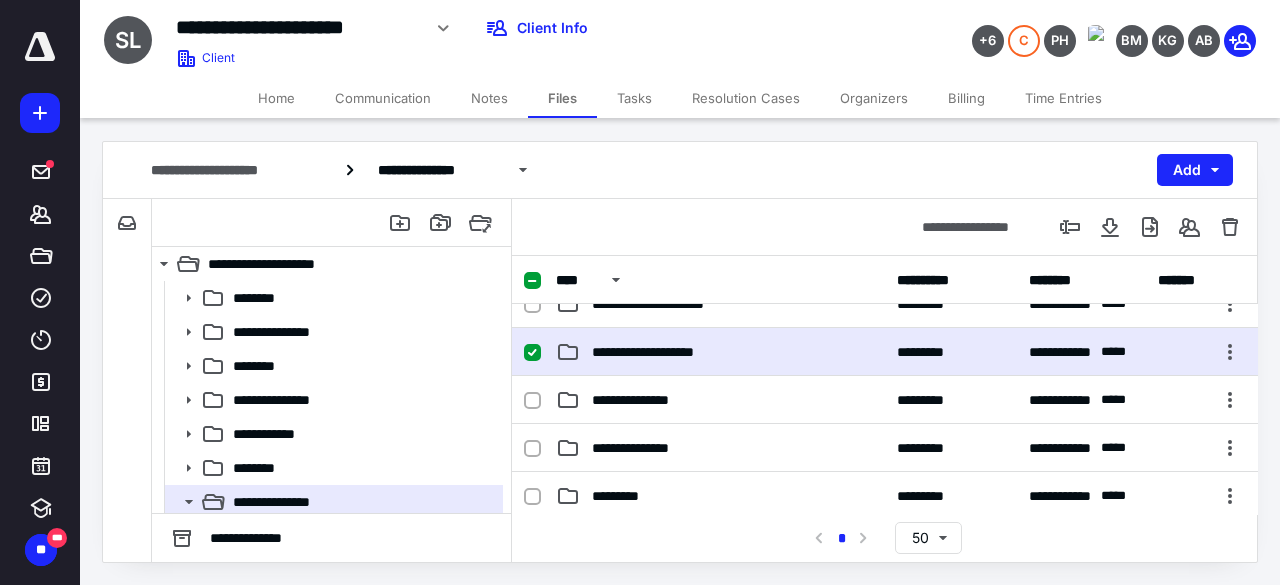 click on "**********" at bounding box center (885, 352) 